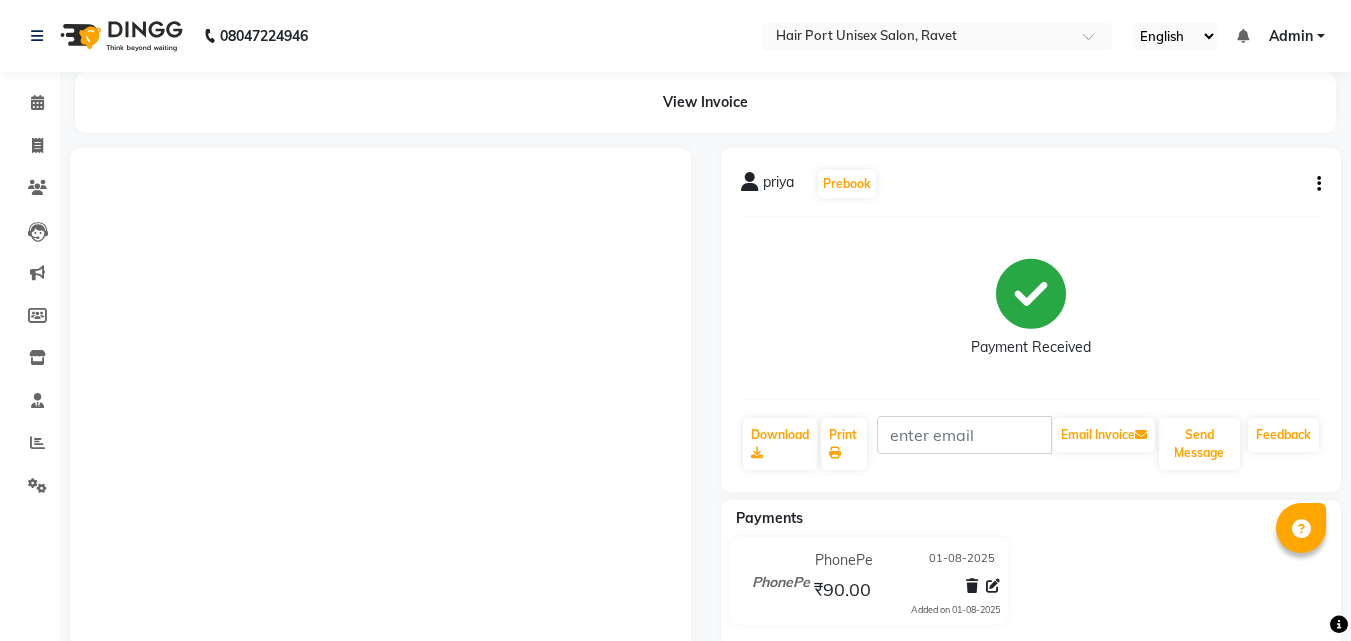 scroll, scrollTop: 0, scrollLeft: 0, axis: both 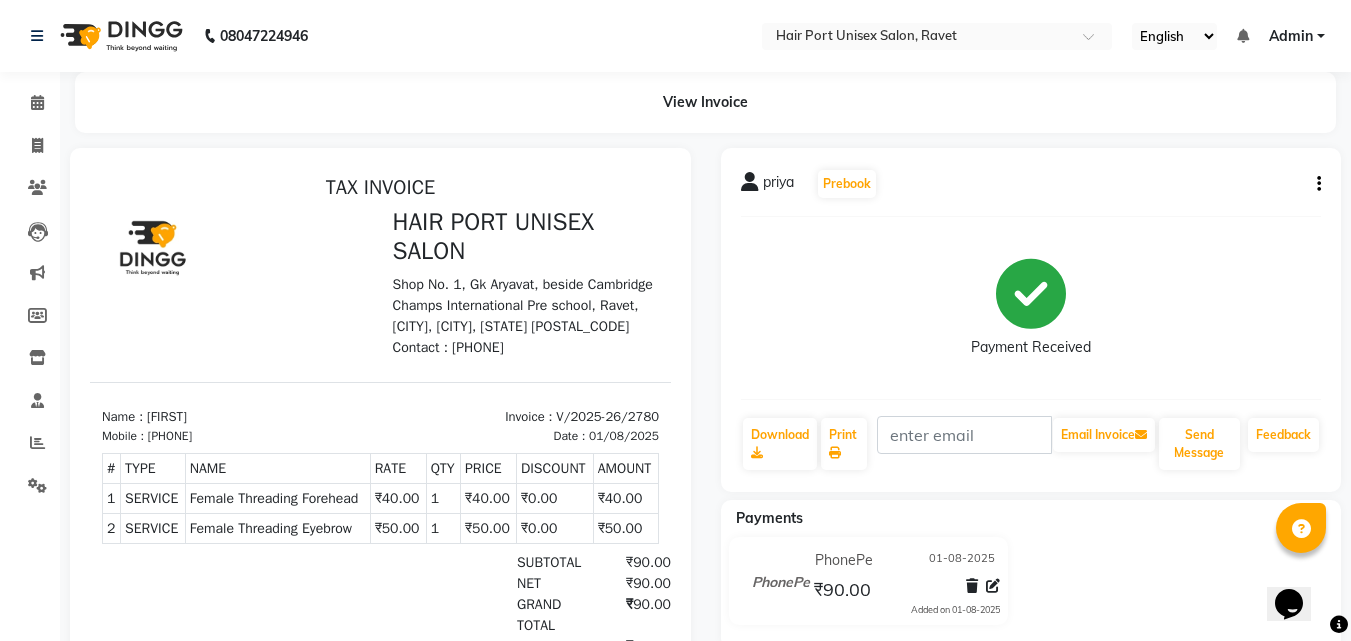 select on "service" 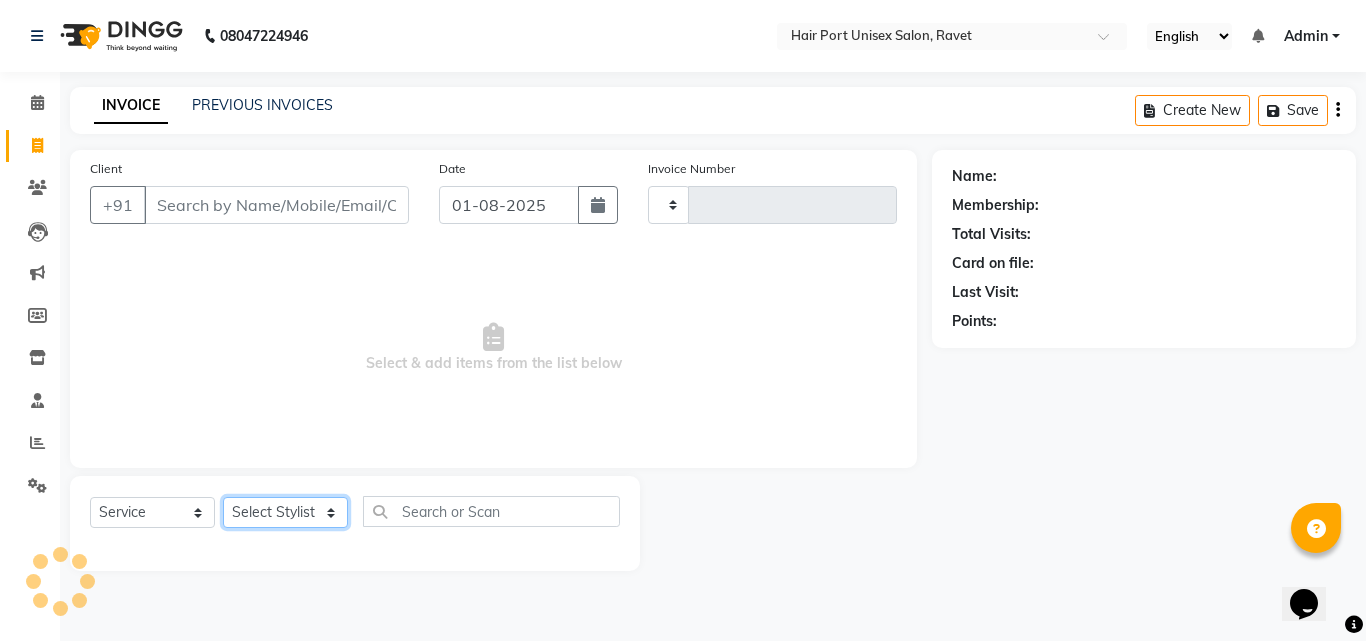 click on "Select Stylist" 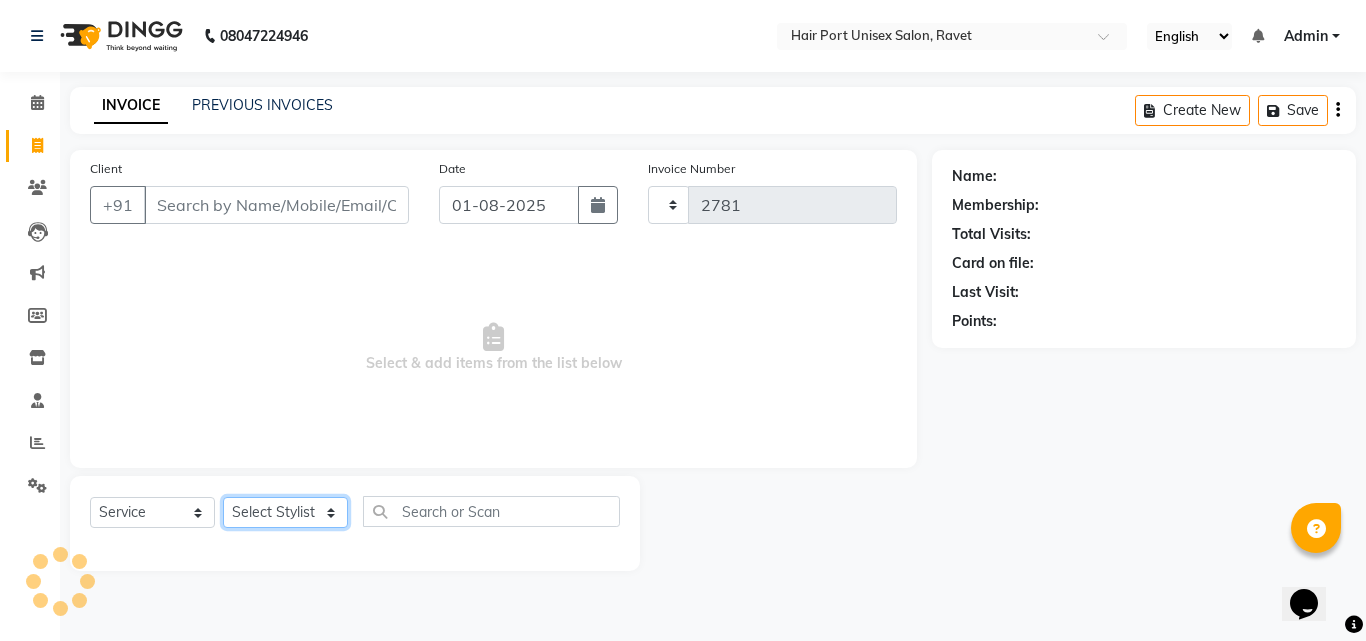 select on "7015" 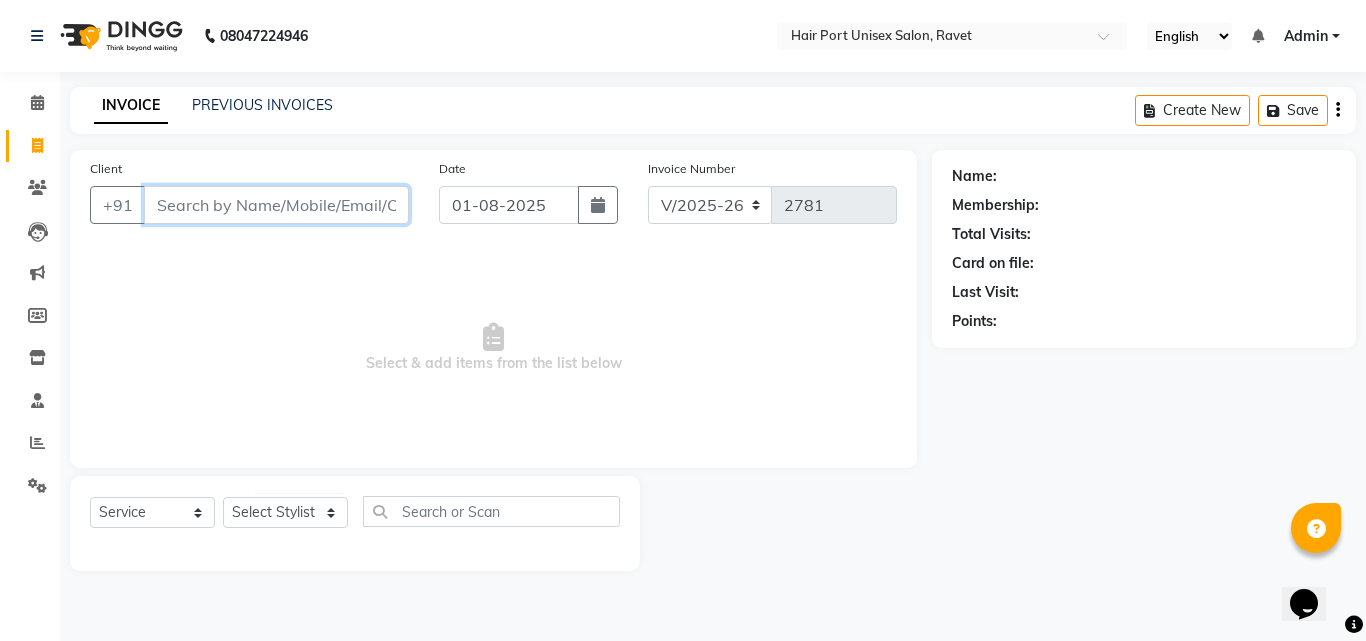 click on "Client" at bounding box center (276, 205) 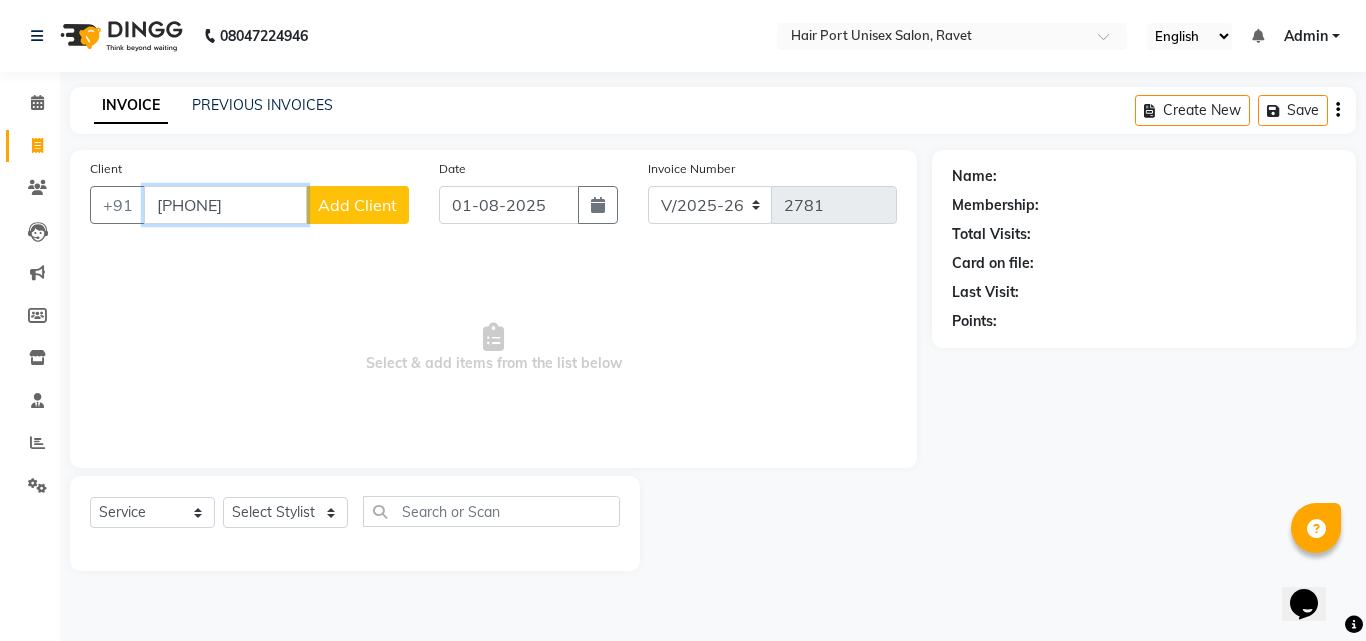 type on "[PHONE]" 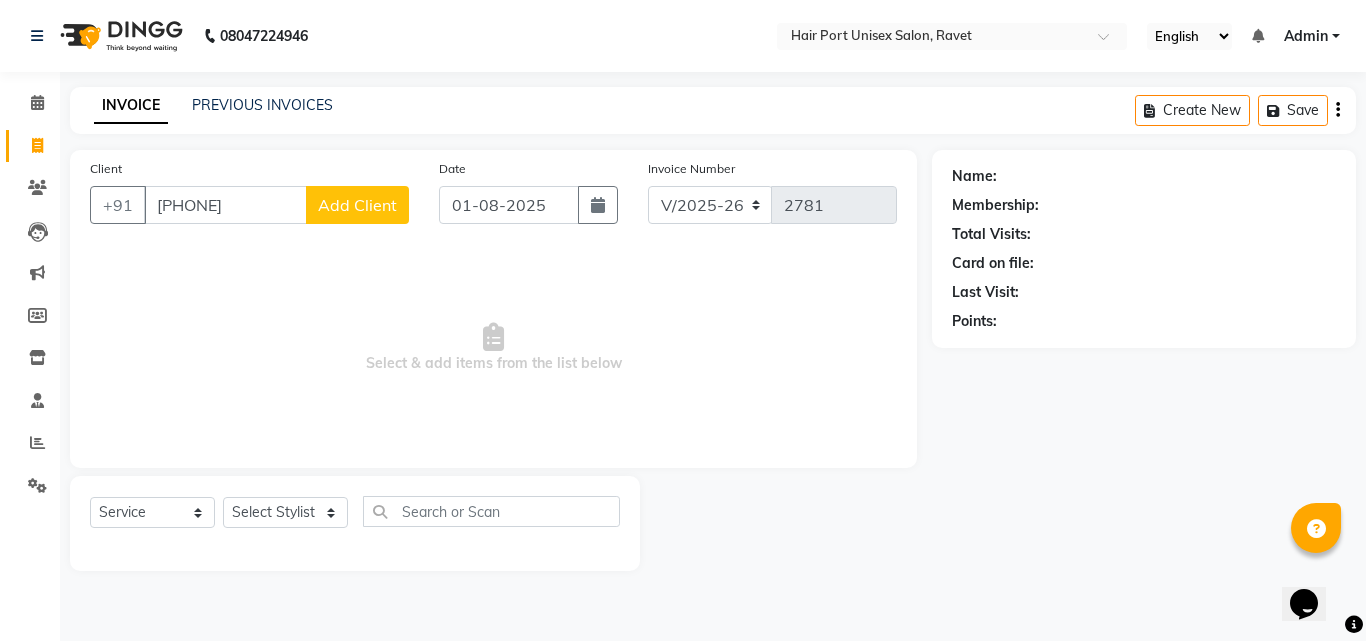 click on "Add Client" 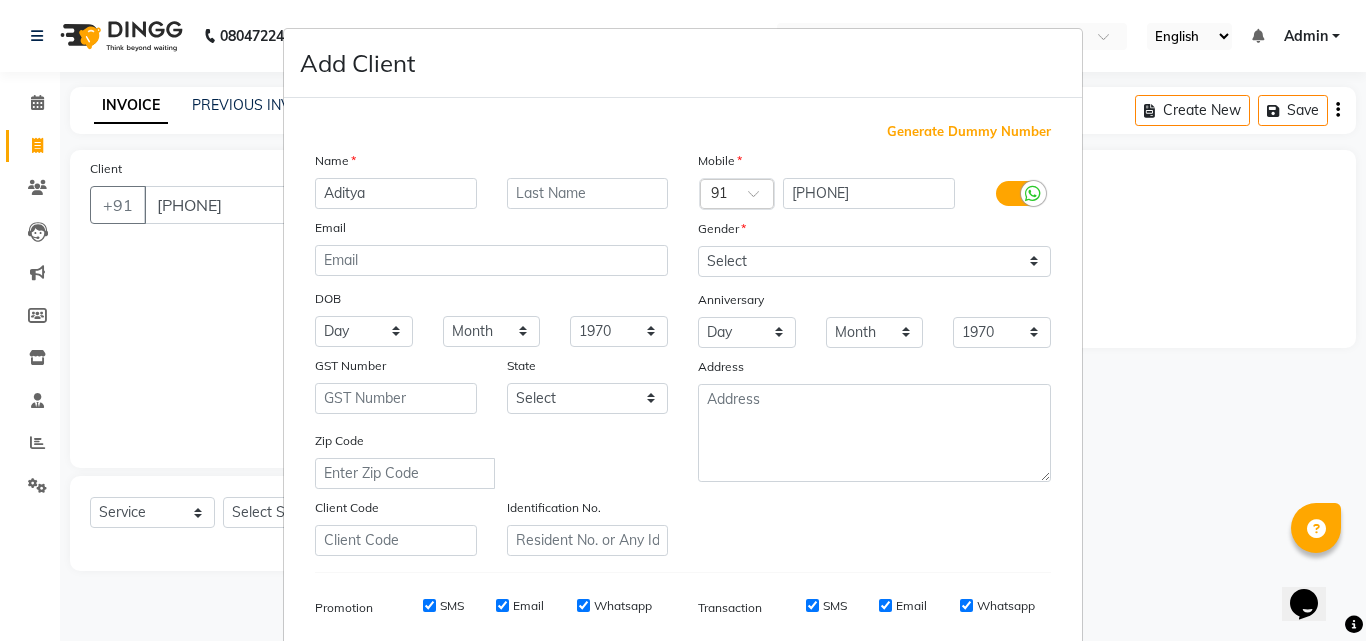 type on "Aditya" 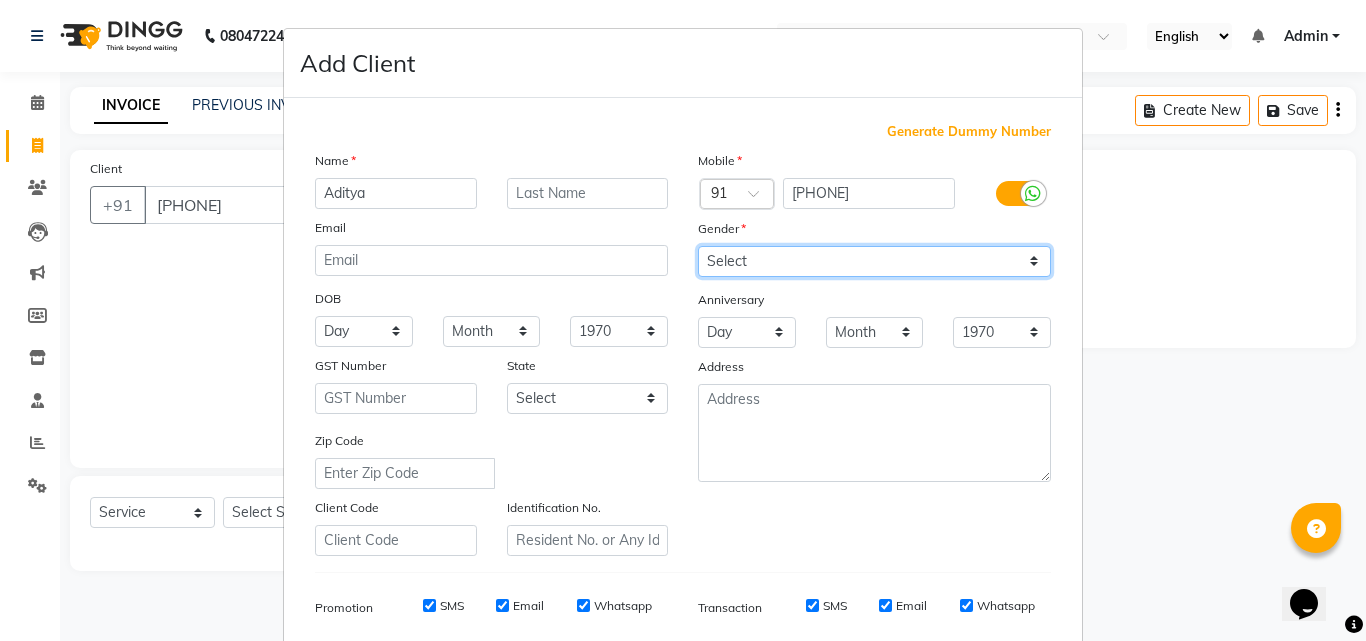 click on "Select Male Female Other Prefer Not To Say" at bounding box center [874, 261] 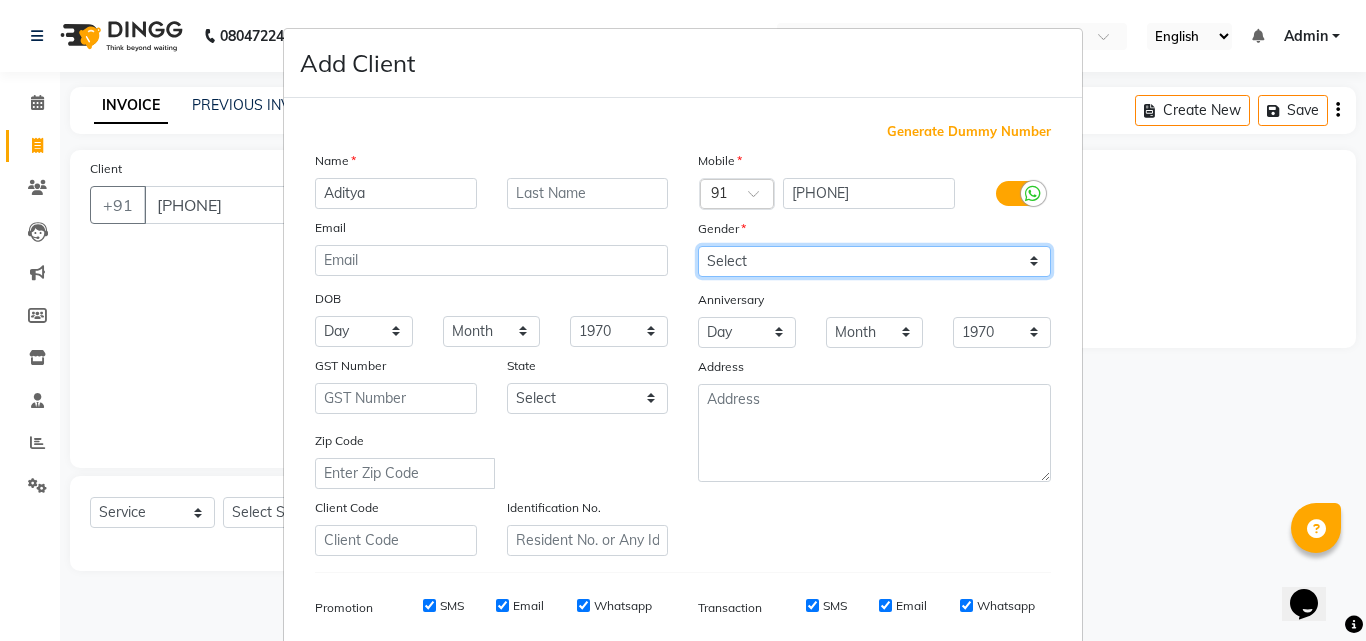 select on "male" 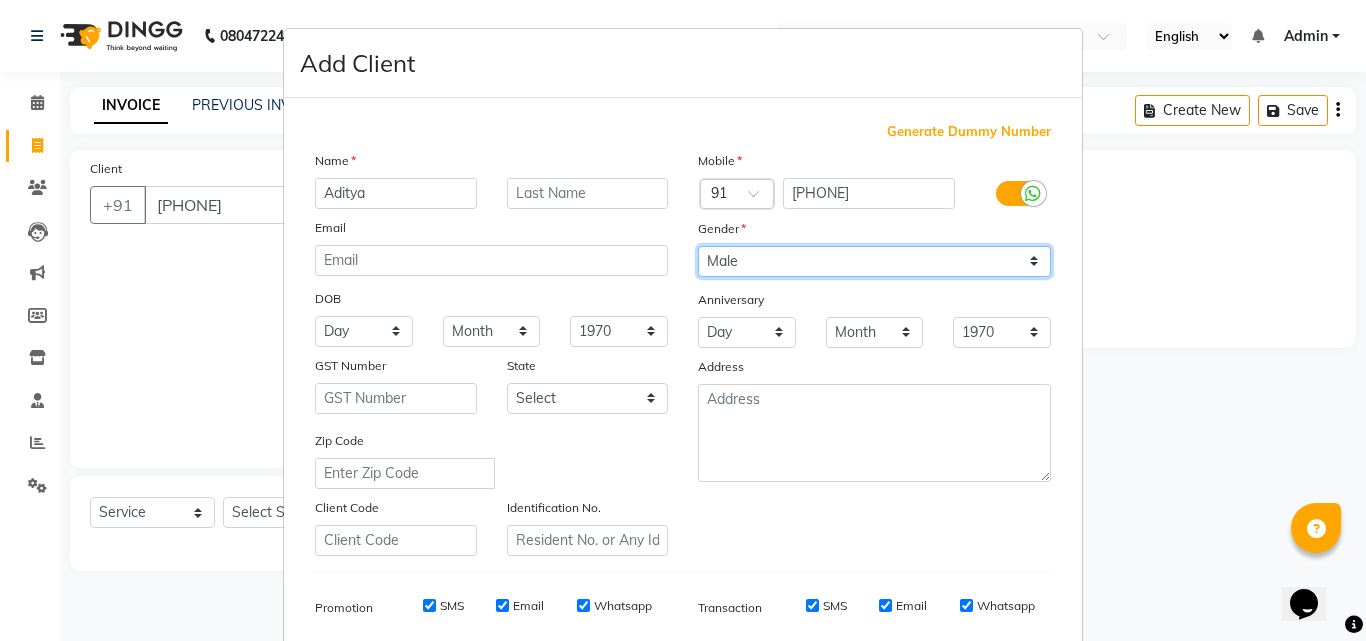 click on "Select Male Female Other Prefer Not To Say" at bounding box center (874, 261) 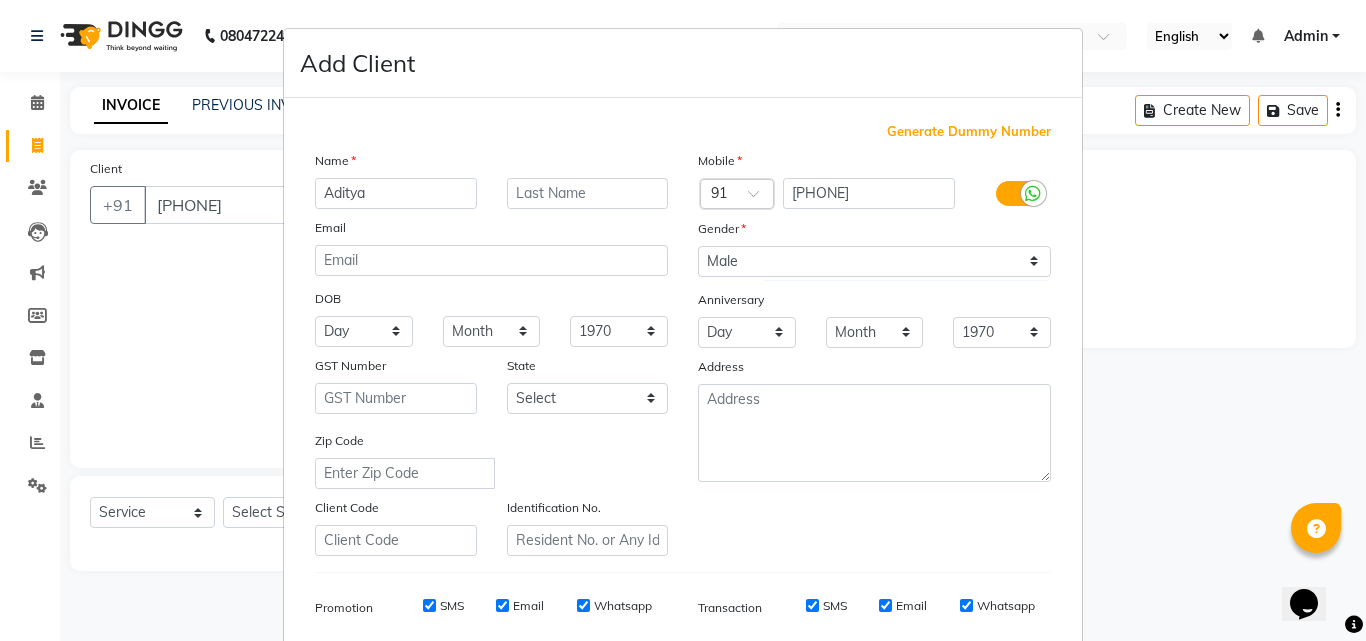 click on "Add Client Generate Dummy Number Name [FIRST] Email DOB Day 01 02 03 04 05 06 07 08 09 10 11 12 13 14 15 16 17 18 19 20 21 22 23 24 25 26 27 28 29 30 31 Month January February March April May June July August September October November December 1940 1941 1942 1943 1944 1945 1946 1947 1948 1949 1950 1951 1952 1953 1954 1955 1956 1957 1958 1959 1960 1961 1962 1963 1964 1965 1966 1967 1968 1969 1970 1971 1972 1973 1974 1975 1976 1977 1978 1979 1980 1981 1982 1983 1984 1985 1986 1987 1988 1989 1990 1991 1992 1993 1994 1995 1996 1997 1998 1999 2000 2001 2002 2003 2004 2005 2006 2007 2008 2009 2010 2011 2012 2013 2014 2015 2016 2017 2018 2019 2020 2021 2022 2023 2024 GST Number State Select Andaman and Nicobar Islands Andhra Pradesh Arunachal Pradesh Assam Bihar Chandigarh Chhattisgarh Dadra and Nagar Haveli Daman and Diu Delhi Goa Gujarat Haryana Himachal Pradesh Jammu and Kashmir Jharkhand Karnataka Kerala Lakshadweep Madhya Pradesh Maharashtra Manipur Meghalaya Mizoram Nagaland Odisha Pondicherry Punjab Rajasthan" at bounding box center (683, 320) 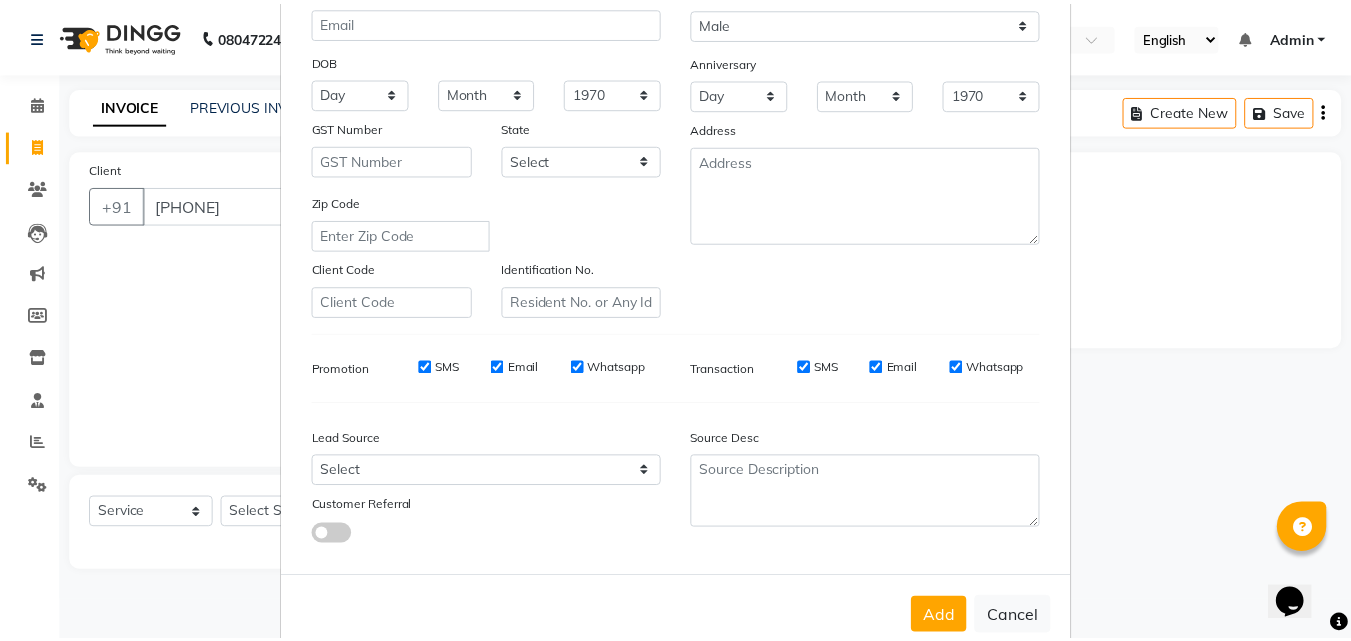 scroll, scrollTop: 282, scrollLeft: 0, axis: vertical 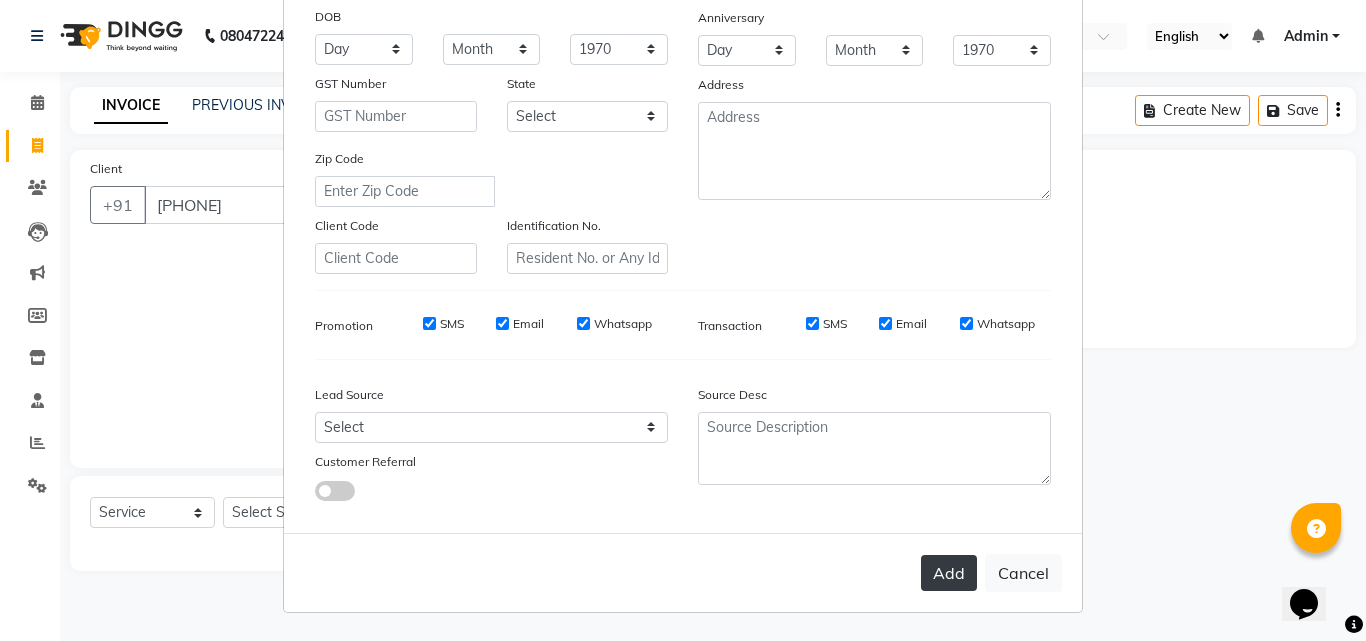 click on "Add" at bounding box center (949, 573) 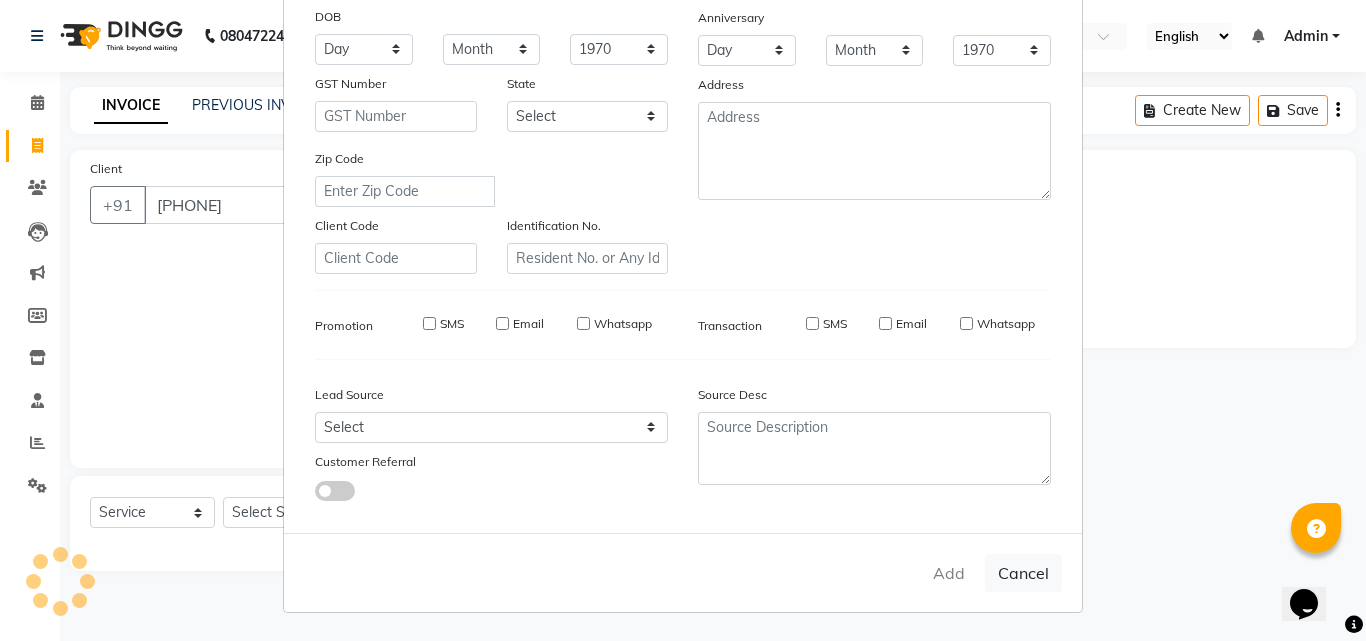 type 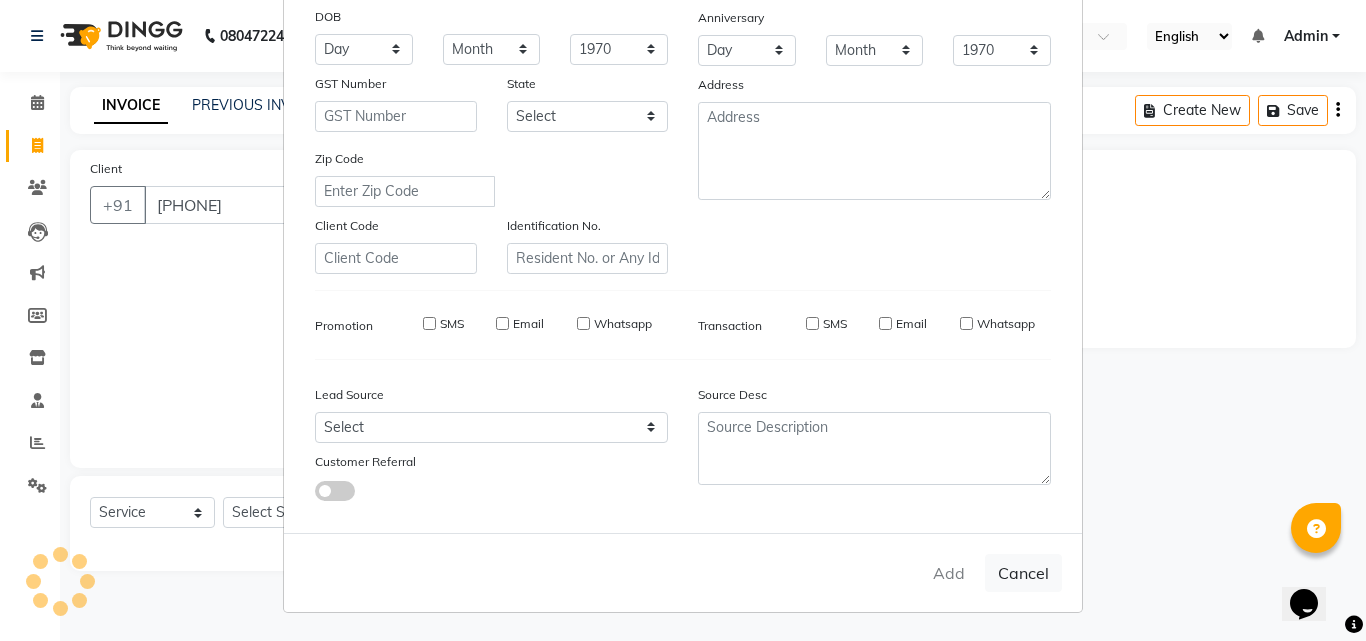 select 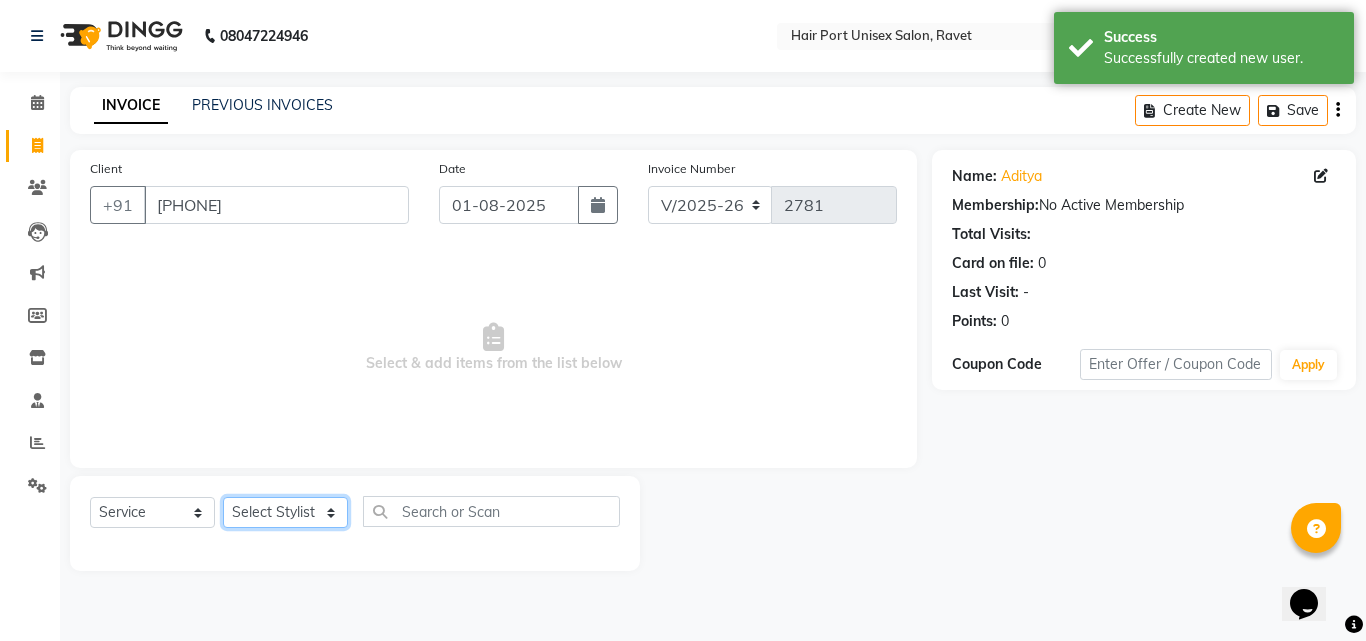 click on "Select Stylist Anushaka Parihar  Esmail Gufran Jyoti Disale Netaji Vishwanath Suryavanshi Rupali  Tanaji Vishwanath Suryavanshi Vinod Mane" 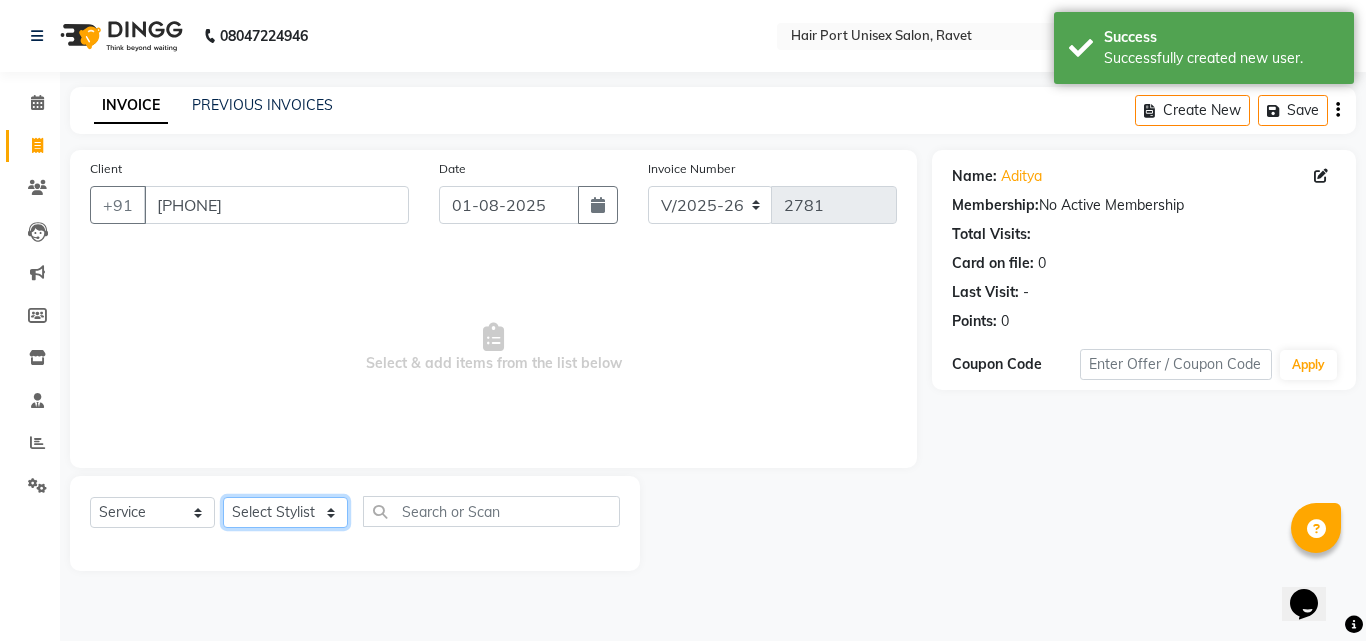 select on "58689" 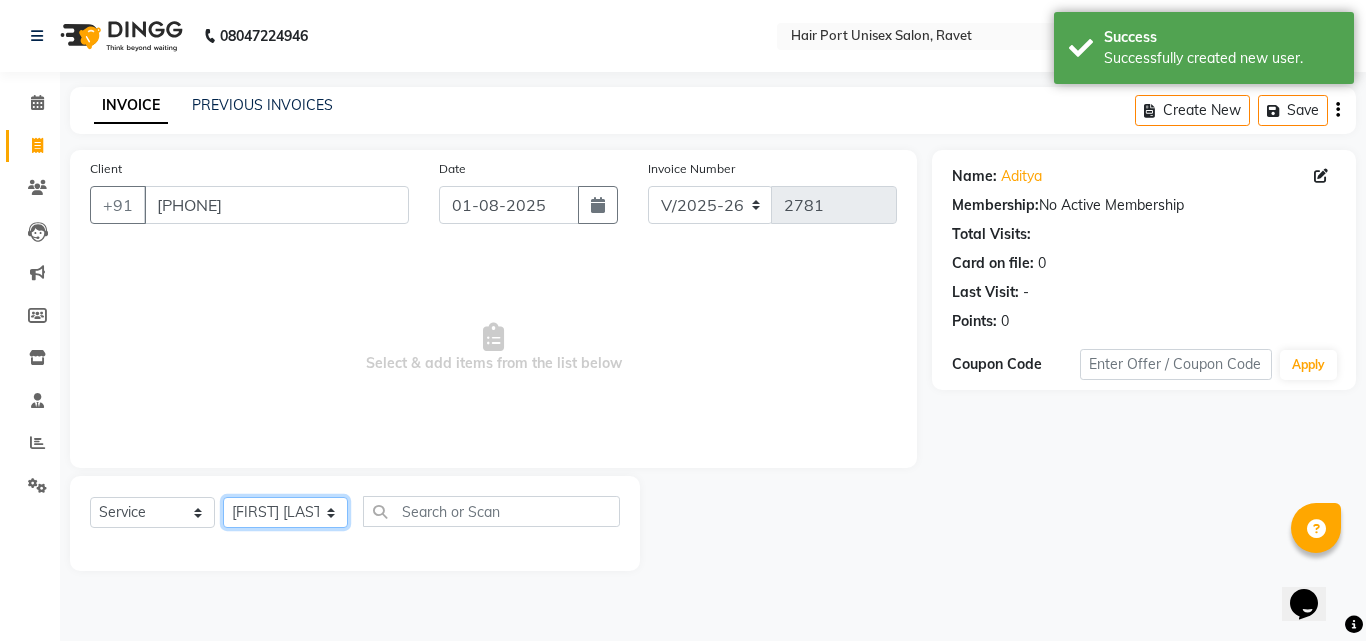 click on "Select Stylist Anushaka Parihar  Esmail Gufran Jyoti Disale Netaji Vishwanath Suryavanshi Rupali  Tanaji Vishwanath Suryavanshi Vinod Mane" 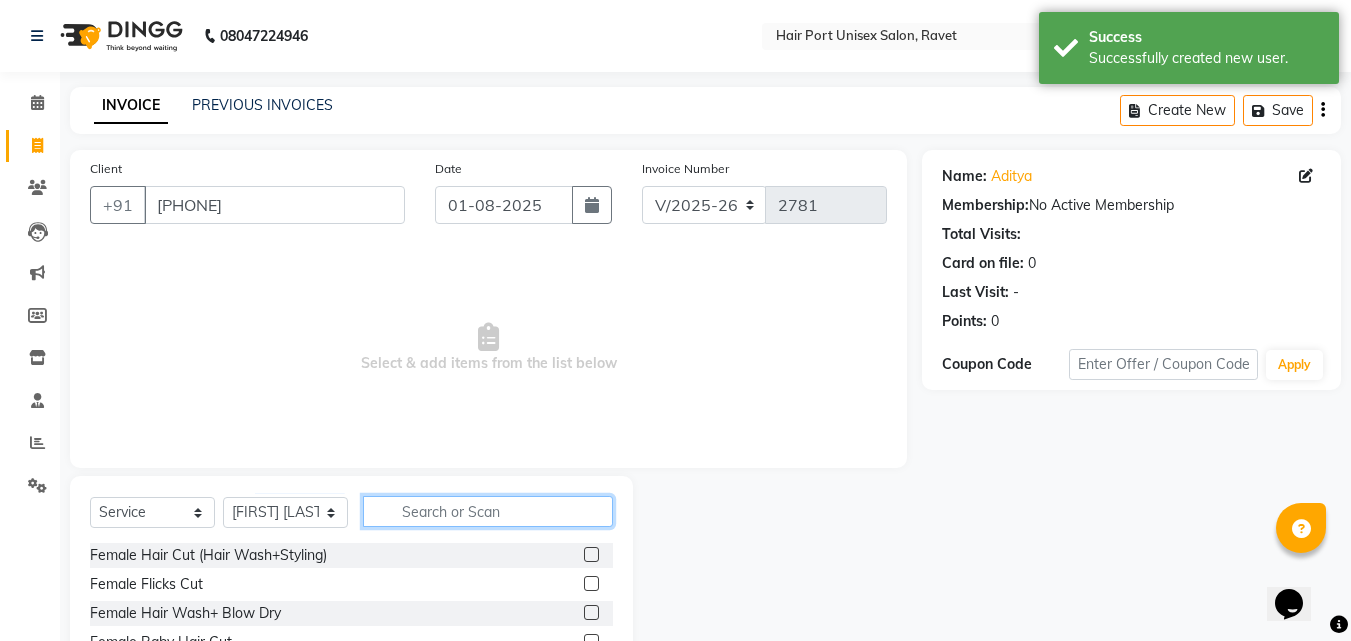 click 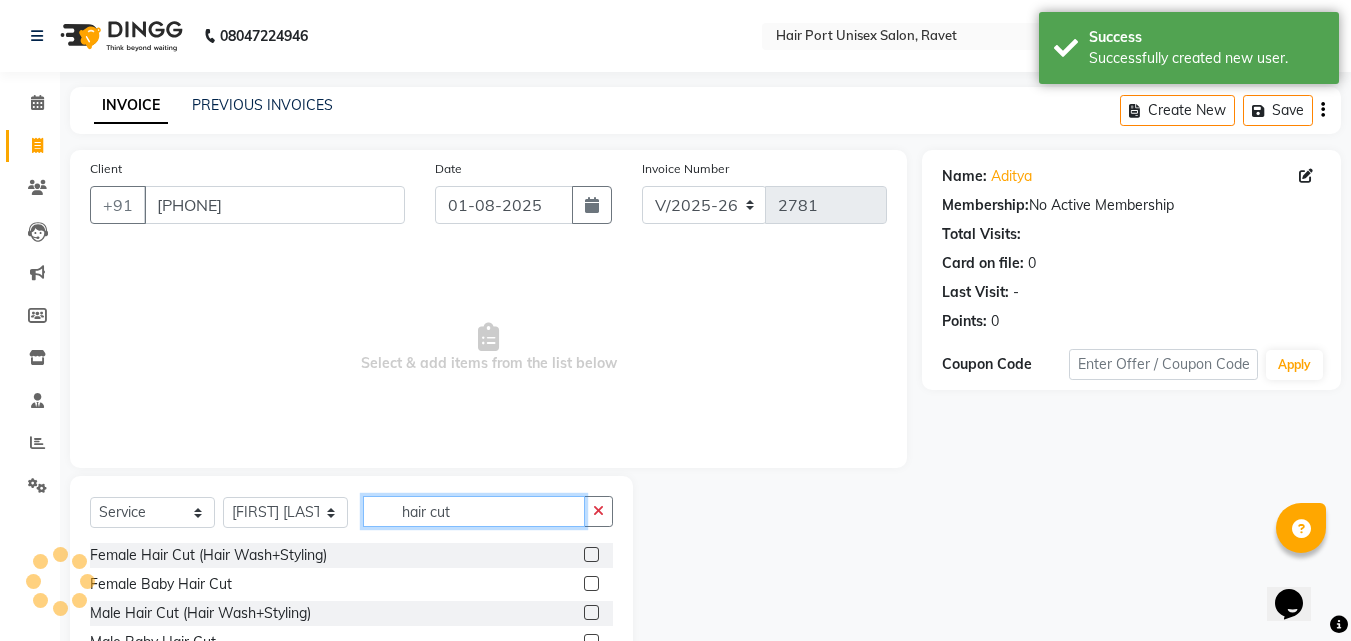 type on "hair cut" 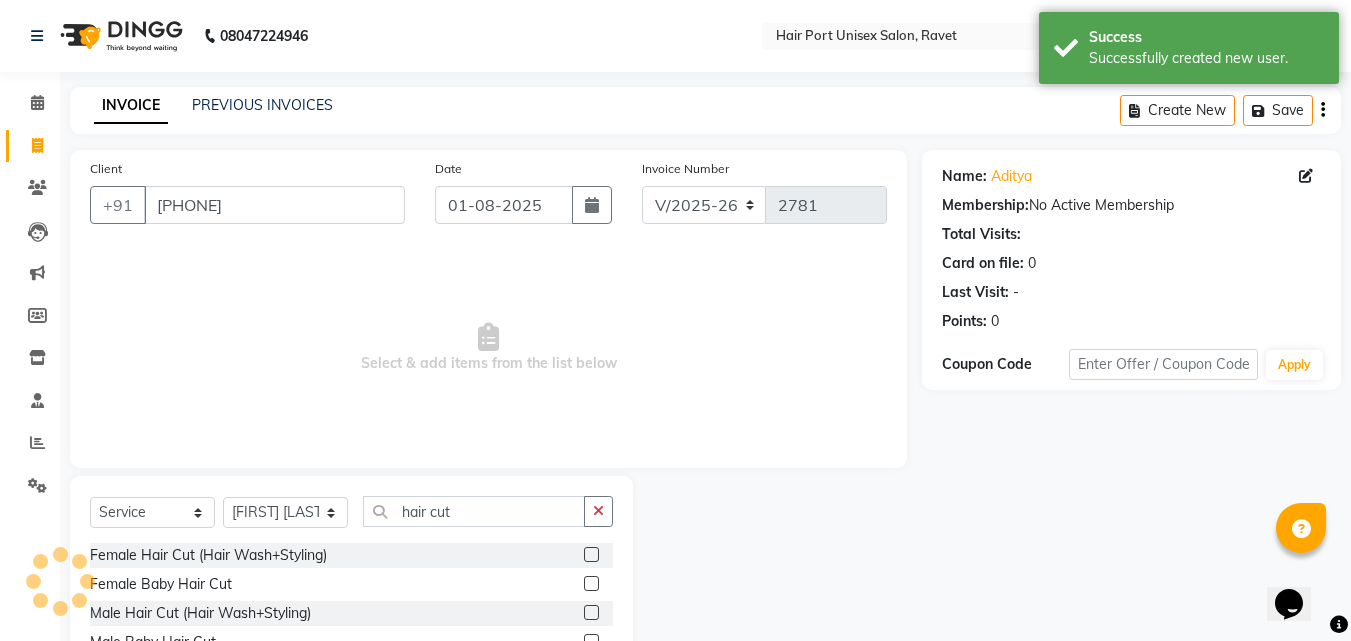 click 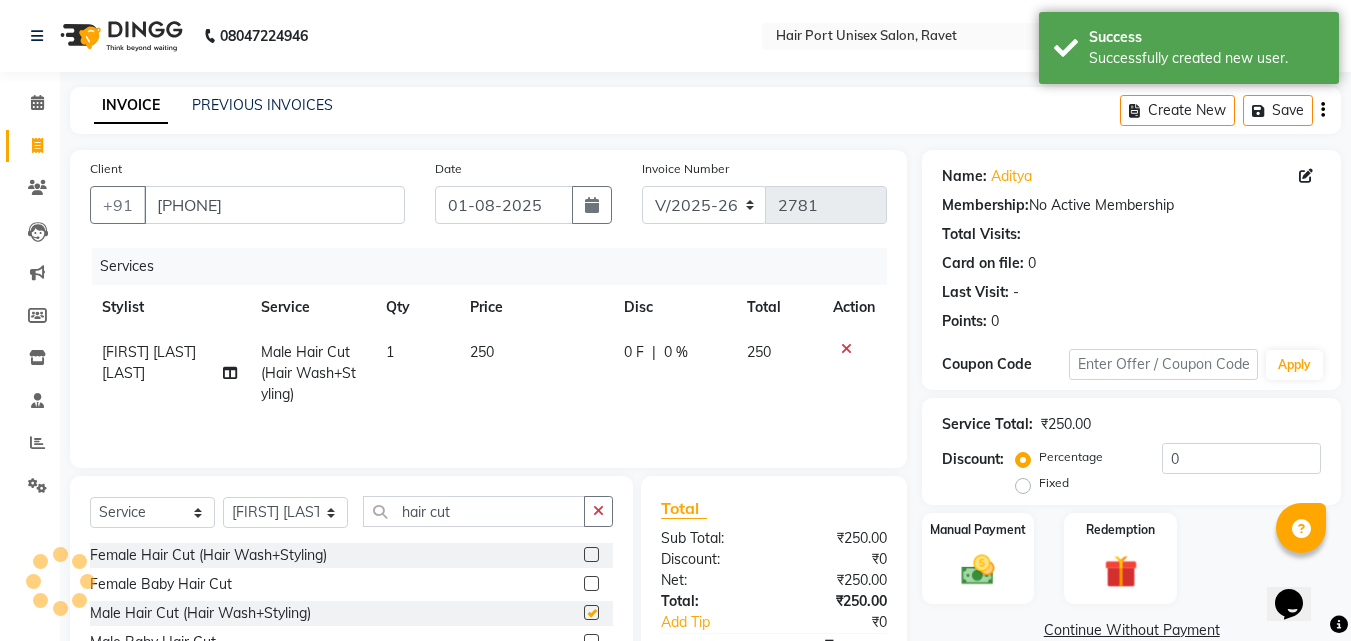 checkbox on "false" 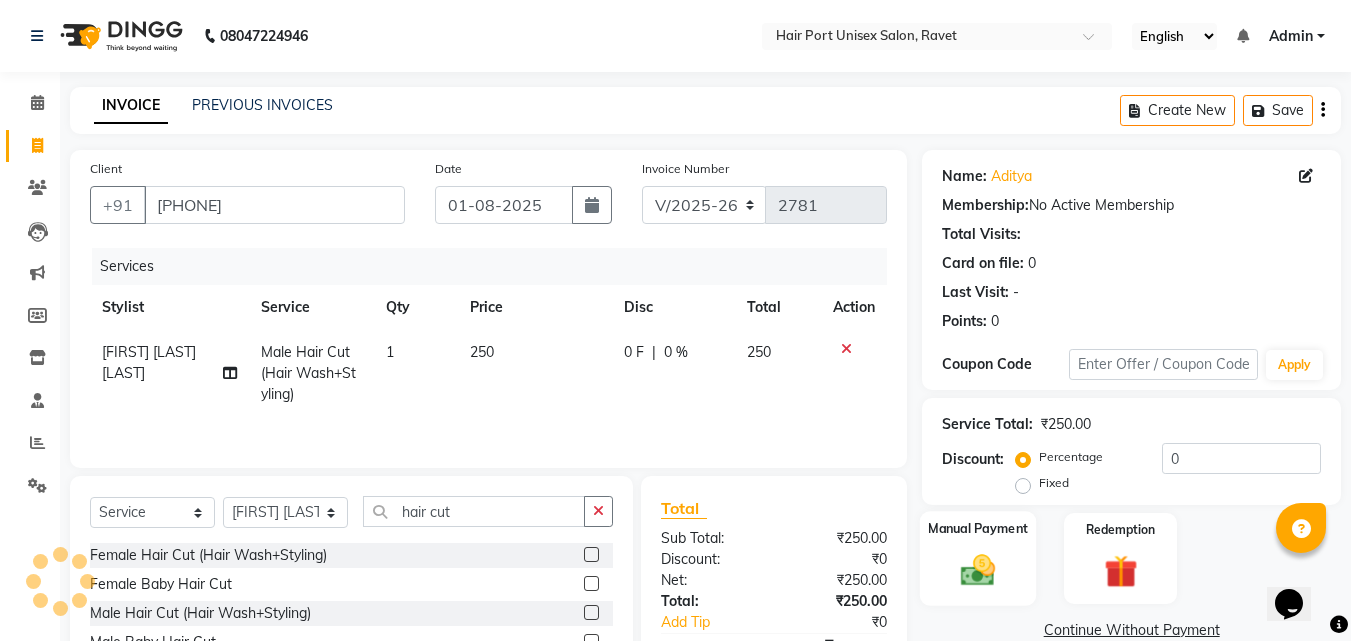 click on "Manual Payment" 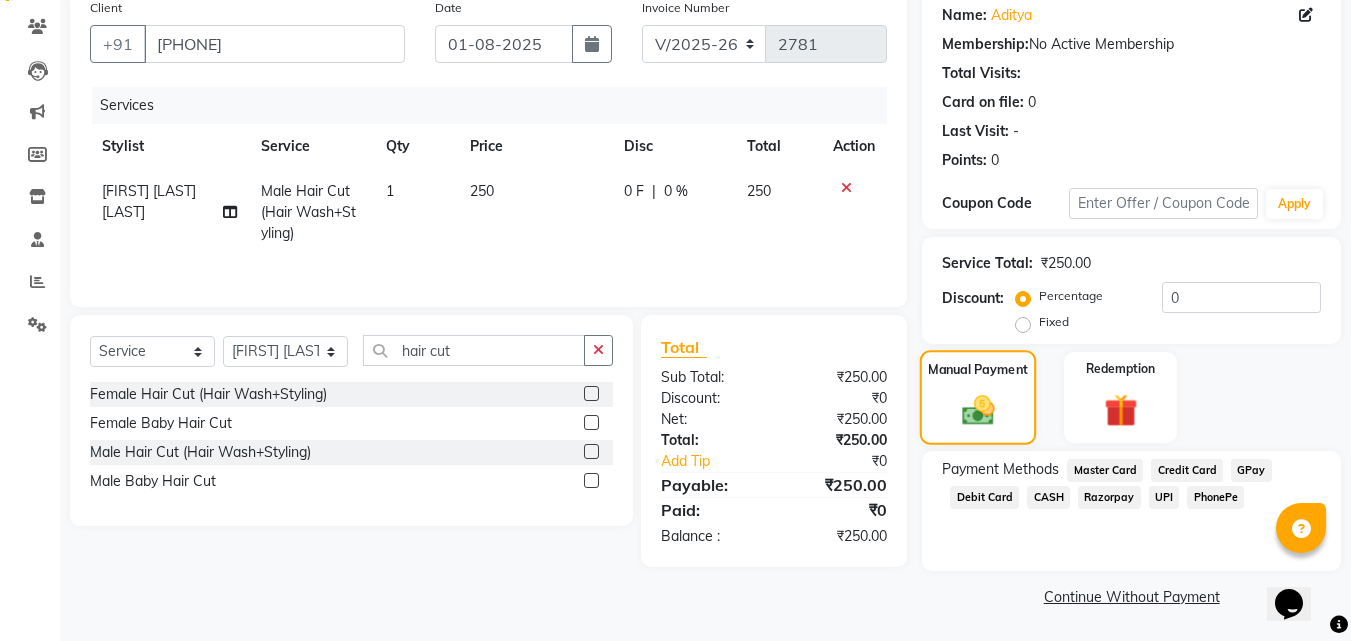 scroll, scrollTop: 162, scrollLeft: 0, axis: vertical 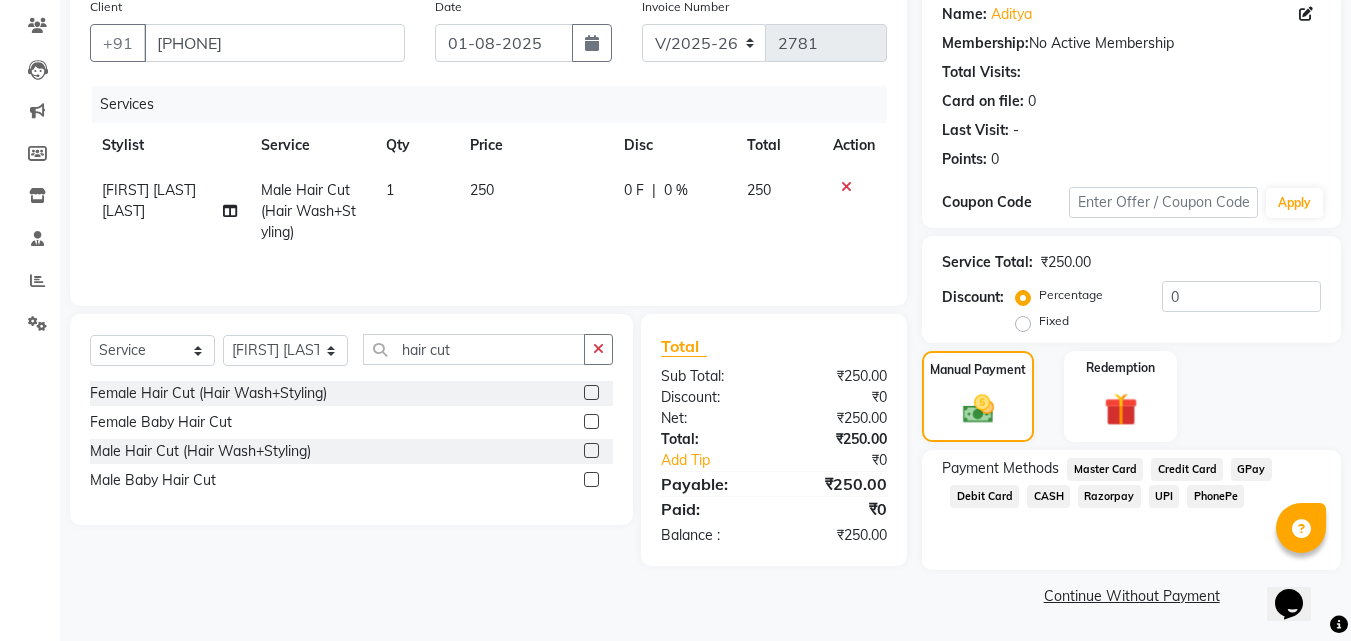 click on "PhonePe" 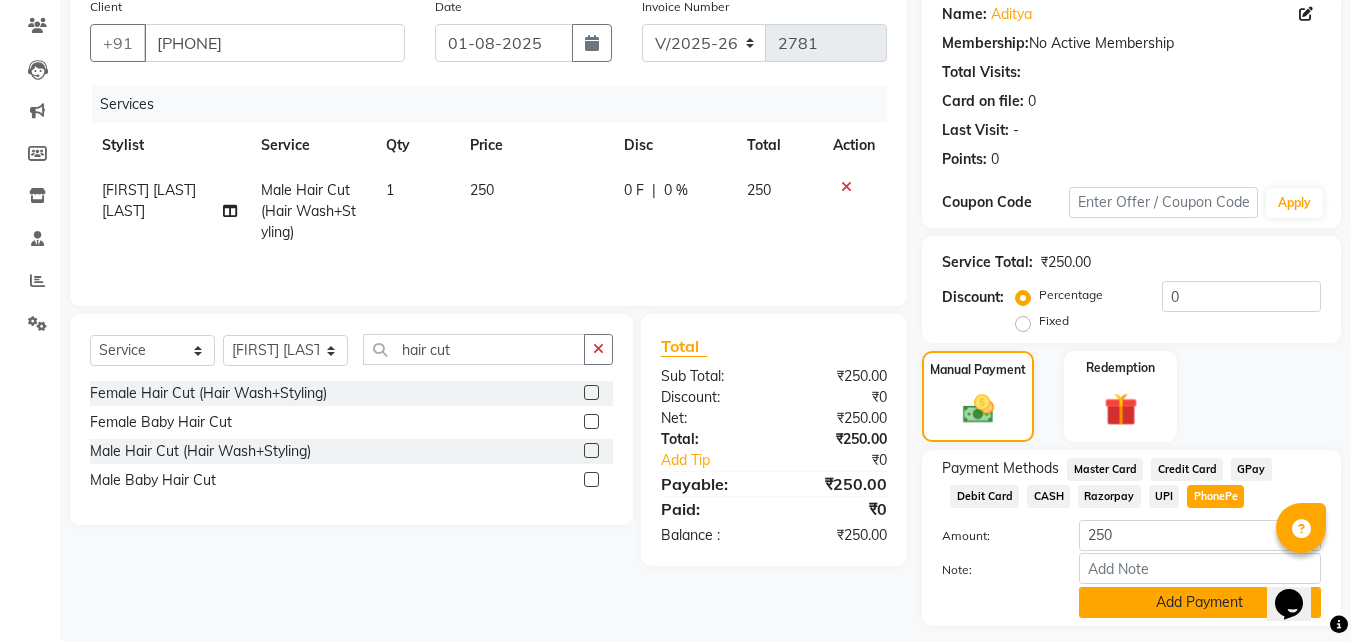 click on "Add Payment" 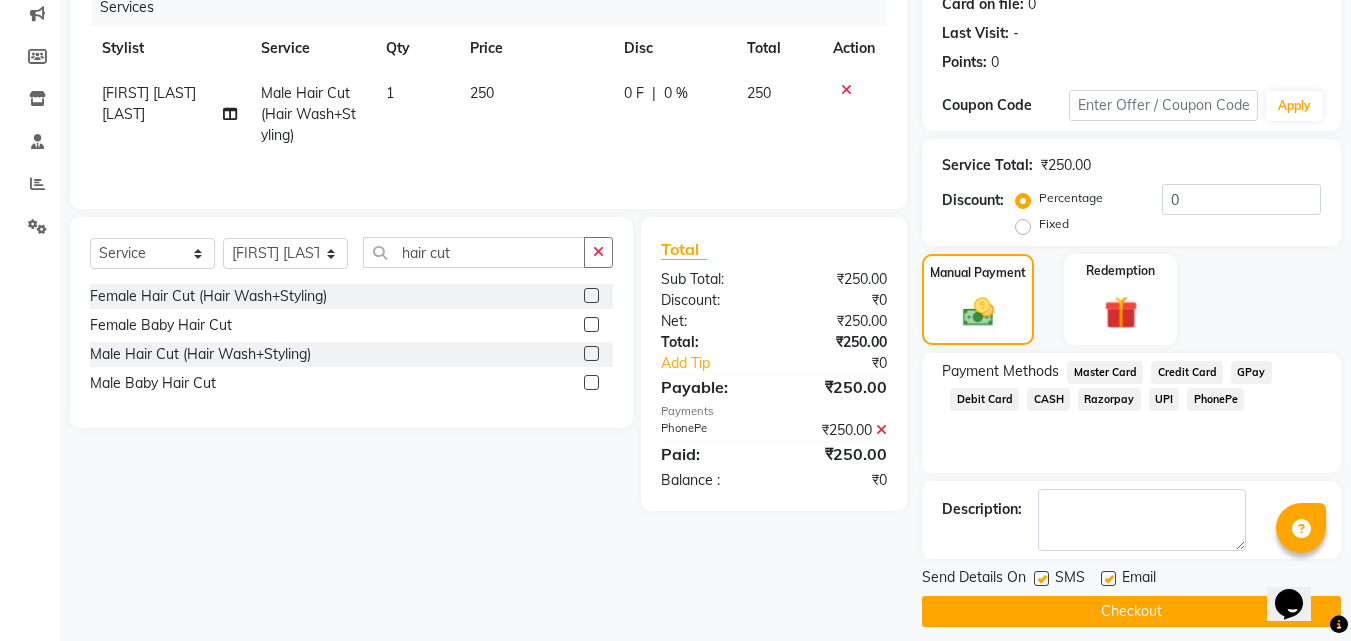 scroll, scrollTop: 275, scrollLeft: 0, axis: vertical 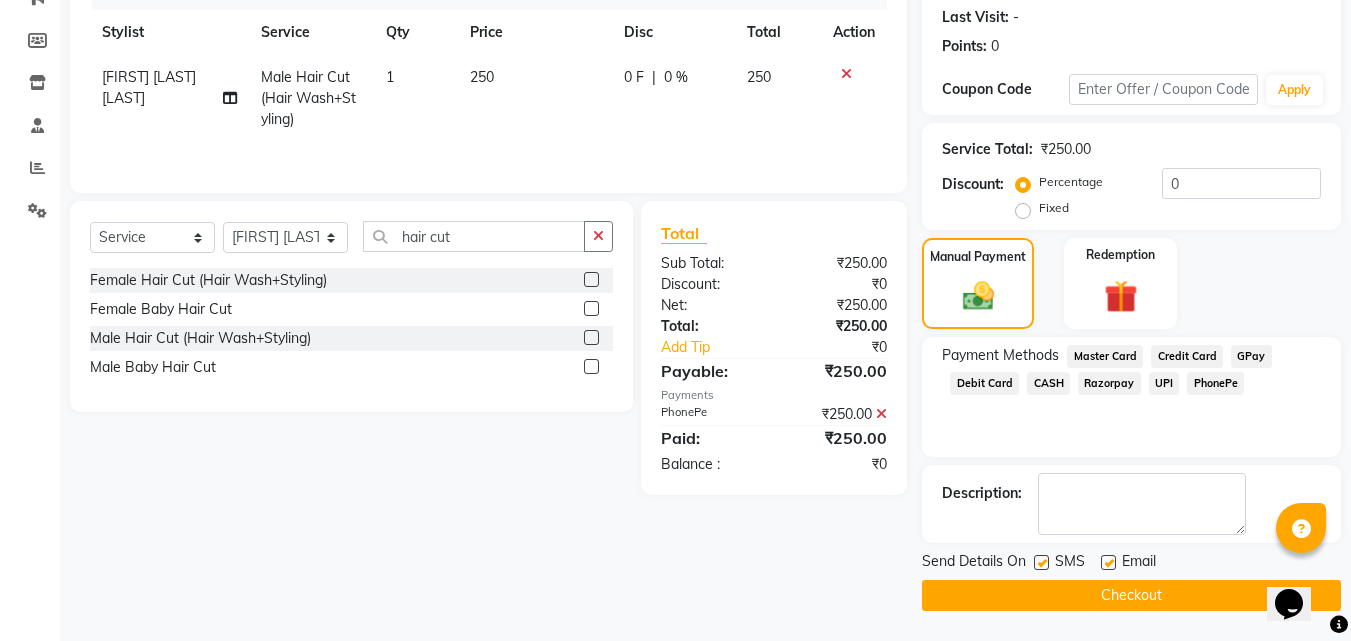 click on "Checkout" 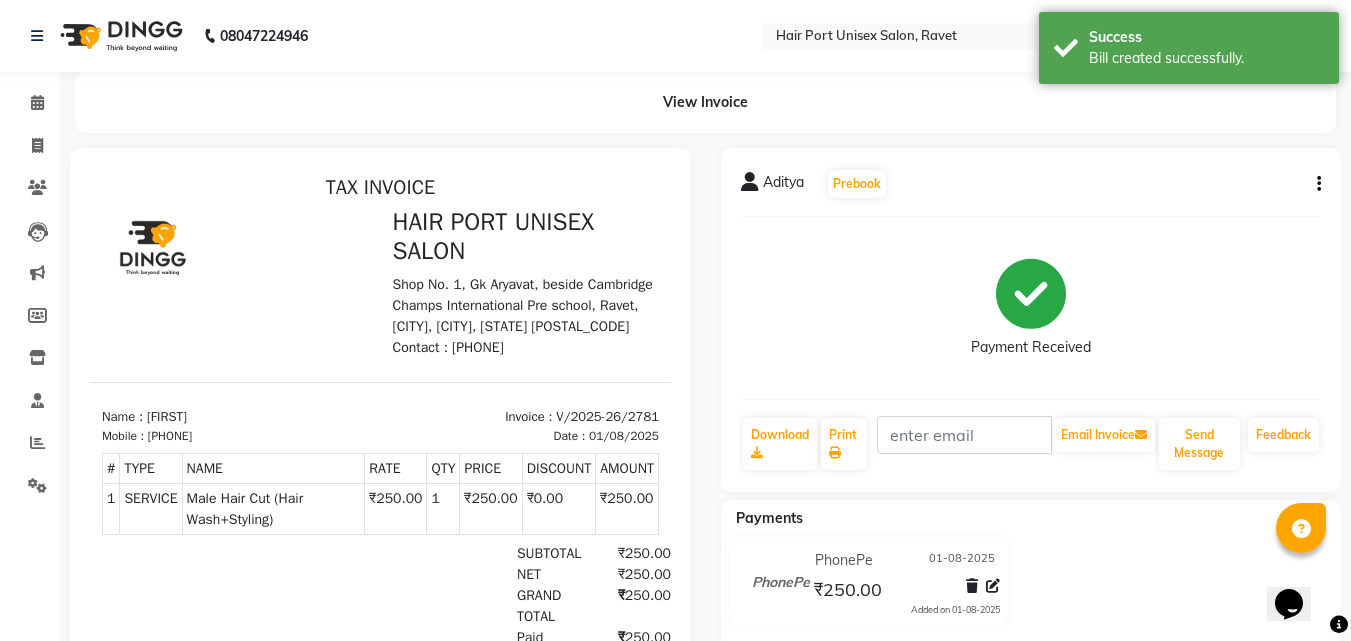 scroll, scrollTop: 0, scrollLeft: 0, axis: both 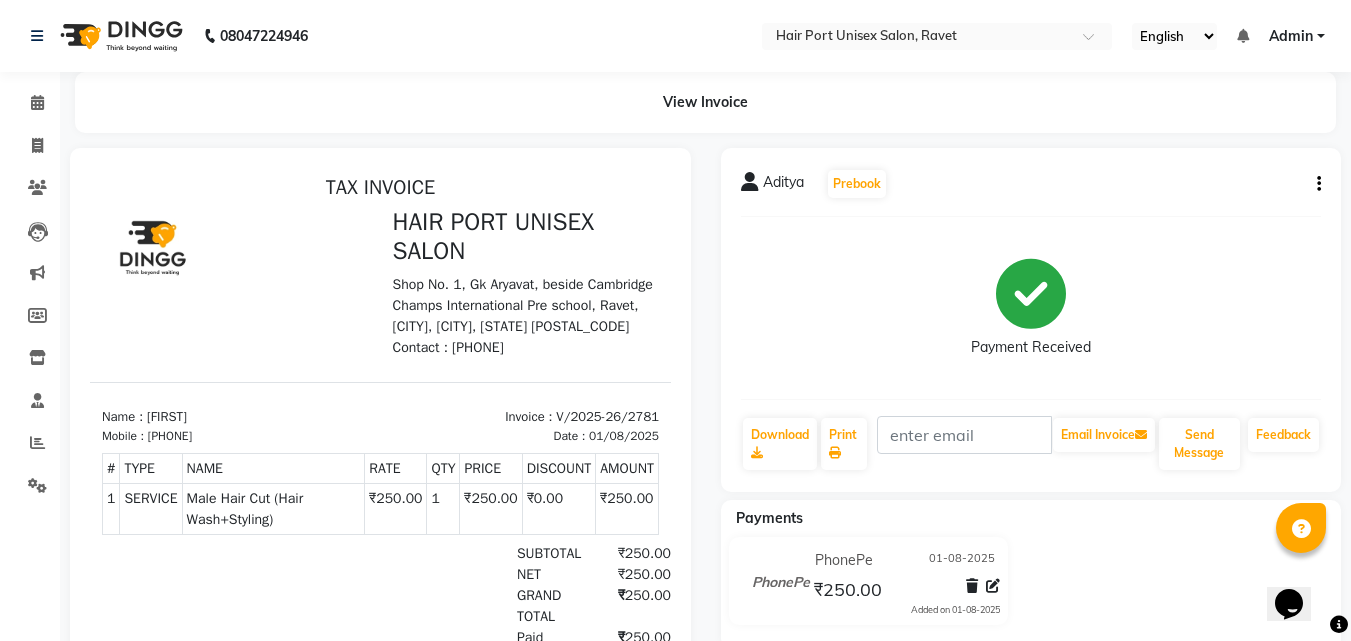 select on "service" 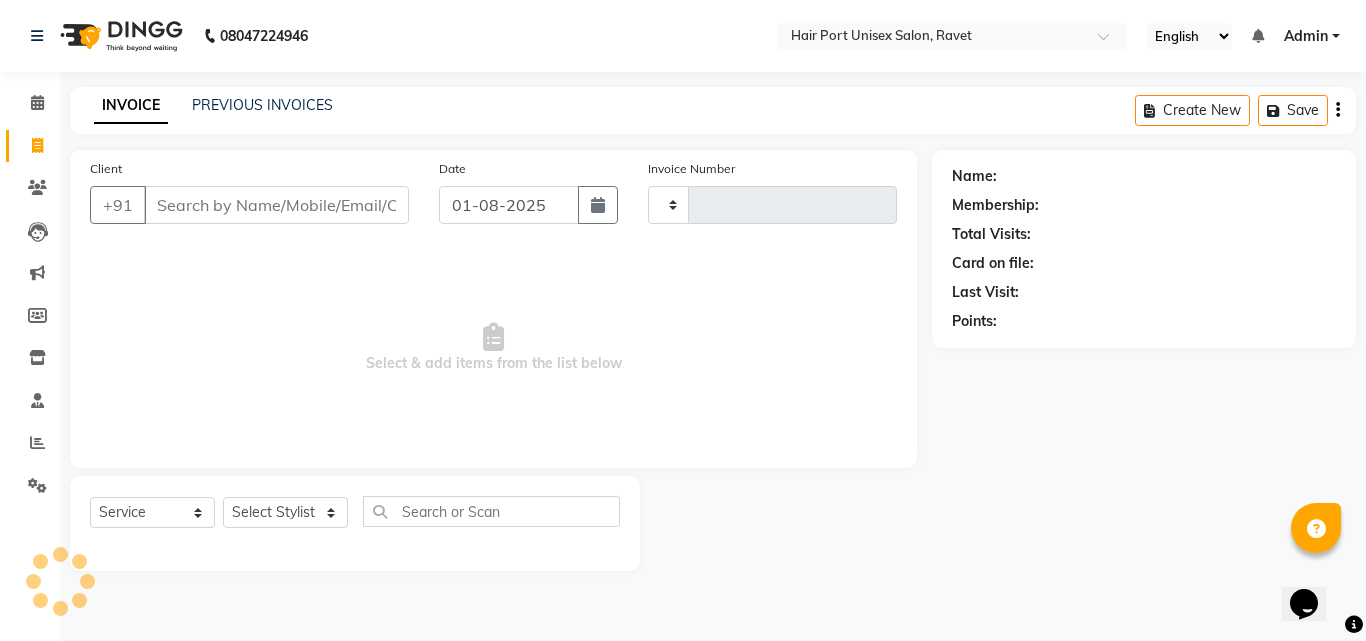 type on "2782" 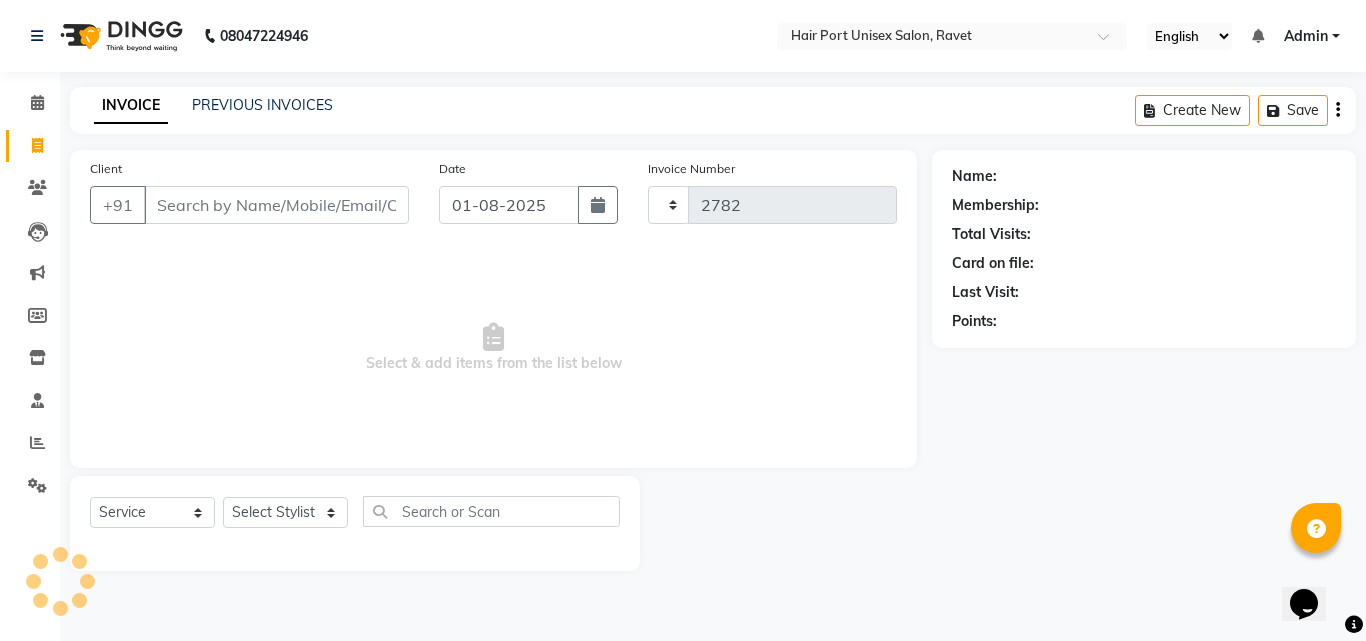 select on "7015" 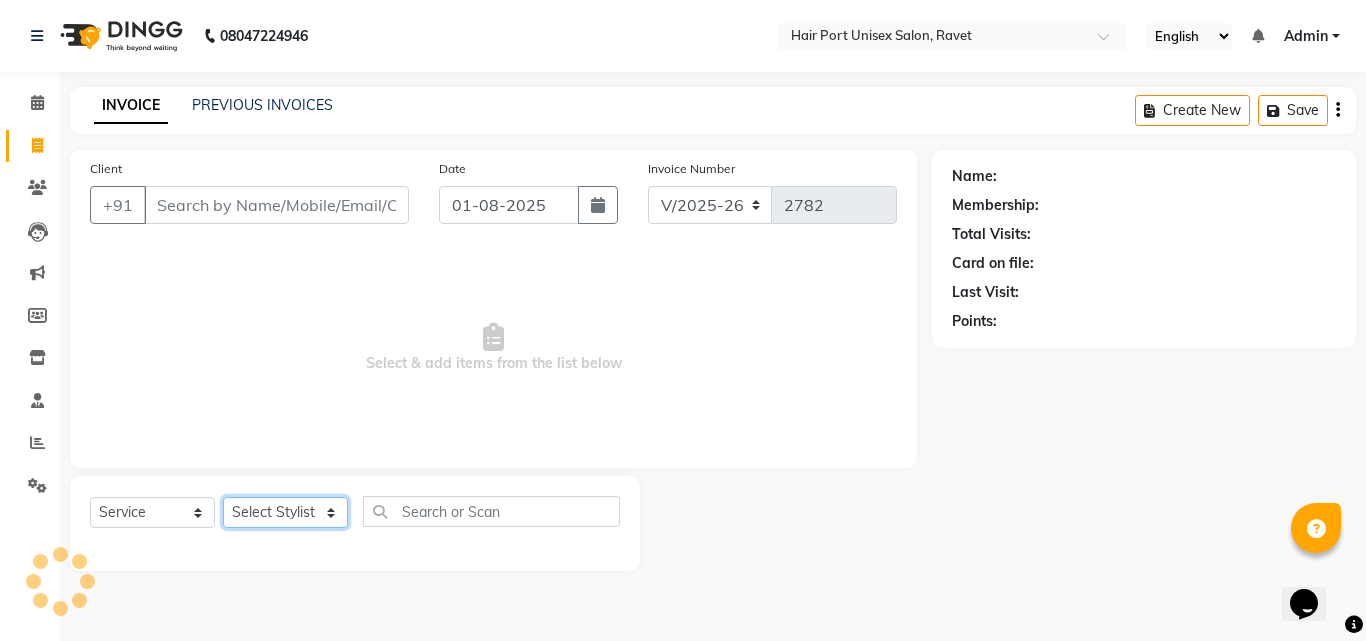 click on "Select Stylist" 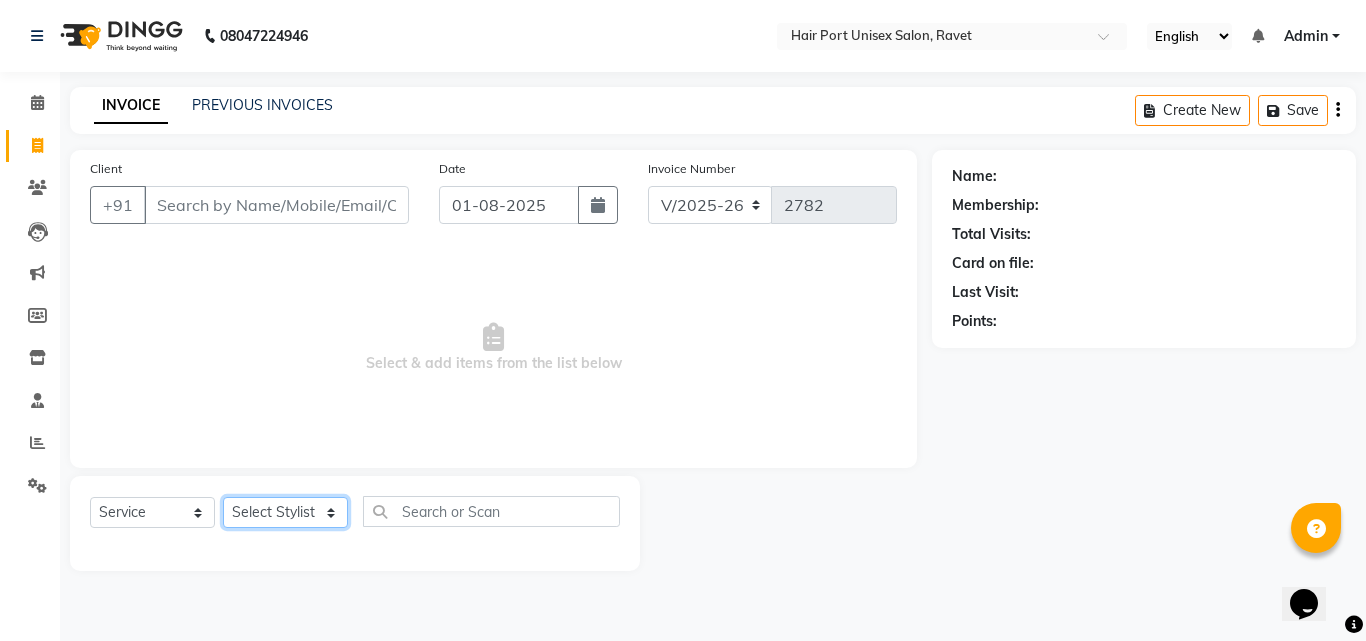 select on "63965" 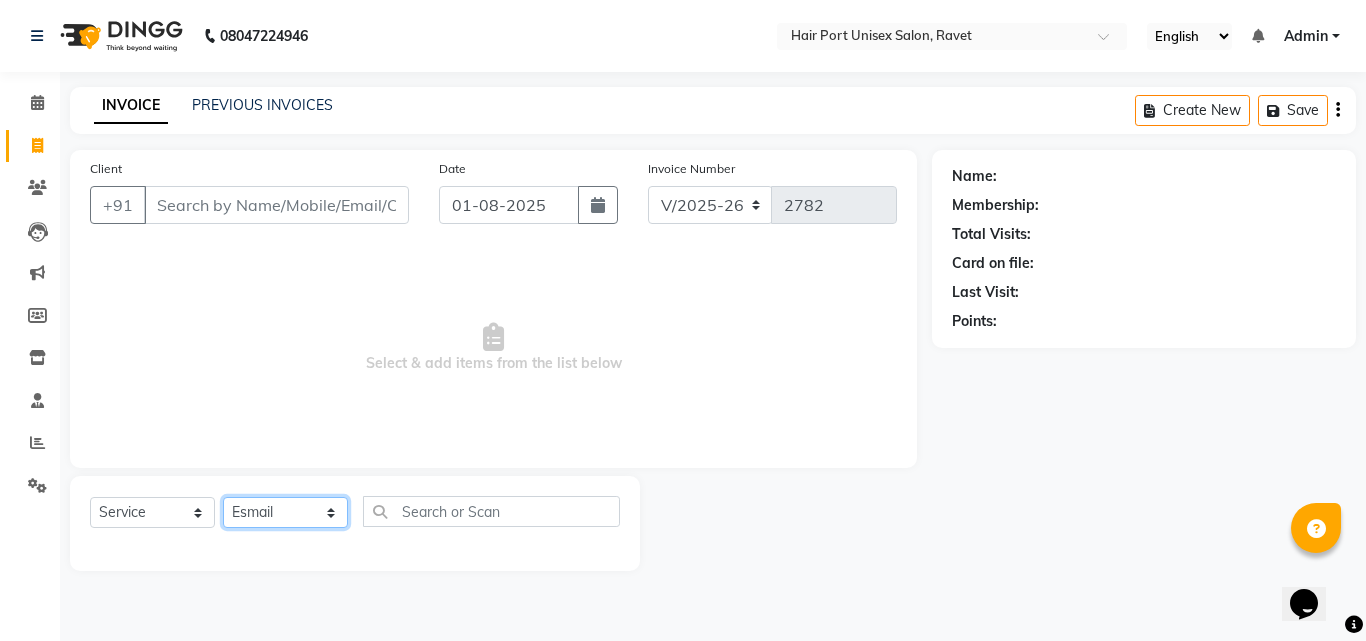 click on "Select Stylist Anushaka Parihar  Esmail Gufran Jyoti Disale Netaji Vishwanath Suryavanshi Rupali  Tanaji Vishwanath Suryavanshi Vinod Mane" 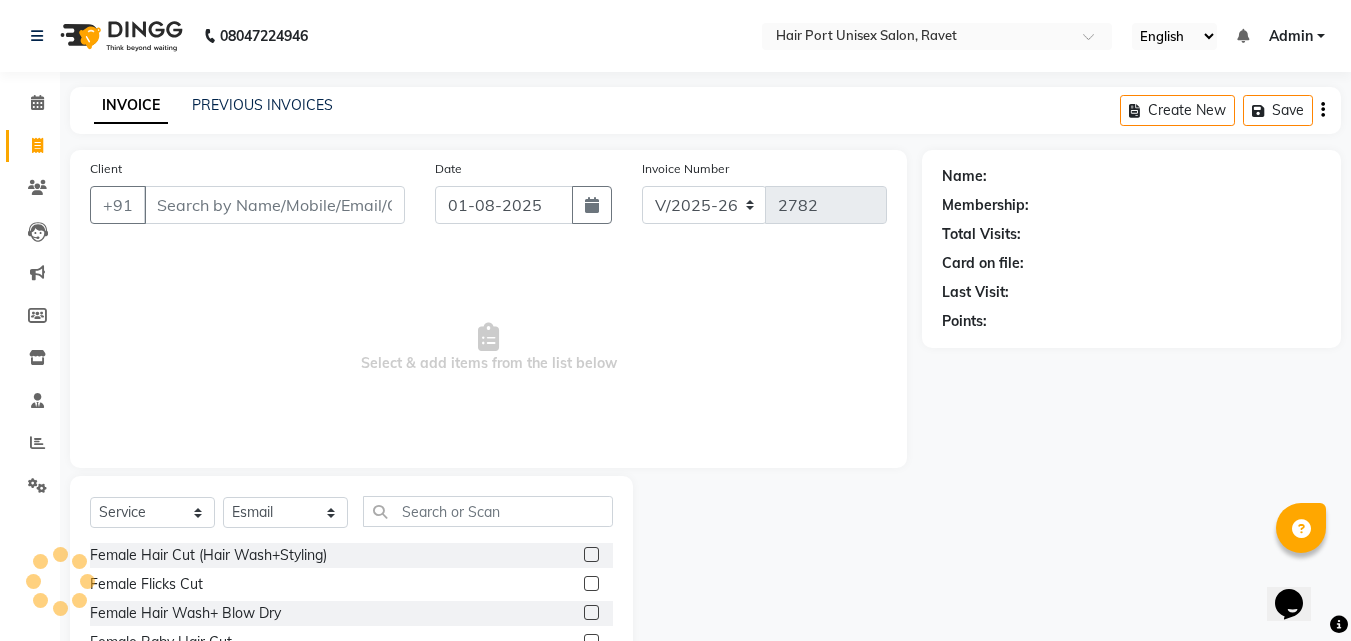 click 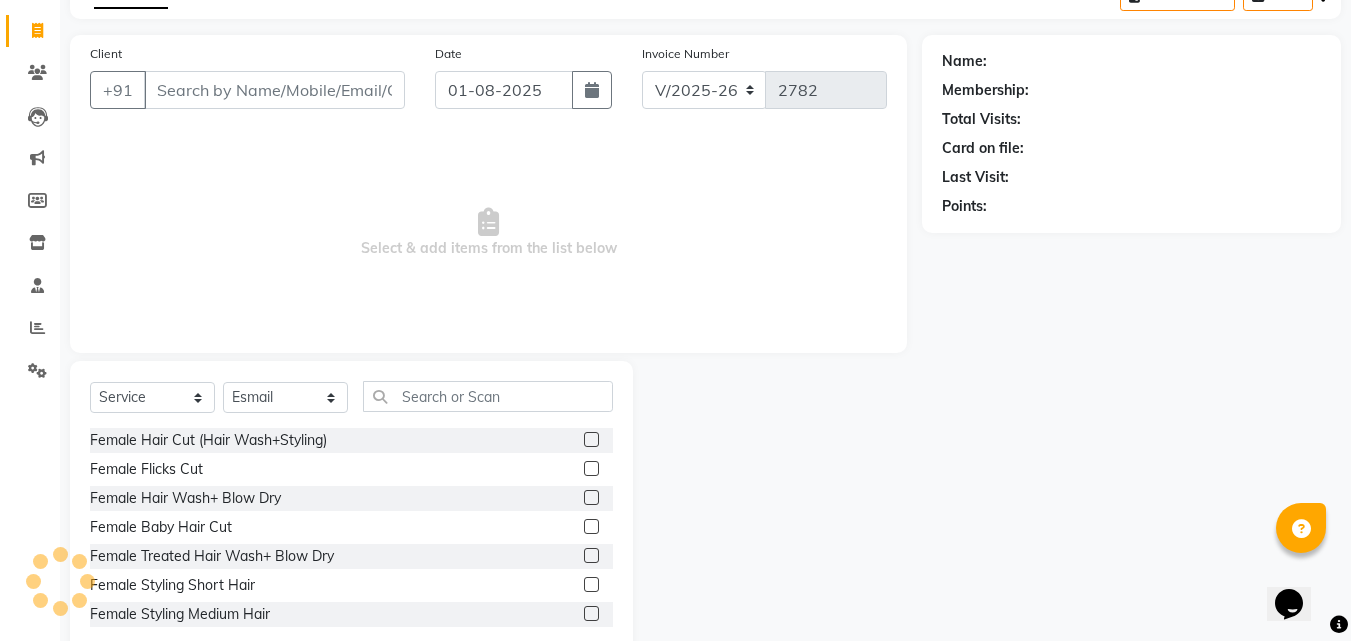scroll, scrollTop: 160, scrollLeft: 0, axis: vertical 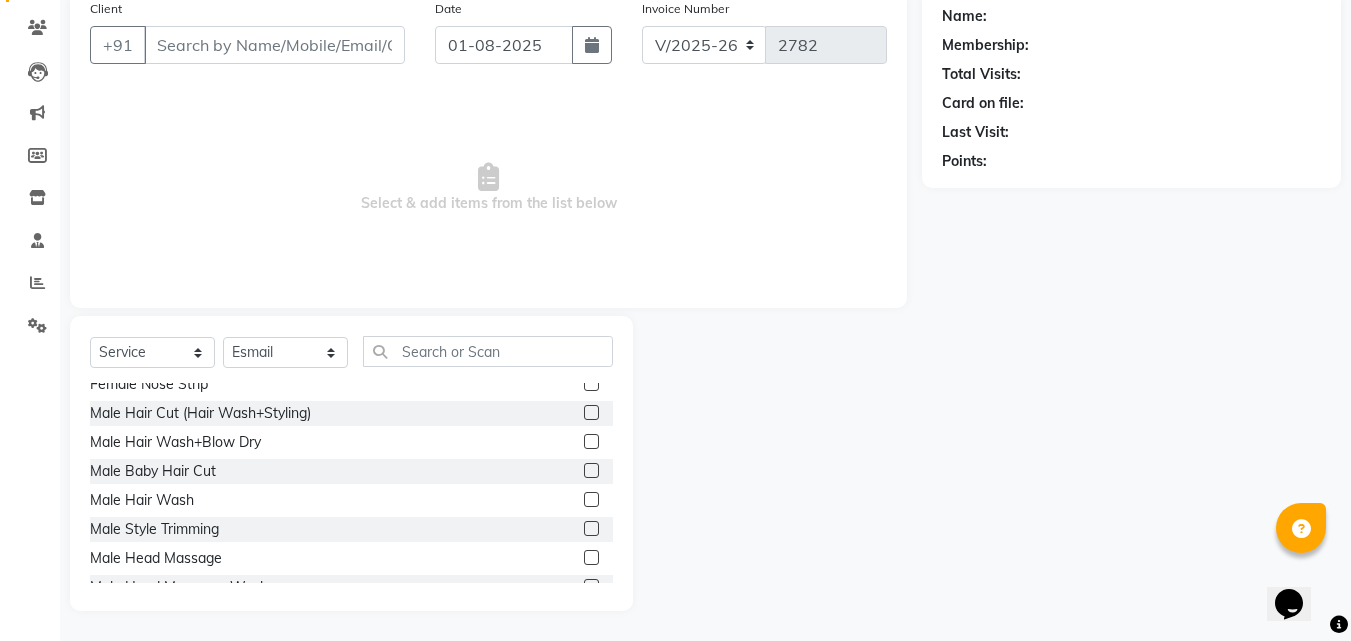 click 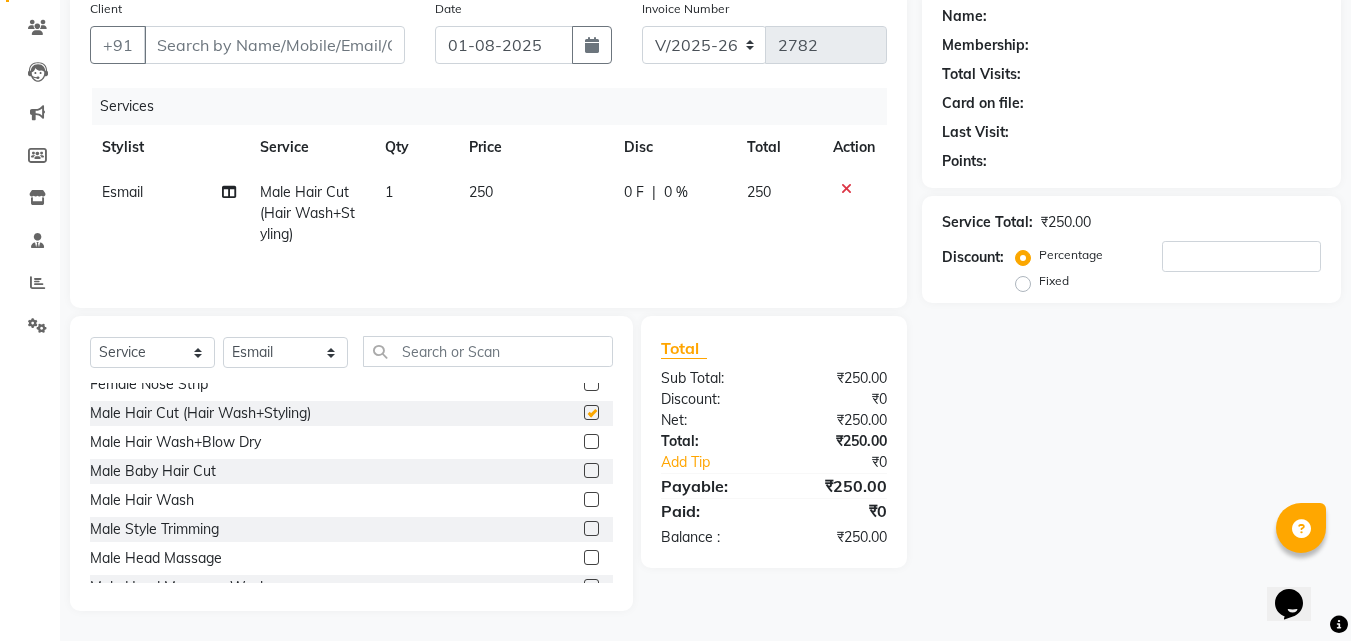 checkbox on "false" 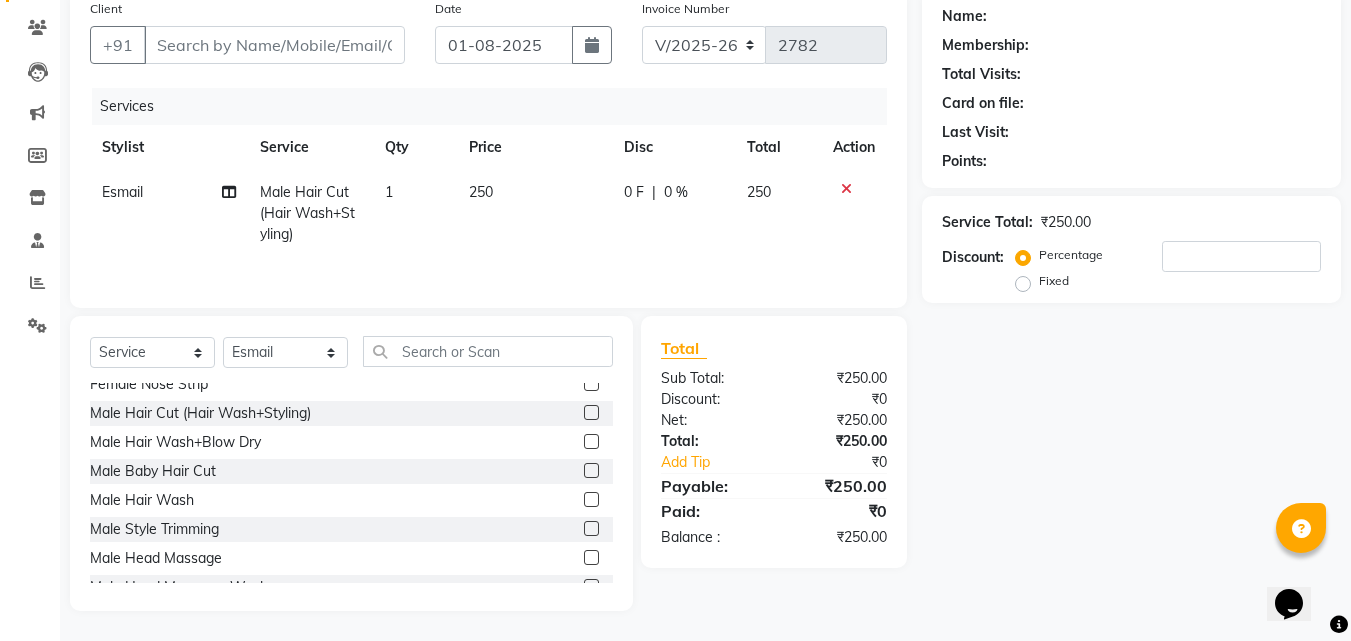 click 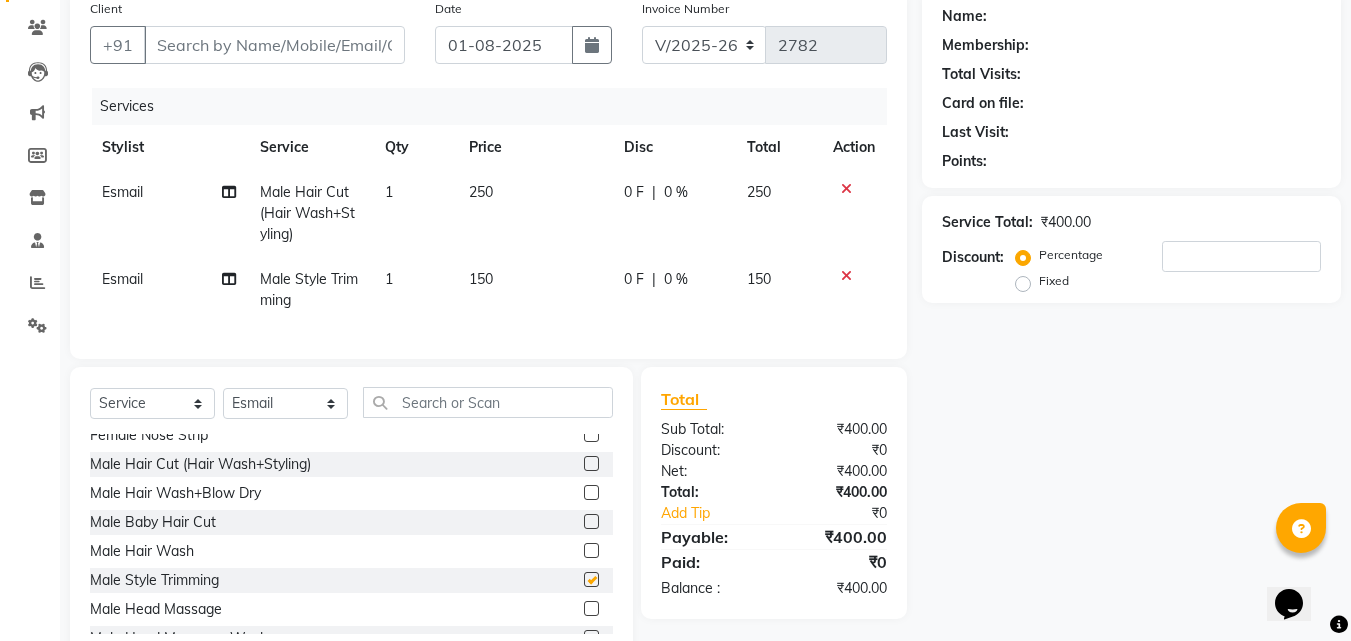 checkbox on "false" 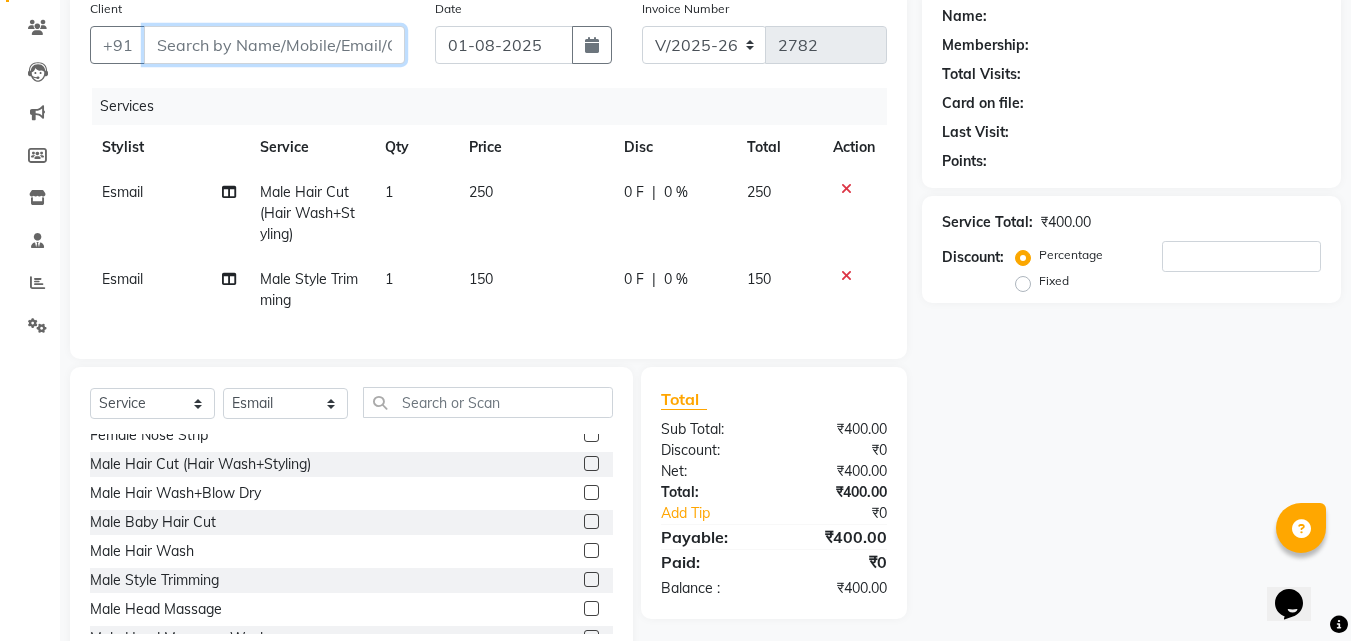 click on "Client" at bounding box center [274, 45] 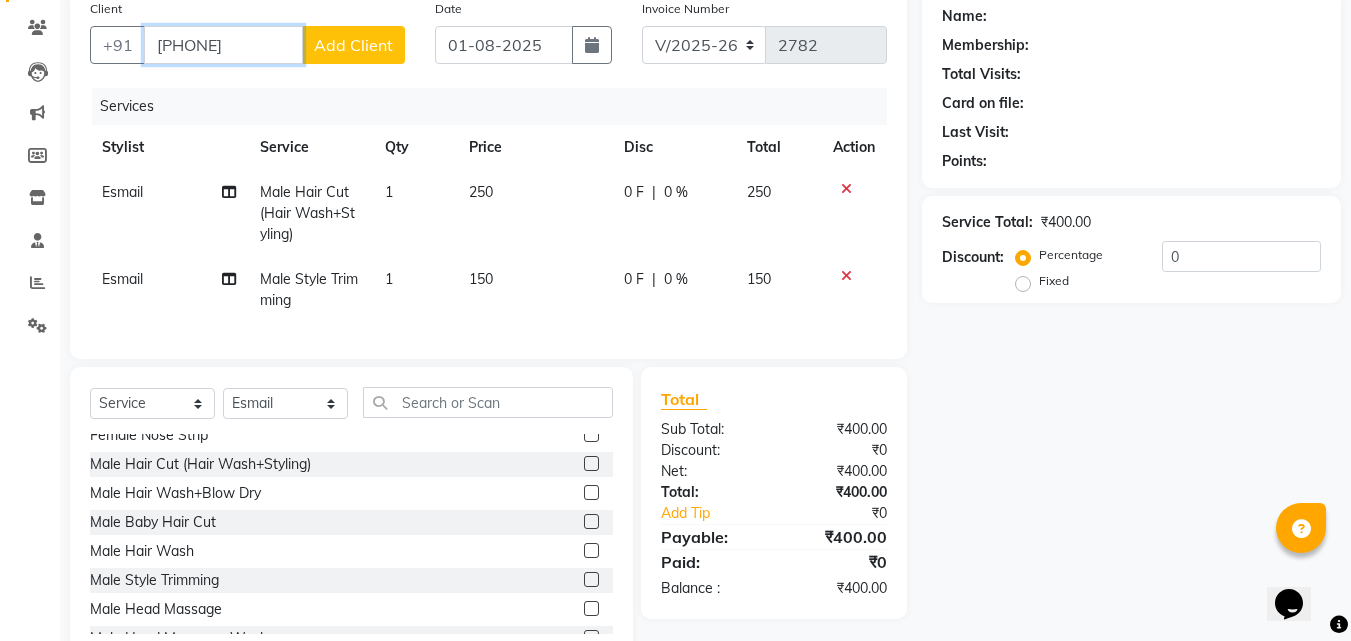 type on "[PHONE]" 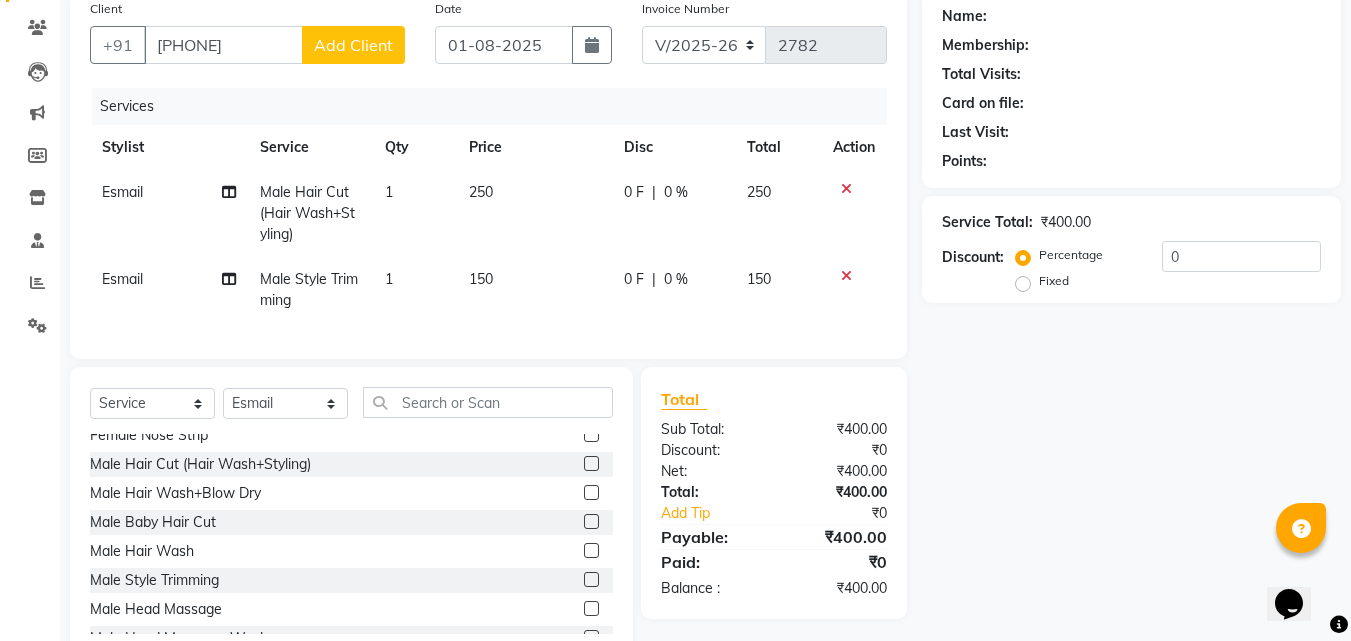 click on "Add Client" 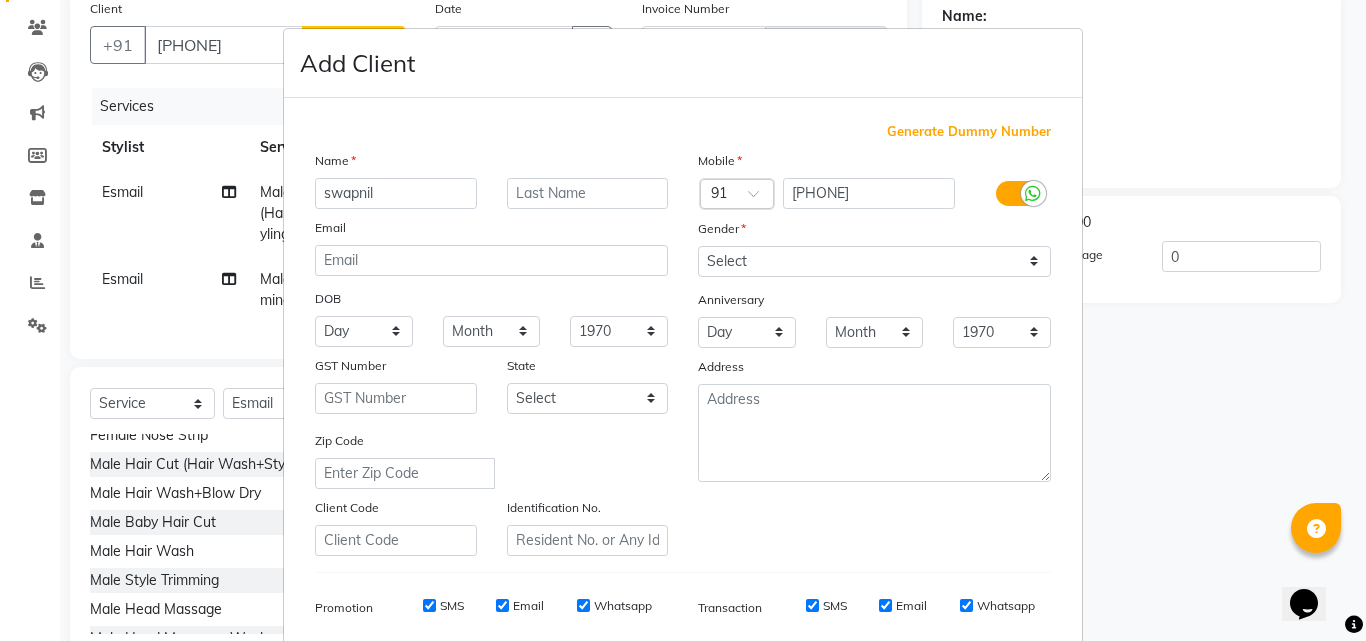 type on "swapnil" 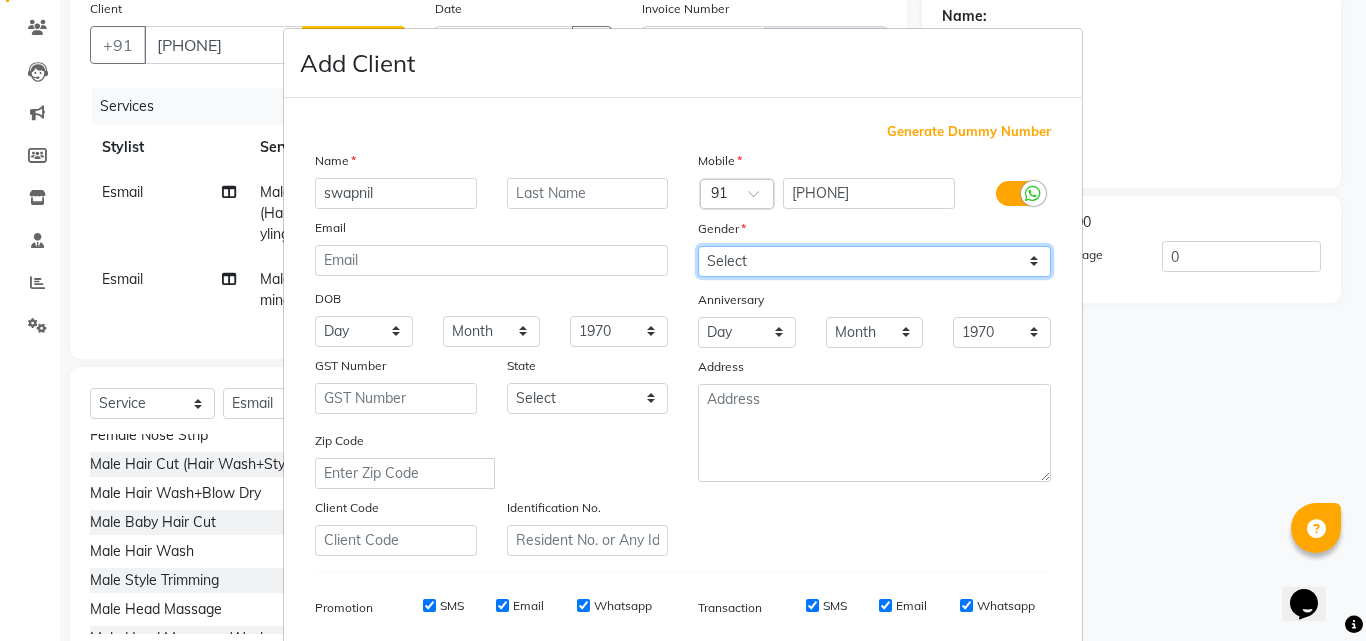 click on "Select Male Female Other Prefer Not To Say" at bounding box center (874, 261) 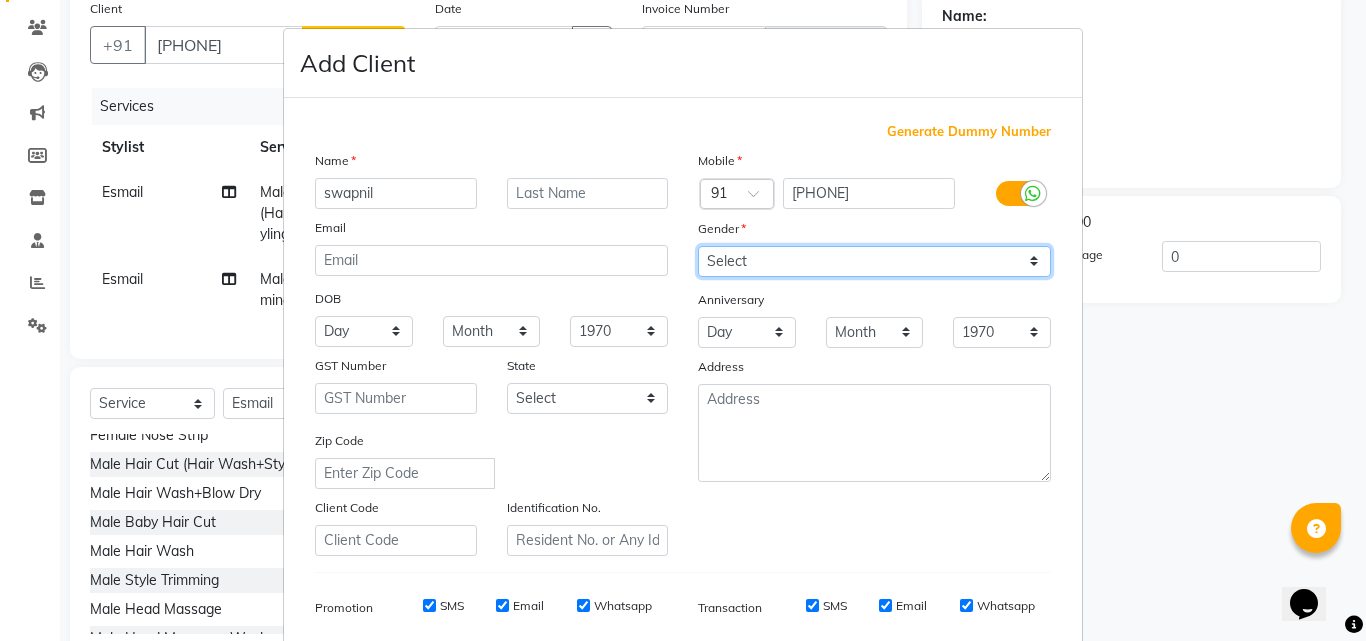 select on "male" 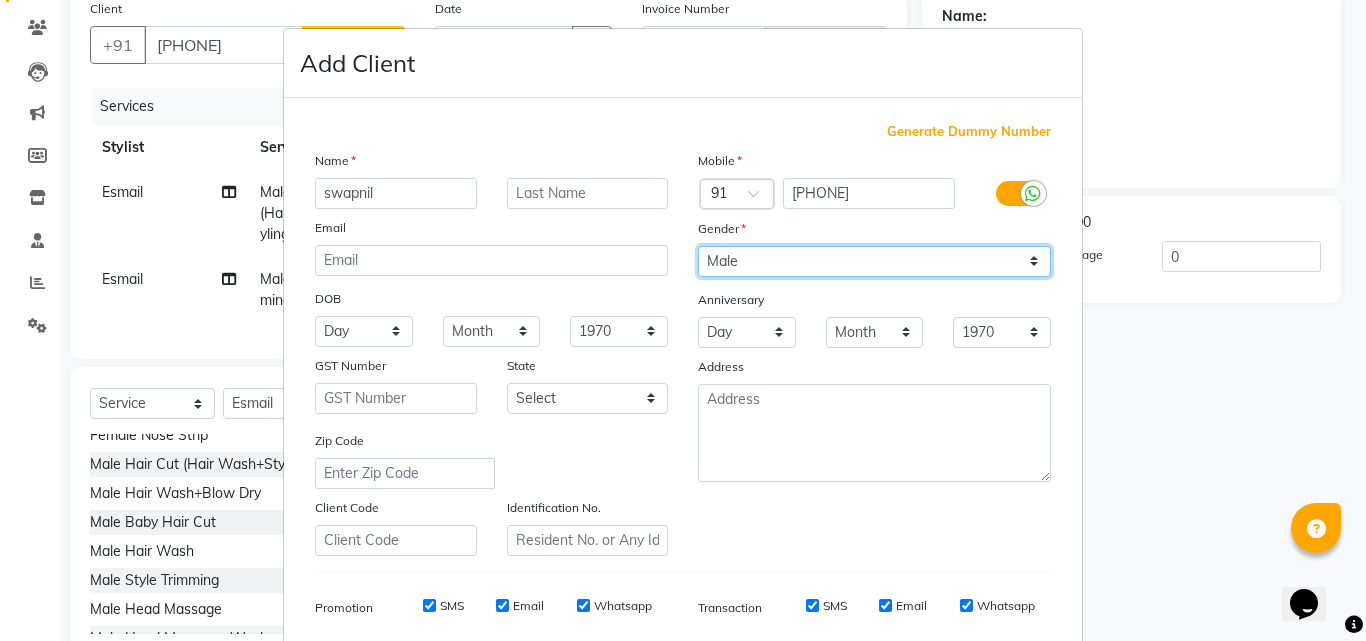 click on "Select Male Female Other Prefer Not To Say" at bounding box center (874, 261) 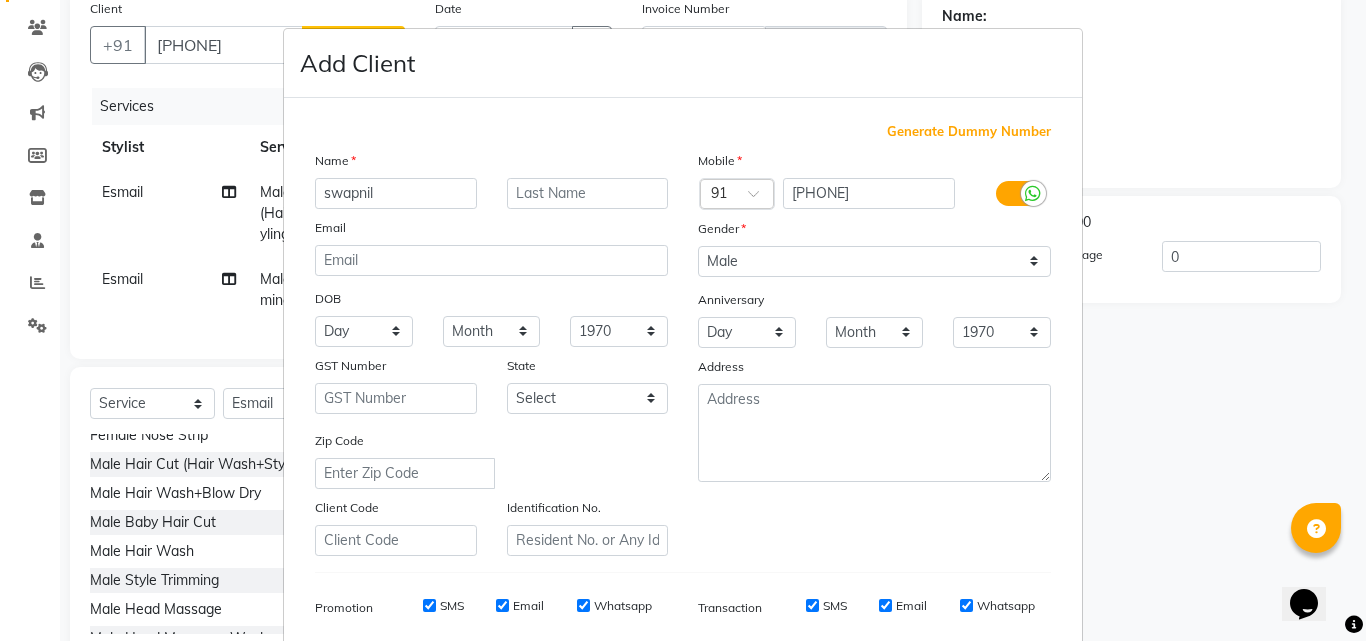 click on "Add Client Generate Dummy Number Name [FIRST] Email DOB Day 01 02 03 04 05 06 07 08 09 10 11 12 13 14 15 16 17 18 19 20 21 22 23 24 25 26 27 28 29 30 31 Month January February March April May June July August September October November December 1940 1941 1942 1943 1944 1945 1946 1947 1948 1949 1950 1951 1952 1953 1954 1955 1956 1957 1958 1959 1960 1961 1962 1963 1964 1965 1966 1967 1968 1969 1970 1971 1972 1973 1974 1975 1976 1977 1978 1979 1980 1981 1982 1983 1984 1985 1986 1987 1988 1989 1990 1991 1992 1993 1994 1995 1996 1997 1998 1999 2000 2001 2002 2003 2004 2005 2006 2007 2008 2009 2010 2011 2012 2013 2014 2015 2016 2017 2018 2019 2020 2021 2022 2023 2024 GST Number State Select Andaman and Nicobar Islands Andhra Pradesh Arunachal Pradesh Assam Bihar Chandigarh Chhattisgarh Dadra and Nagar Haveli Daman and Diu Delhi Goa Gujarat Haryana Himachal Pradesh Jammu and Kashmir Jharkhand Karnataka Kerala Lakshadweep Madhya Pradesh Maharashtra Manipur Meghalaya Mizoram Nagaland Odisha Pondicherry Punjab Sikkim" at bounding box center (683, 320) 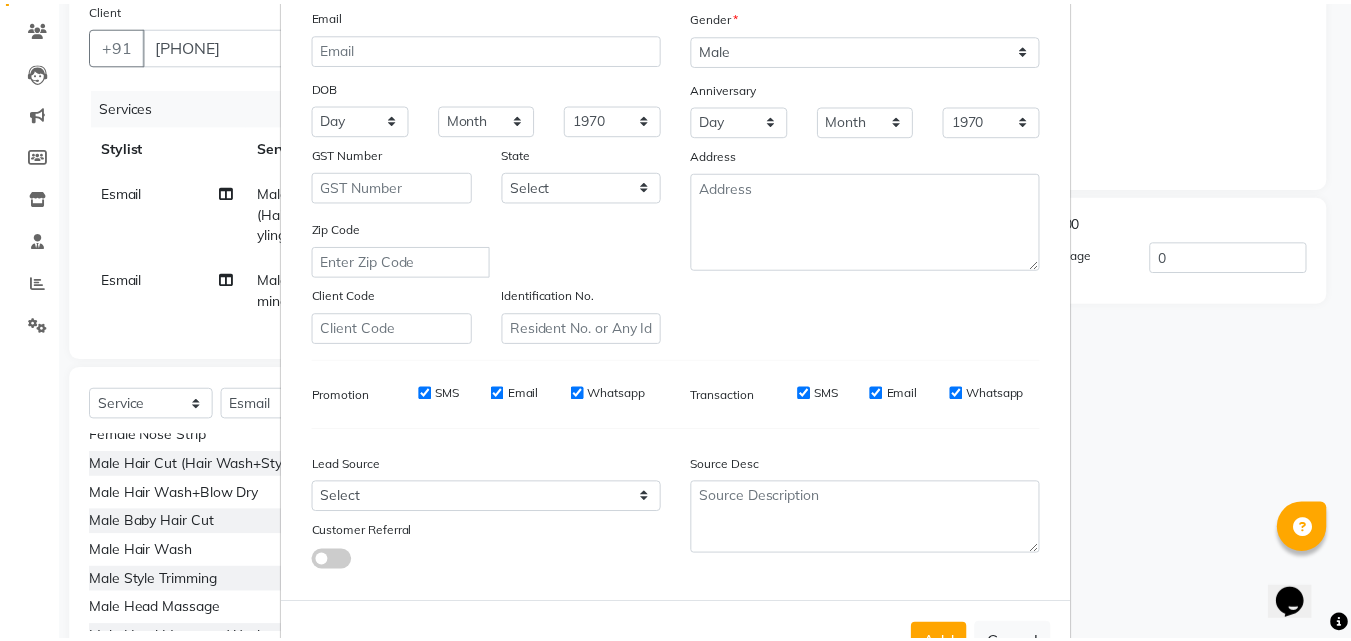 scroll, scrollTop: 282, scrollLeft: 0, axis: vertical 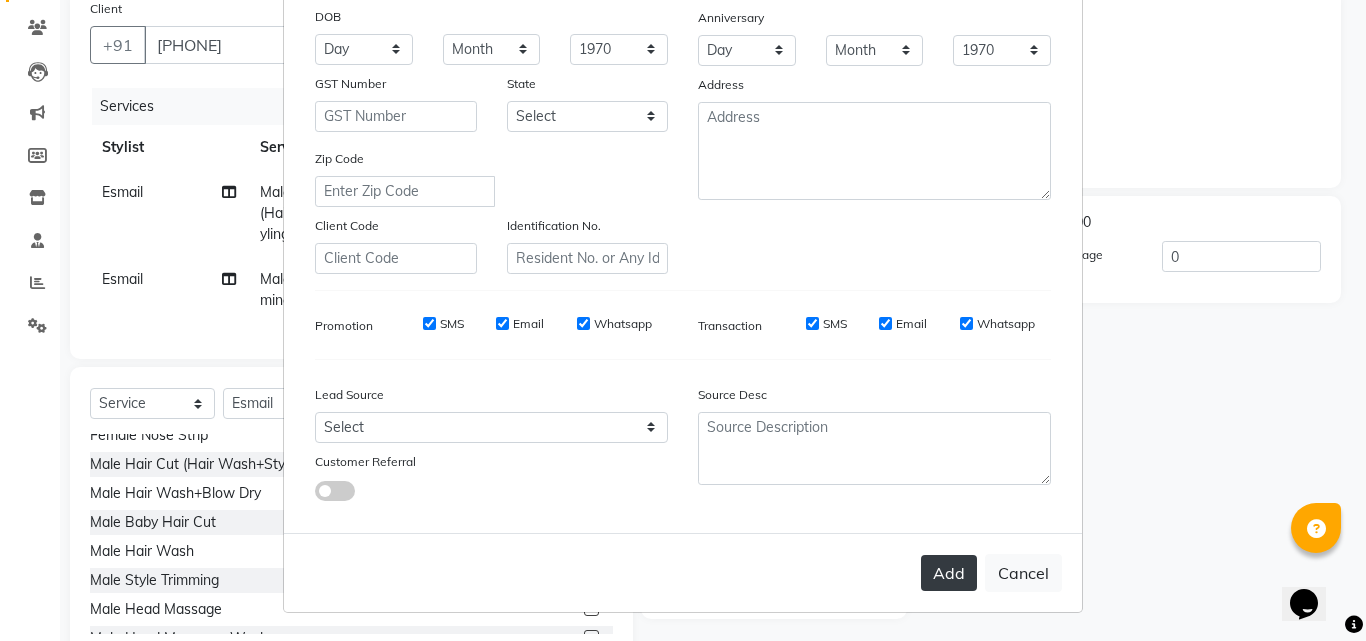 click on "Add" at bounding box center [949, 573] 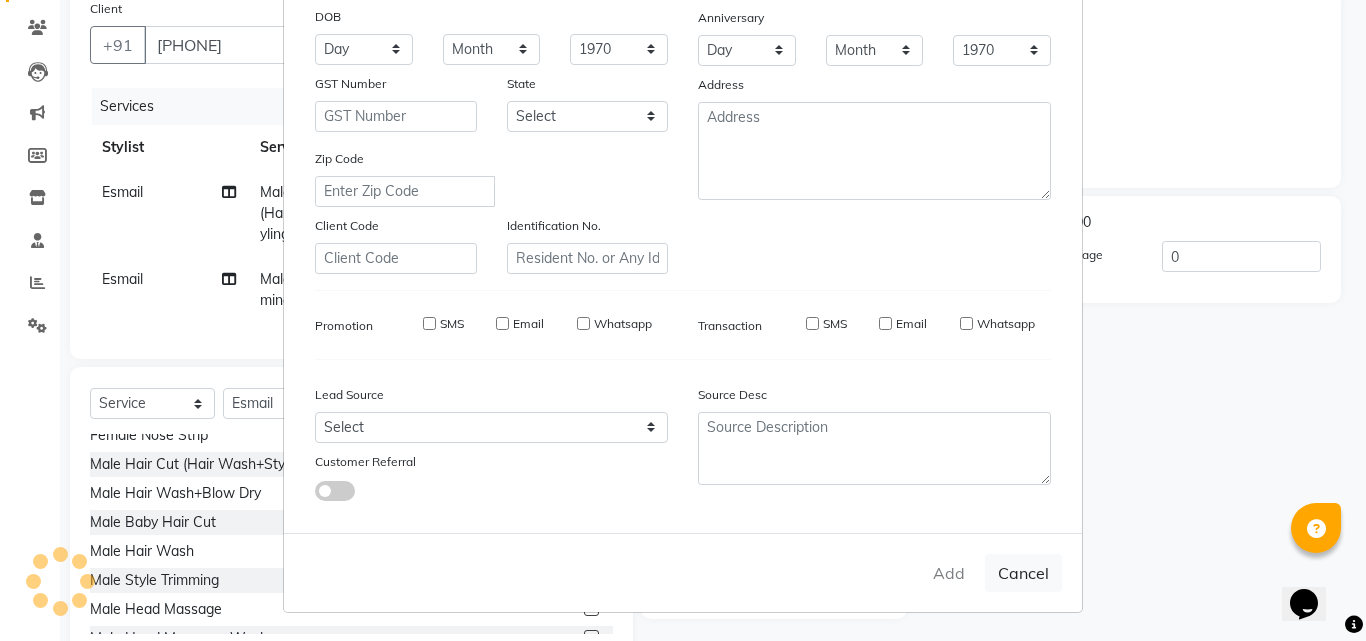 type 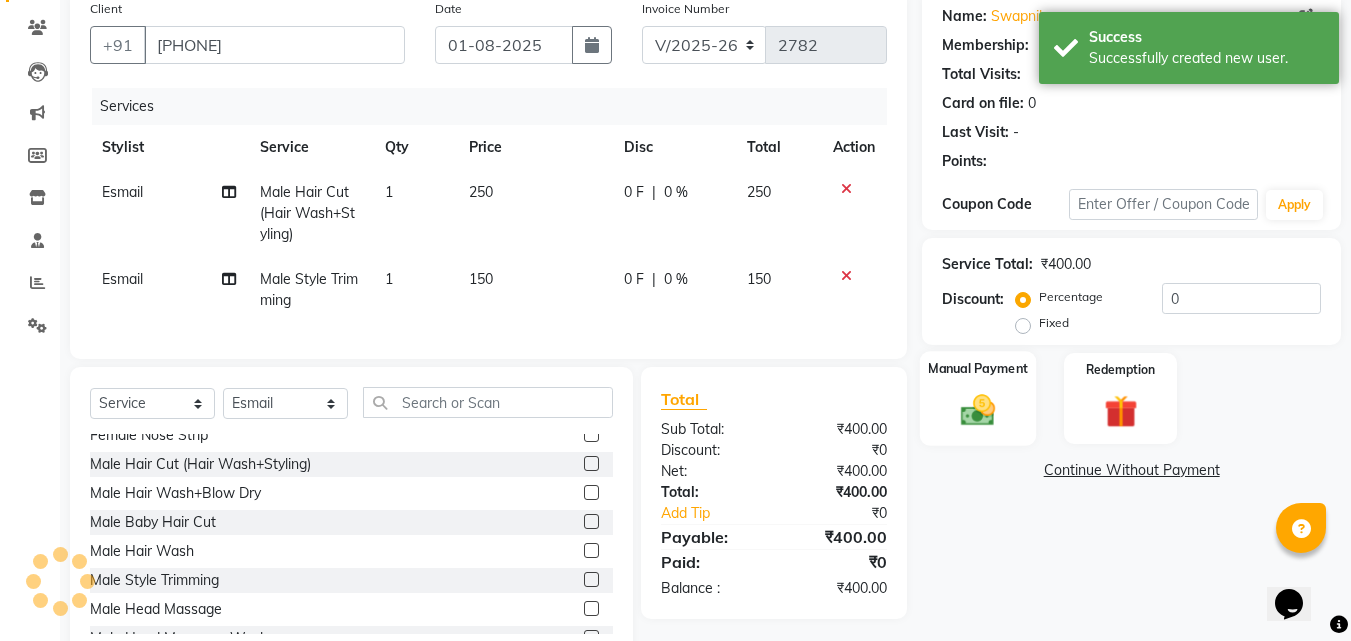 click 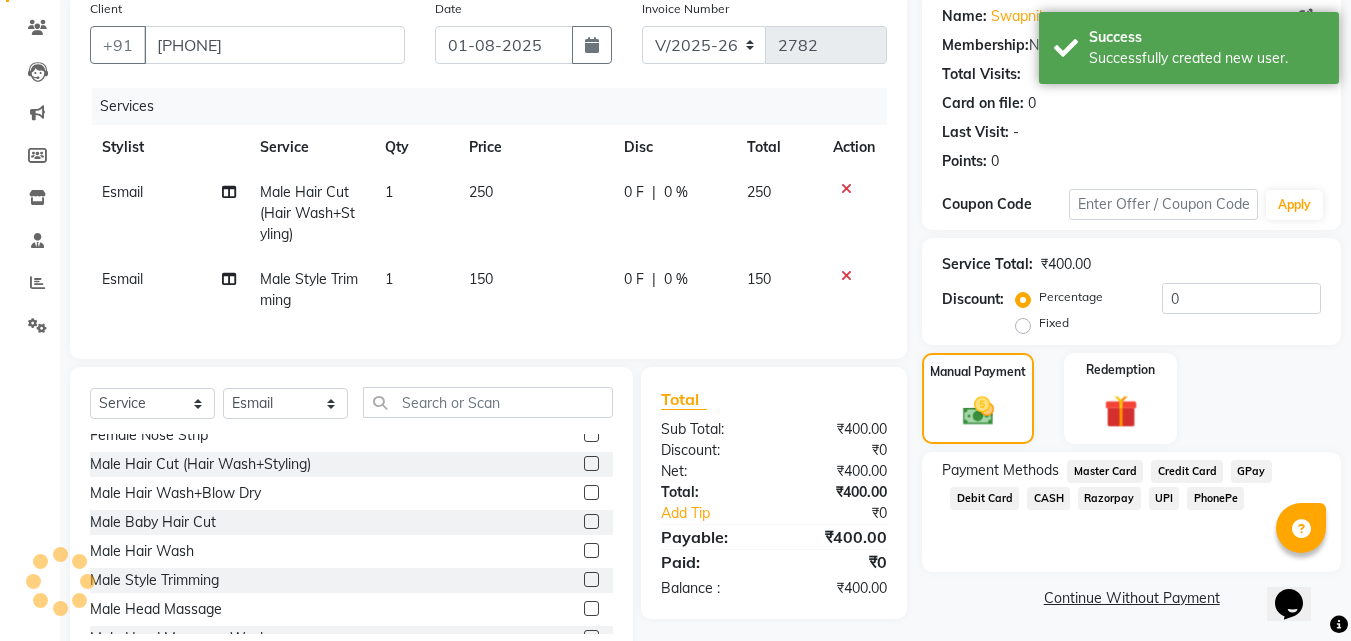 click on "PhonePe" 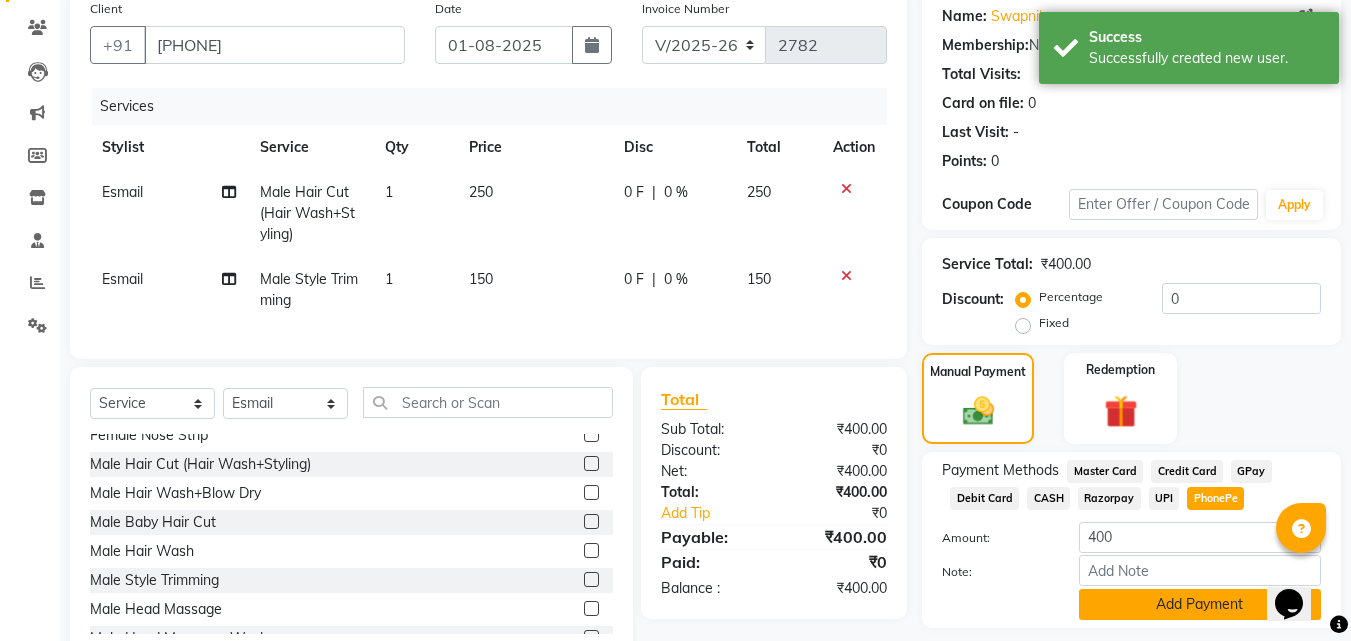 click on "Add Payment" 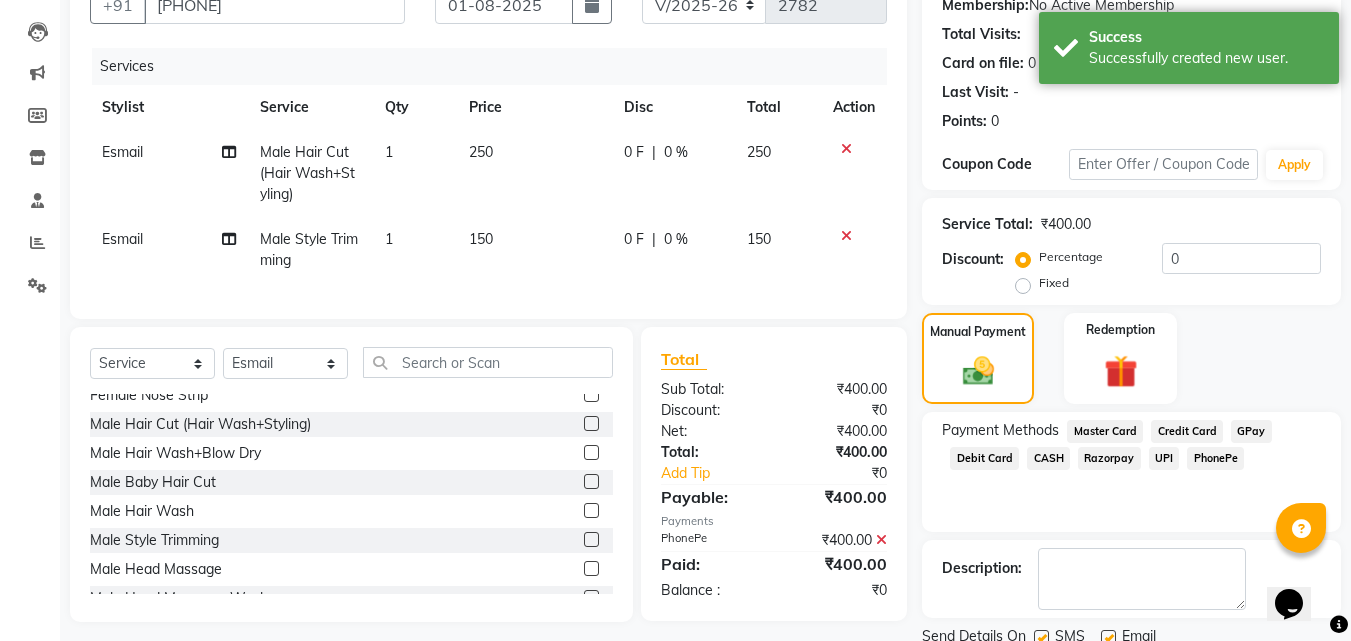 scroll, scrollTop: 275, scrollLeft: 0, axis: vertical 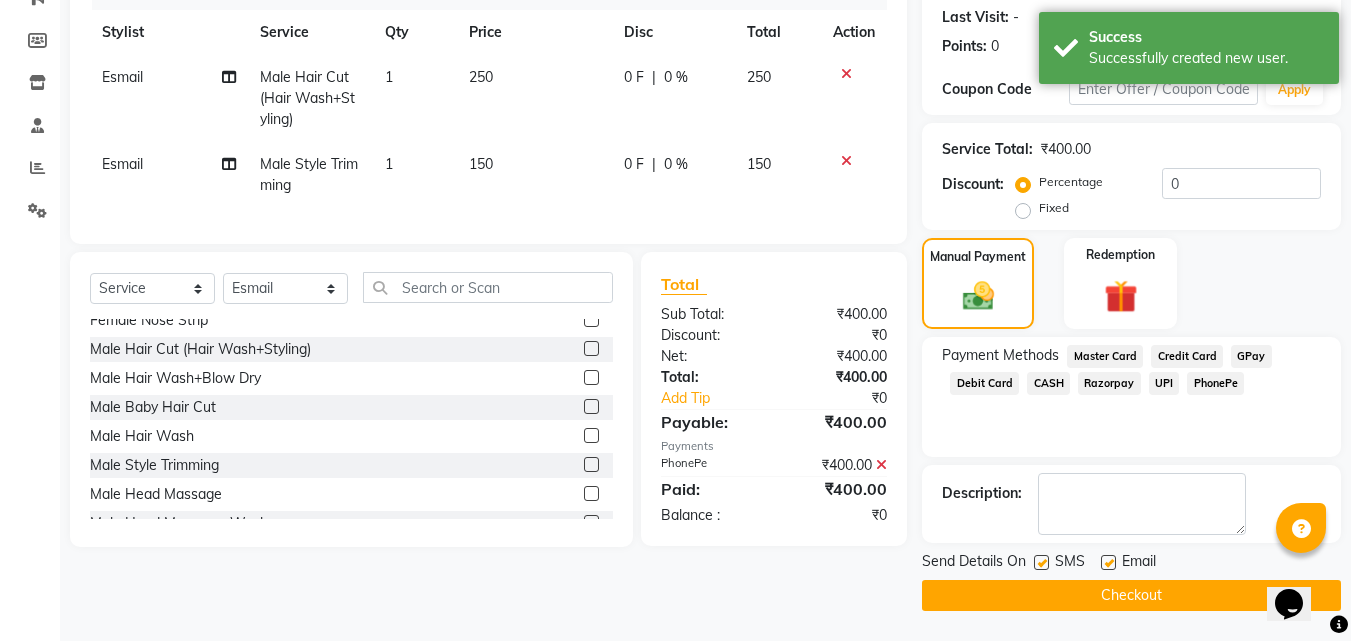 click on "Checkout" 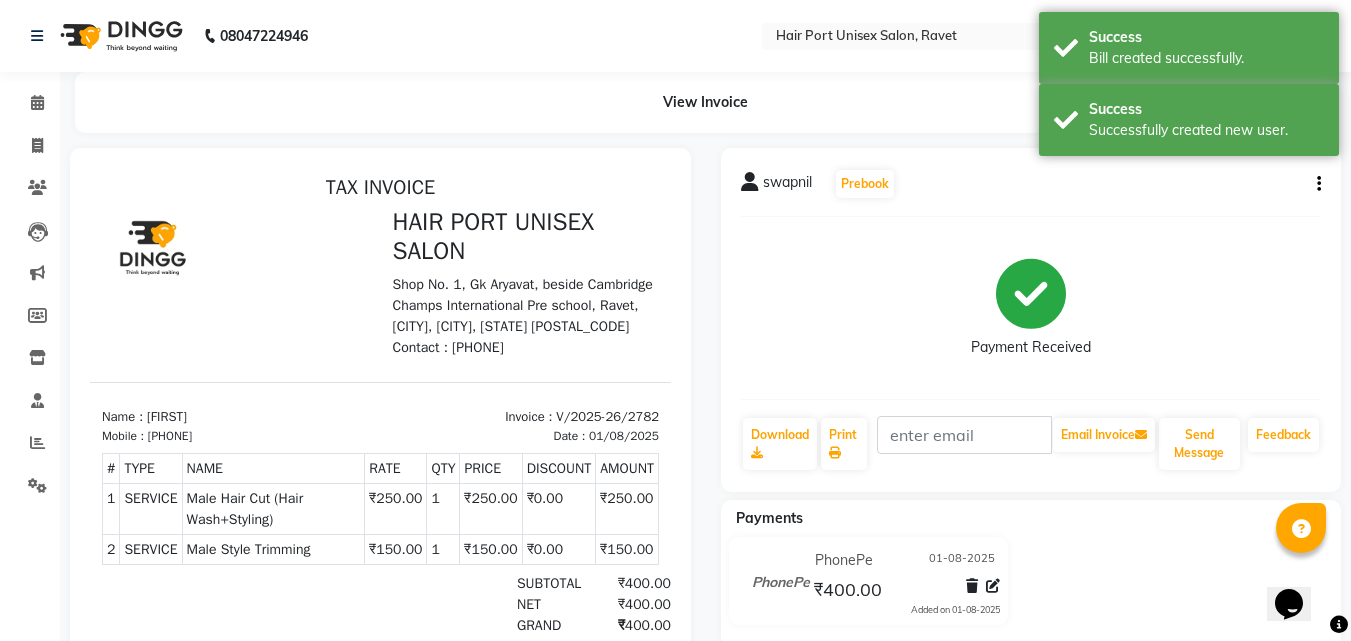 scroll, scrollTop: 0, scrollLeft: 0, axis: both 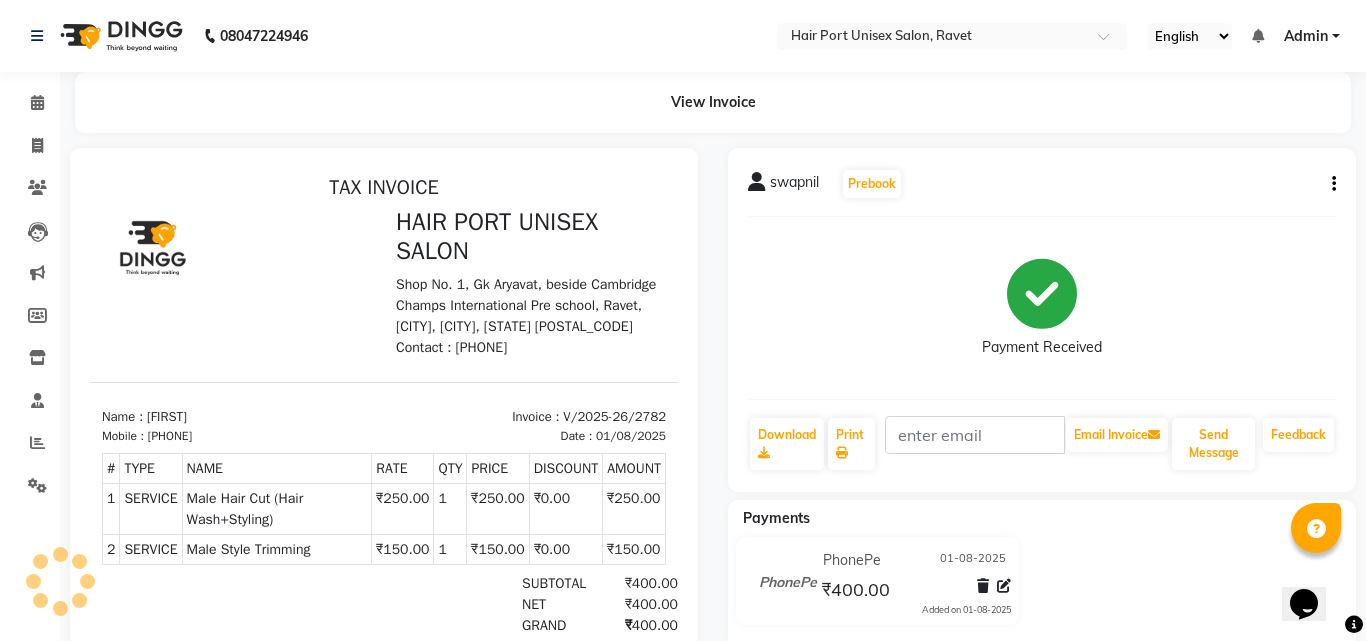 select on "service" 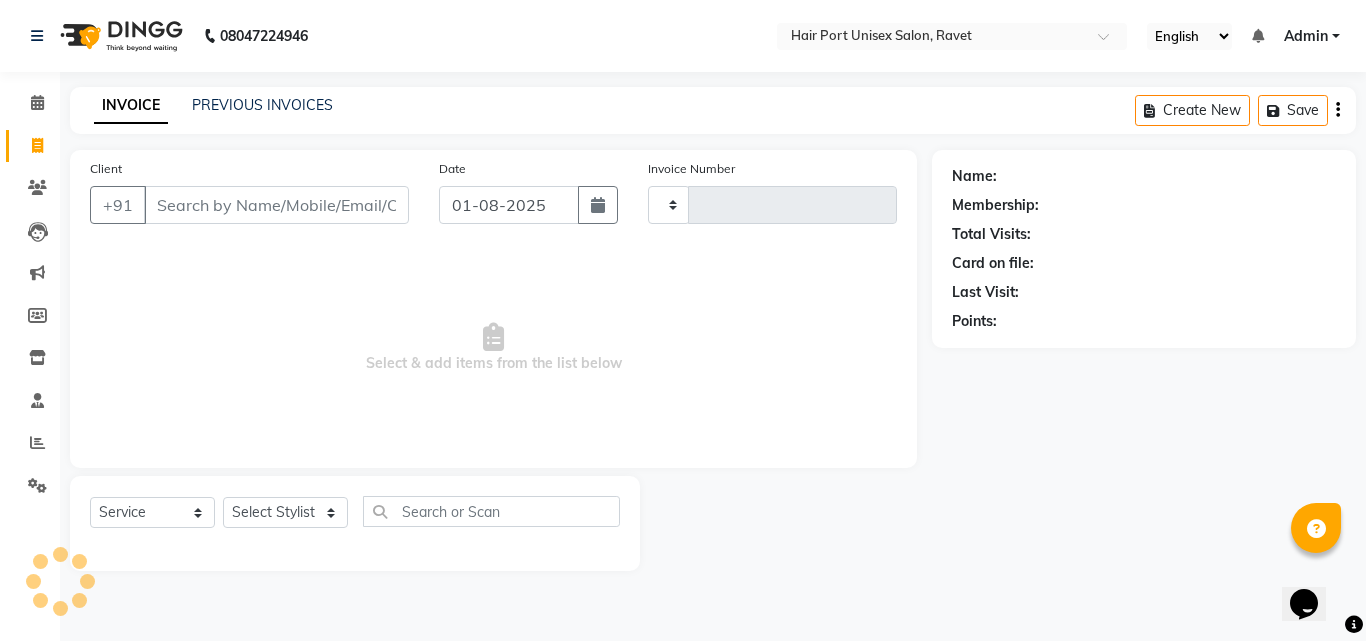 type on "2783" 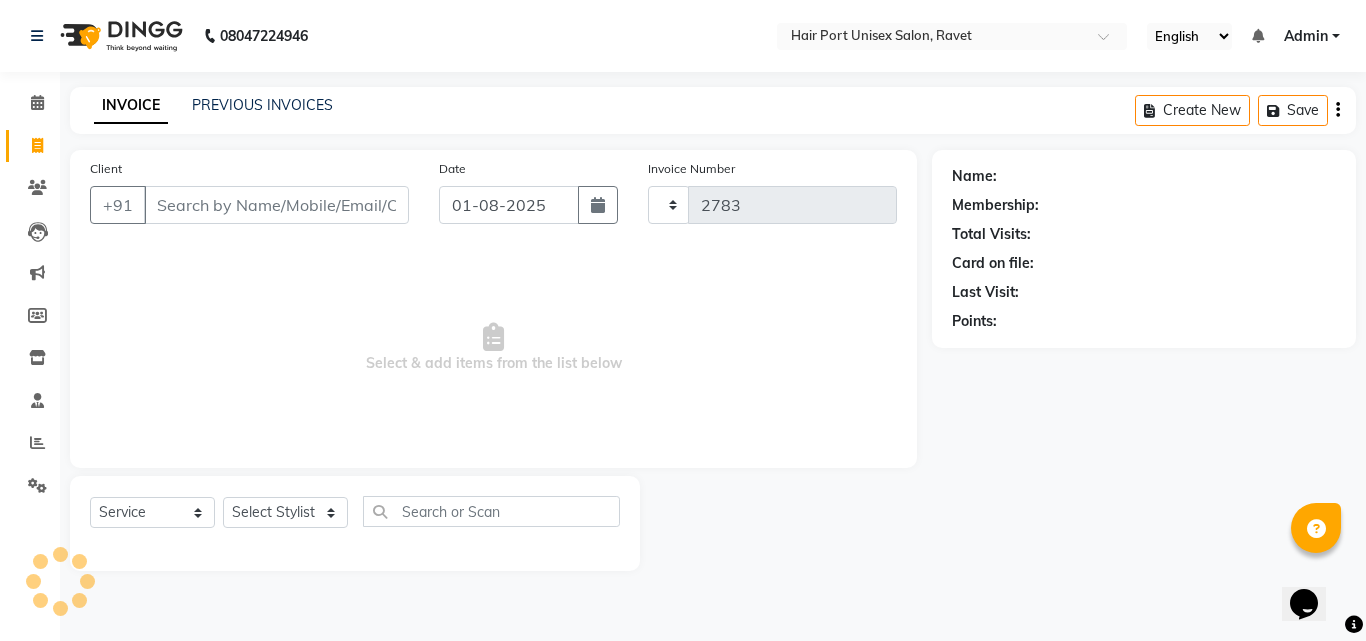 select on "7015" 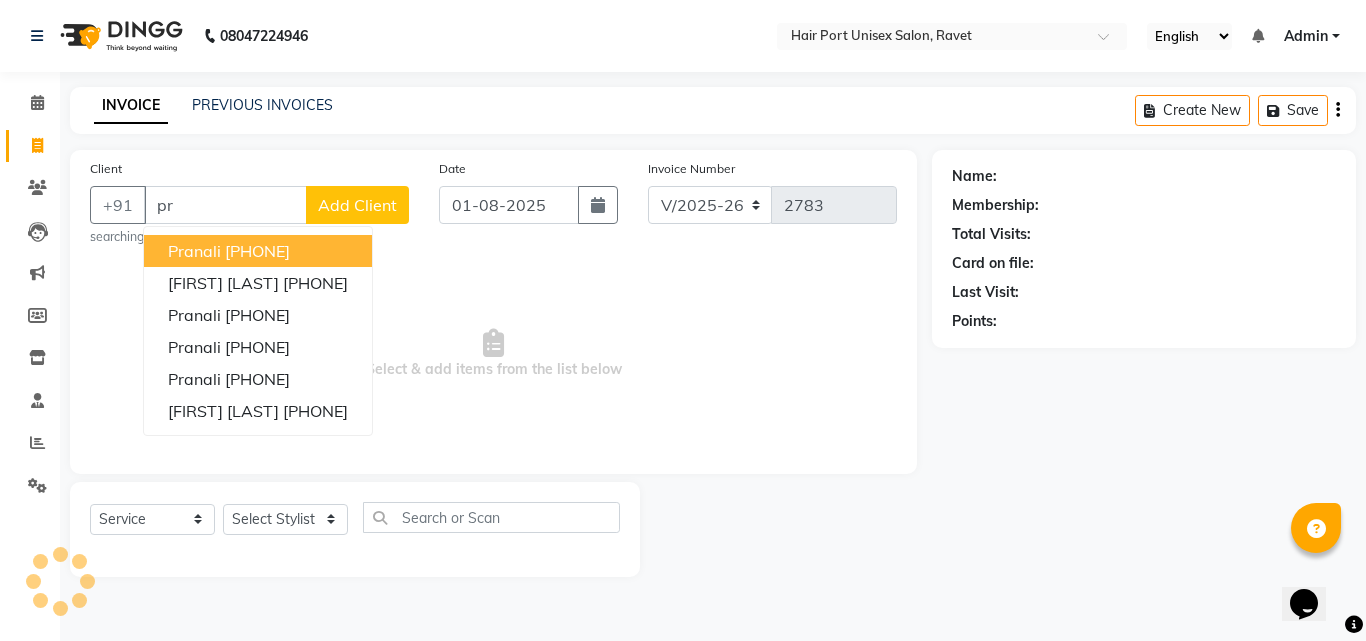 type on "p" 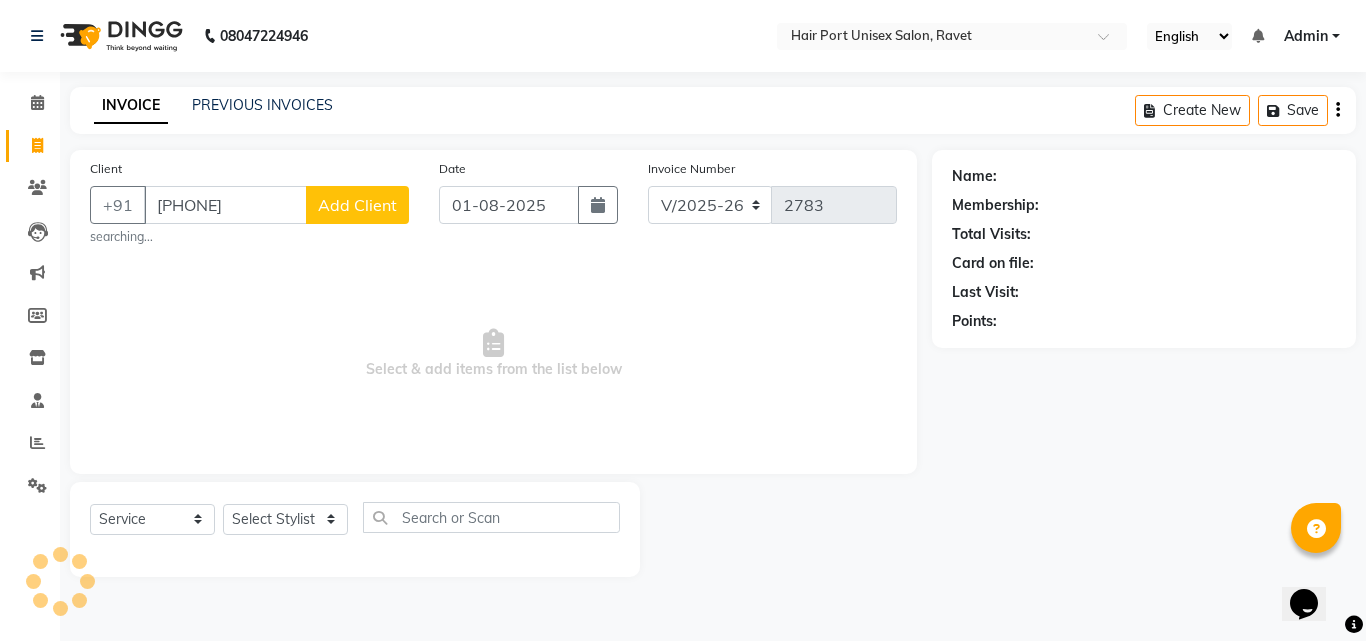 type on "[PHONE]" 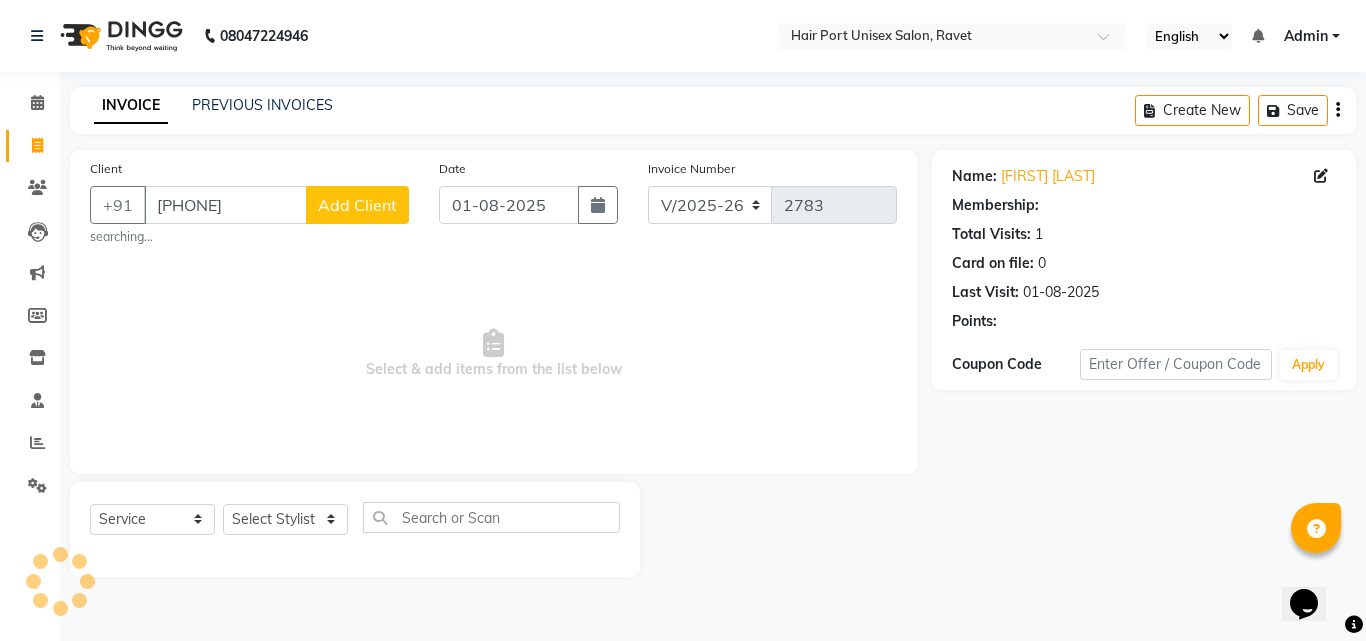 select on "1: Object" 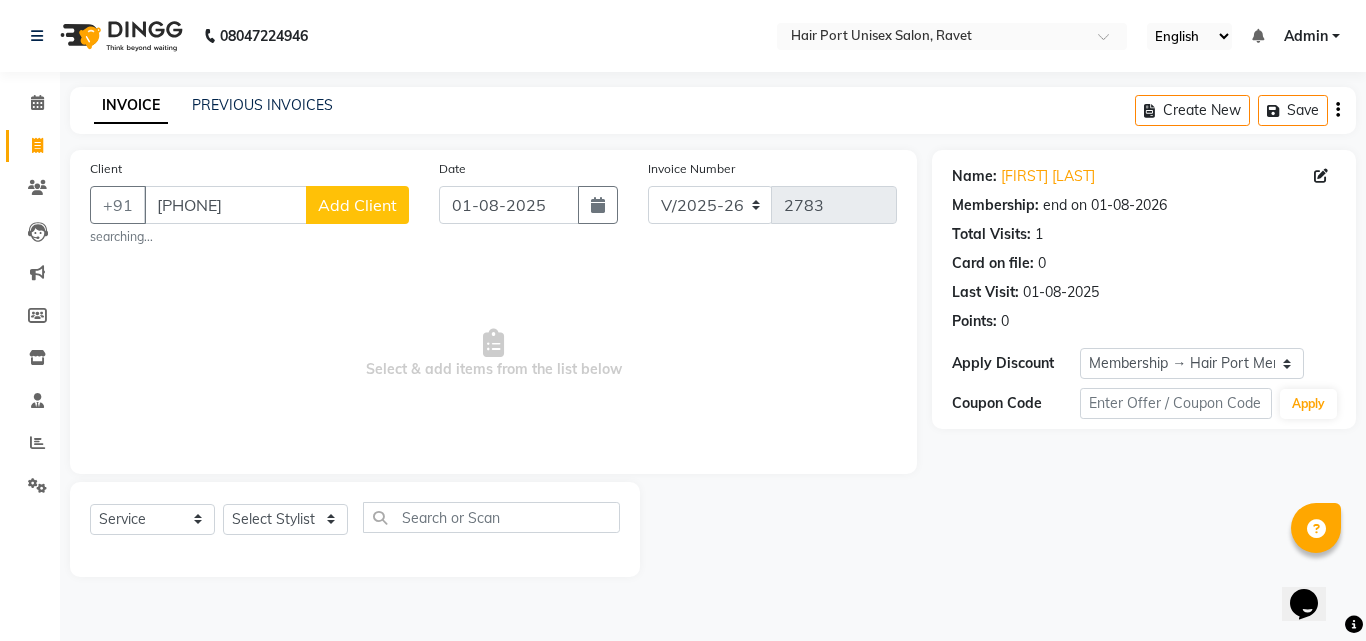 click on "Select & add items from the list below" at bounding box center [493, 354] 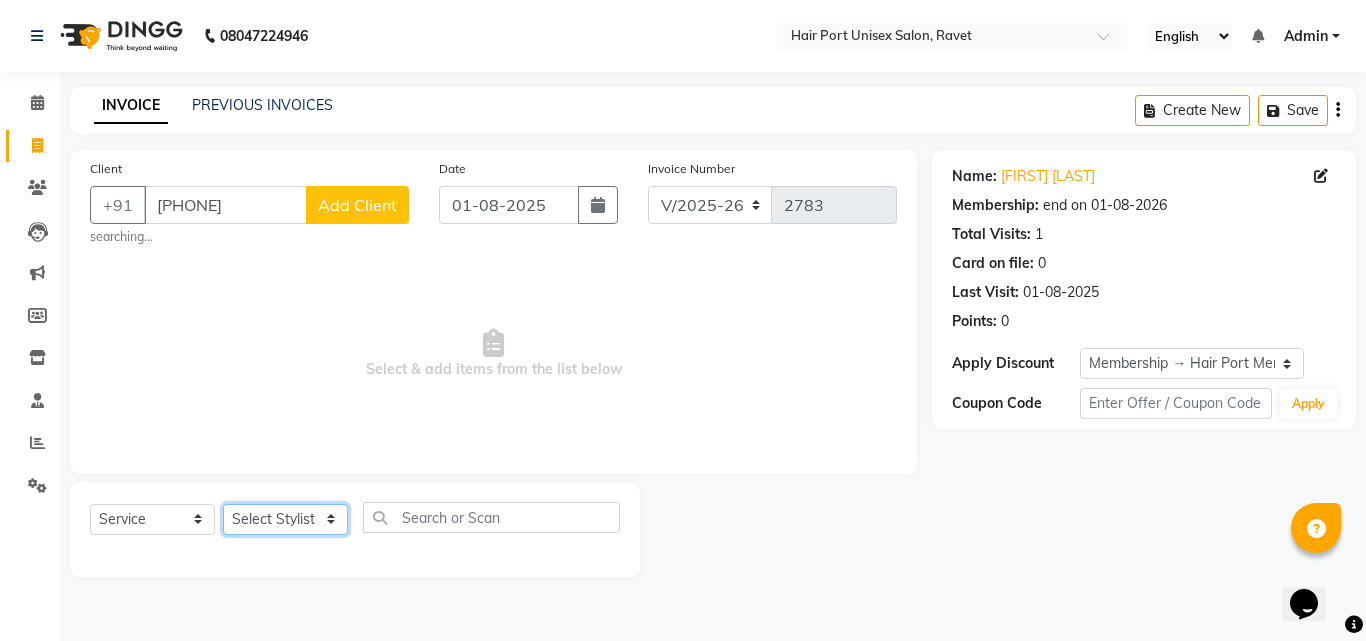 click on "Select Stylist Anushaka Parihar  Esmail Gufran Jyoti Disale Netaji Vishwanath Suryavanshi Rupali  Tanaji Vishwanath Suryavanshi Vinod Mane" 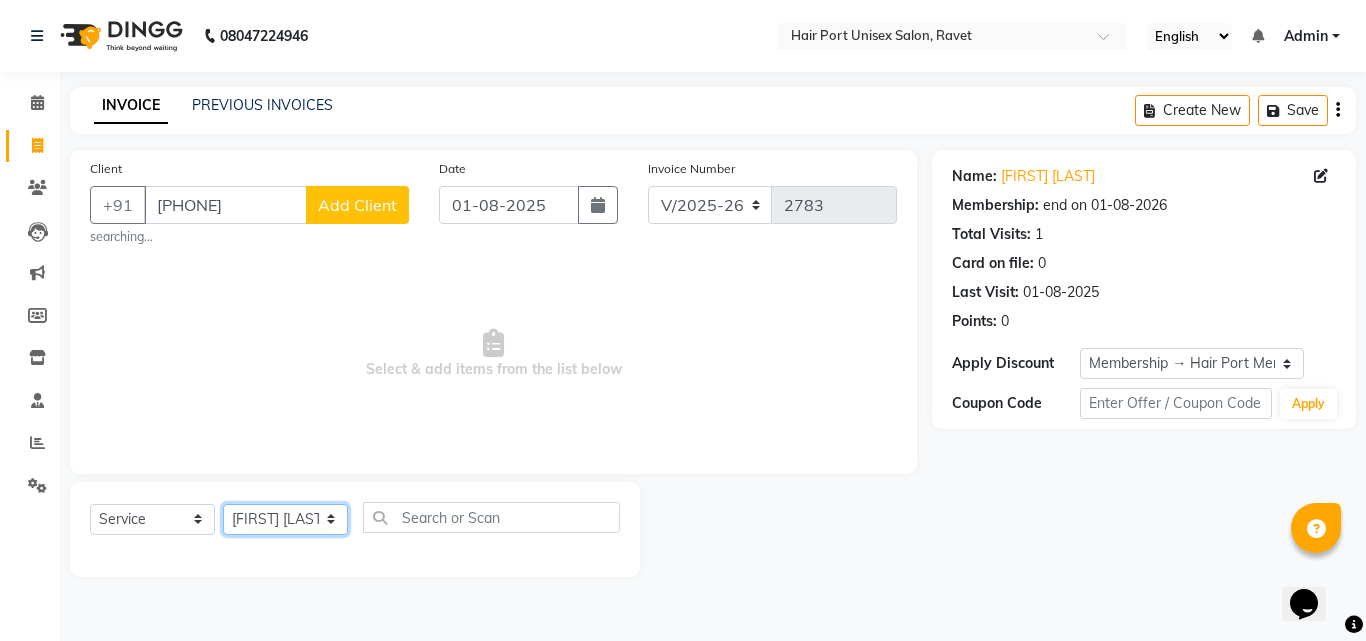 click on "Select Stylist Anushaka Parihar  Esmail Gufran Jyoti Disale Netaji Vishwanath Suryavanshi Rupali  Tanaji Vishwanath Suryavanshi Vinod Mane" 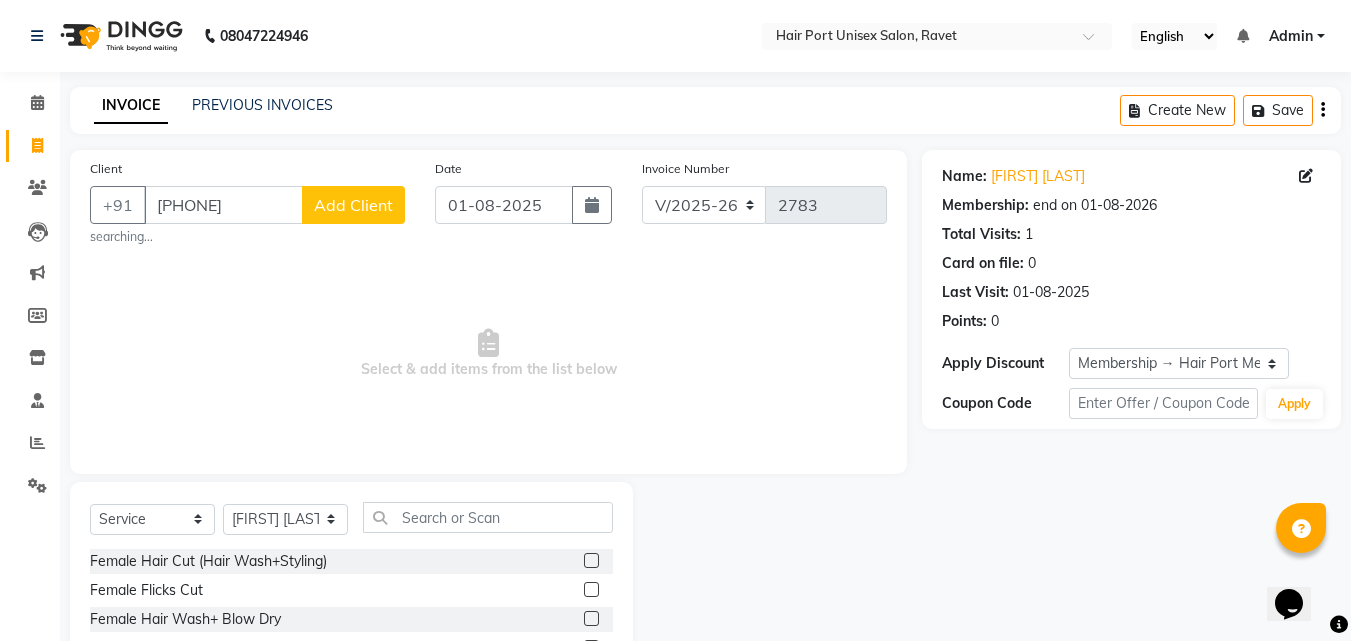 click 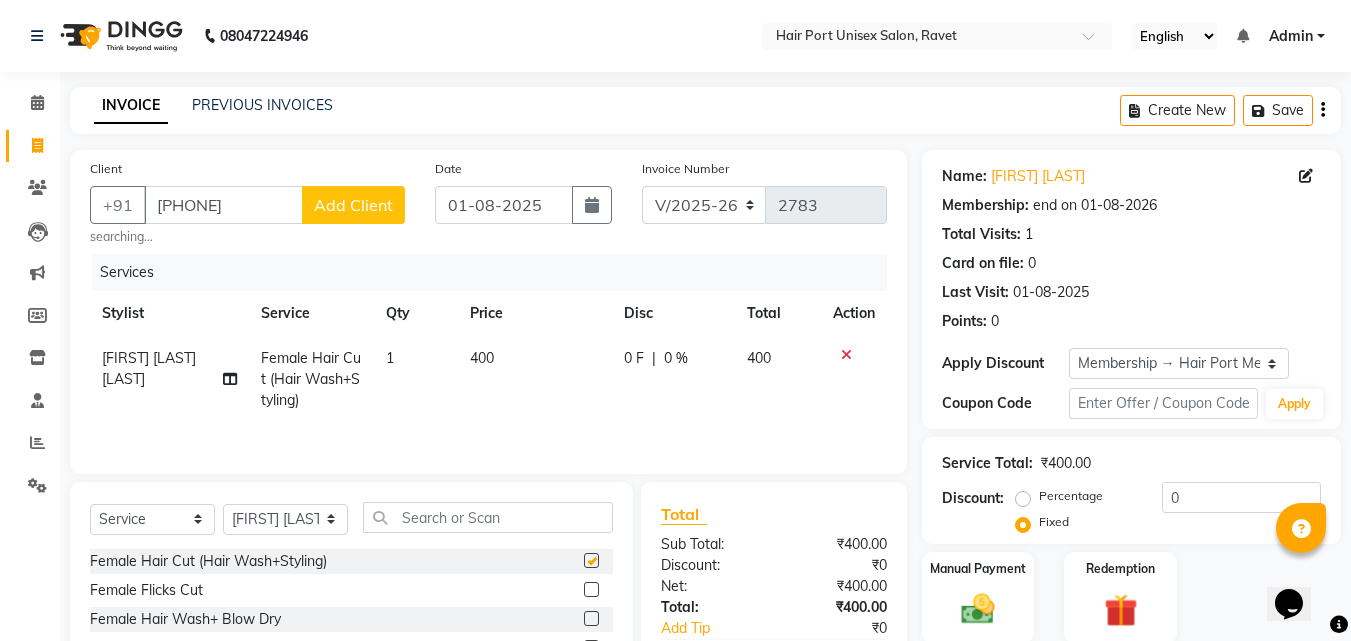 checkbox on "false" 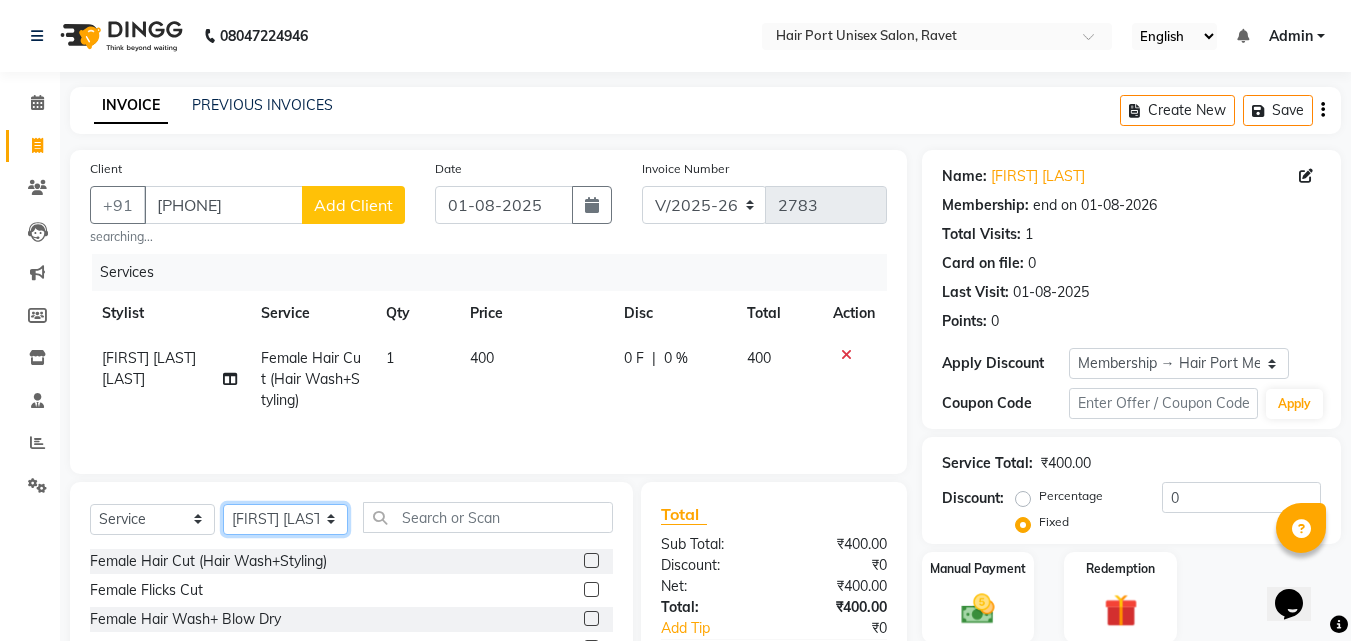click on "Select Stylist Anushaka Parihar  Esmail Gufran Jyoti Disale Netaji Vishwanath Suryavanshi Rupali  Tanaji Vishwanath Suryavanshi Vinod Mane" 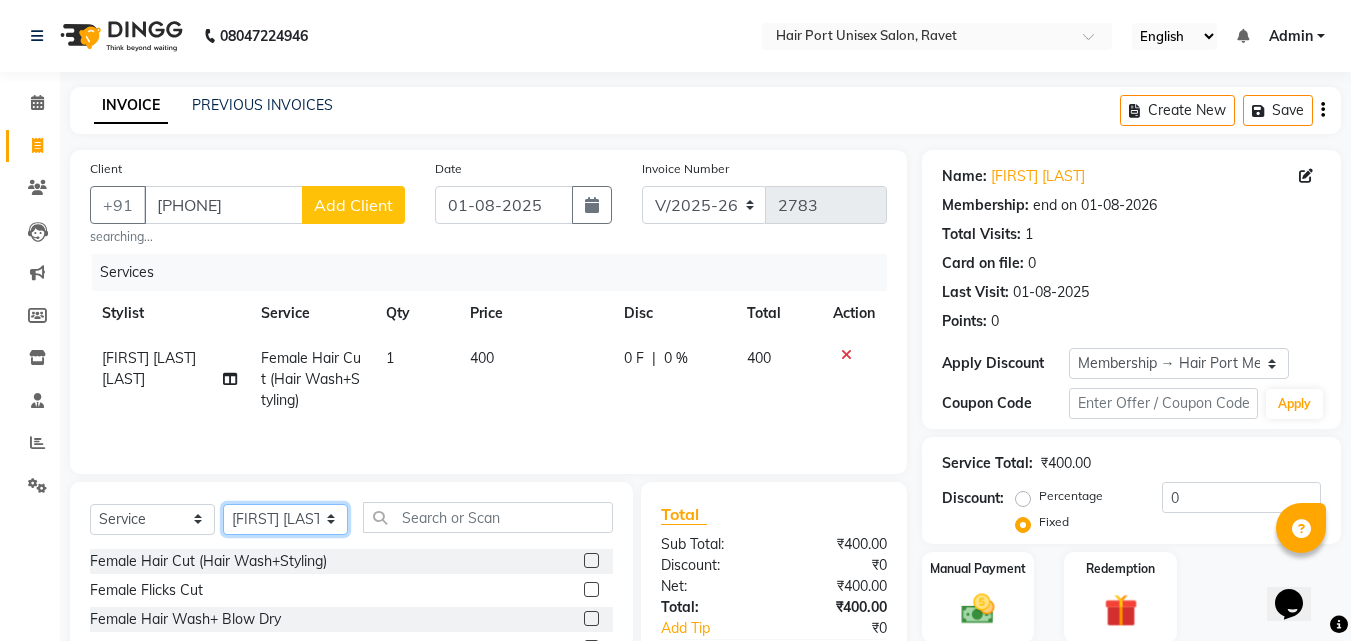select on "65581" 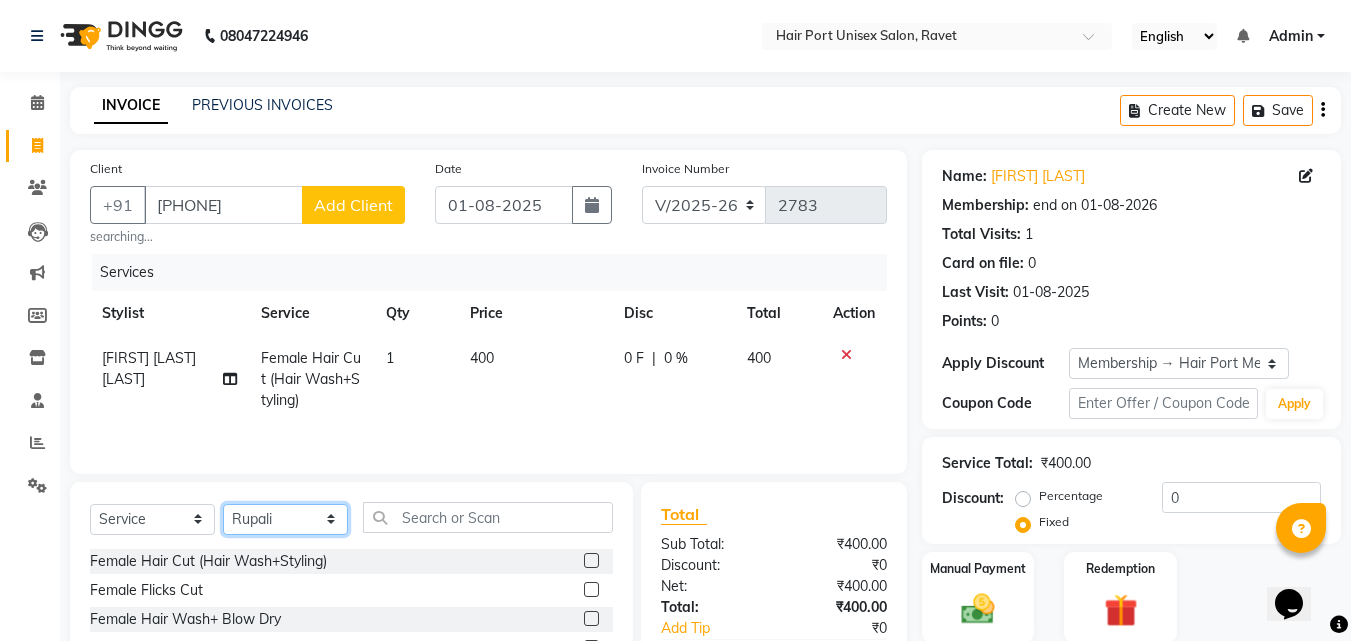 click on "Select Stylist Anushaka Parihar  Esmail Gufran Jyoti Disale Netaji Vishwanath Suryavanshi Rupali  Tanaji Vishwanath Suryavanshi Vinod Mane" 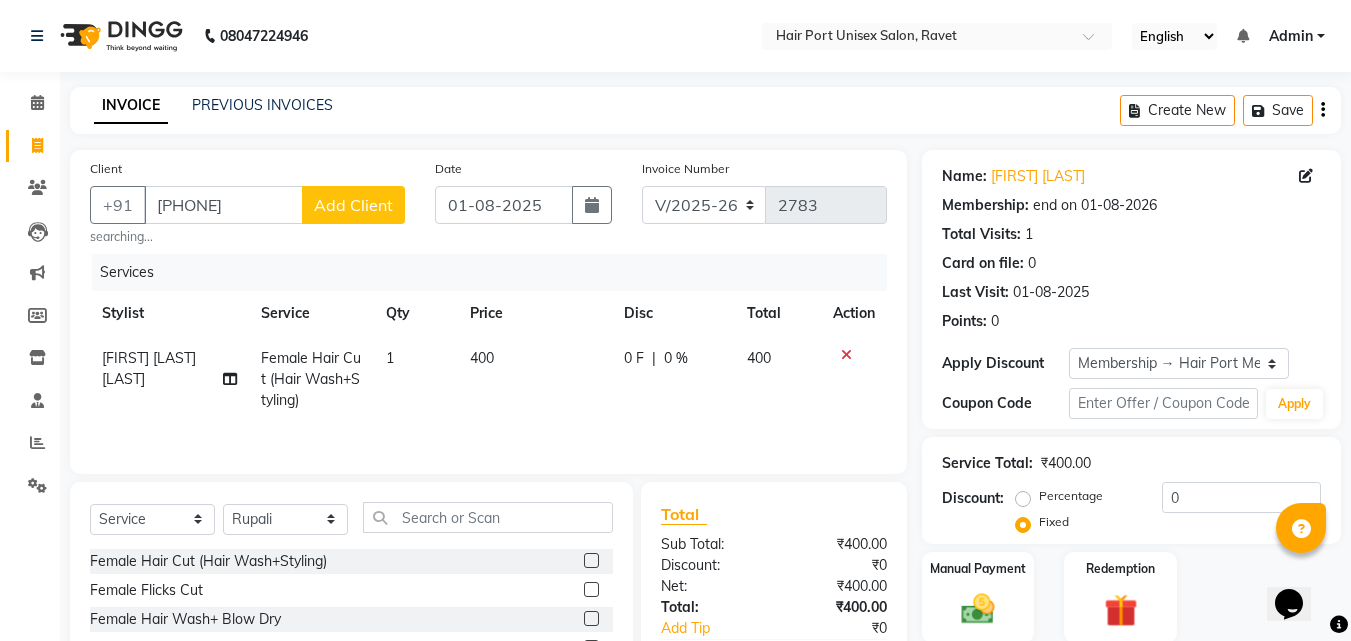 click on "Client +91 [PHONE] Add Client searching... Date 01-08-2025 Invoice Number V/2025 V/2025-26 2783 Services Stylist Service Qty Price Disc Total Action [LAST] [LAST] [LAST] Female Hair Cut (Hair Wash+Styling) 1 400 0 F | 0 % 400 Select Service Product Membership Package Voucher Prepaid Gift Card Select Stylist Anushaka Parihar Esmail Gufran Jyoti Disale Netaji Vishwanath Suryavanshi Rupali Tanaji Vishwanath Suryavanshi Vinod Mane Female Hair Cut (Hair Wash+Styling) Female Flicks Cut Female Hair Wash+ Blow Dry Female Baby Hair Cut Female Treated Hair Wash+ Blow Dry Female Styling Short Hair Female Styling Medium Hair Female Styling Long Hair Female Styling Iron/Tong Short Hair Female Styling Iron/Tong Medium Hair Female Styling Iron/Tong Long Hair Female Straightening Short Hair Female Straightening Medium Hair Female Staightening Long Hair Female Smoothing Short Hair Female Smoothing Medium Hair Female Smoothing Long Hair Female Nanoplastla Short Hair Female Head Massage :" 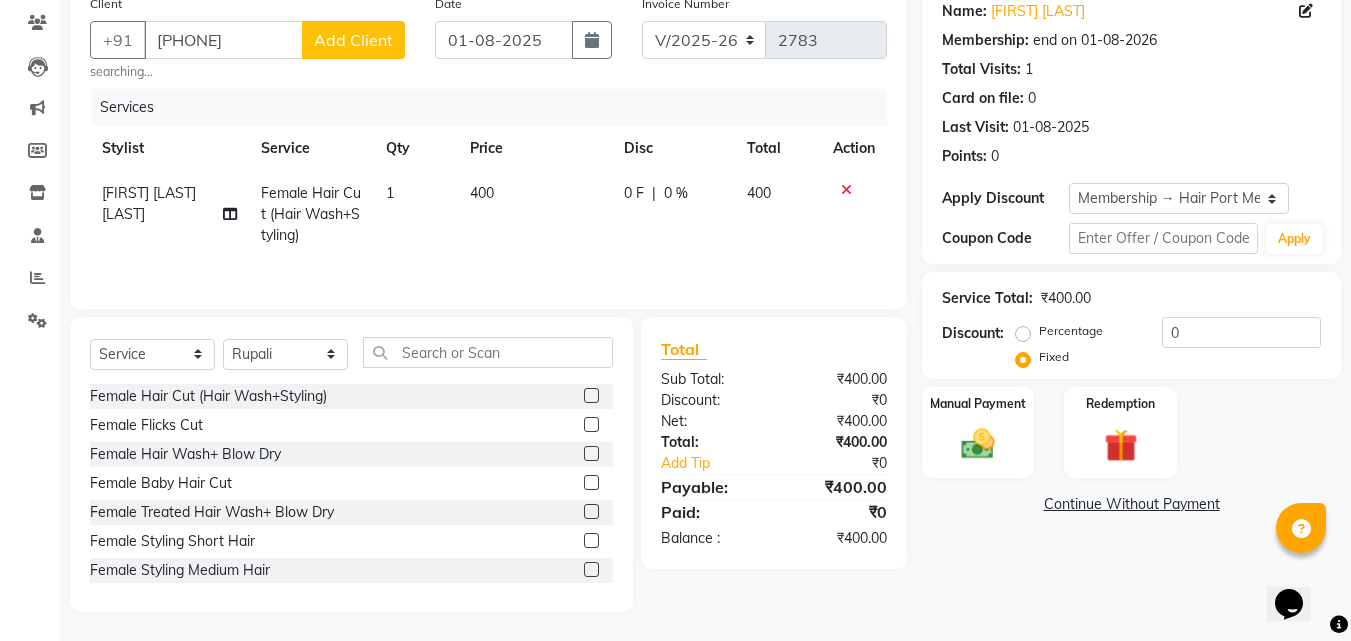 scroll, scrollTop: 166, scrollLeft: 0, axis: vertical 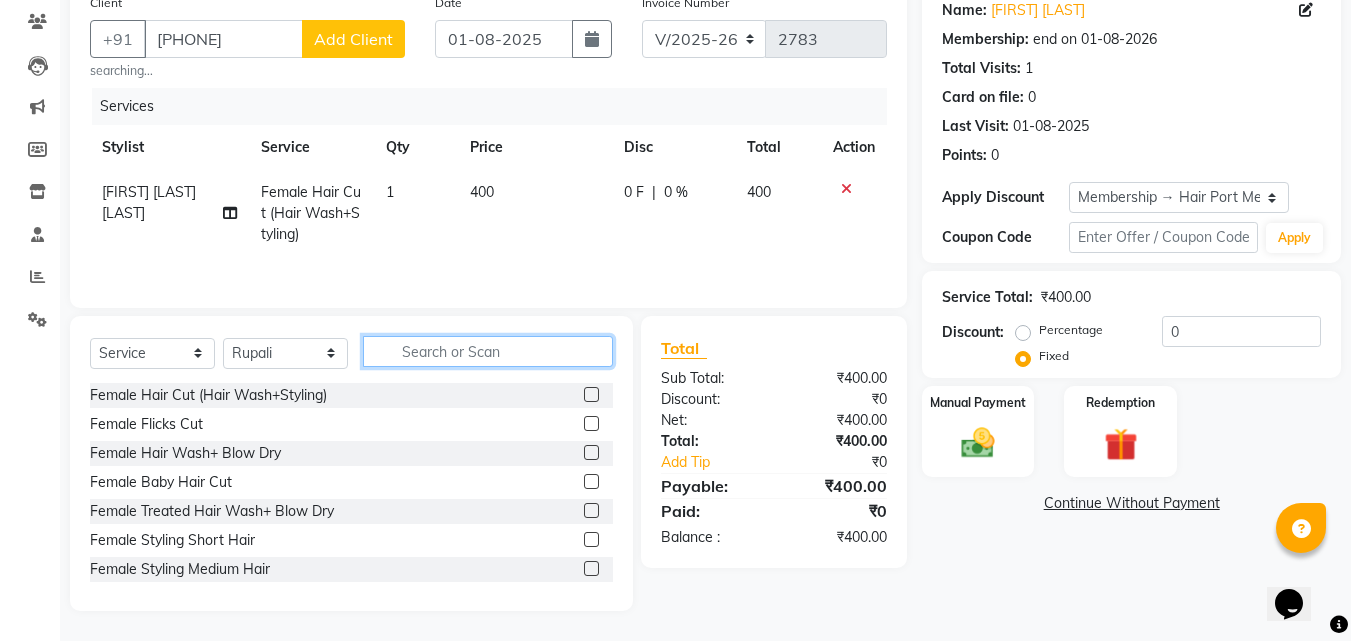 click 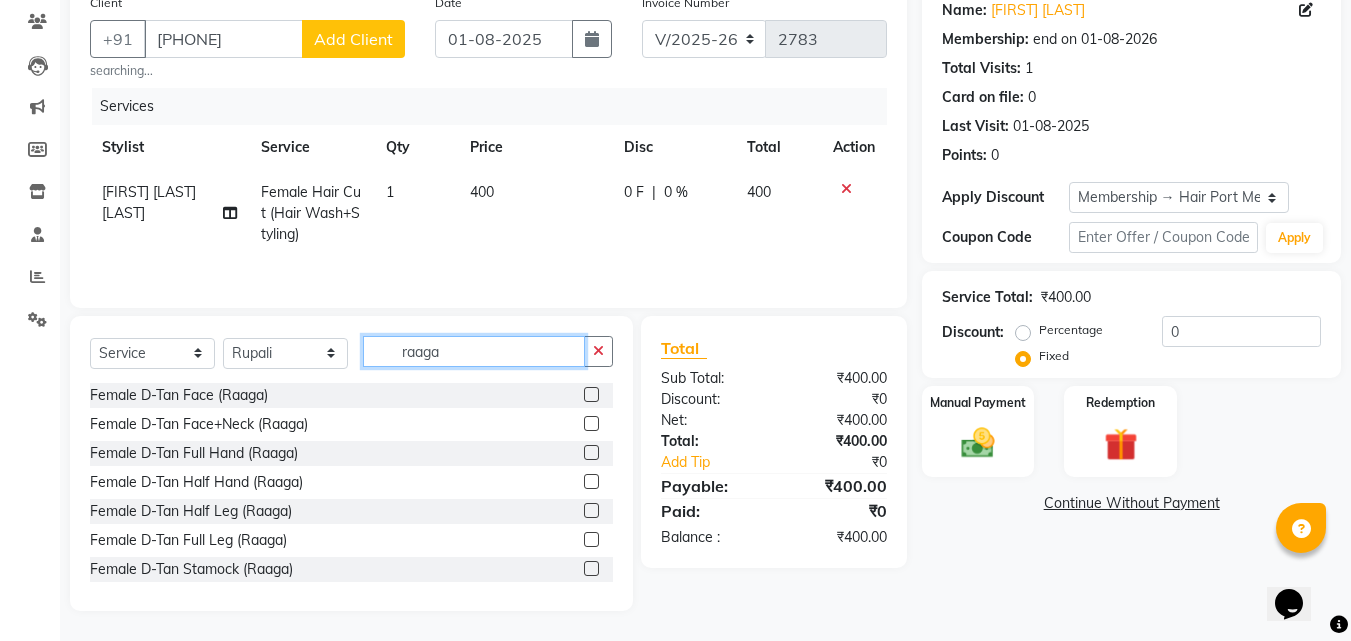 type on "raaga" 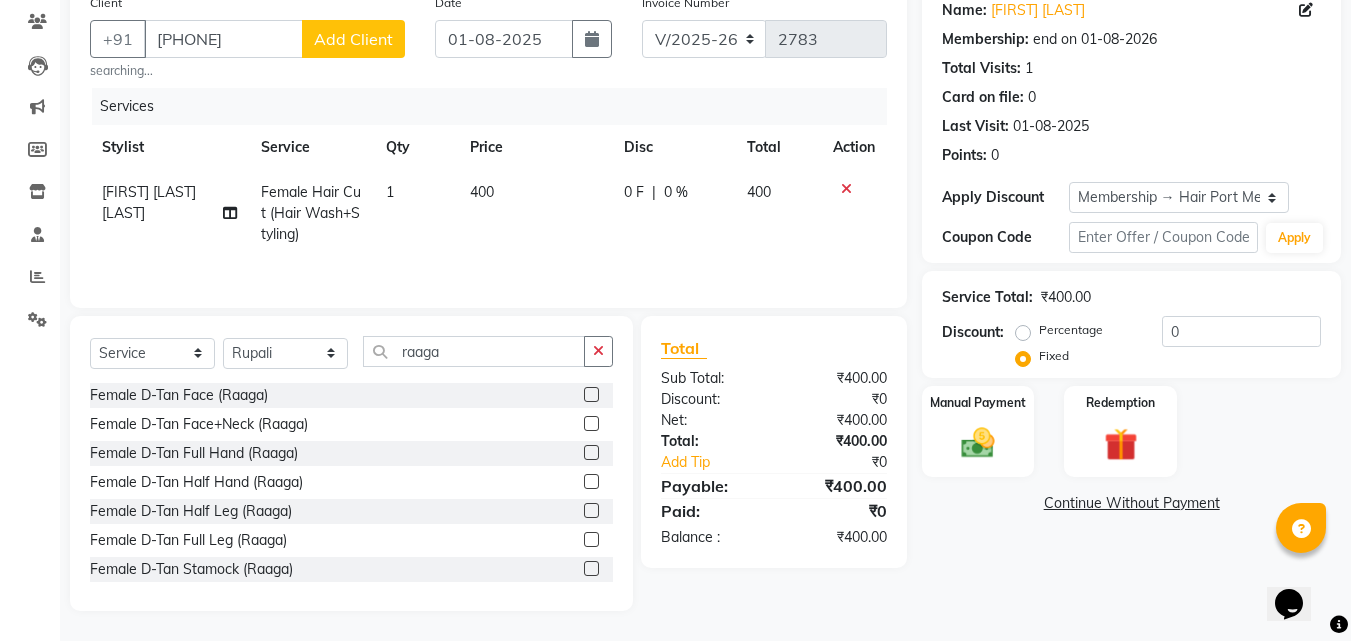 click 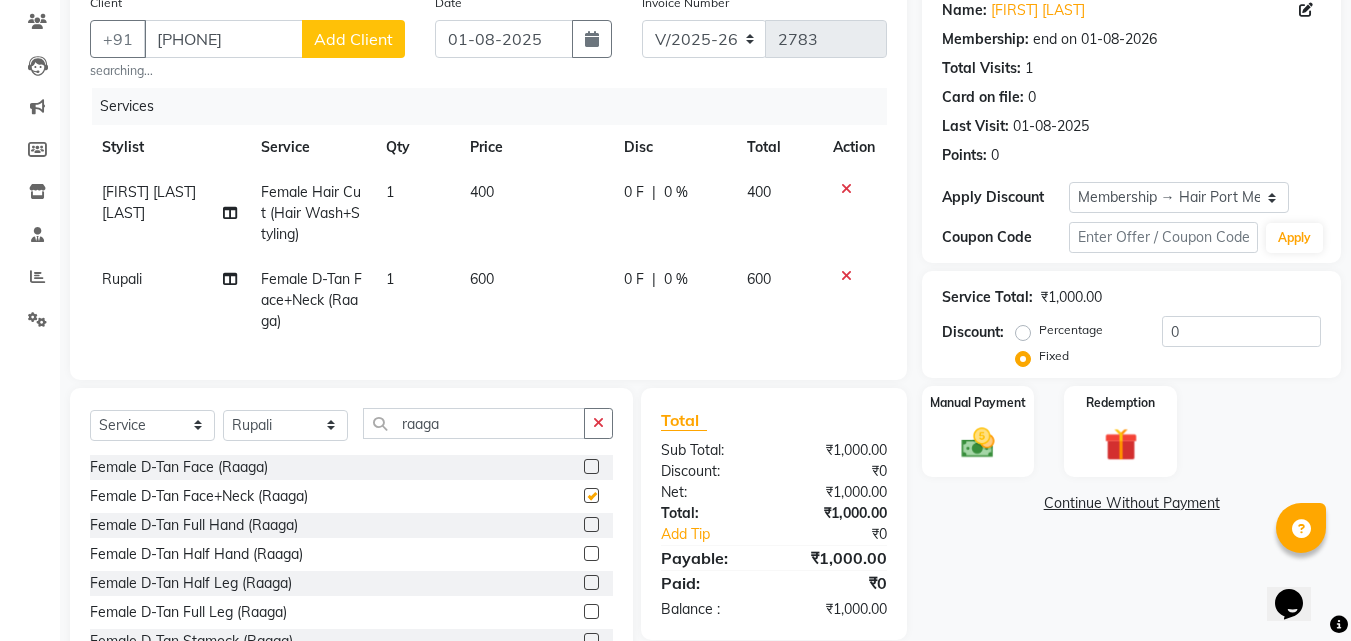 checkbox on "false" 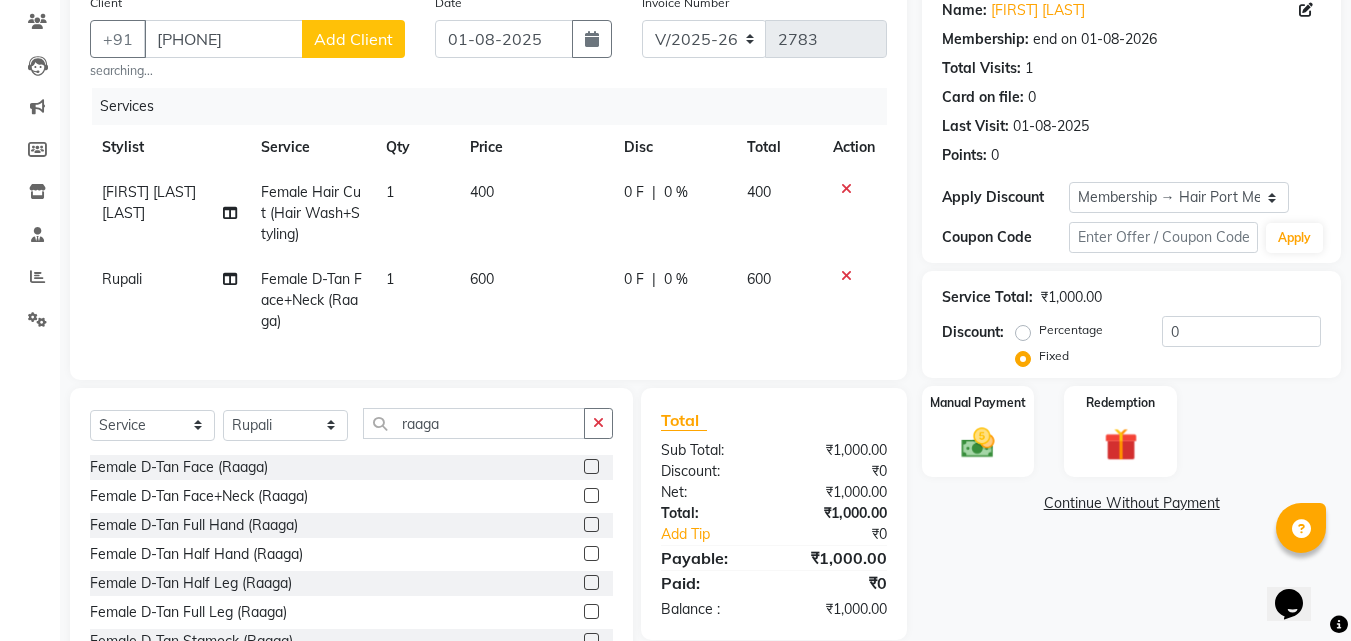 click on "0 F | 0 %" 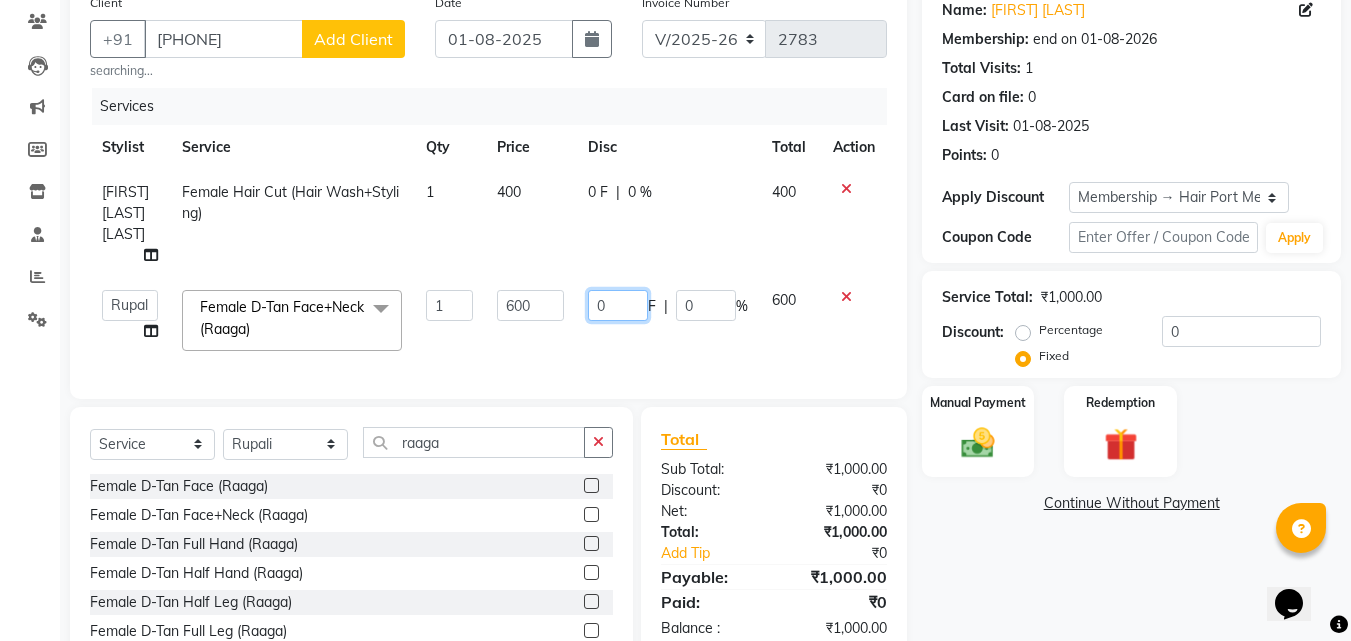 click on "0" 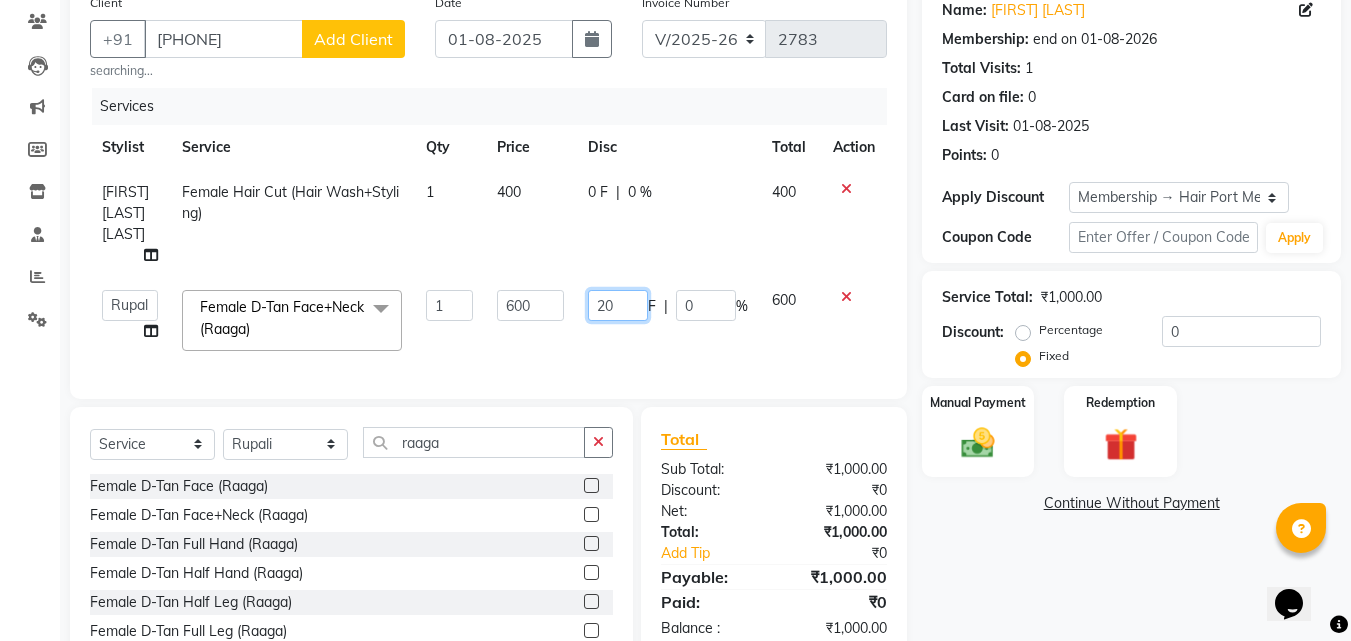 type on "200" 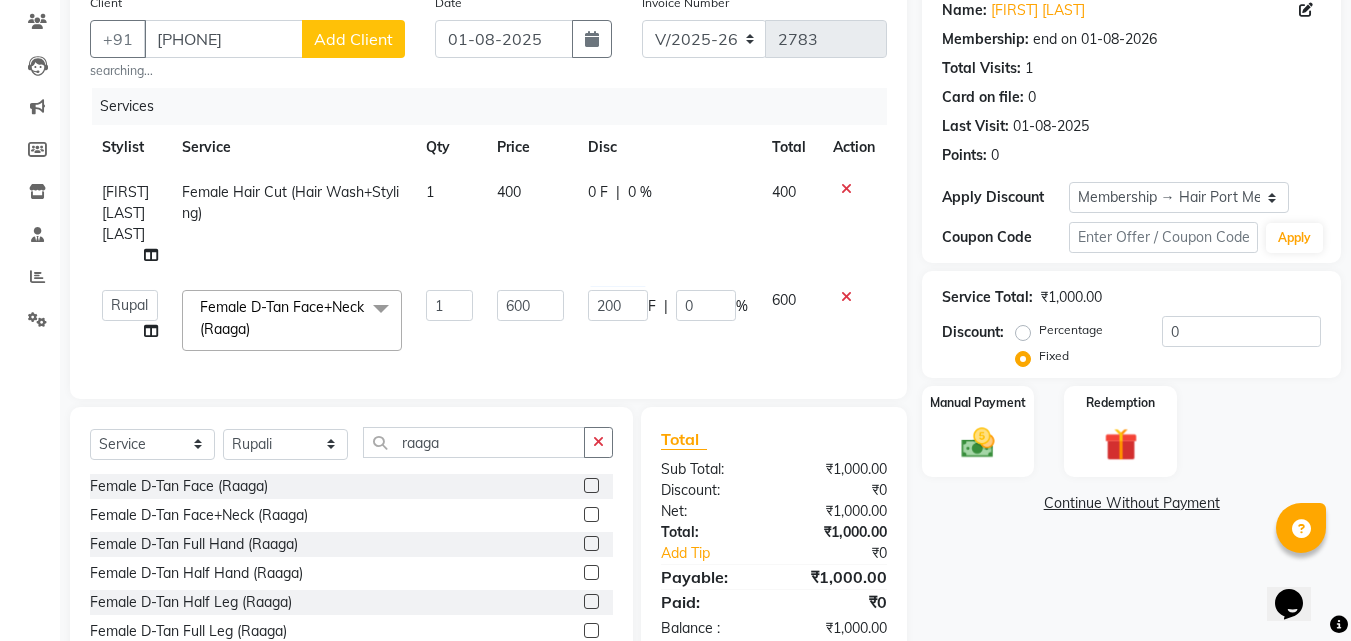 click on "Services Stylist Service Qty Price Disc Total Action [LAST] [LAST] [LAST] Female Hair Cut (Hair Wash+Styling) 1 400 0 F | 0 % 400 [FIRST] [LAST] Esmail Gufran Jyoti Disale Netaji Vishwanath Suryavanshi Rupali Tanaji Vishwanath Suryavanshi Vinod Mane Female D-Tan Face+Neck (Raaga) x Female Hair Cut (Hair Wash+Styling) Female Flicks Cut Female Hair Wash+ Blow Dry Female Baby Hair Cut Female Treated Hair Wash+ Blow Dry Female Styling Short Hair Female Styling Medium Hair Female Styling Long Hair Female Styling Iron/Tong Short Hair Female Styling Iron/Tong Medium Hair Female Styling Iron/Tong Long Hair Female Straightening Short Hair Female Straightening Medium Hair Female Staightening Long Hair Female Smoothing Short Hair Female Smoothing Medium Hair Female Smoothing Long Hair Female Nanoplastla Short Hair Female Nanoplastla Medium Hair Female Nanoplastla Long Hair Female Keratin Short Hair Female Keratin Medium Hair Female Keratin Long Hair Female Bluetox Short Hair wart remove" 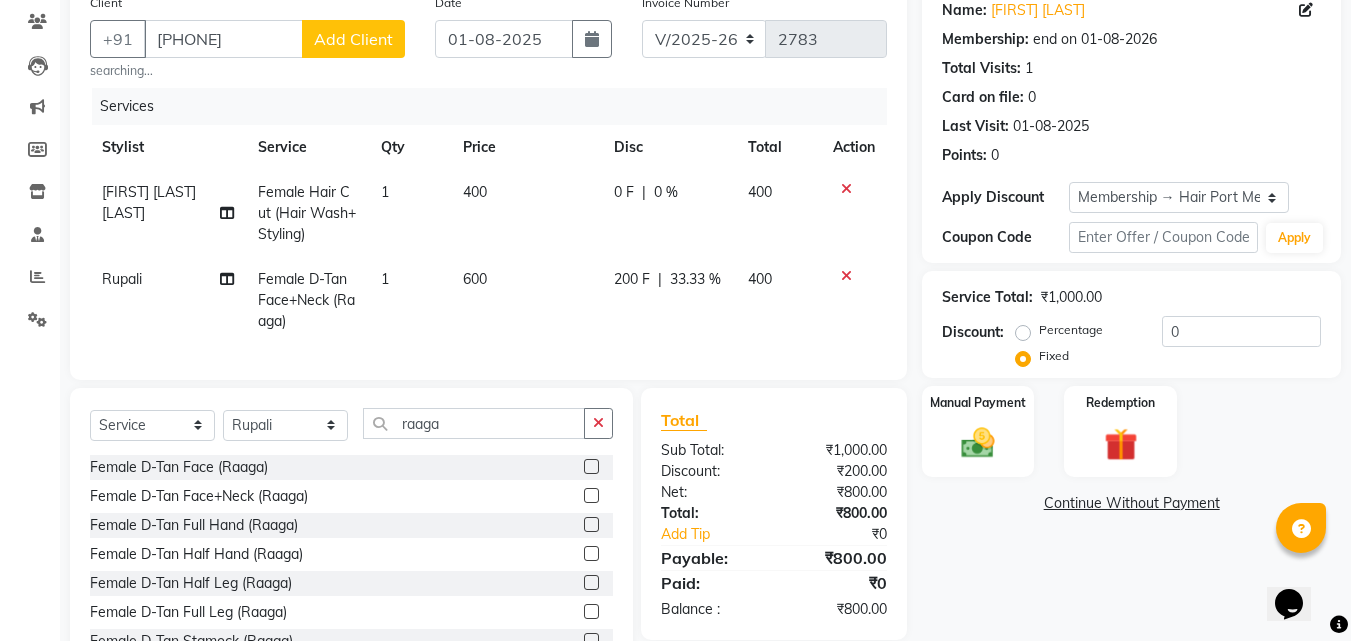 click on "0 %" 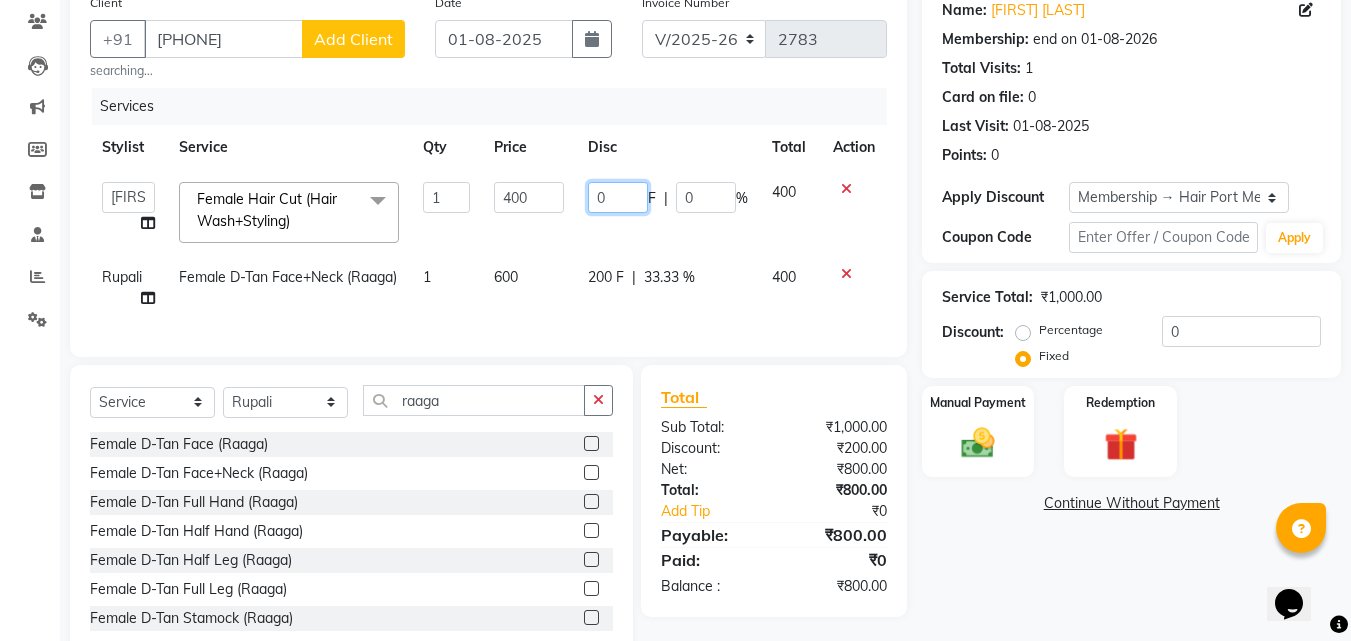 click on "0" 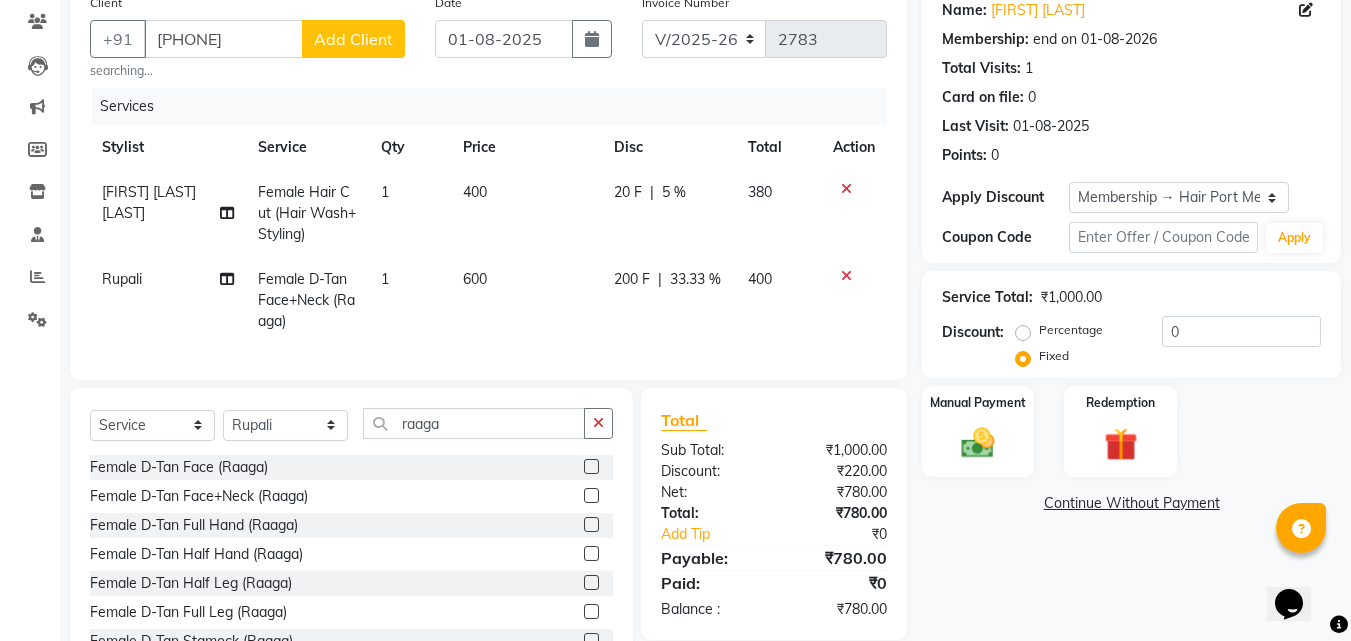 click on "Tanaji Vishwanath Suryavanshi Female Hair Cut (Hair Wash+Styling) 1 400 20 F | 5 % 380" 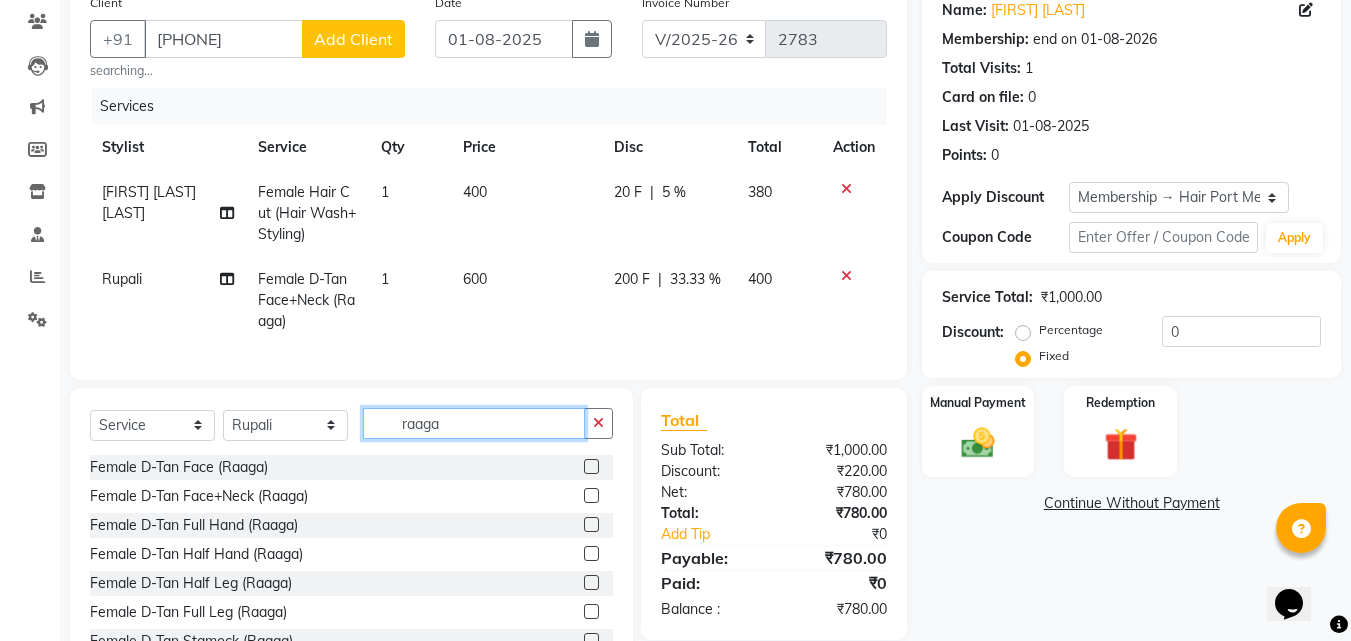 click on "raaga" 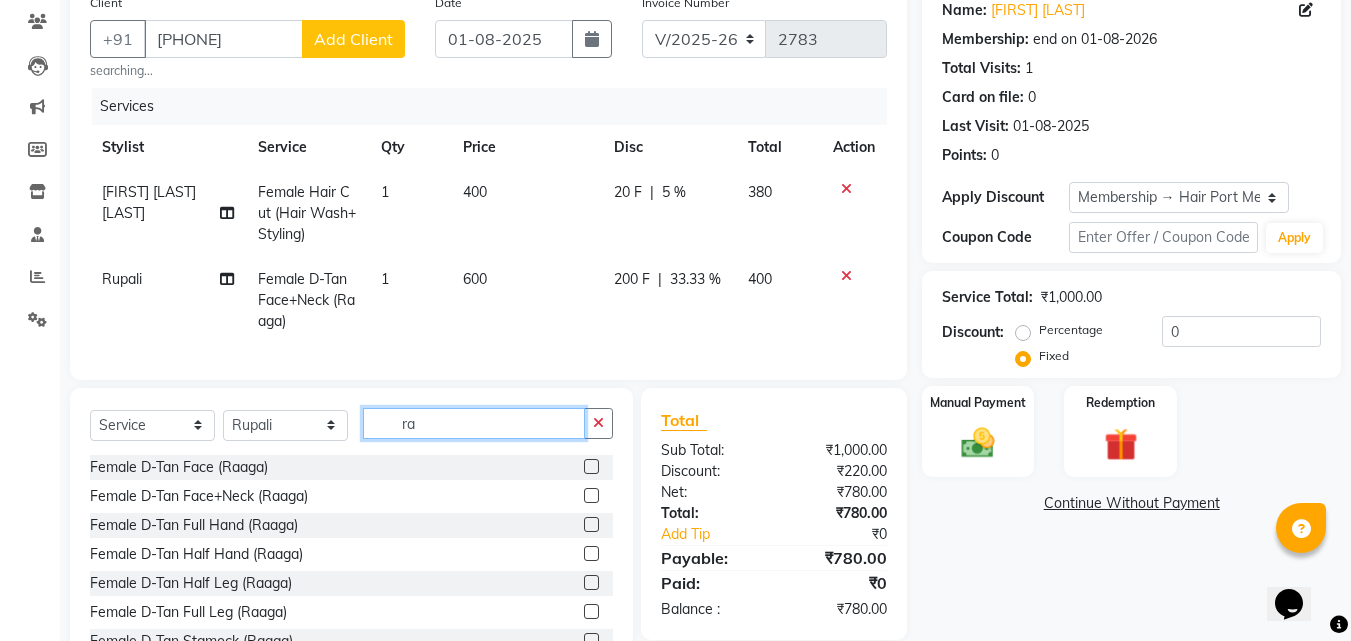 type on "r" 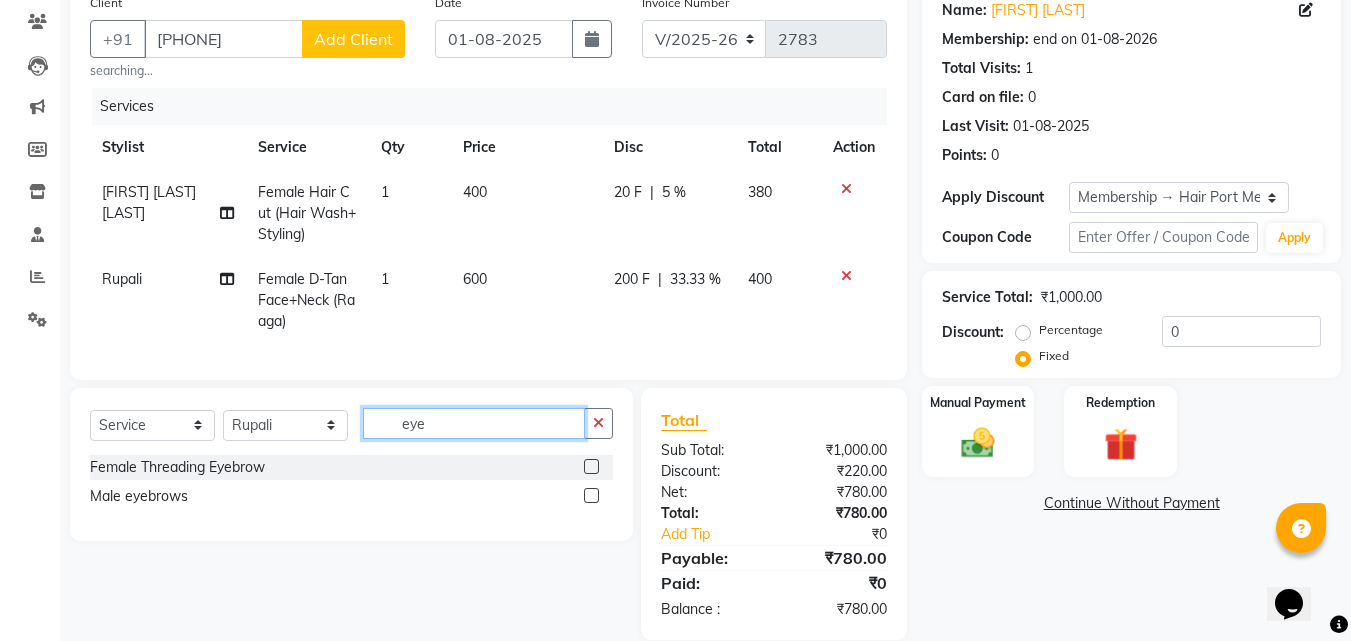 type on "eye" 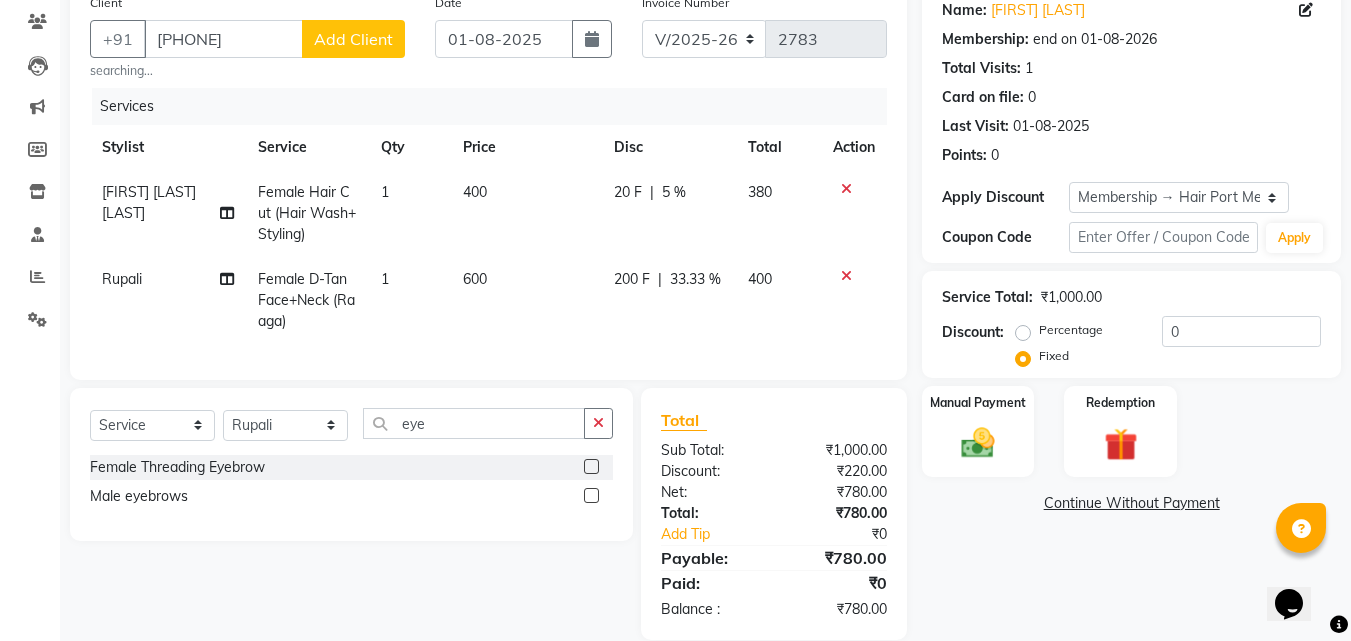 click 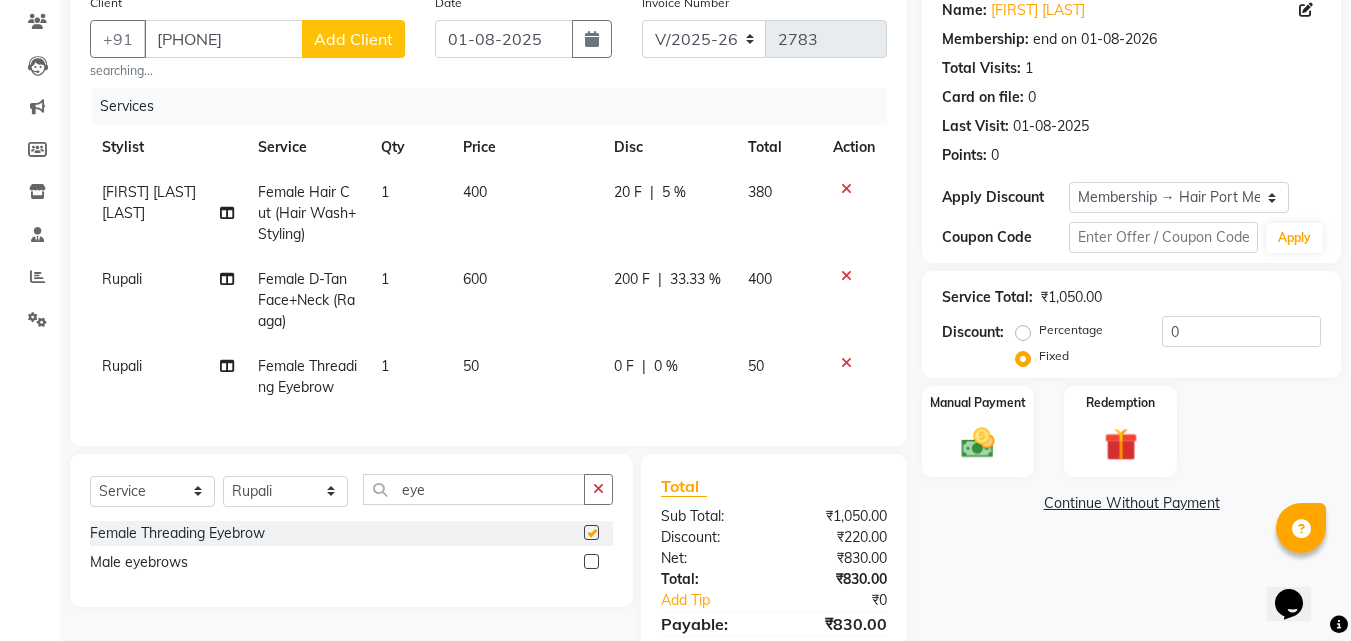 checkbox on "false" 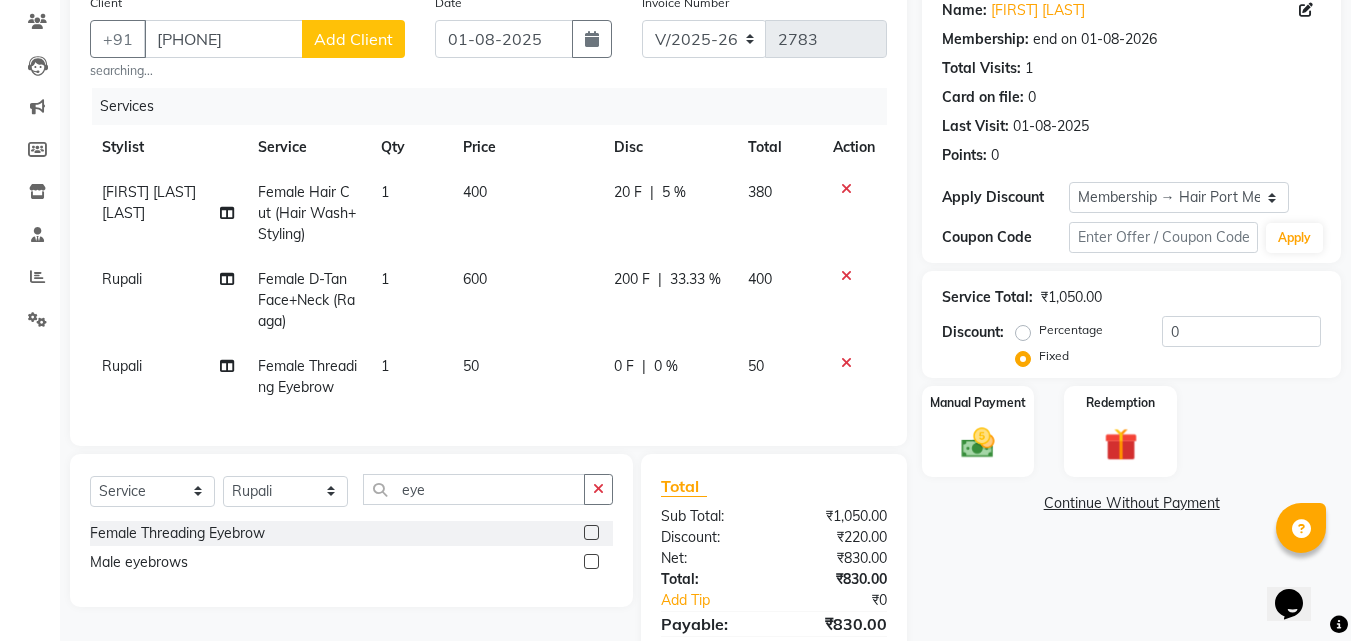 click on "0 F | 0 %" 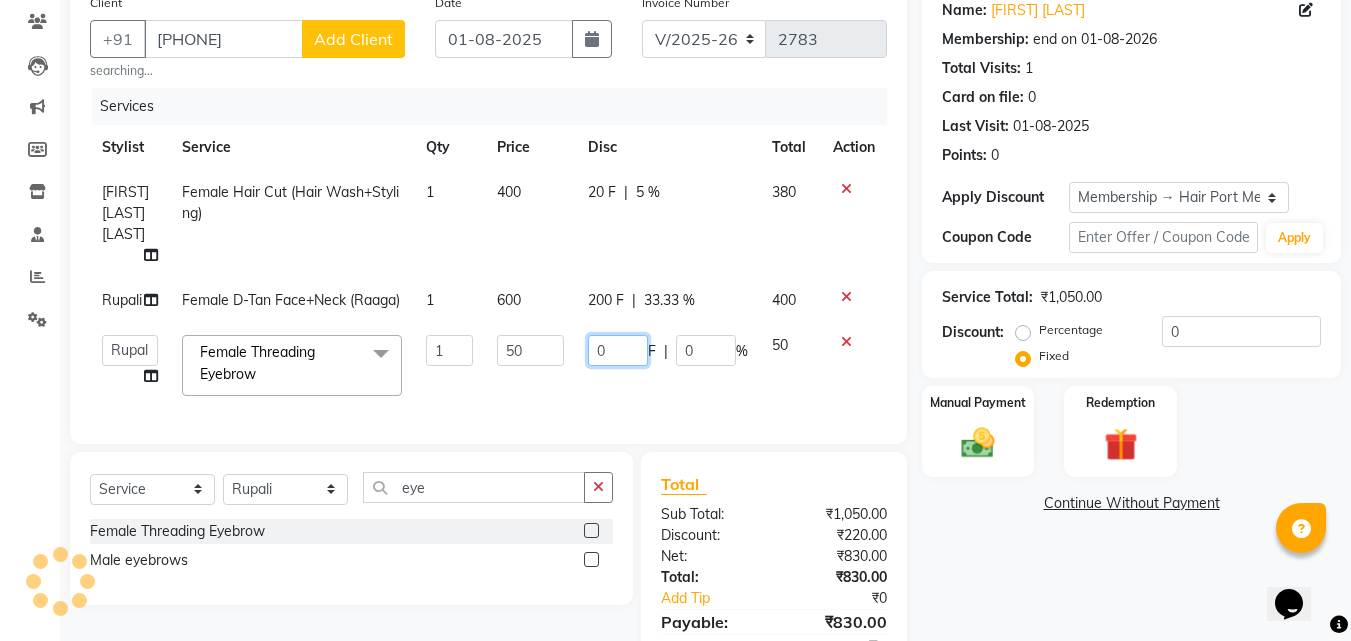 click on "0" 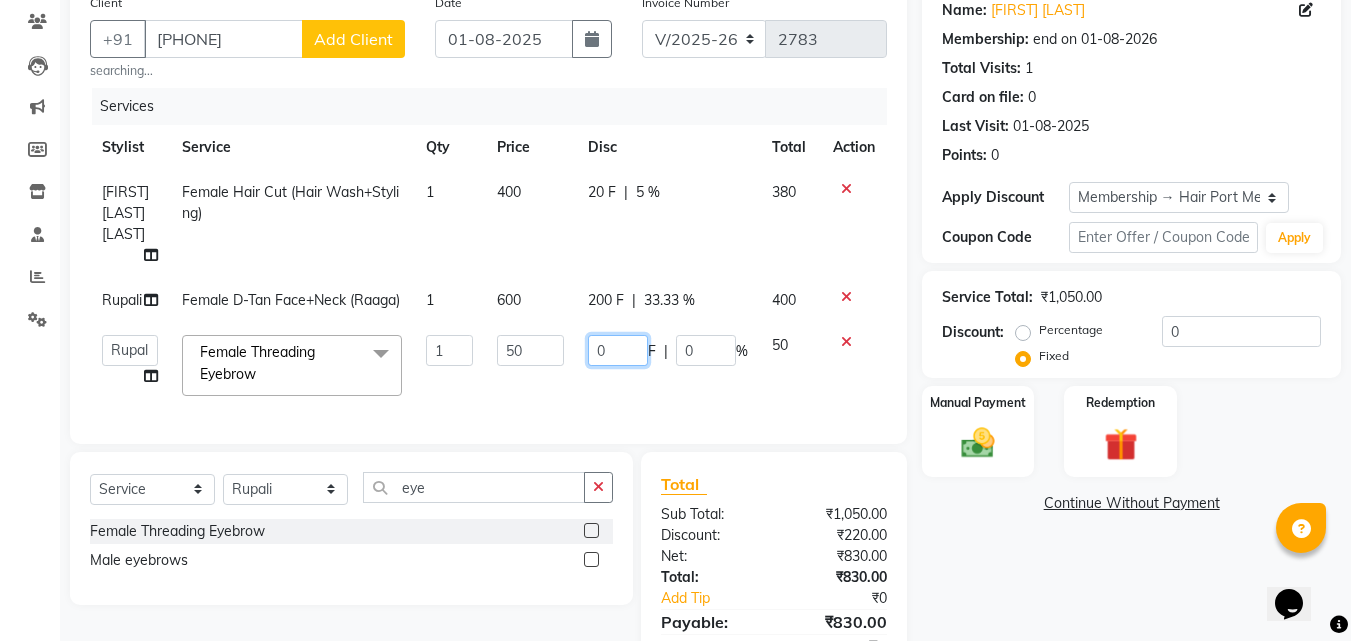 type on "10" 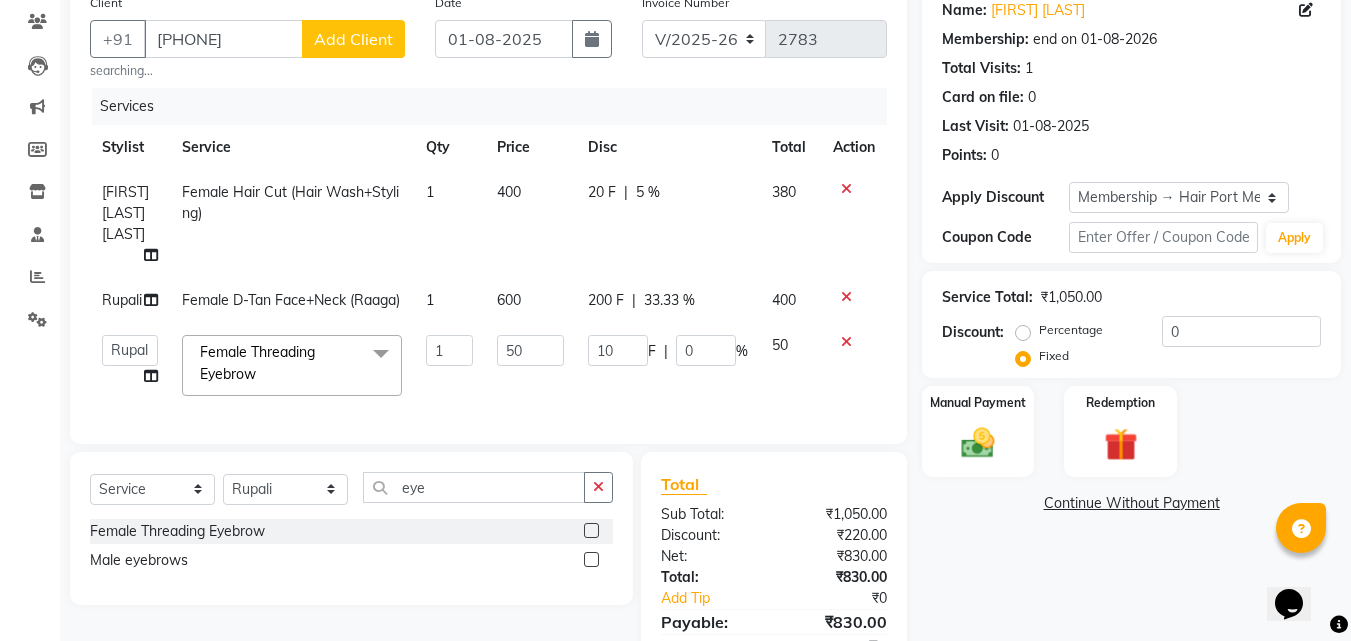 click on "10 F | 0 %" 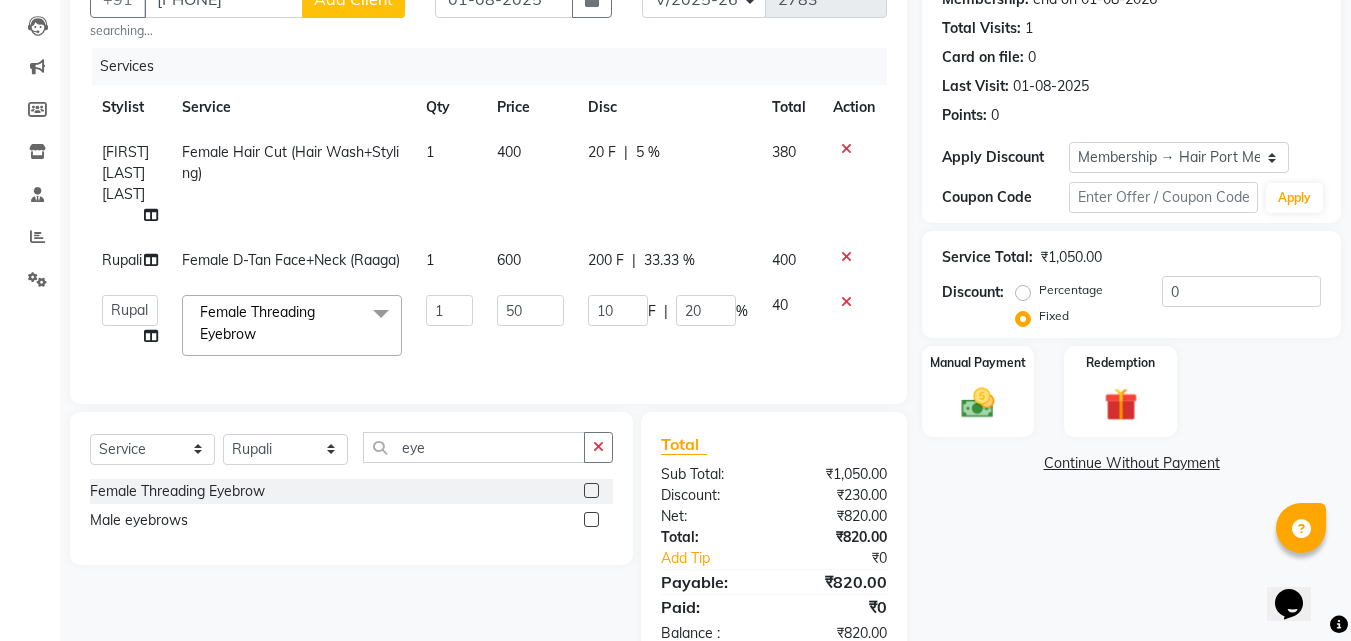 scroll, scrollTop: 295, scrollLeft: 0, axis: vertical 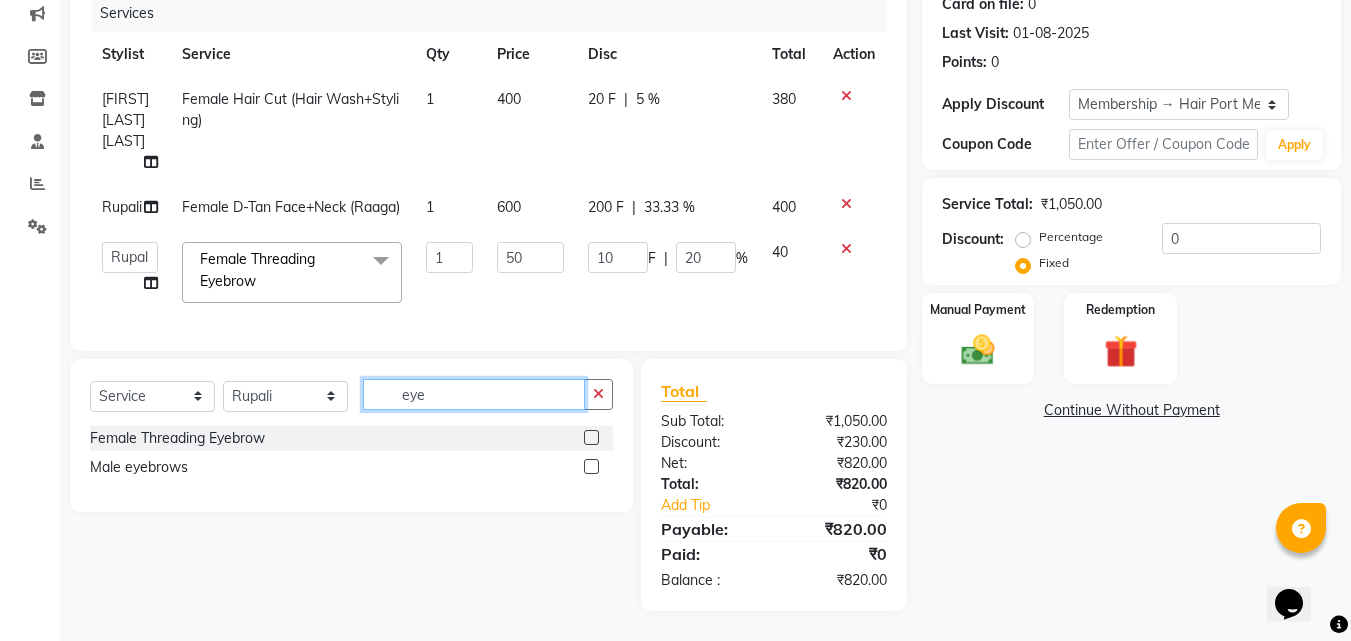 click on "eye" 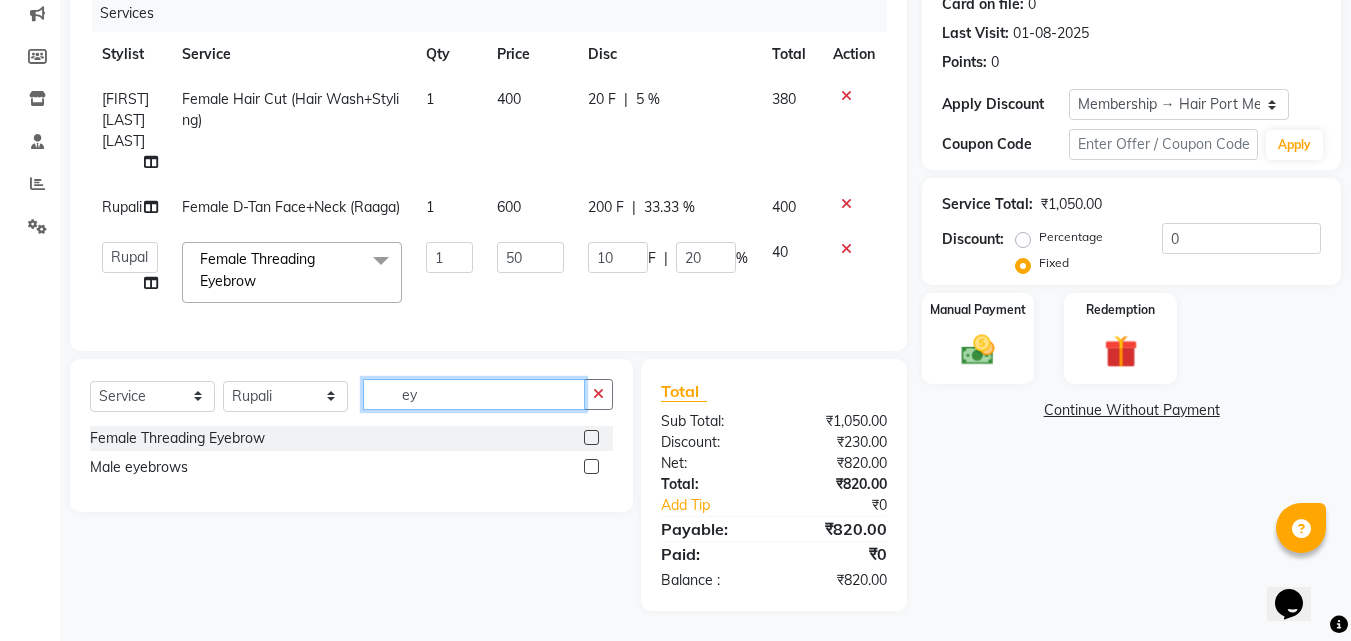 type on "e" 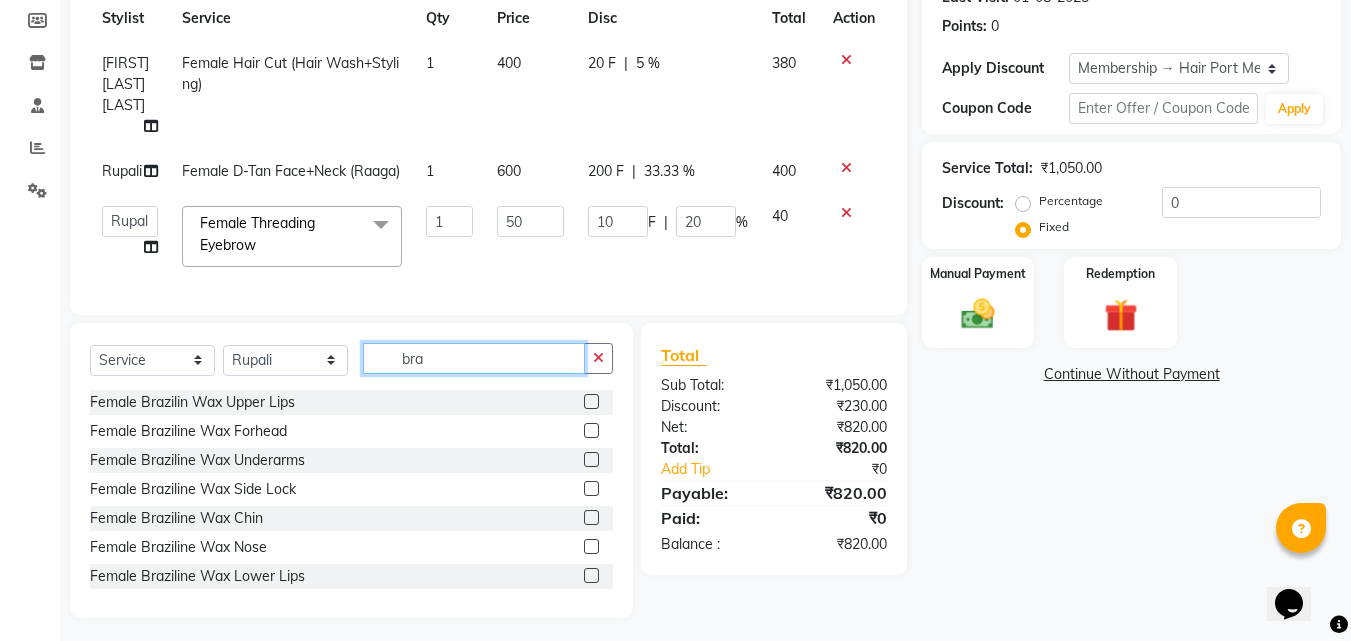type on "bra" 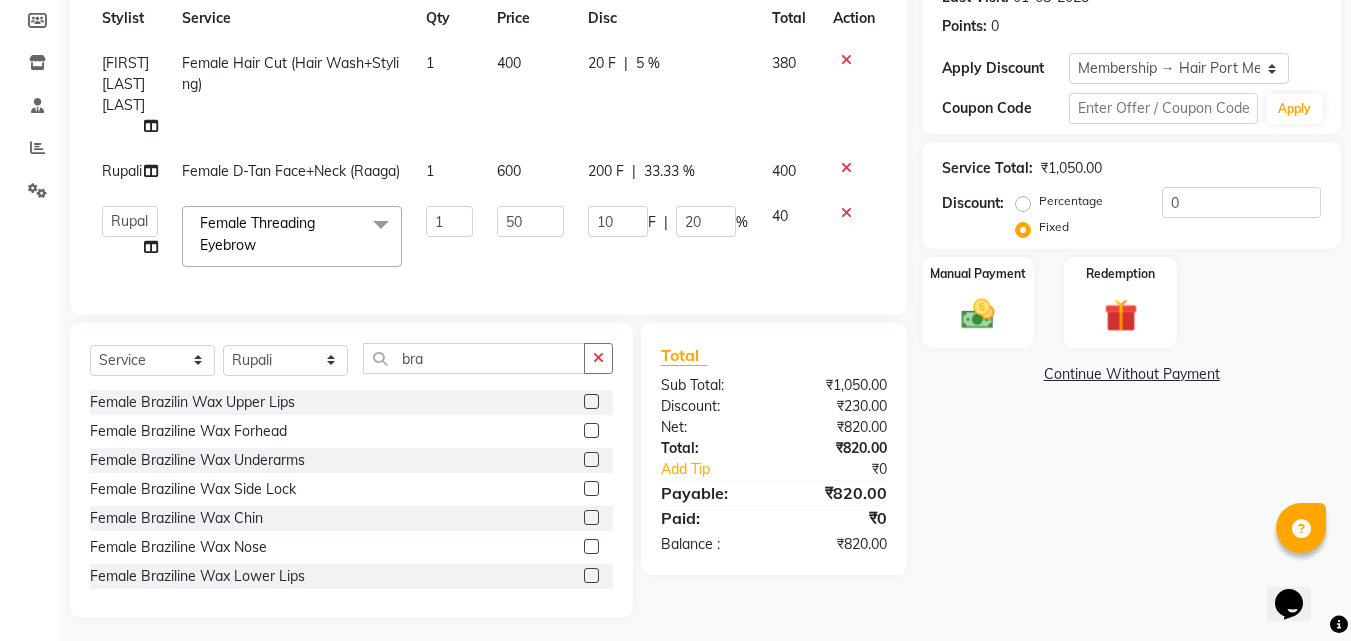 click 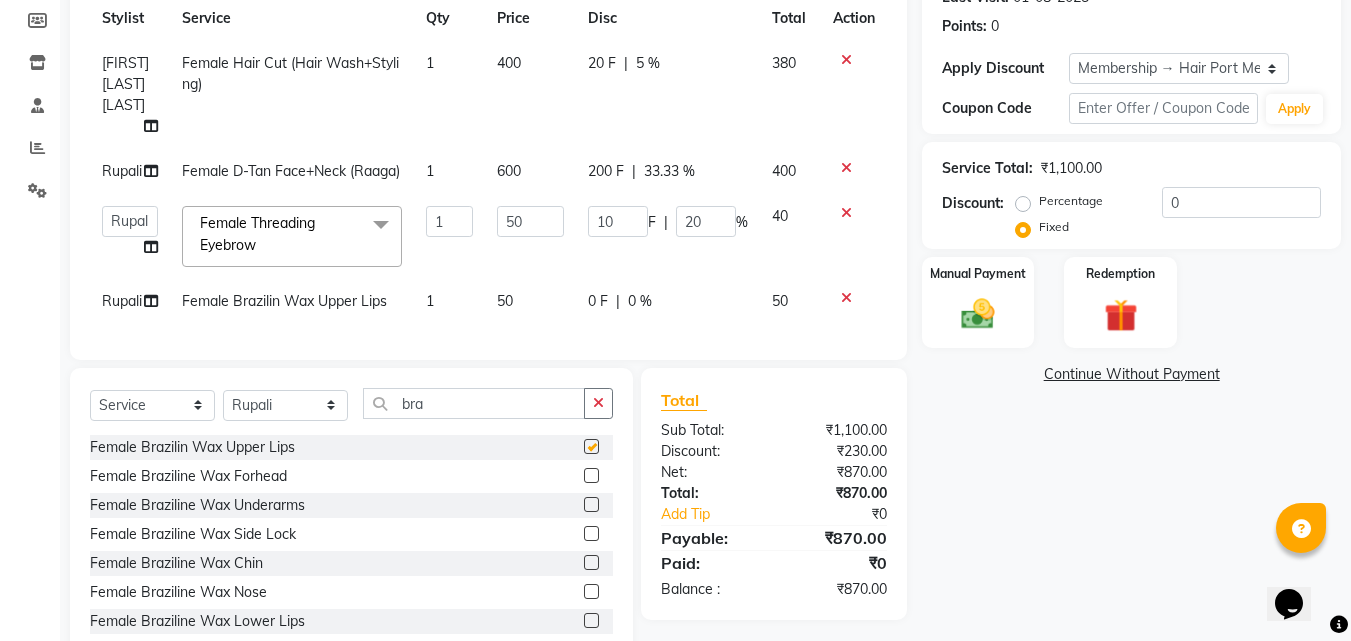 checkbox on "false" 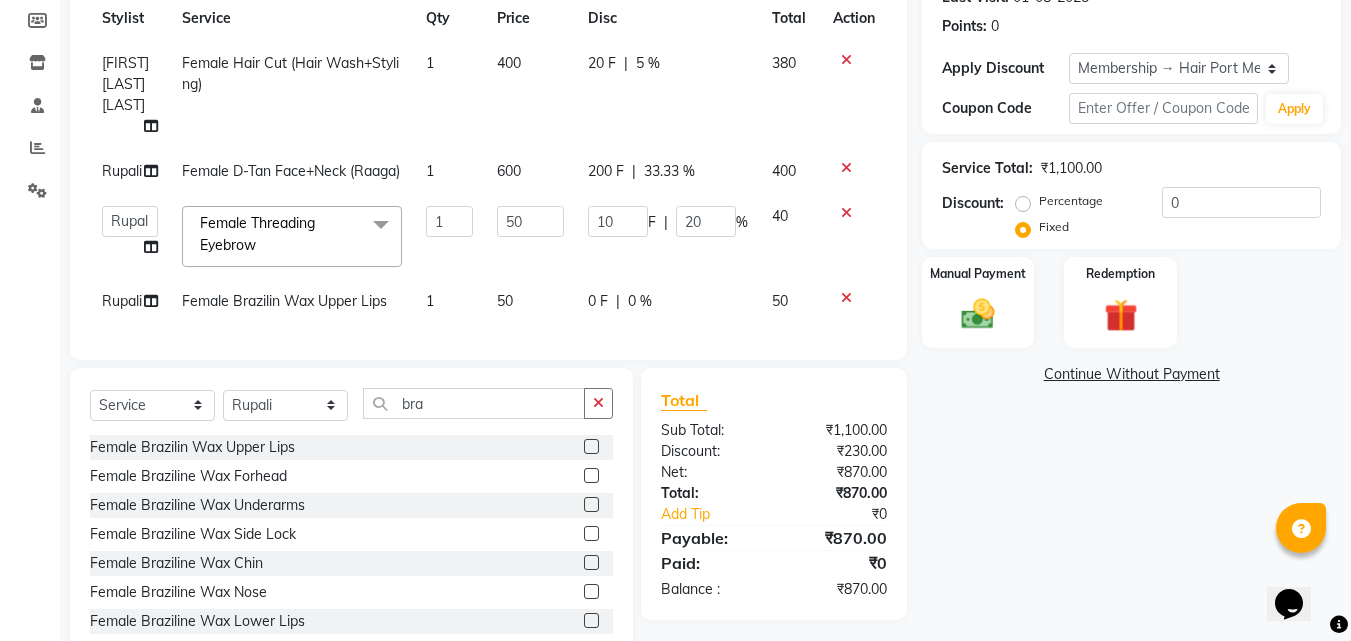 click on "0 F" 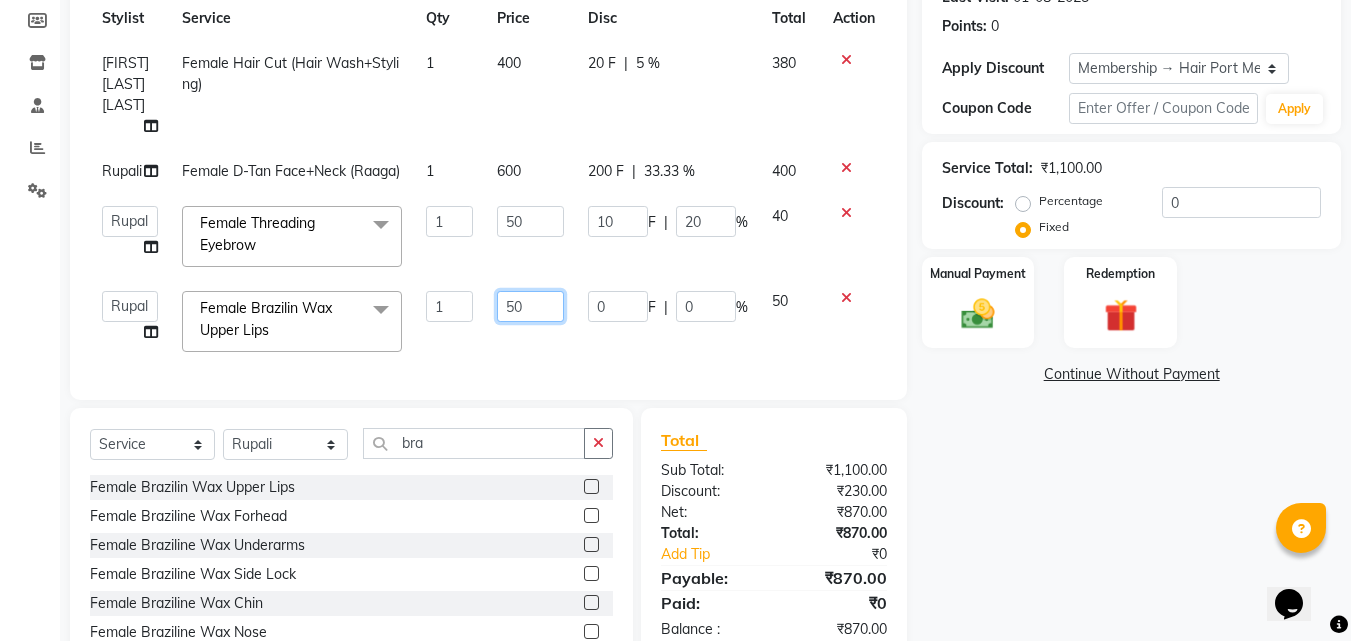 click on "50" 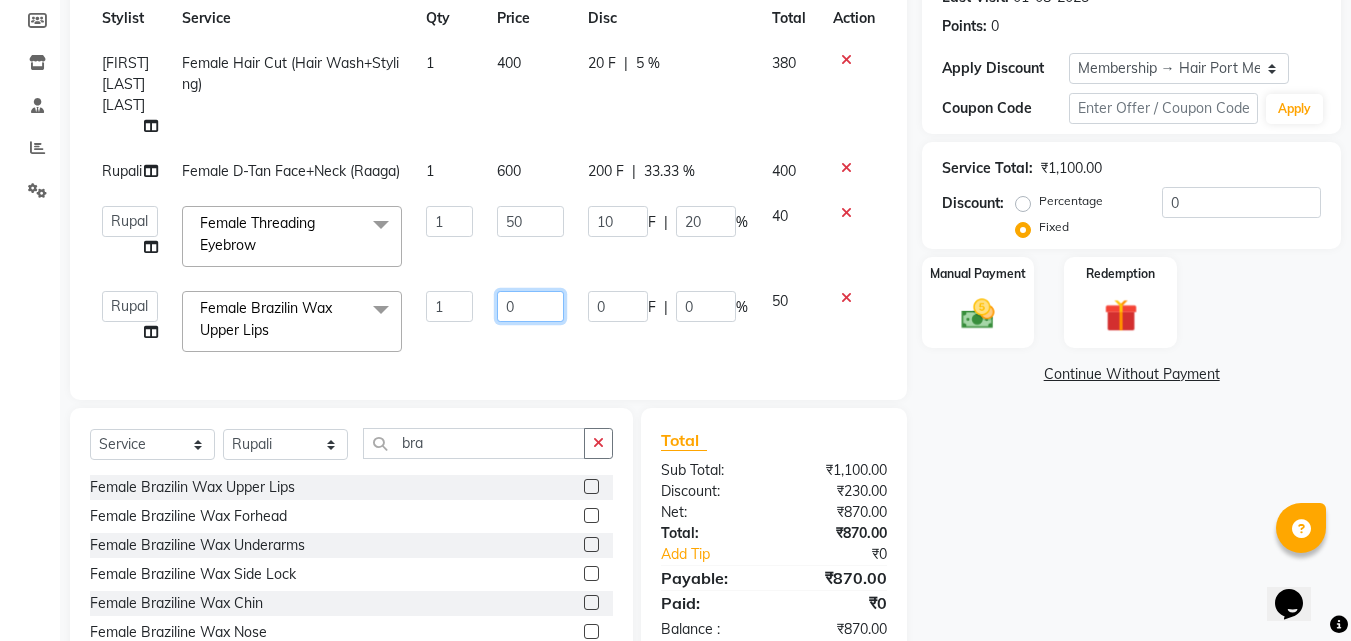 type on "80" 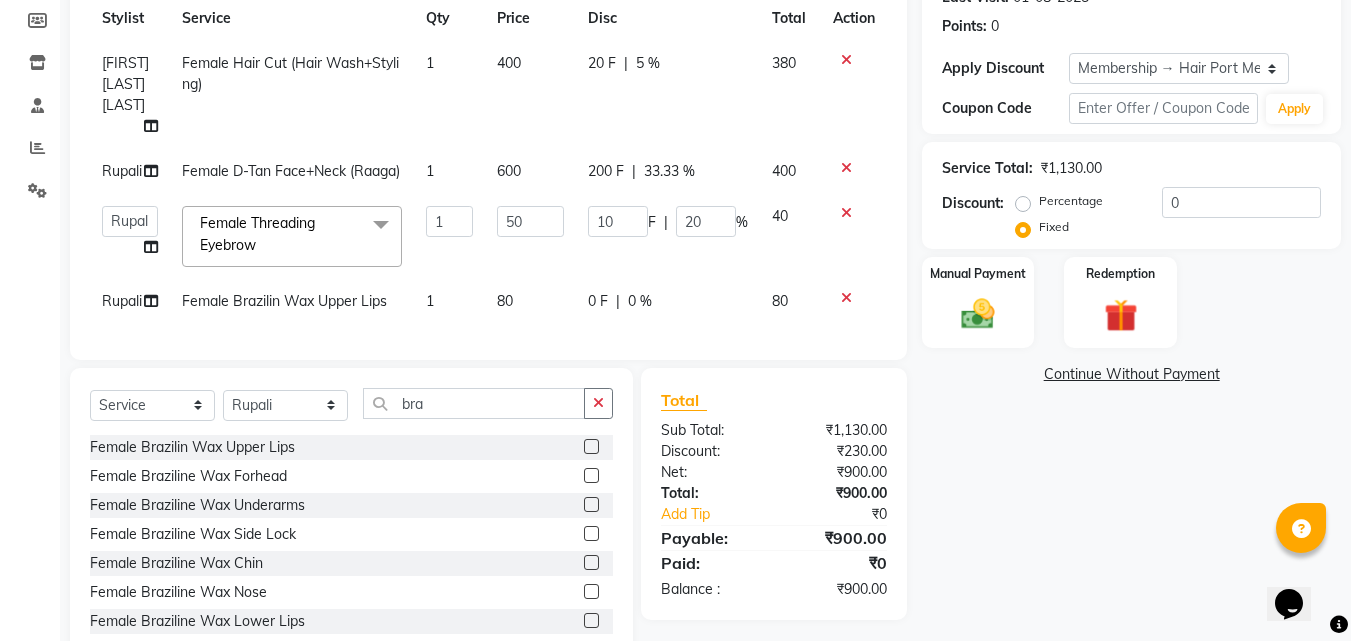 click on "80" 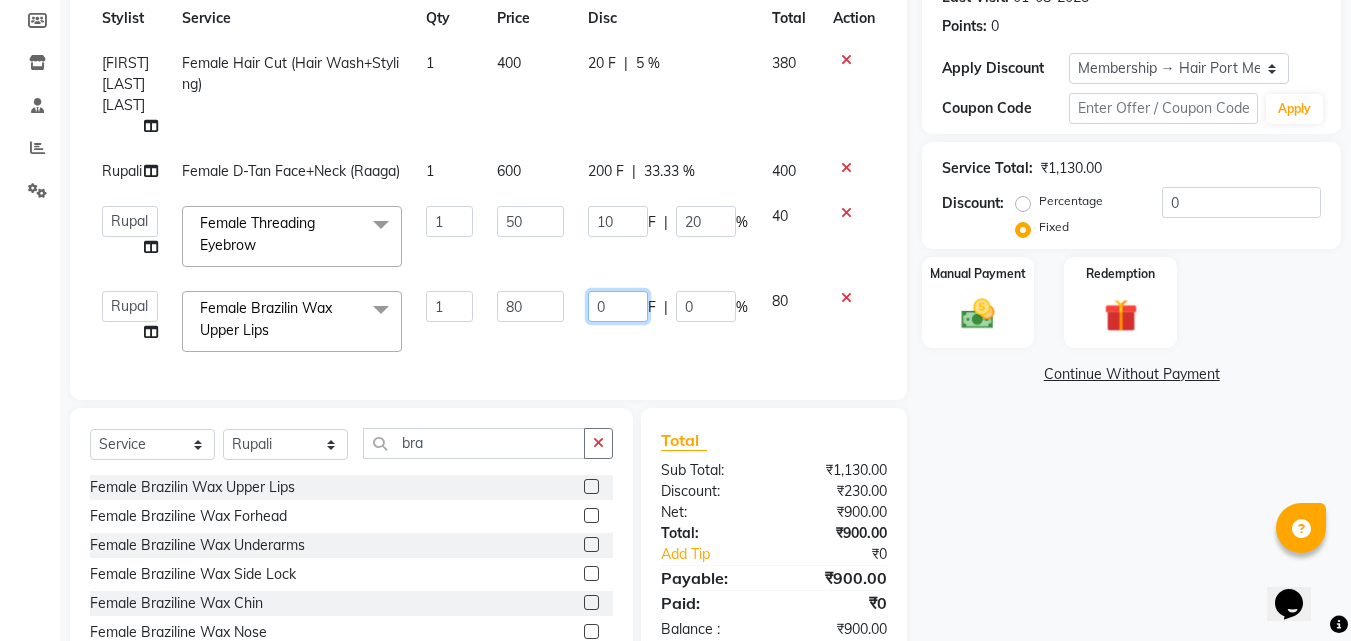 click on "0" 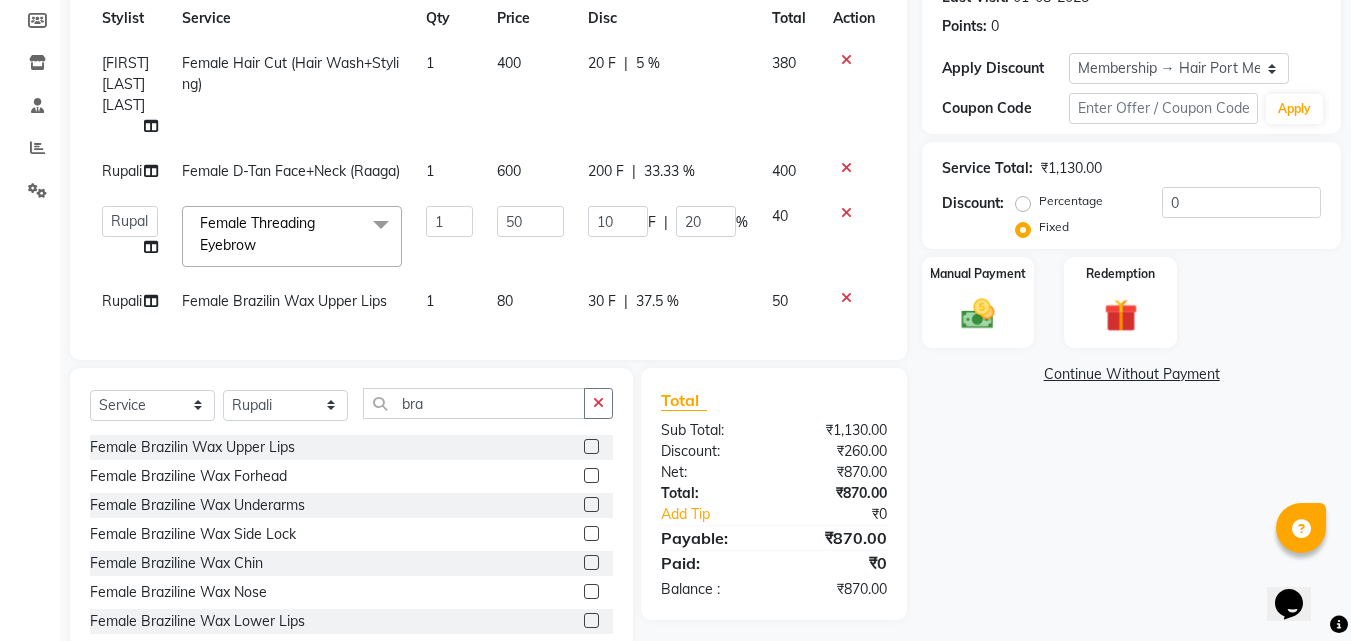 click on "Services Stylist Service Qty Price Disc Total Action [LAST] [LAST] [LAST] Female Hair Cut (Hair Wash+Styling) 1 400 20 F | 5 % 380 Rupali Female D-Tan Face+Neck (Raaga) 1 600 200 F | 33.33 % 400 [FIRST] [LAST] Esmail Gufran Jyoti Disale Netaji Vishwanath Suryavanshi Rupali Tanaji Vishwanath Suryavanshi Vinod Mane Female Threading Eyebrow x Female Hair Cut (Hair Wash+Styling) Female Flicks Cut Female Hair Wash+ Blow Dry Female Baby Hair Cut Female Treated Hair Wash+ Blow Dry Female Styling Short Hair Female Styling Medium Hair Female Styling Long Hair Female Styling Iron/Tong Short Hair Female Styling Iron/Tong Medium Hair Female Styling Iron/Tong Long Hair Female Straightening Short Hair Female Straightening Medium Hair Female Staightening Long Hair Female Smoothing Short Hair Female Smoothing Medium Hair Female Smoothing Long Hair Female Nanoplastla Short Hair Female Nanoplastla Medium Hair Female Nanoplastla Long Hair Female Keratin Short Hair Female Keratin Medium Hair 1" 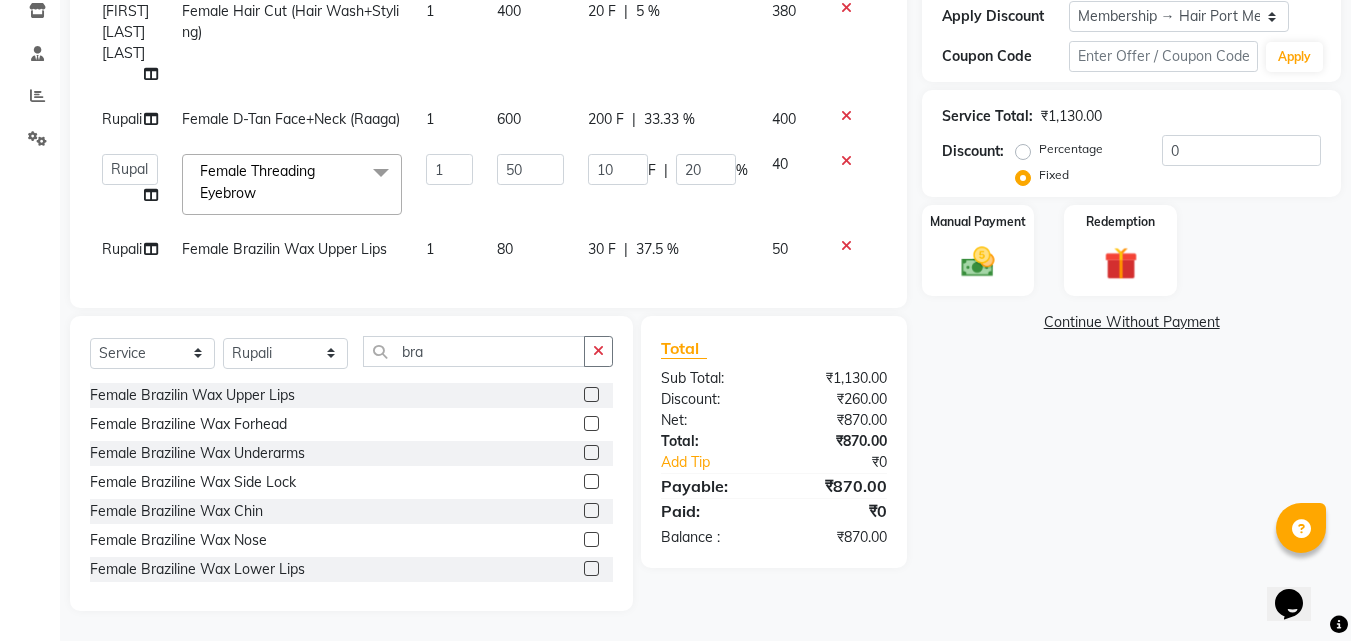 scroll, scrollTop: 383, scrollLeft: 0, axis: vertical 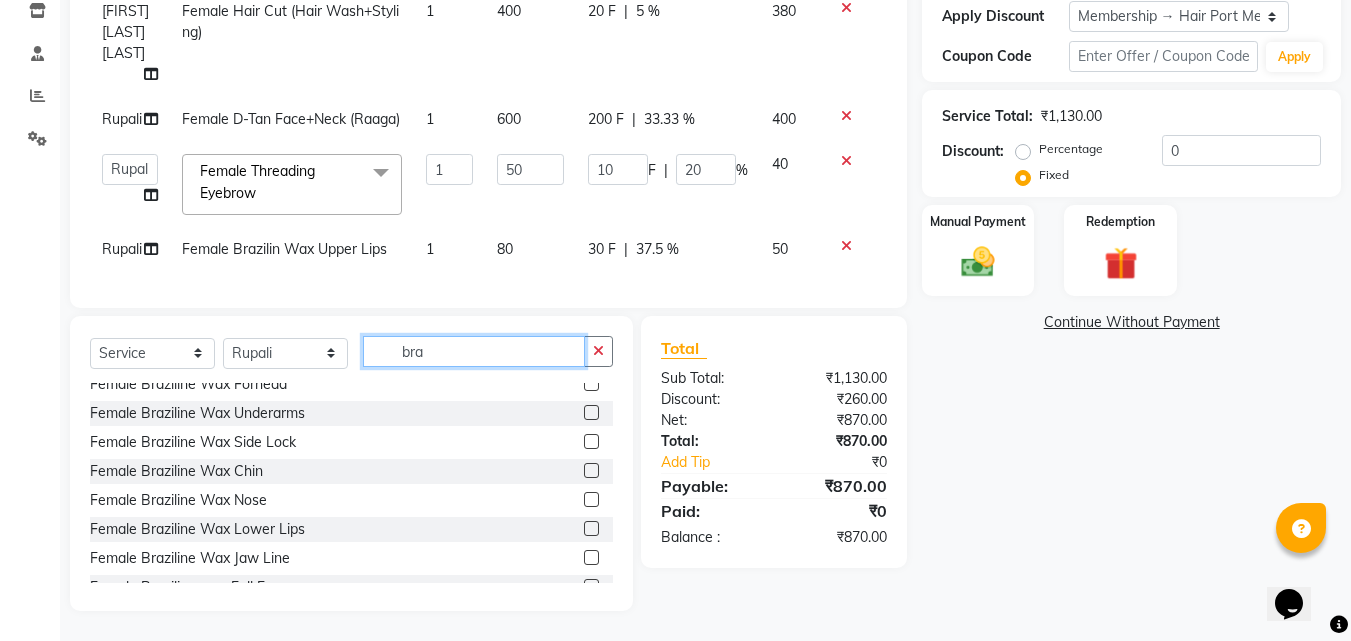 click on "bra" 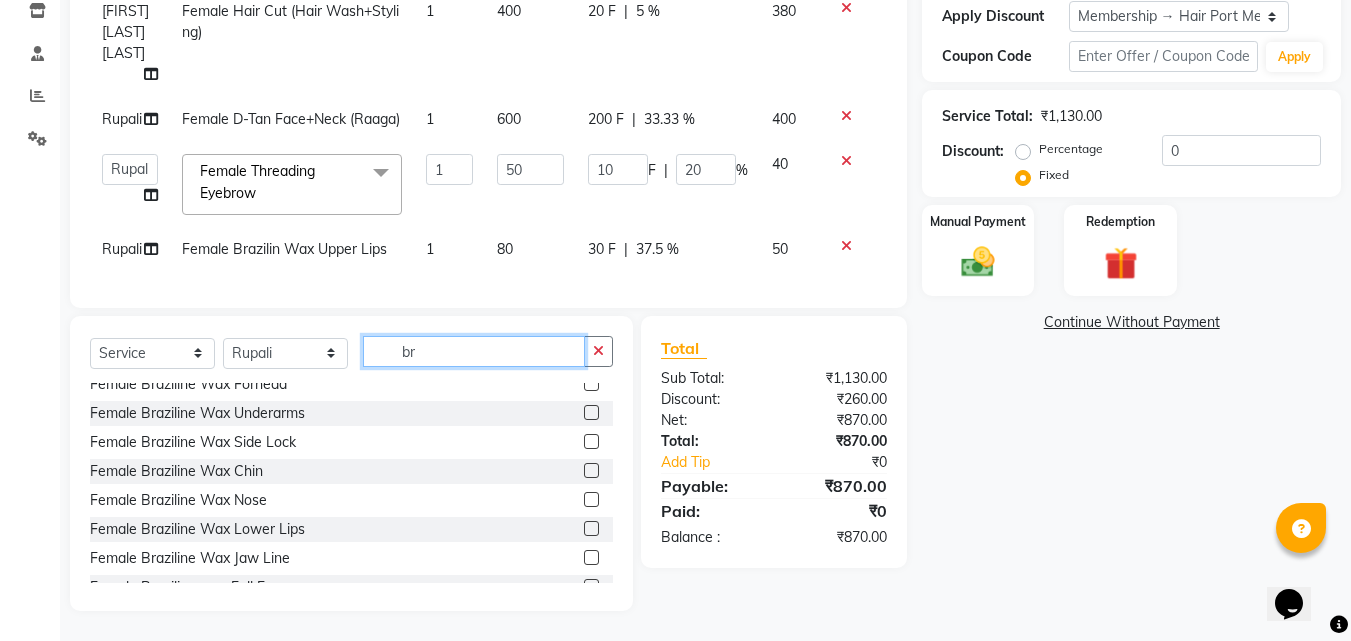 type on "b" 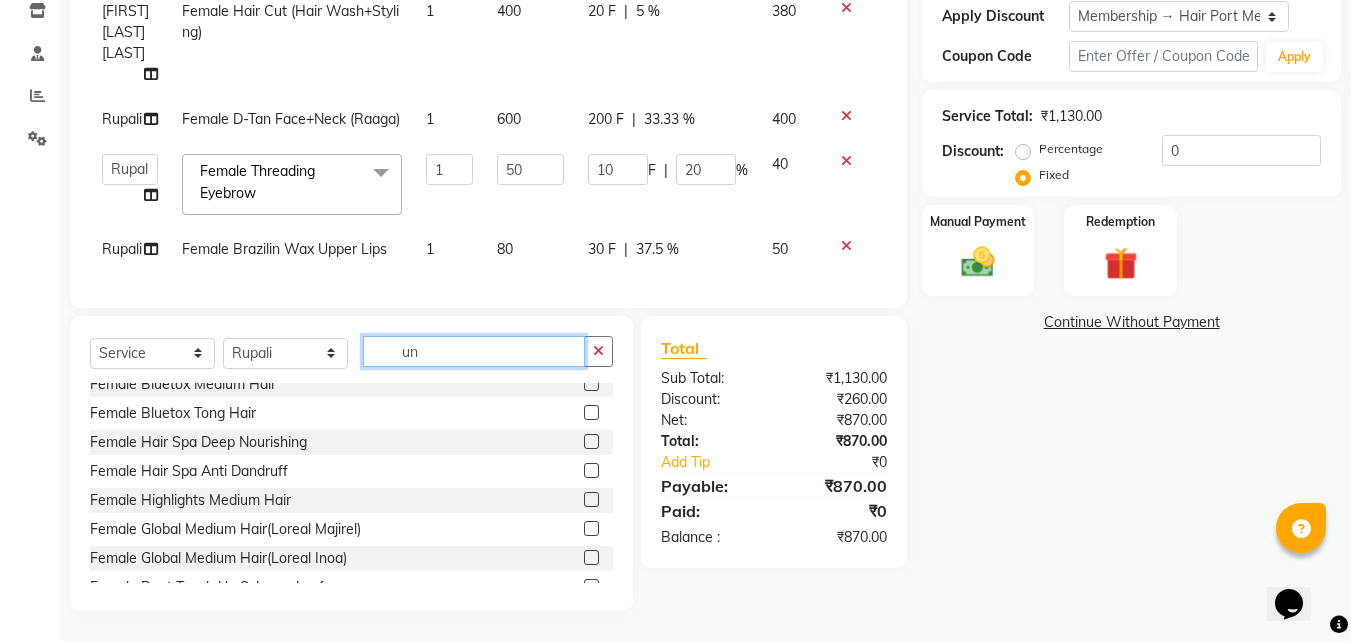 scroll, scrollTop: 0, scrollLeft: 0, axis: both 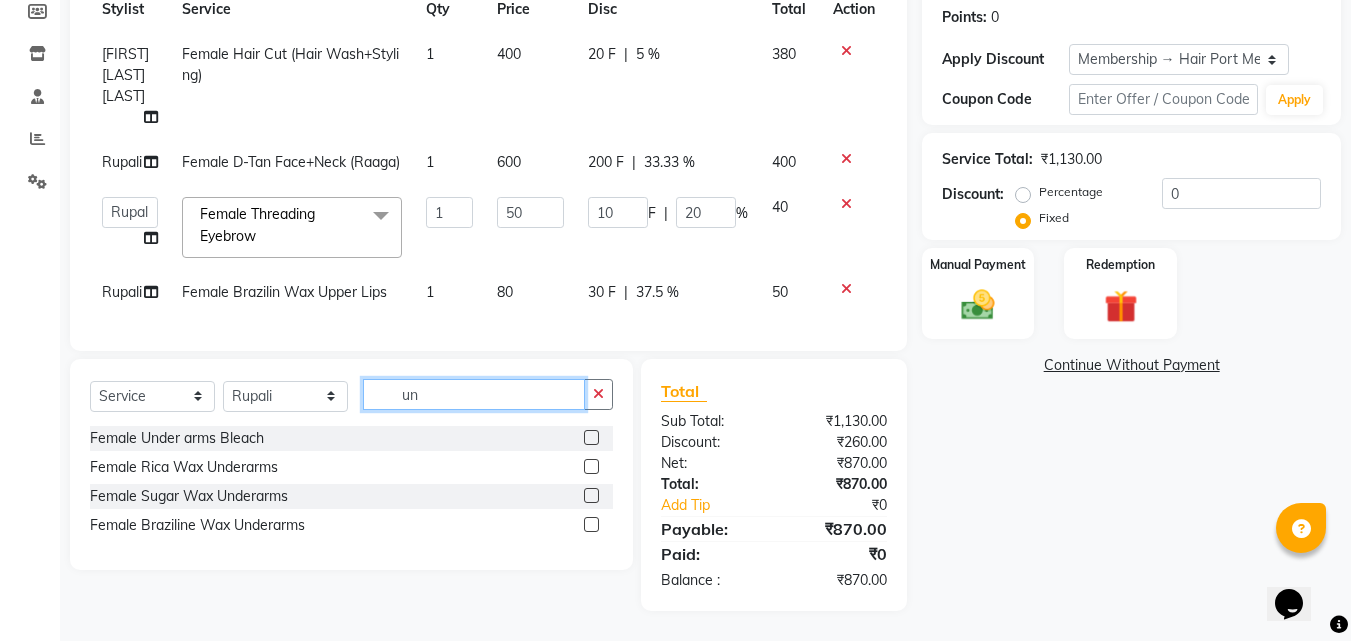 type on "un" 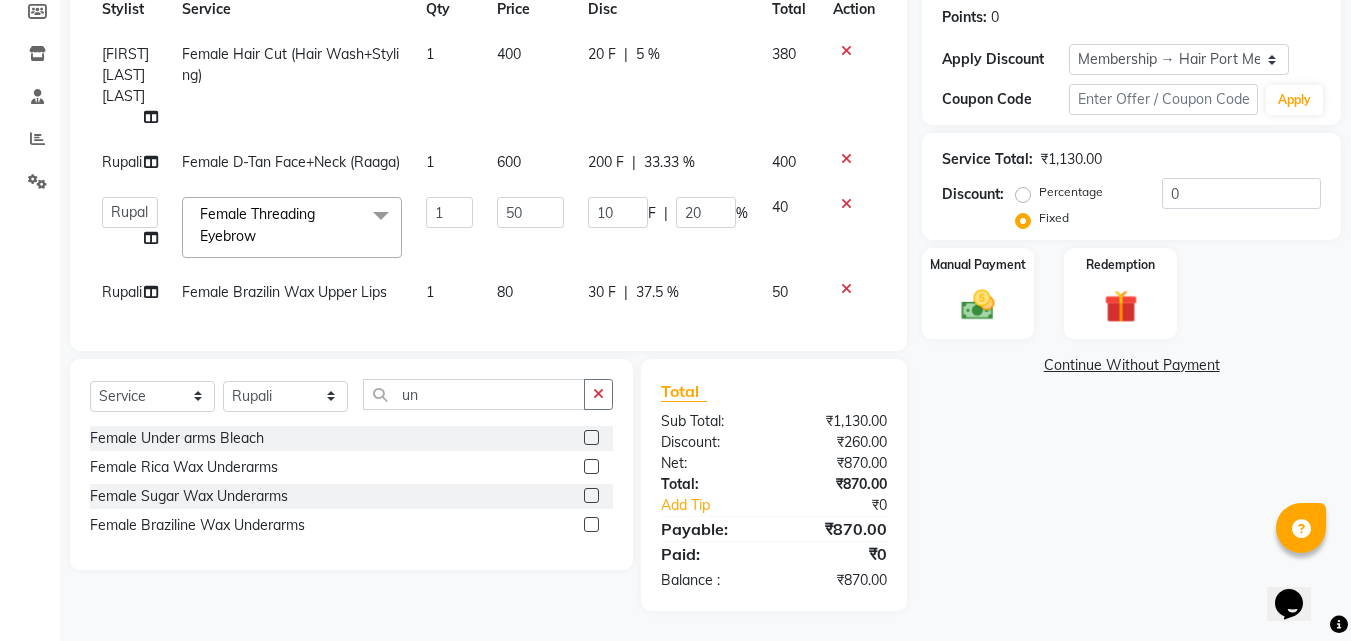 click 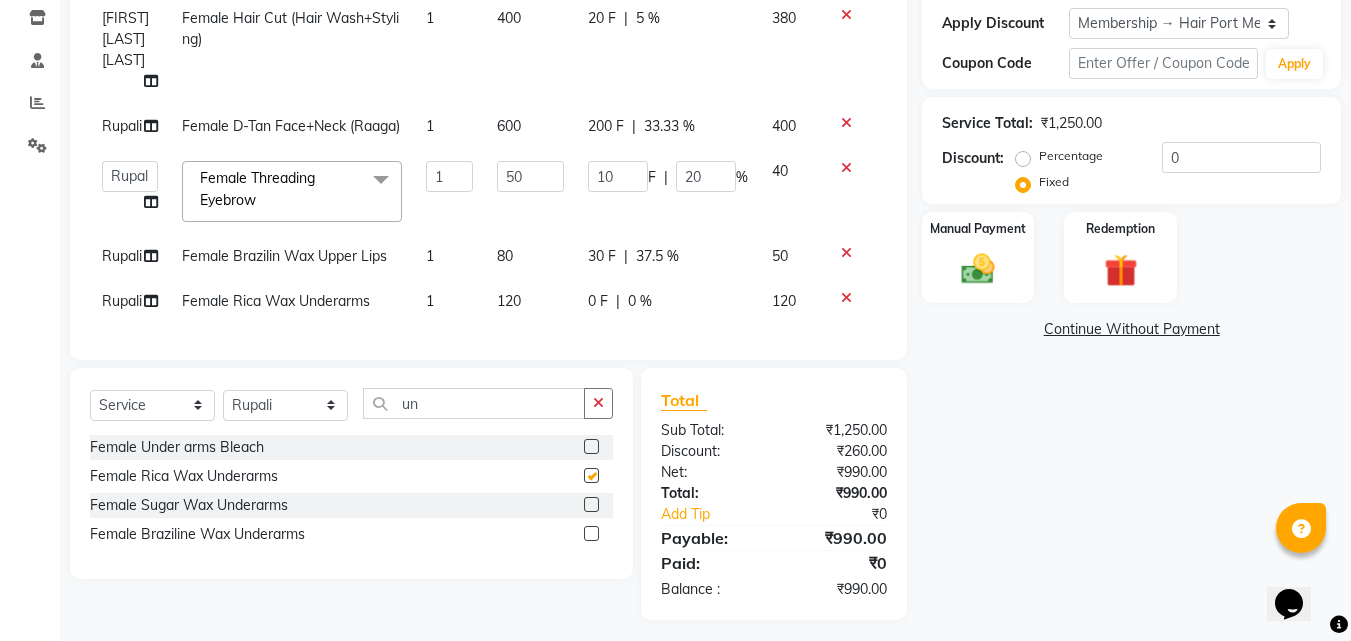 checkbox on "false" 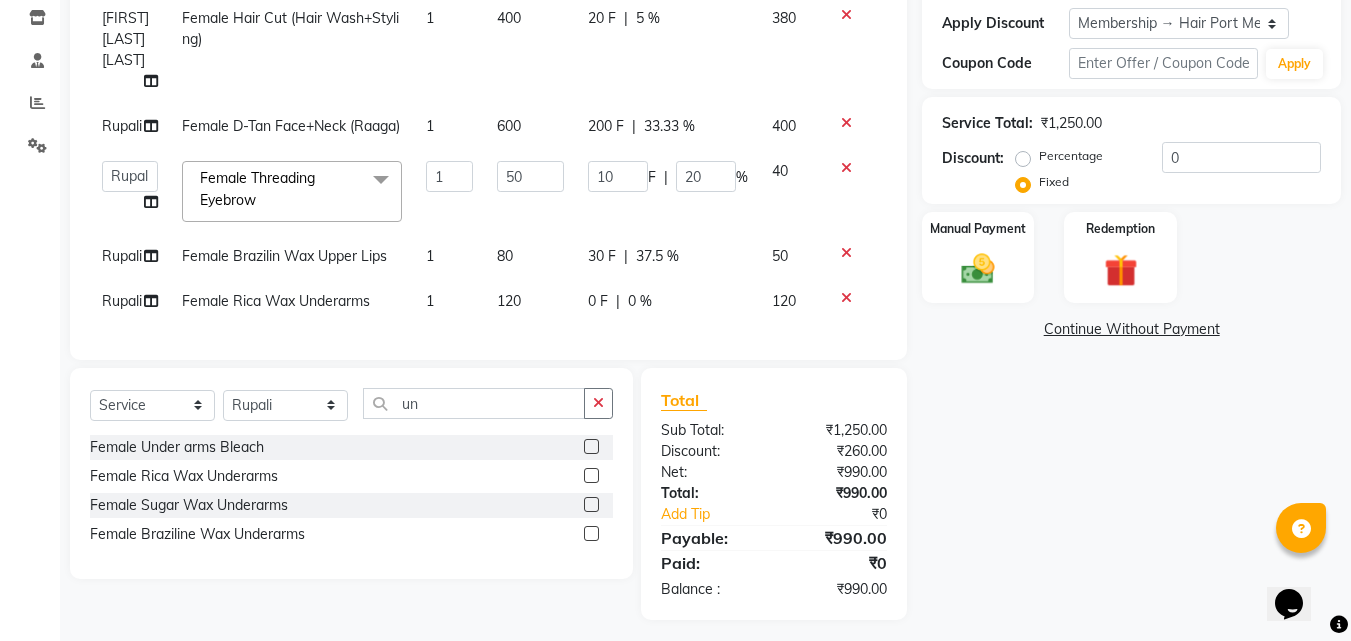 click on "0 F" 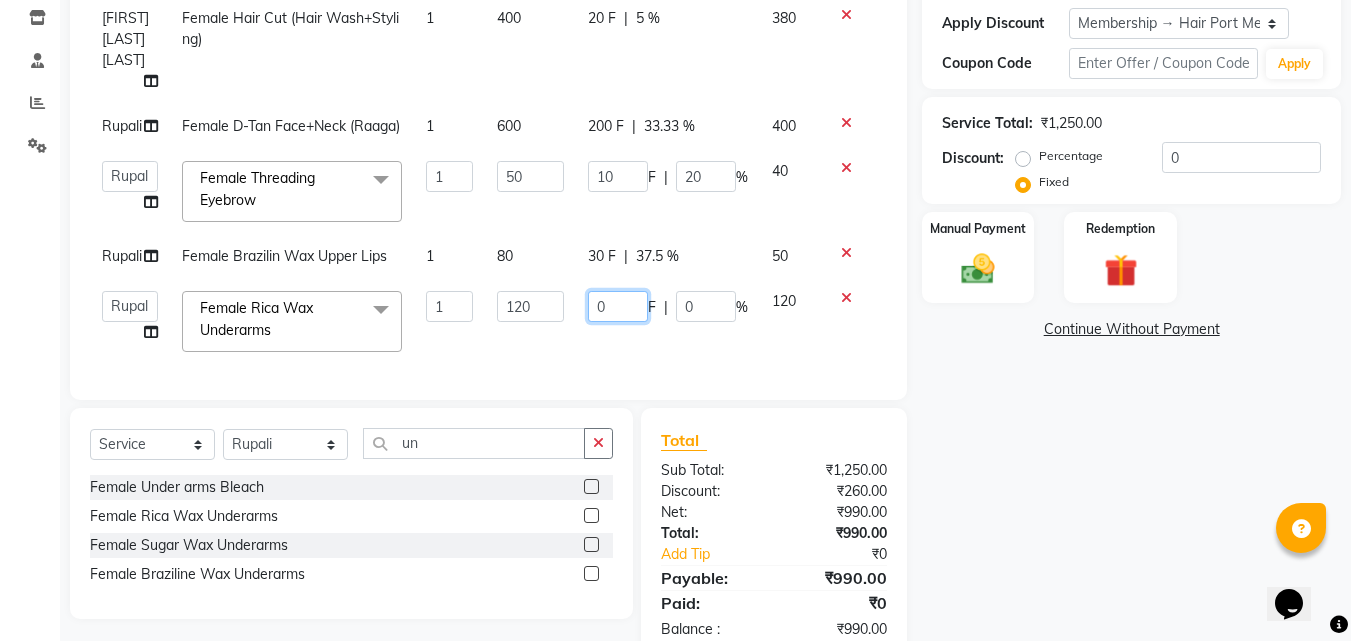 click on "0" 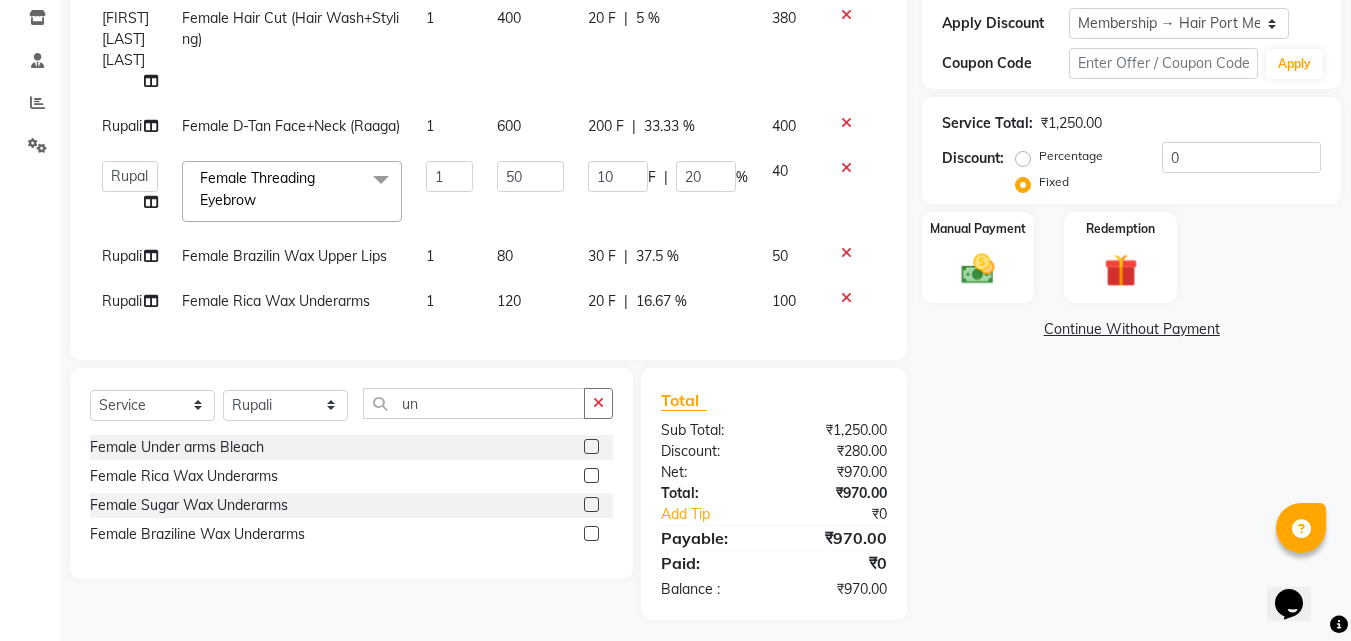 click on "Name: [FIRST] [LAST]  Membership: end on 01-08-2026 Total Visits:  1 Card on file:  0 Last Visit:   01-08-2025 Points:   0  Apply Discount Select Membership → Hair Port Membership Coupon Code Apply Service Total:  ₹1,250.00  Discount:  Percentage   Fixed  0 Manual Payment Redemption  Continue Without Payment" 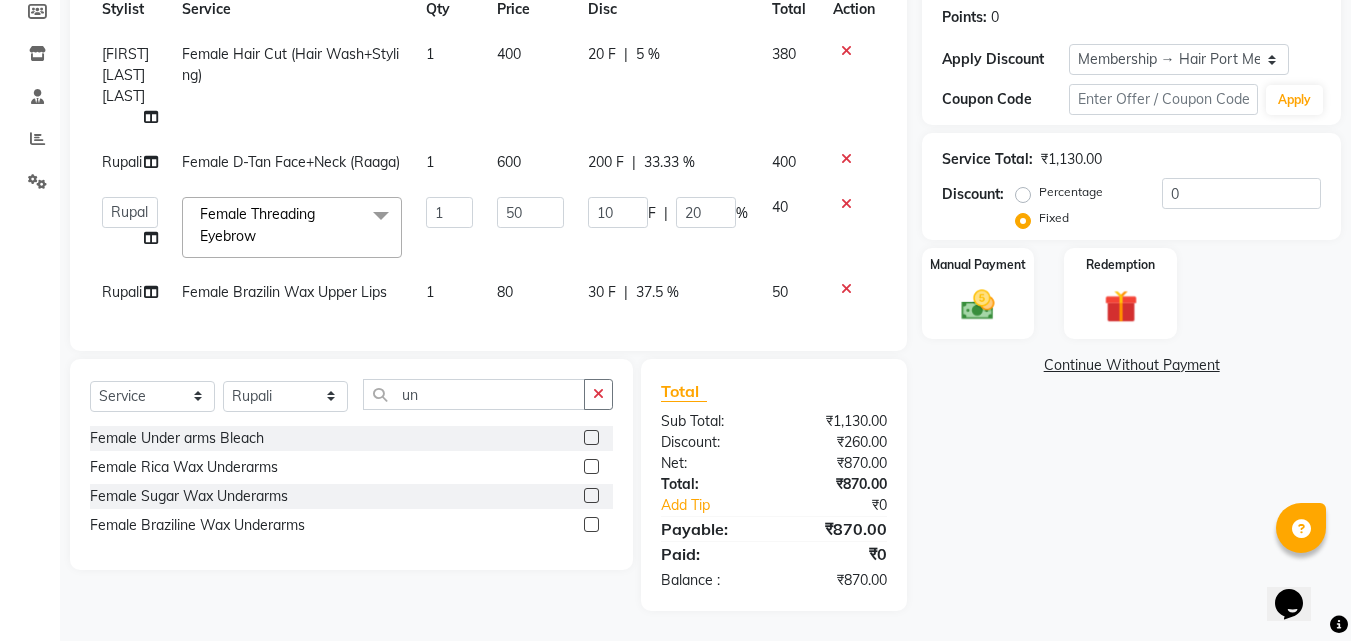 click 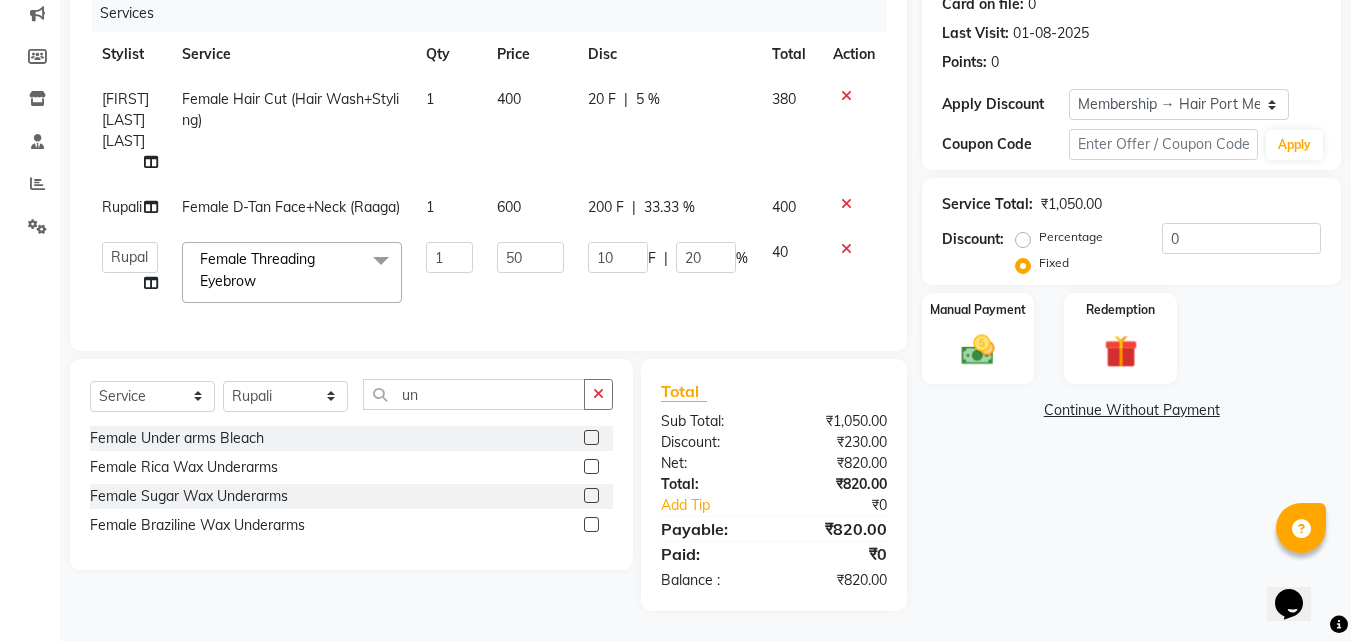 click 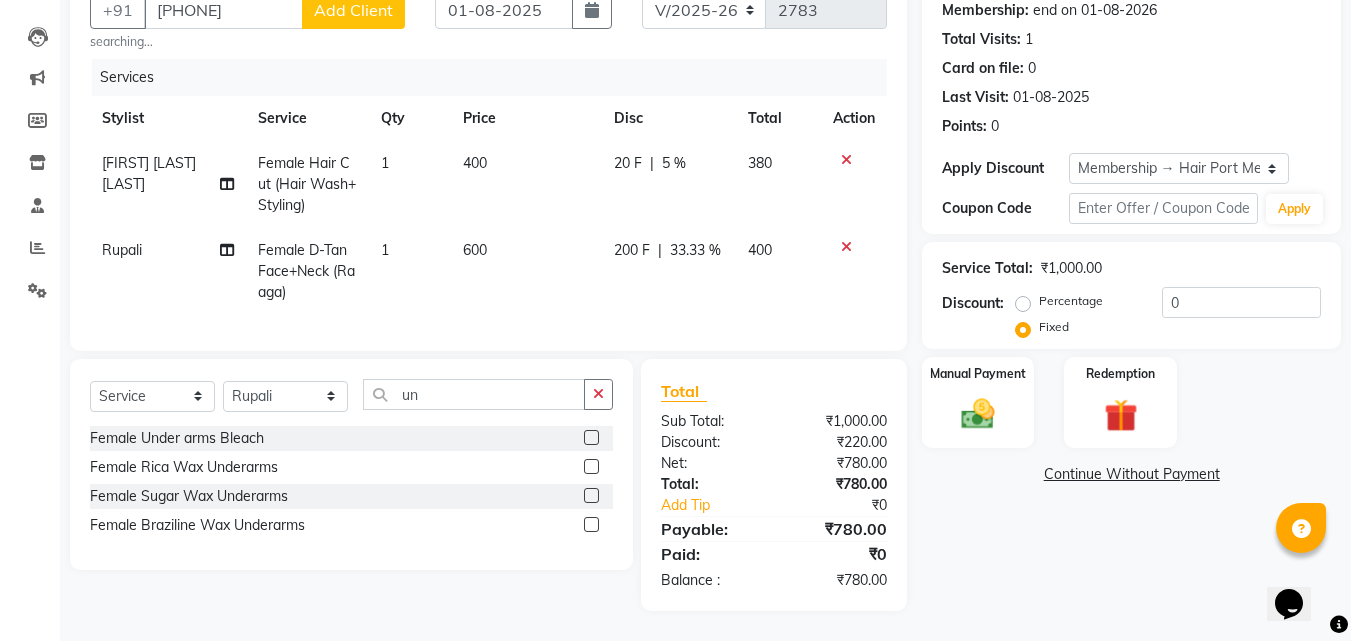 click 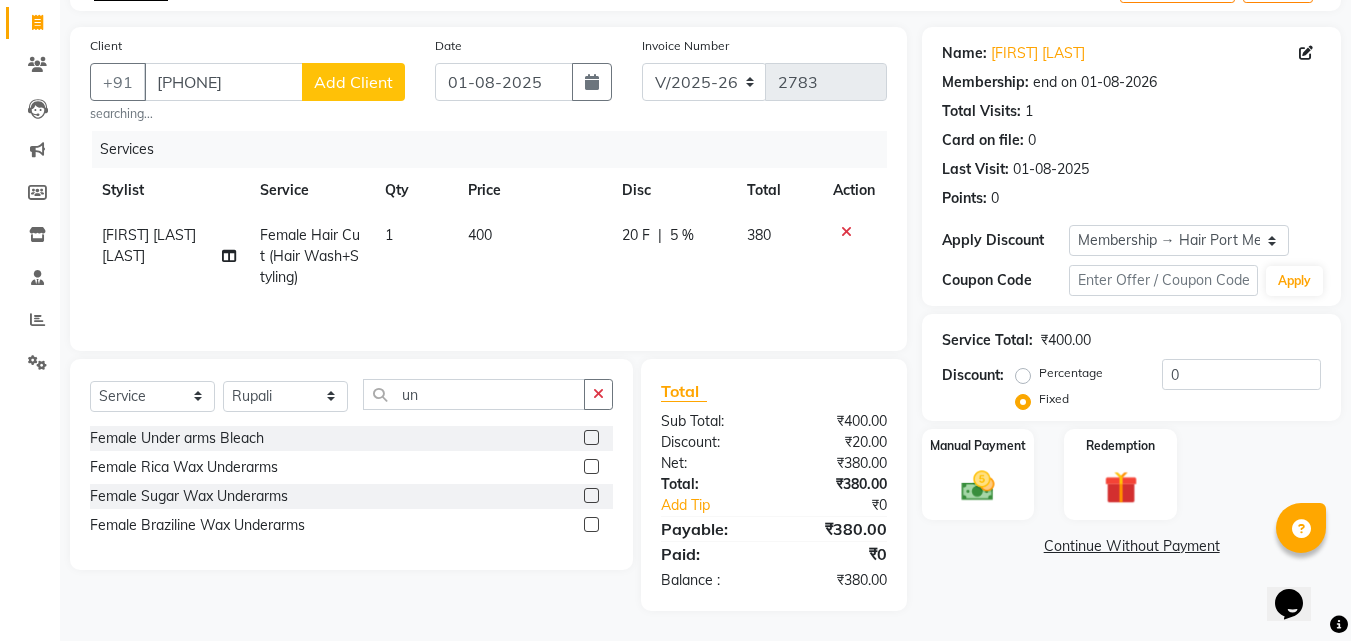 click 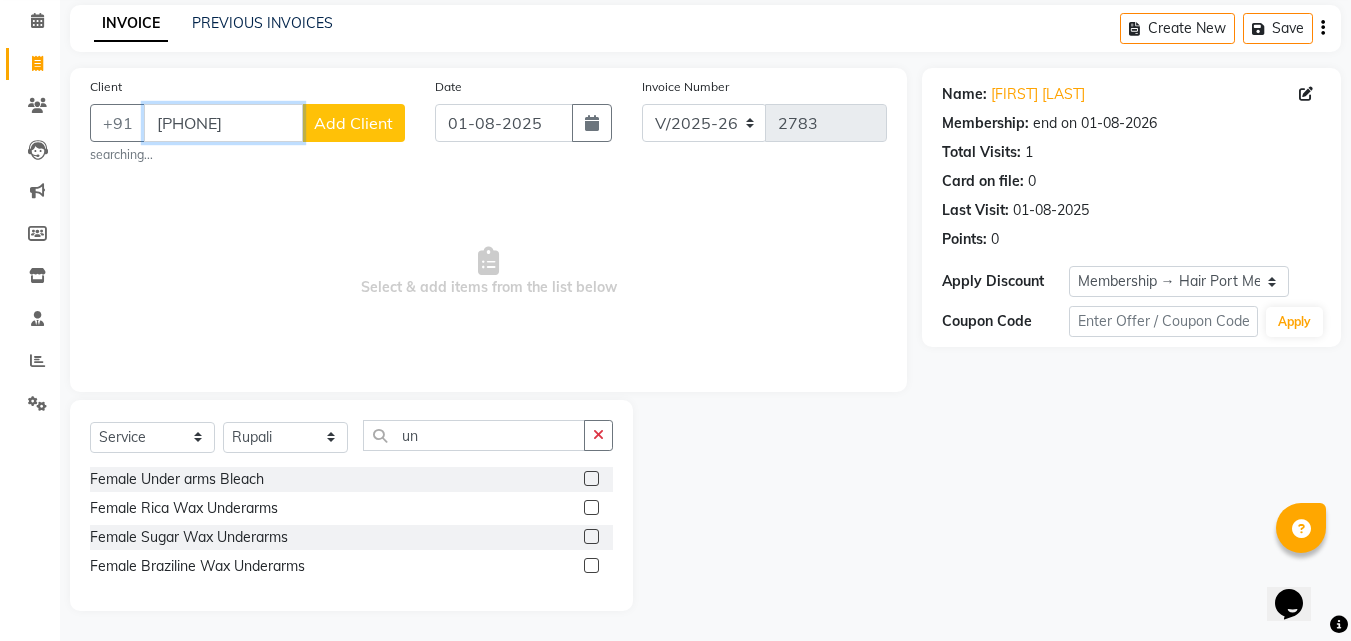 click on "[PHONE]" at bounding box center (223, 123) 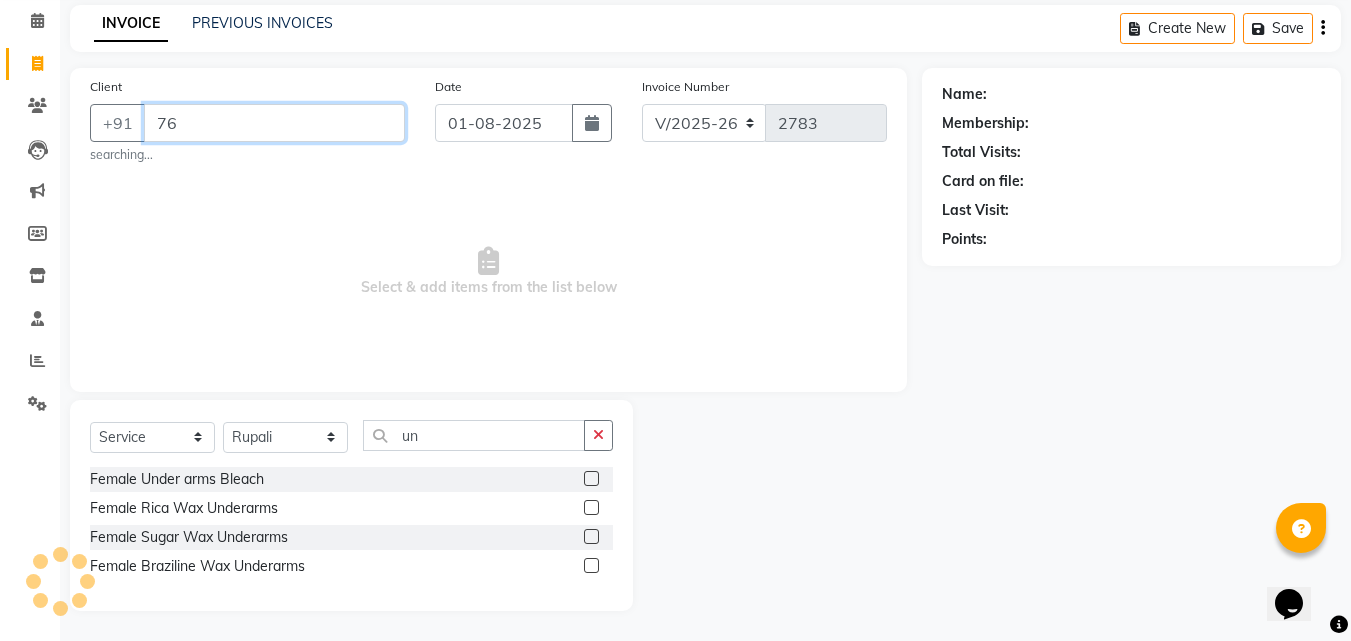 type on "7" 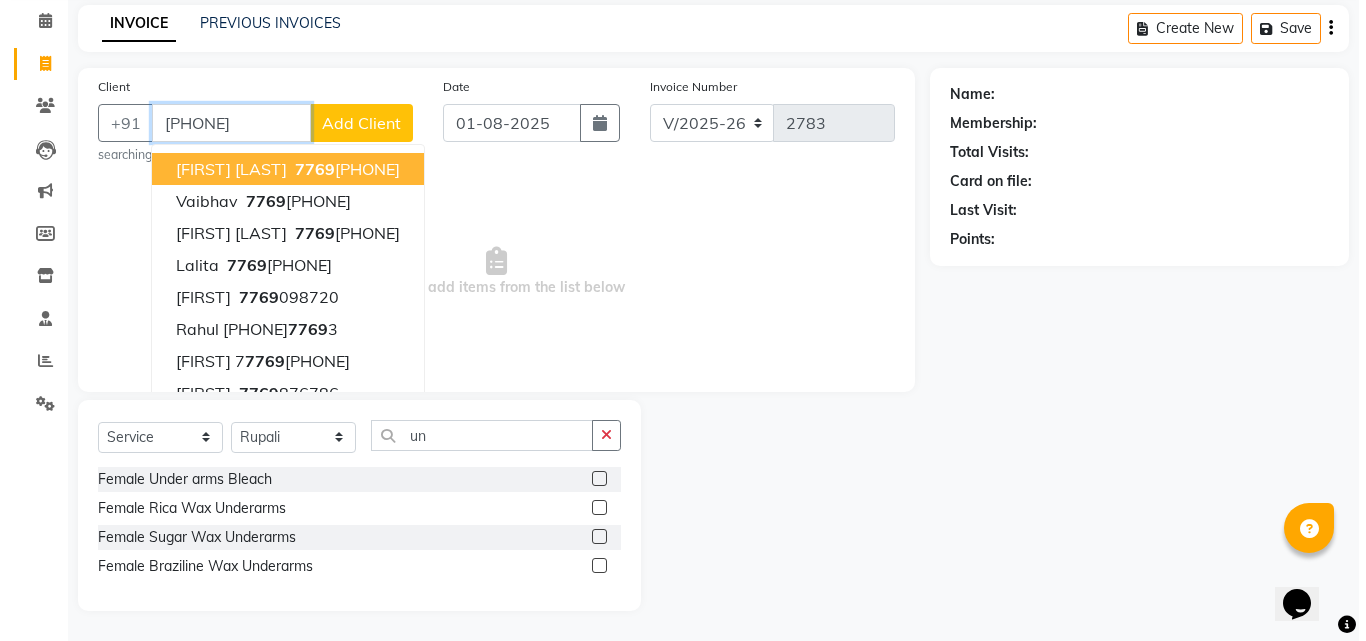 scroll, scrollTop: 76, scrollLeft: 0, axis: vertical 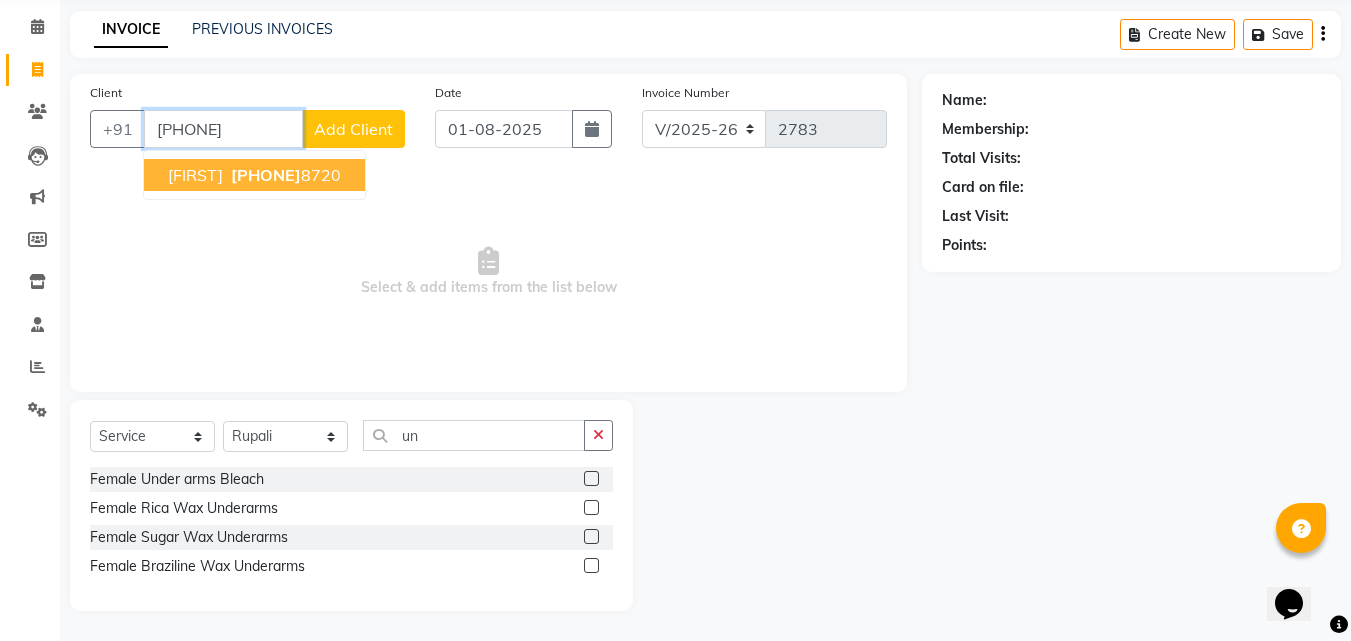 click on "[PHONE]" at bounding box center (266, 175) 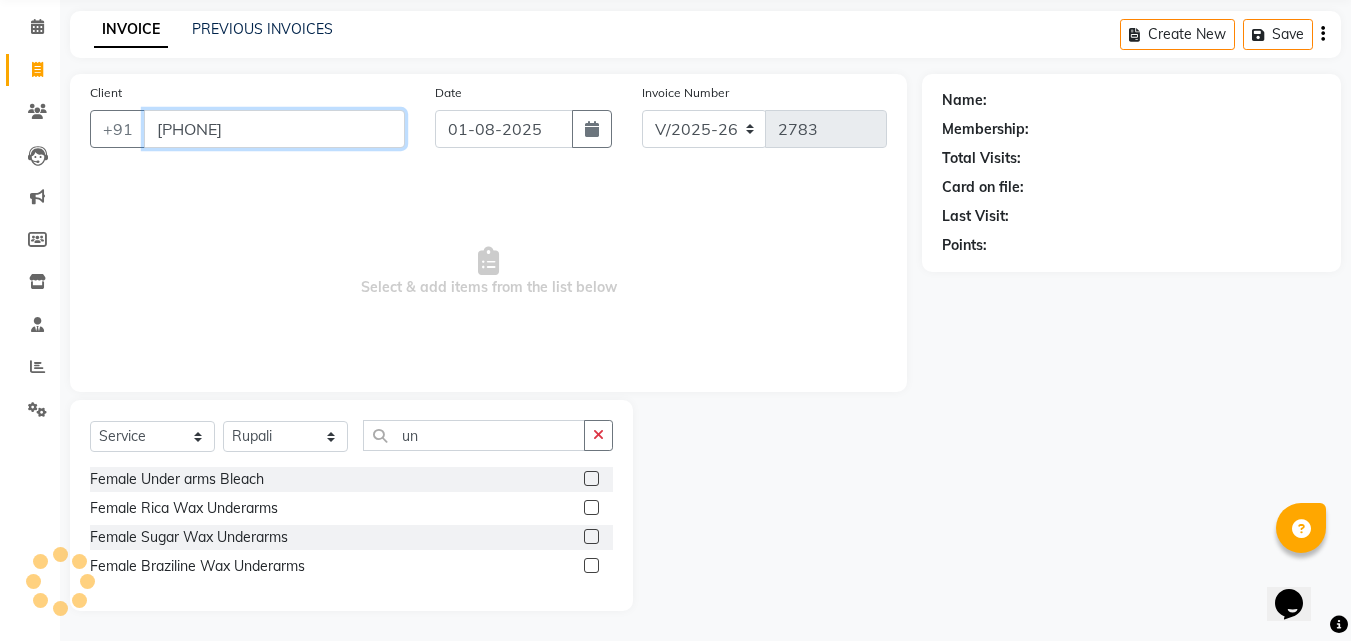 type on "[PHONE]" 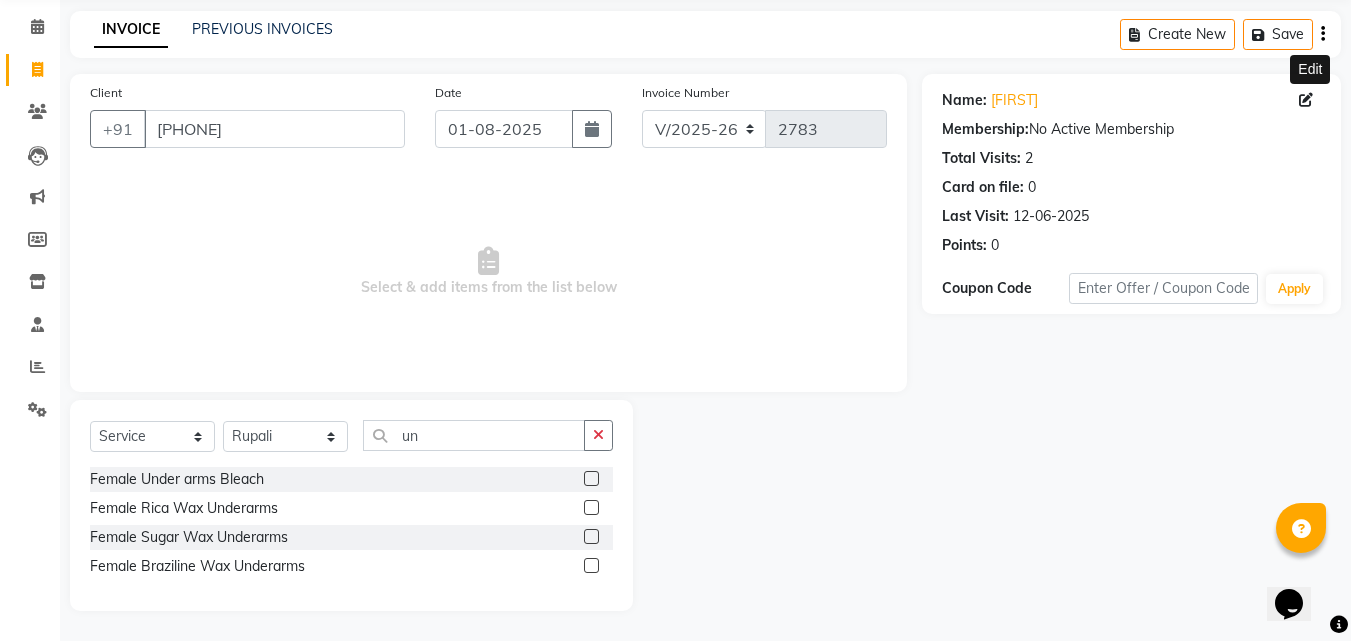 click 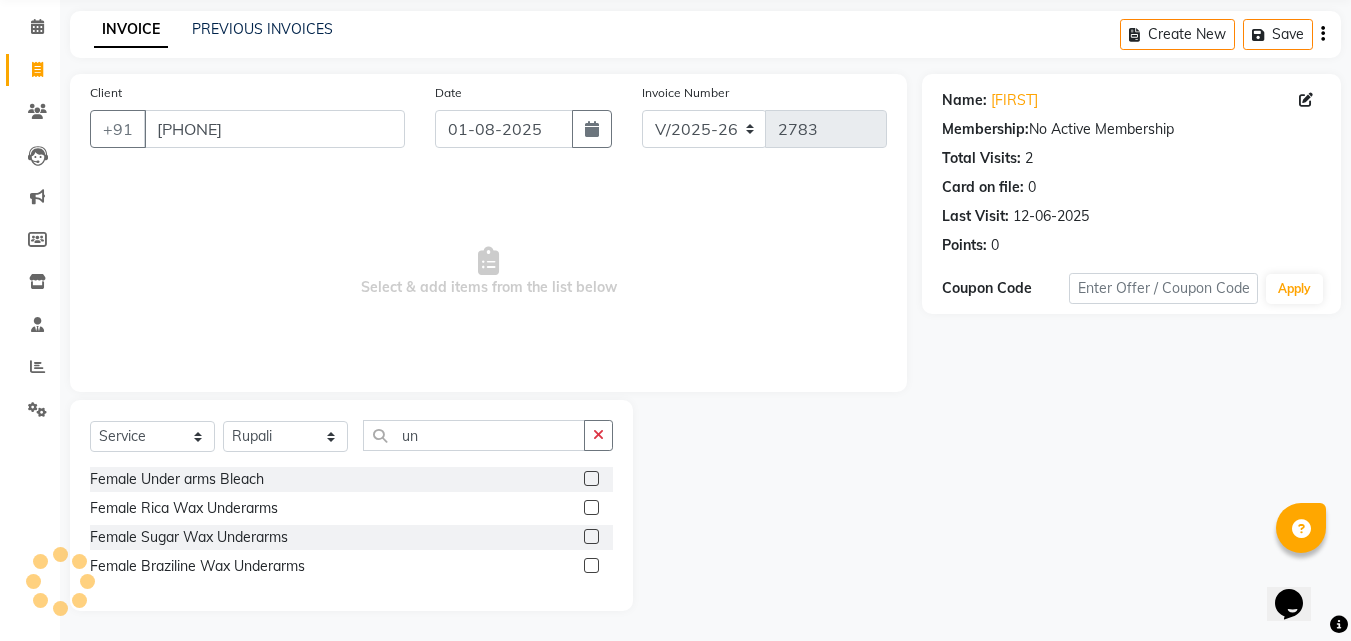 select on "female" 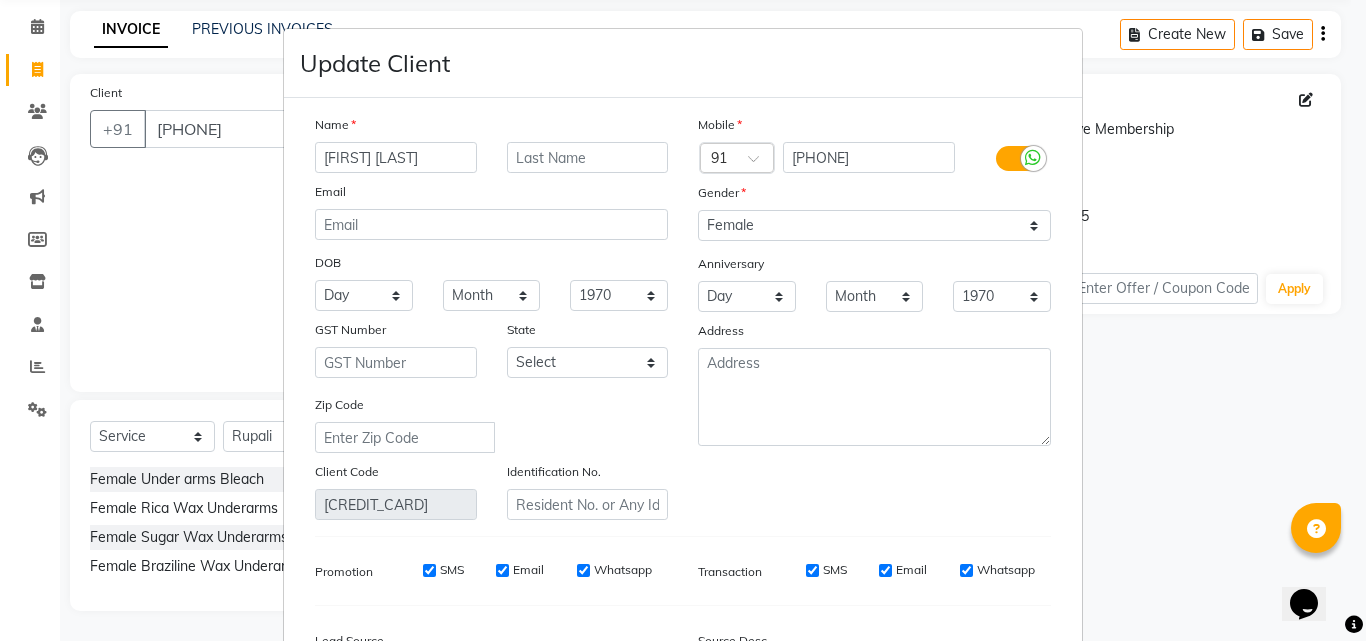 type on "[FIRST] [LAST]" 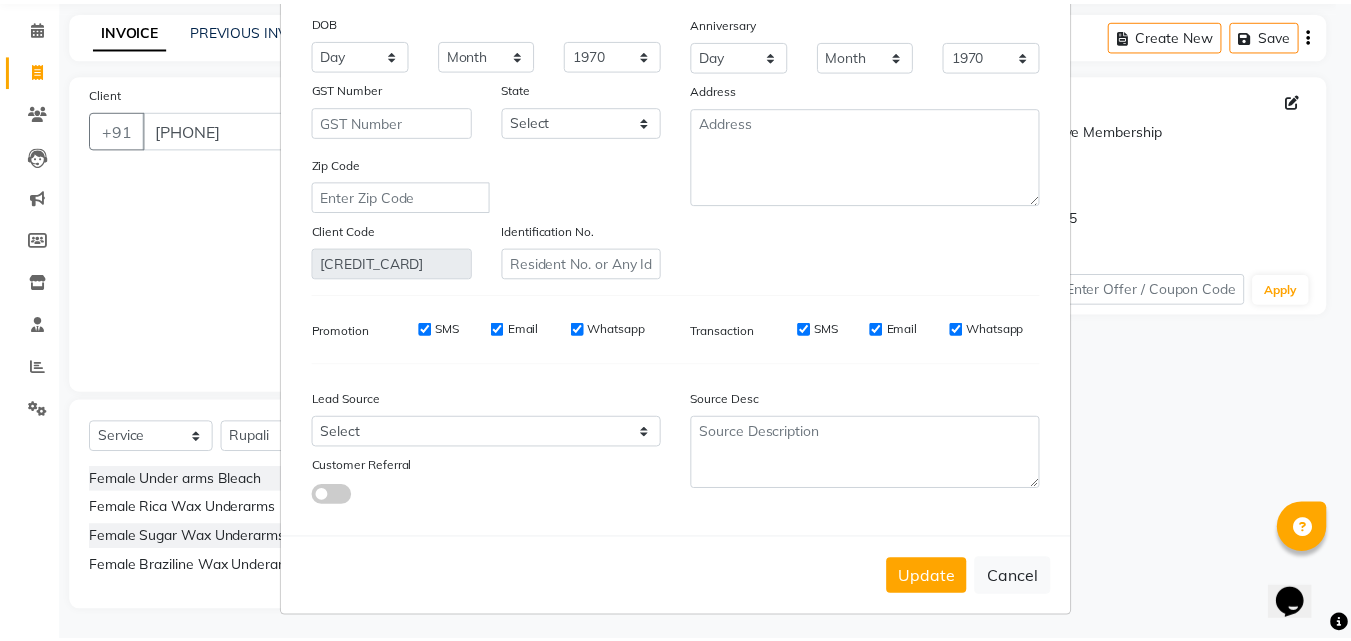 scroll, scrollTop: 246, scrollLeft: 0, axis: vertical 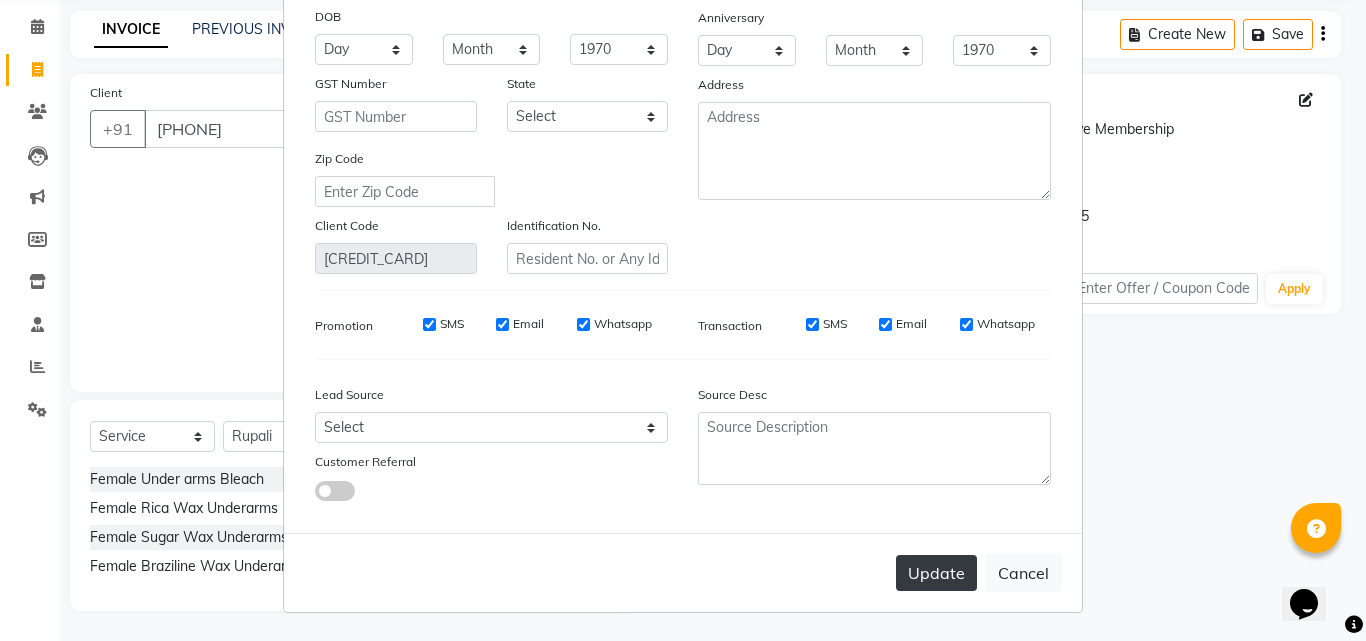 click on "Update" at bounding box center (936, 573) 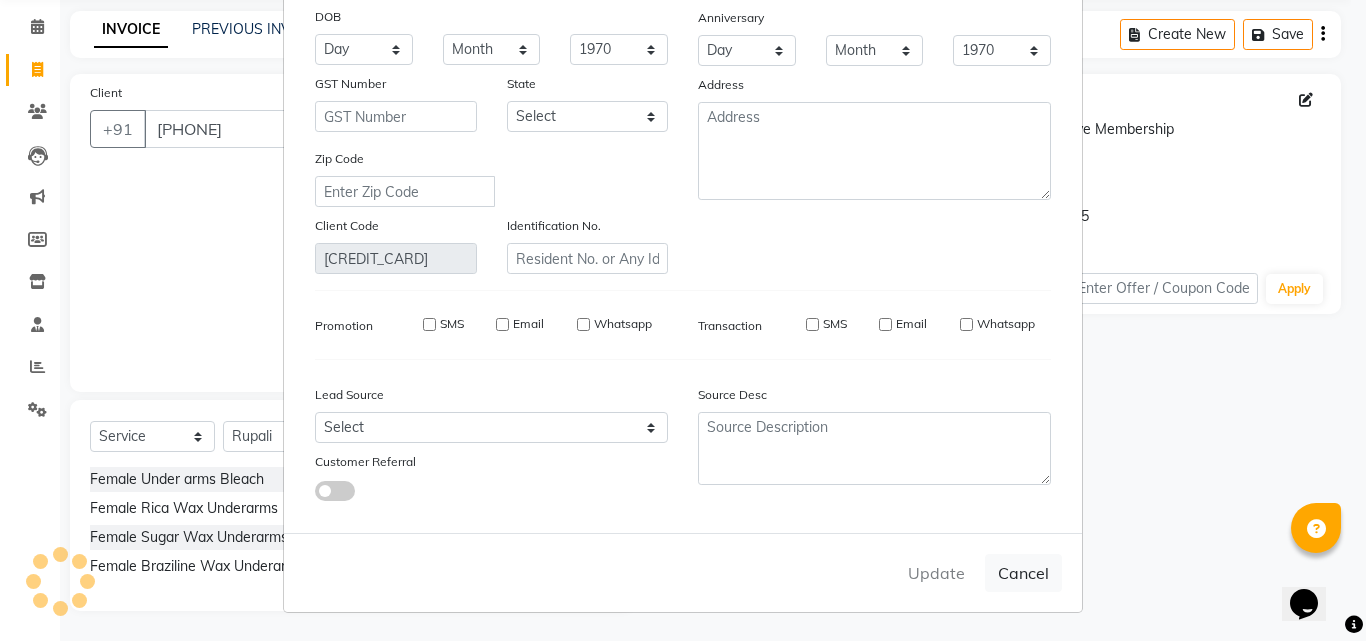type 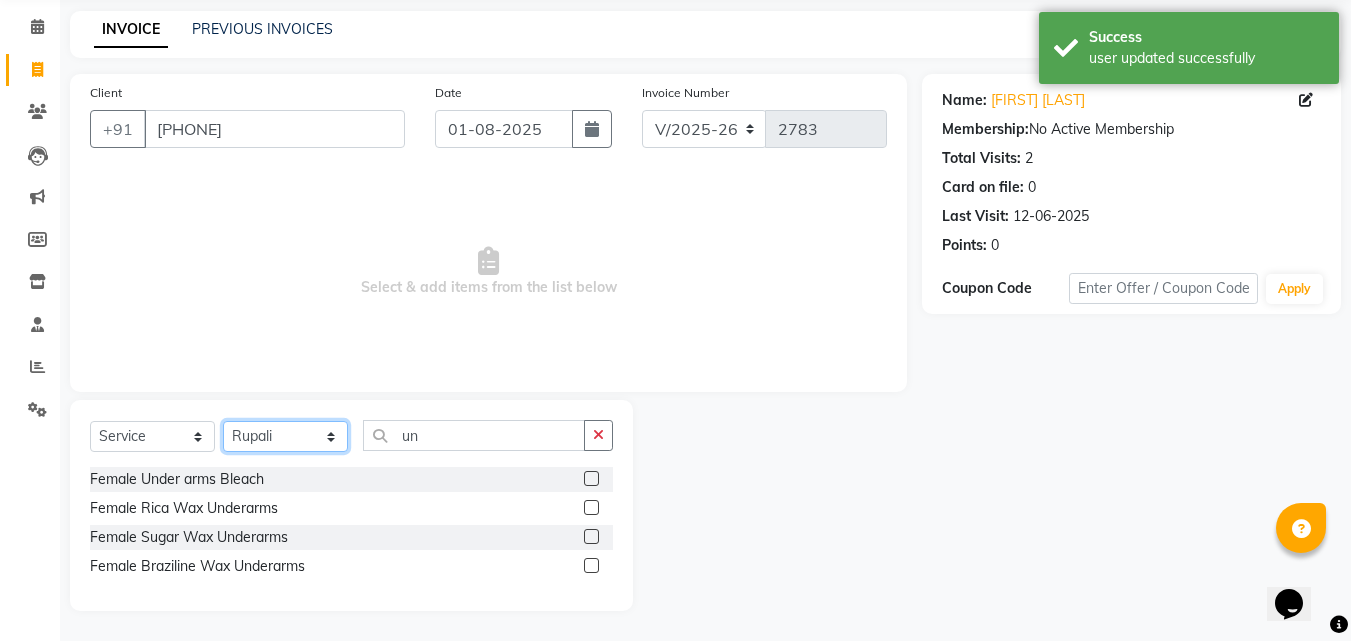 click on "Select Stylist Anushaka Parihar  Esmail Gufran Jyoti Disale Netaji Vishwanath Suryavanshi Rupali  Tanaji Vishwanath Suryavanshi Vinod Mane" 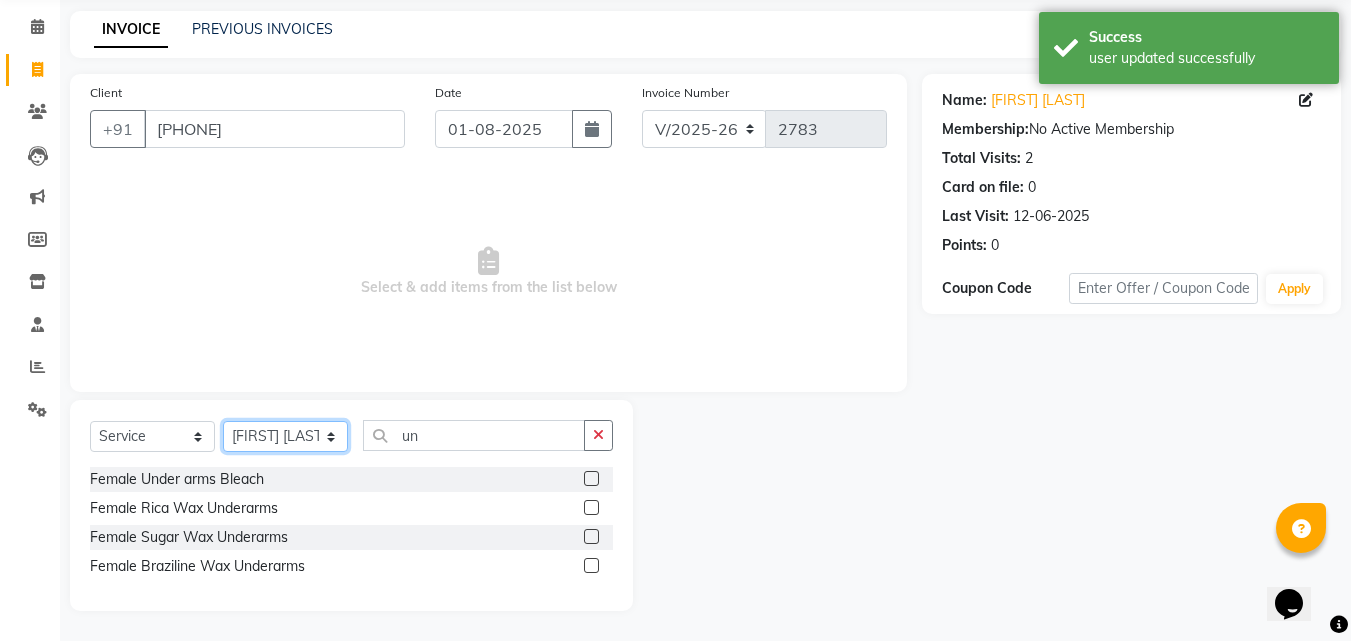 click on "Select Stylist Anushaka Parihar  Esmail Gufran Jyoti Disale Netaji Vishwanath Suryavanshi Rupali  Tanaji Vishwanath Suryavanshi Vinod Mane" 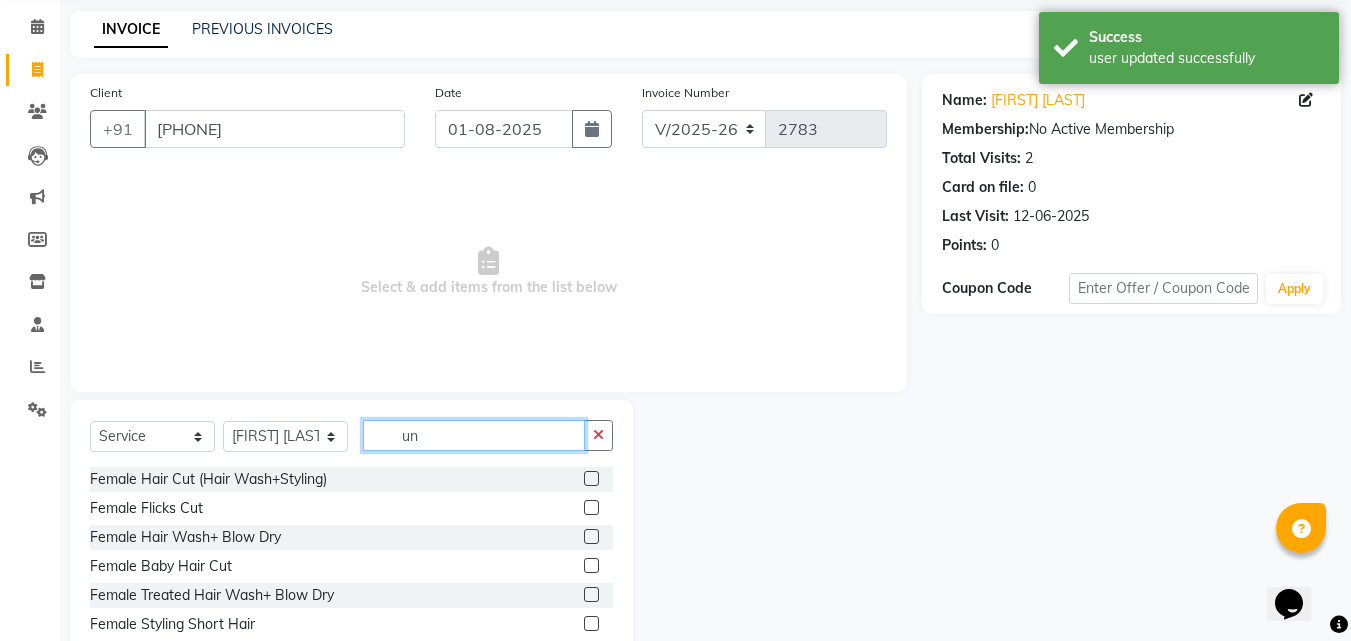click on "un" 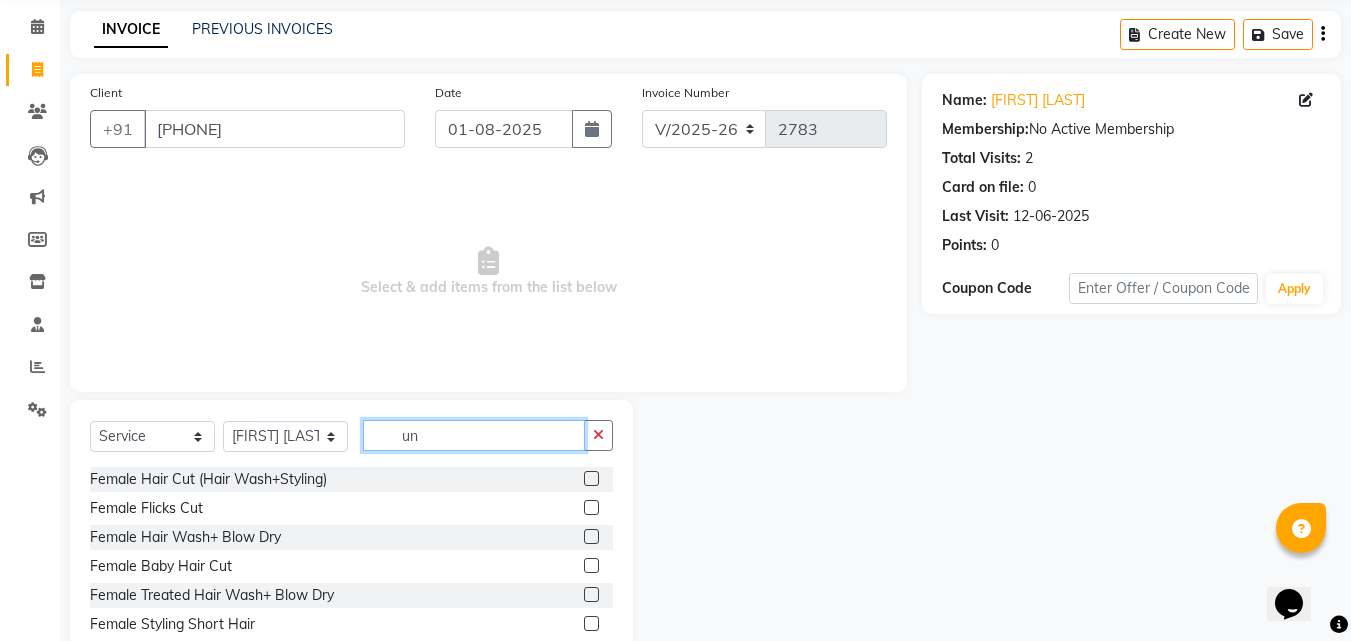 type on "u" 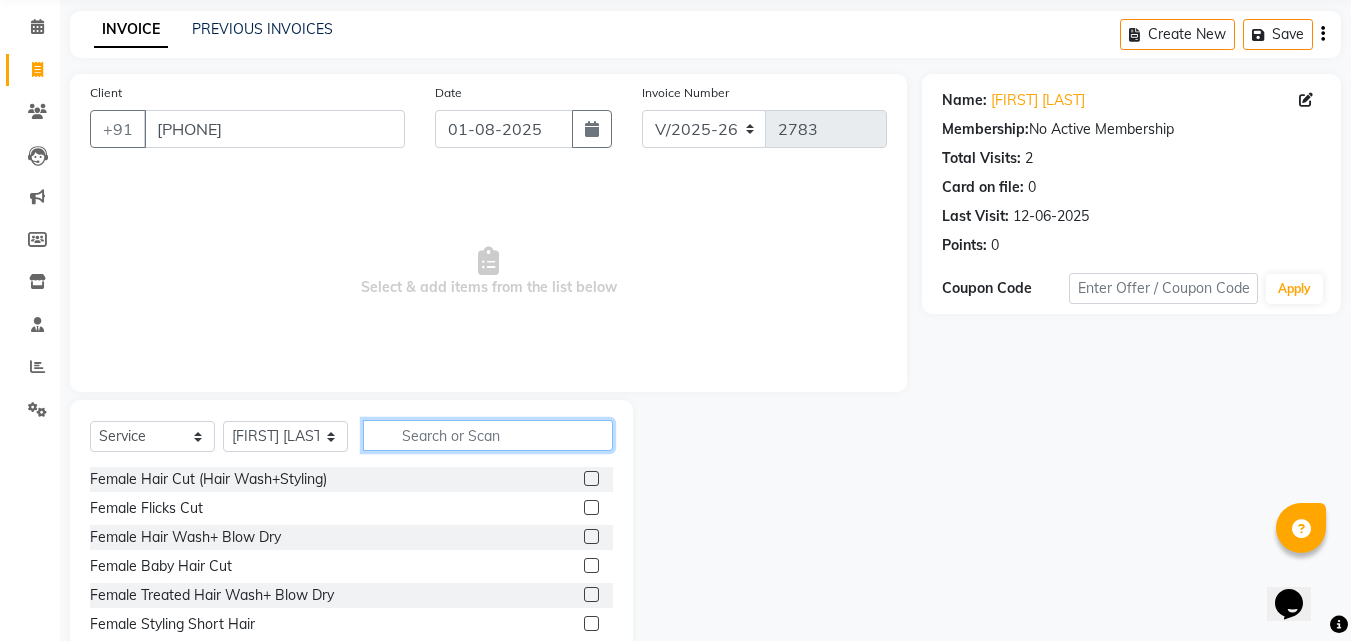 type 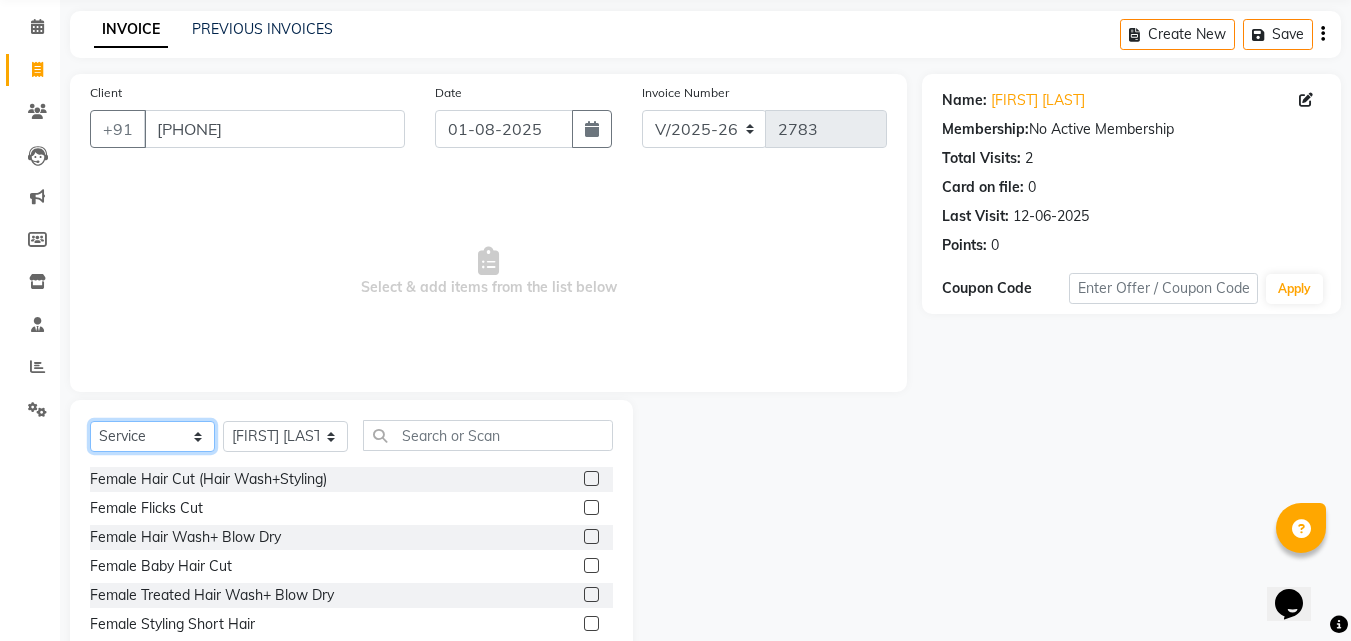 click on "Select  Service  Product  Membership  Package Voucher Prepaid Gift Card" 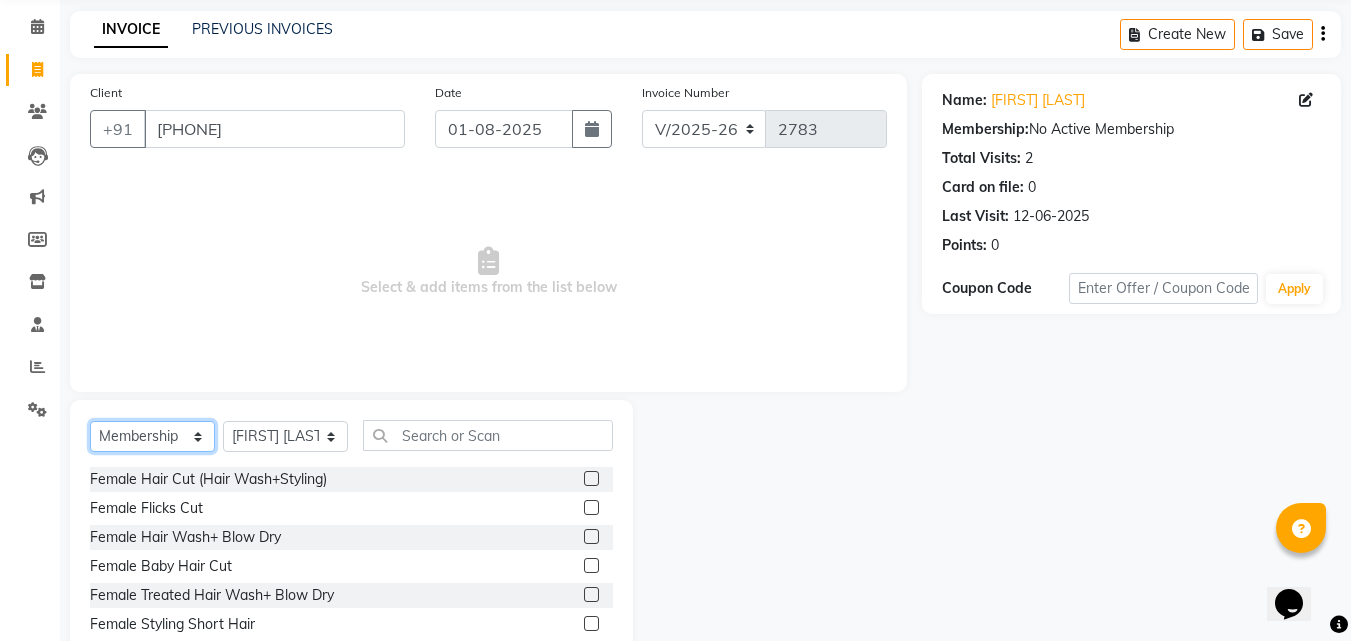 click on "Select  Service  Product  Membership  Package Voucher Prepaid Gift Card" 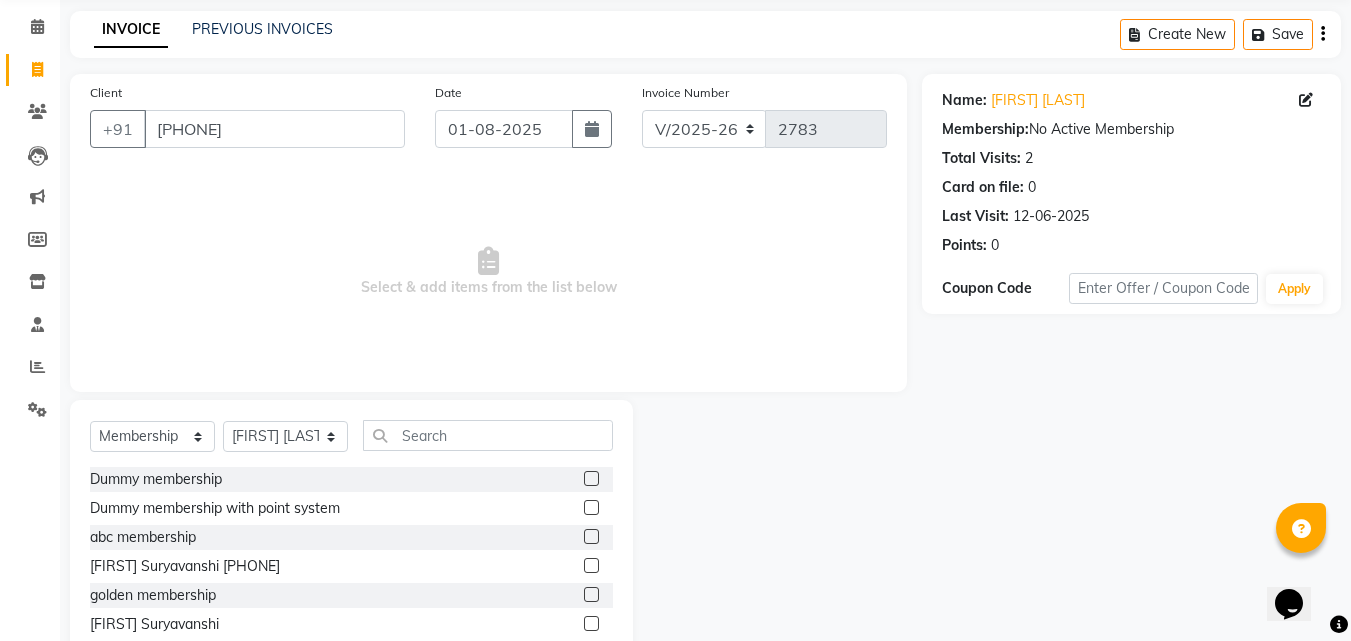 click 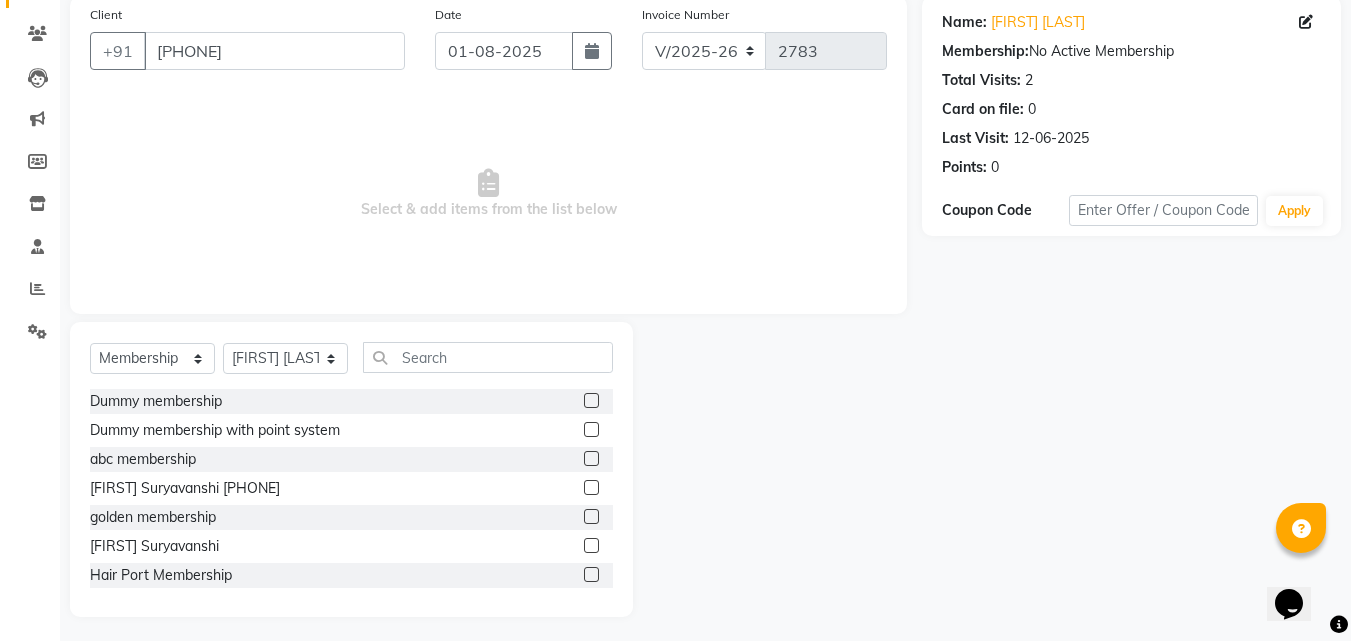 scroll, scrollTop: 156, scrollLeft: 0, axis: vertical 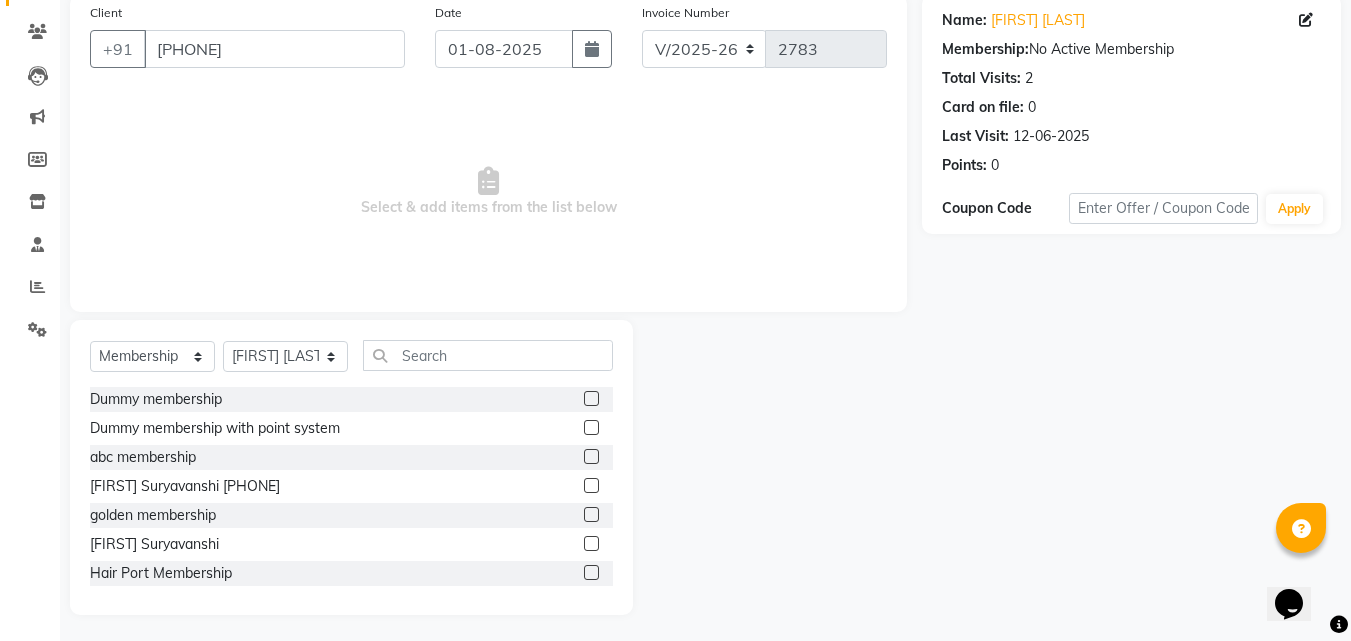 click 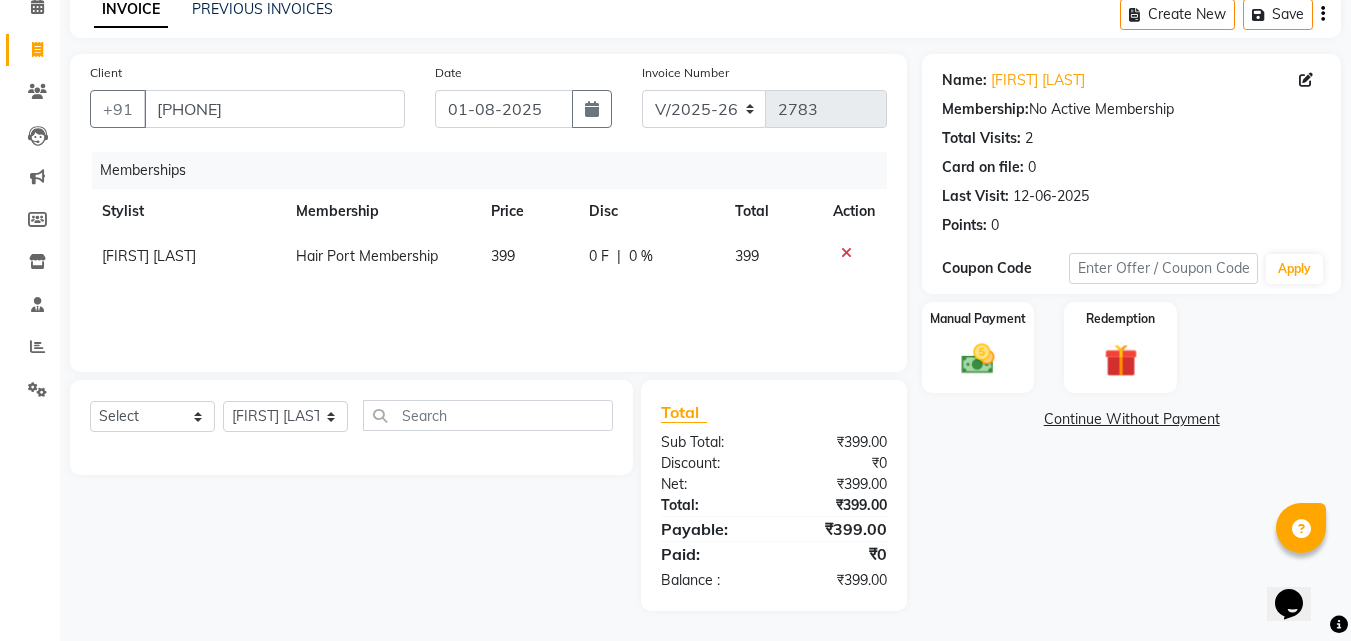 scroll, scrollTop: 96, scrollLeft: 0, axis: vertical 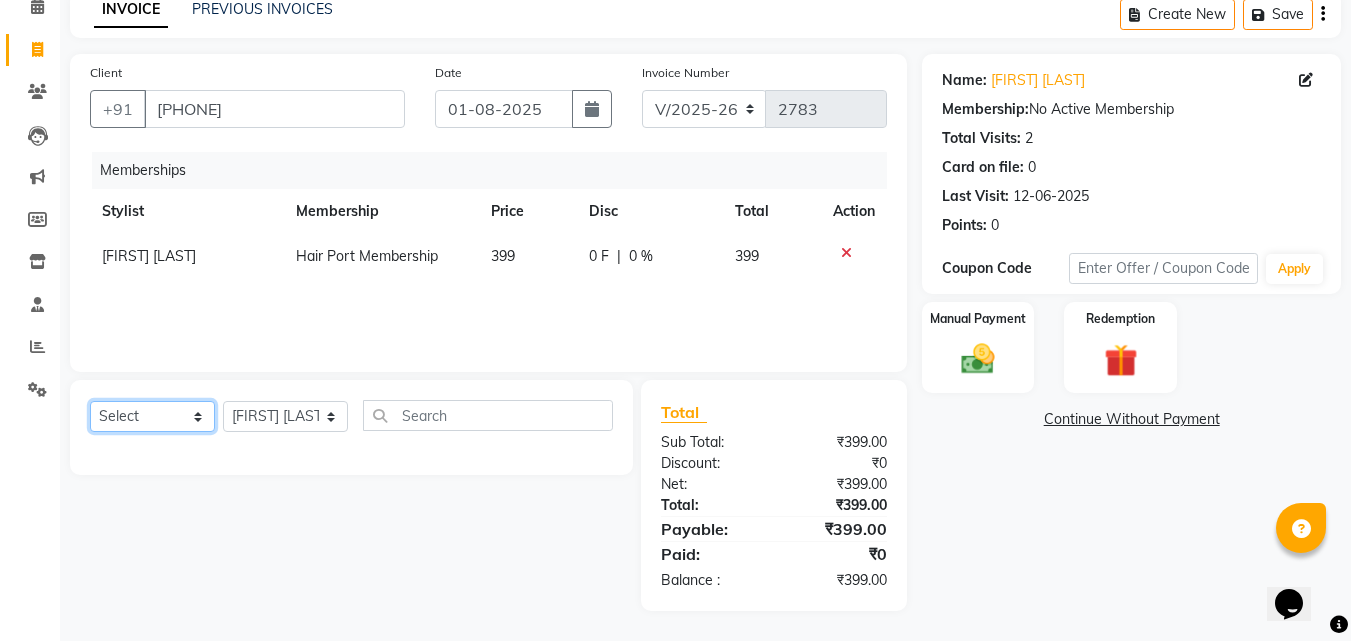 click on "Select  Service  Product  Package Voucher Prepaid Gift Card" 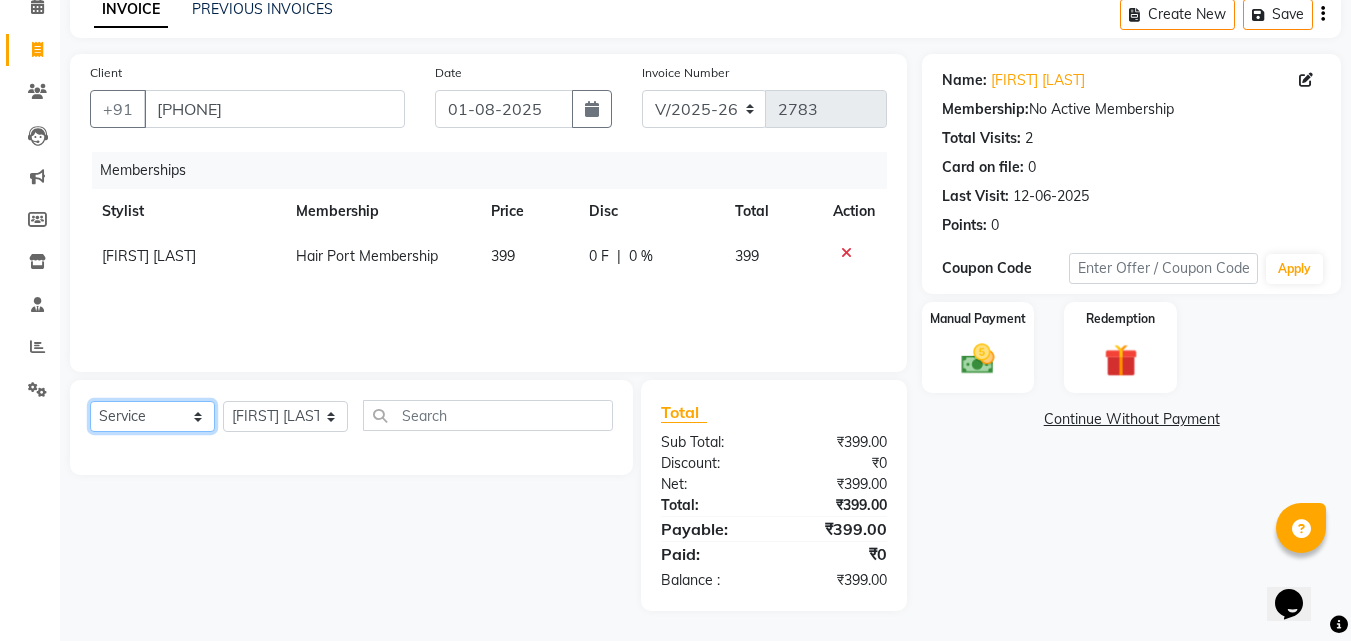 click on "Select  Service  Product  Package Voucher Prepaid Gift Card" 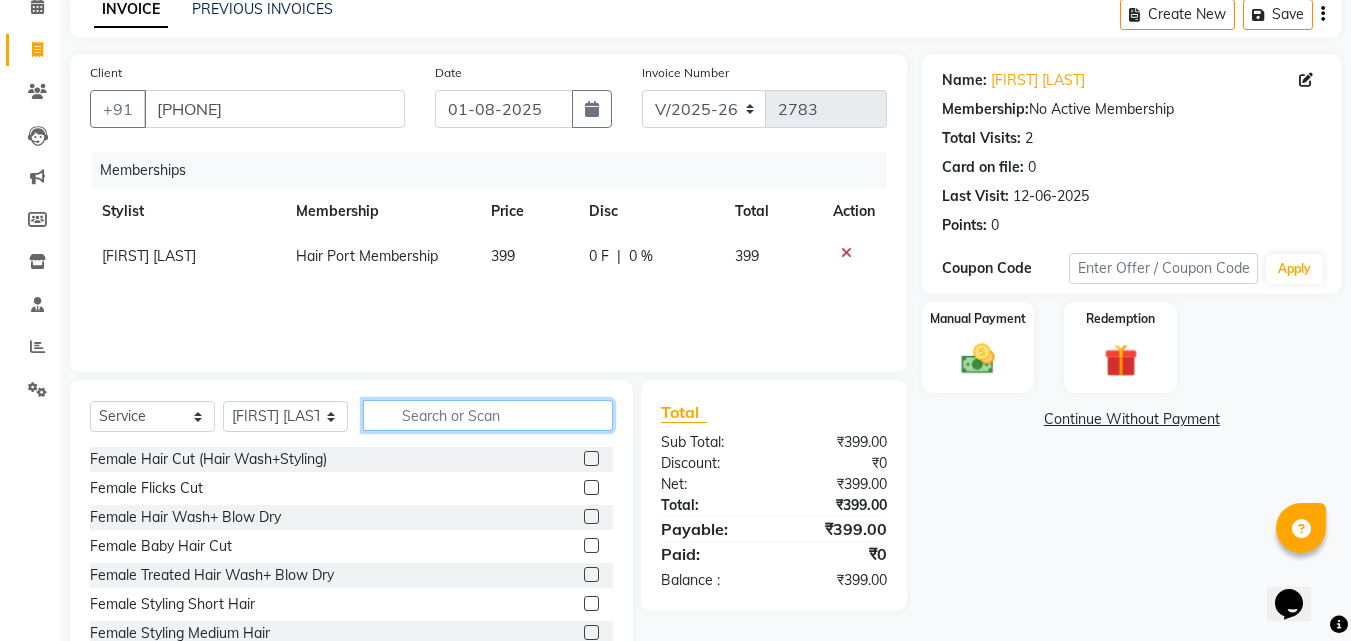 click 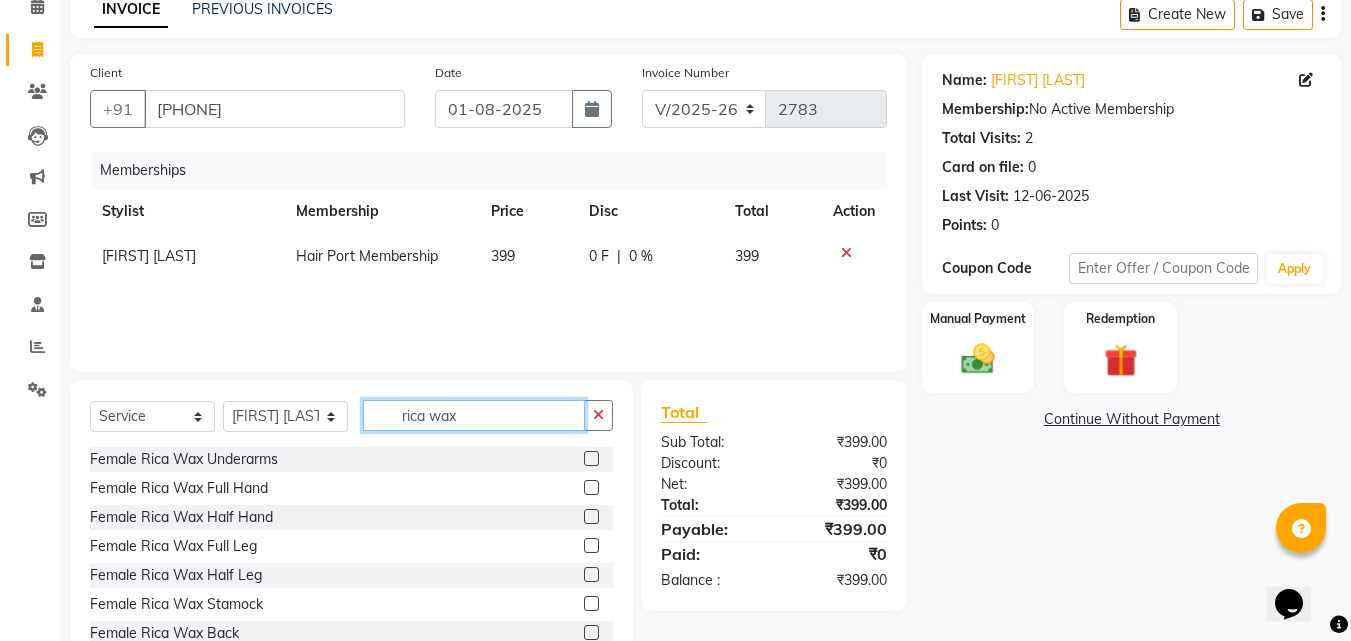 type on "rica wax" 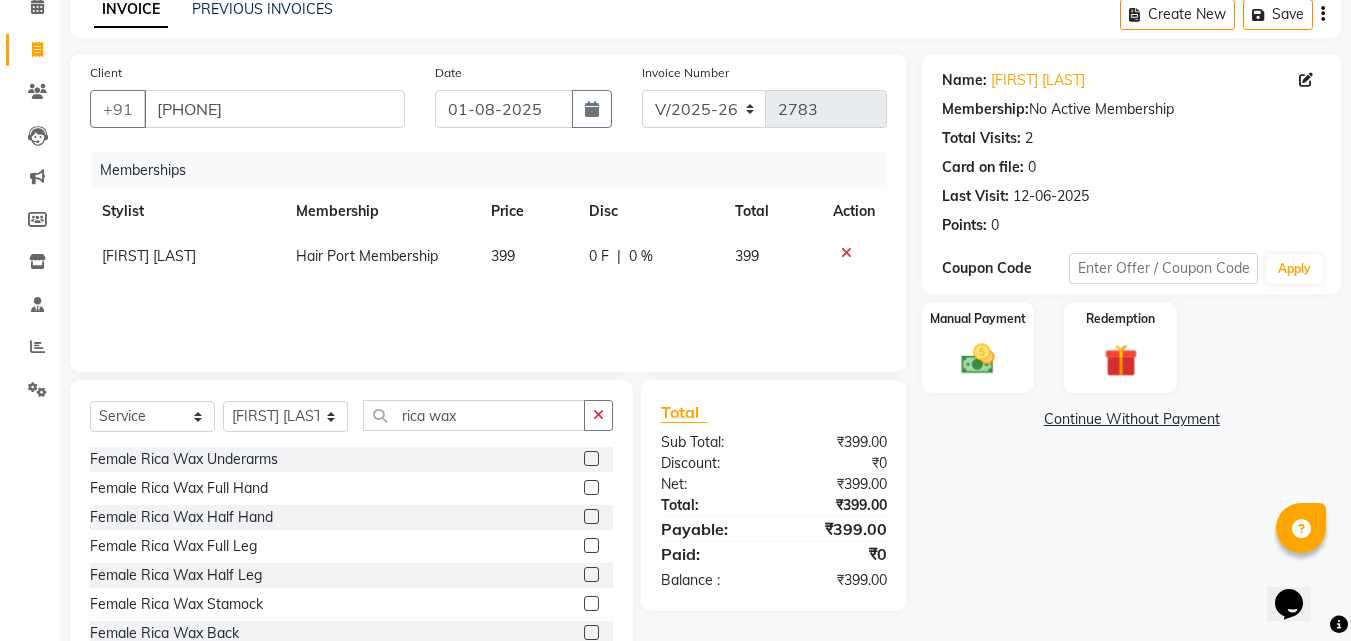 click 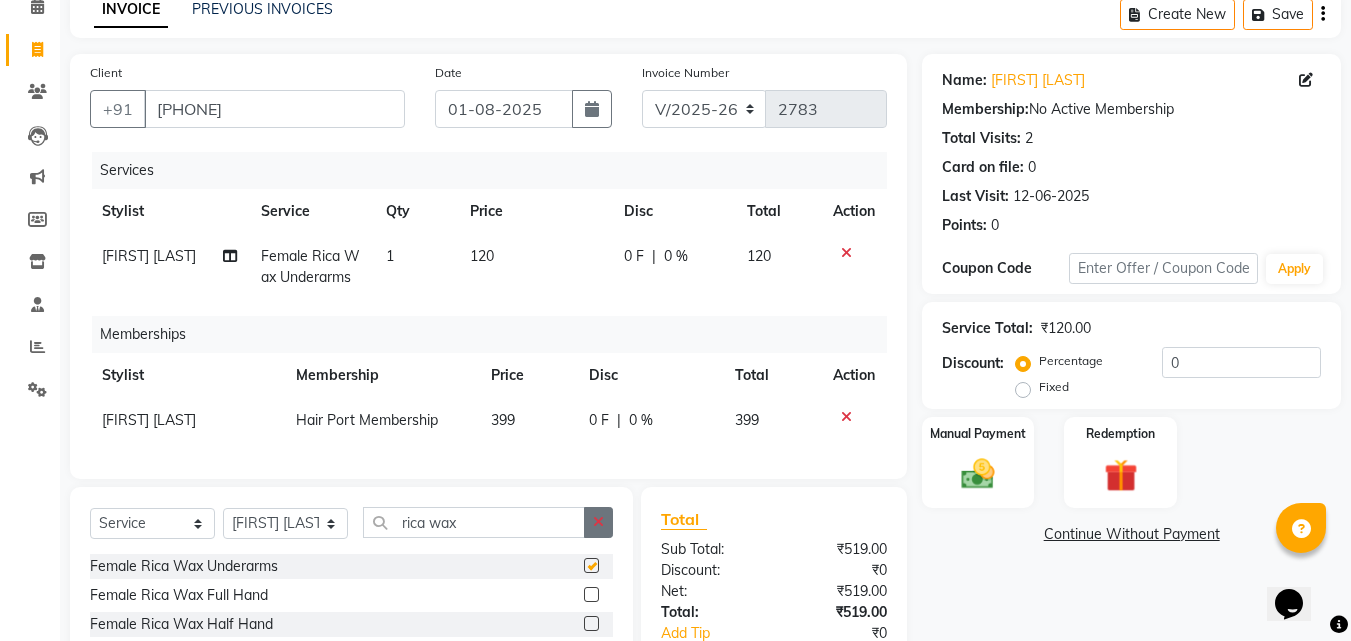 checkbox on "false" 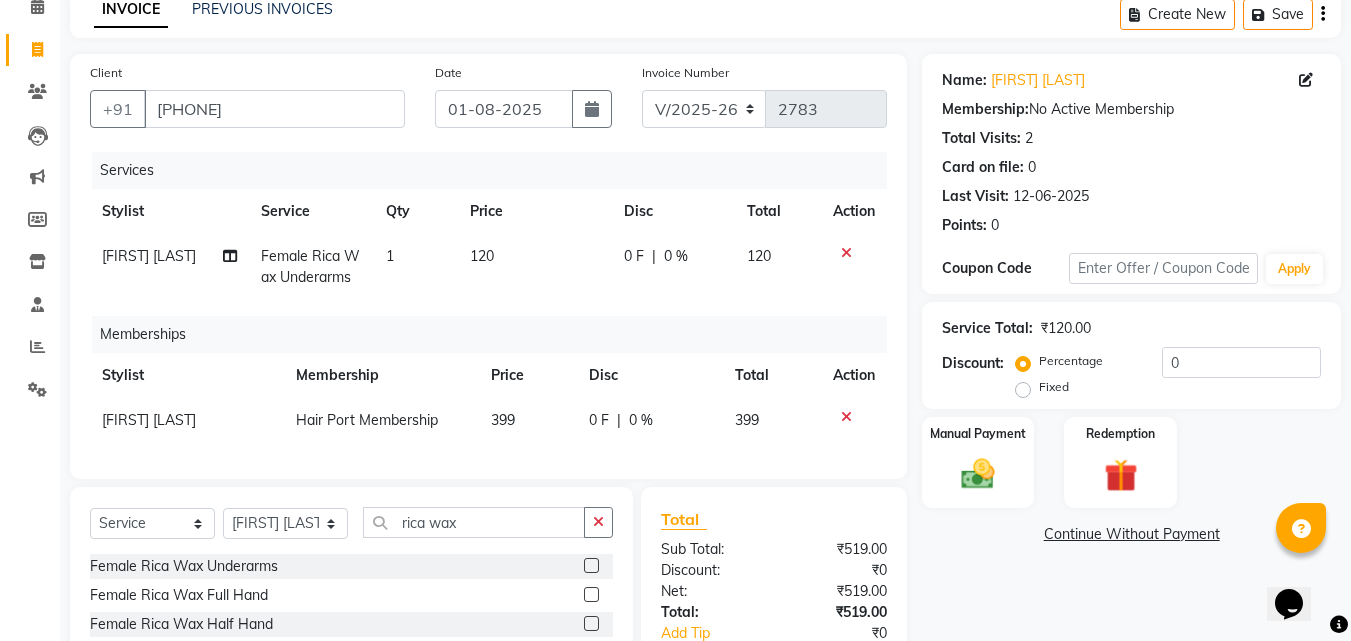 click on "Name: [FIRST] [LAST]  Membership:  No Active Membership  Total Visits:  2 Card on file:  0 Last Visit:   12-06-2025 Points:   0  Coupon Code Apply Service Total:  ₹120.00  Discount:  Percentage   Fixed  0 Manual Payment Redemption  Continue Without Payment" 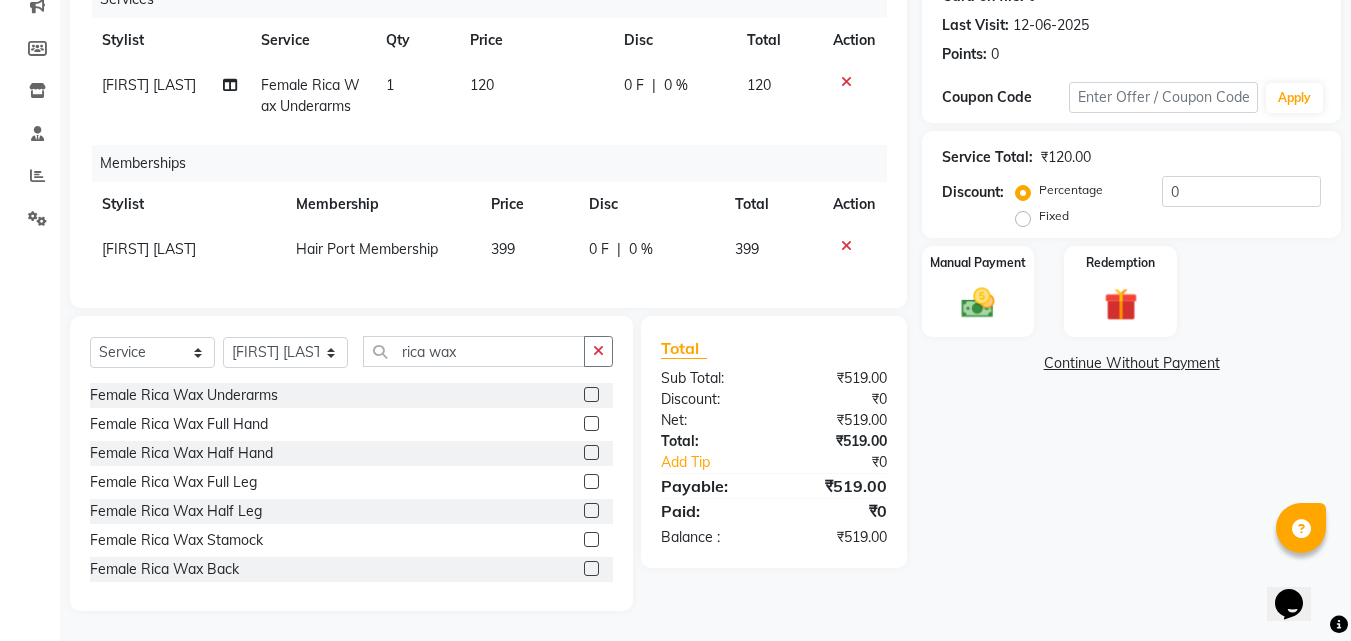 scroll, scrollTop: 282, scrollLeft: 0, axis: vertical 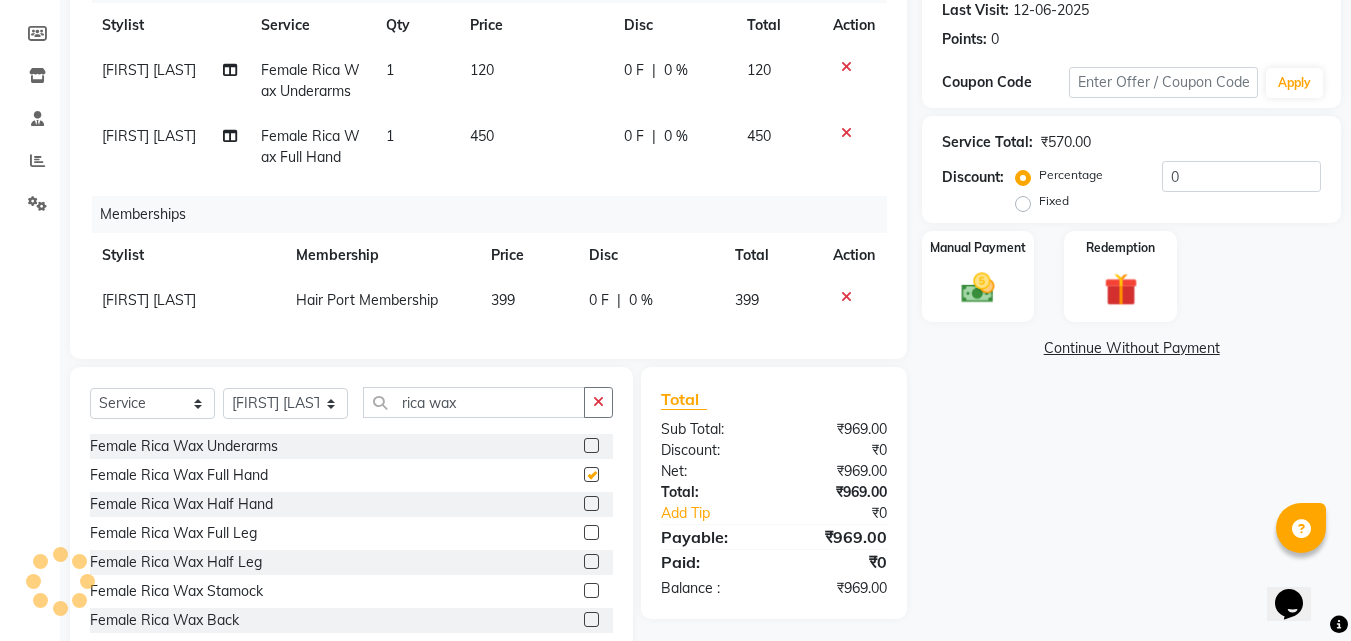 checkbox on "false" 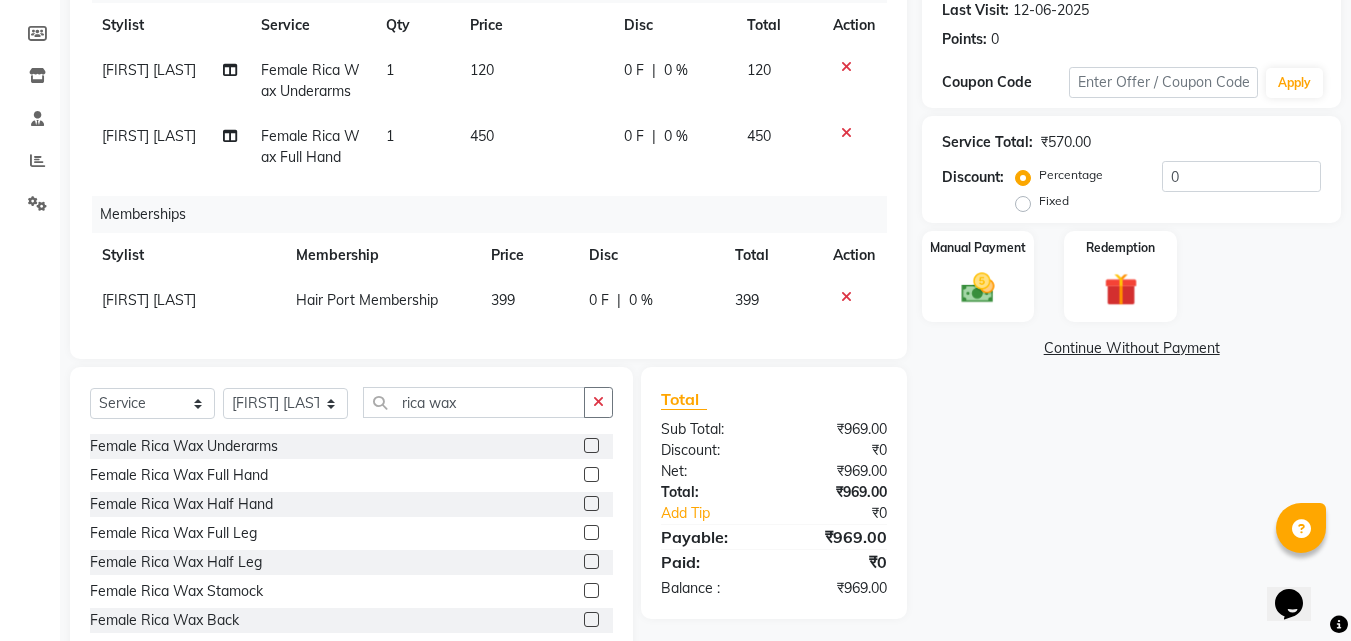 click 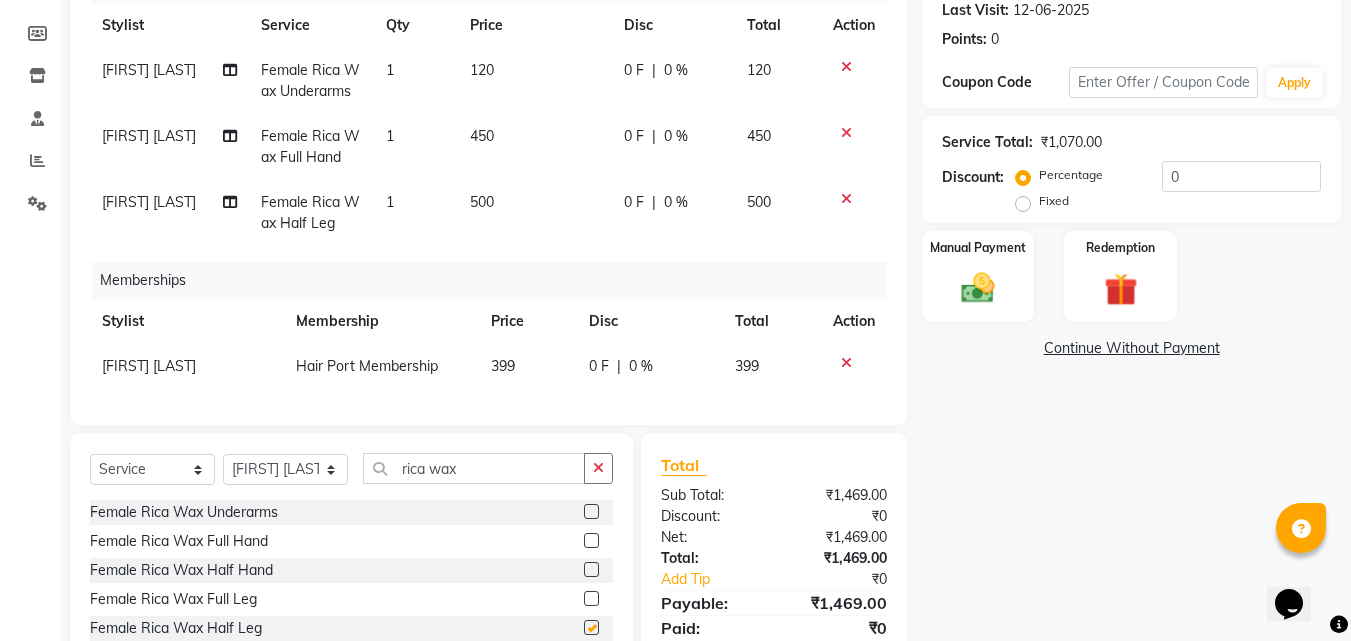 checkbox on "false" 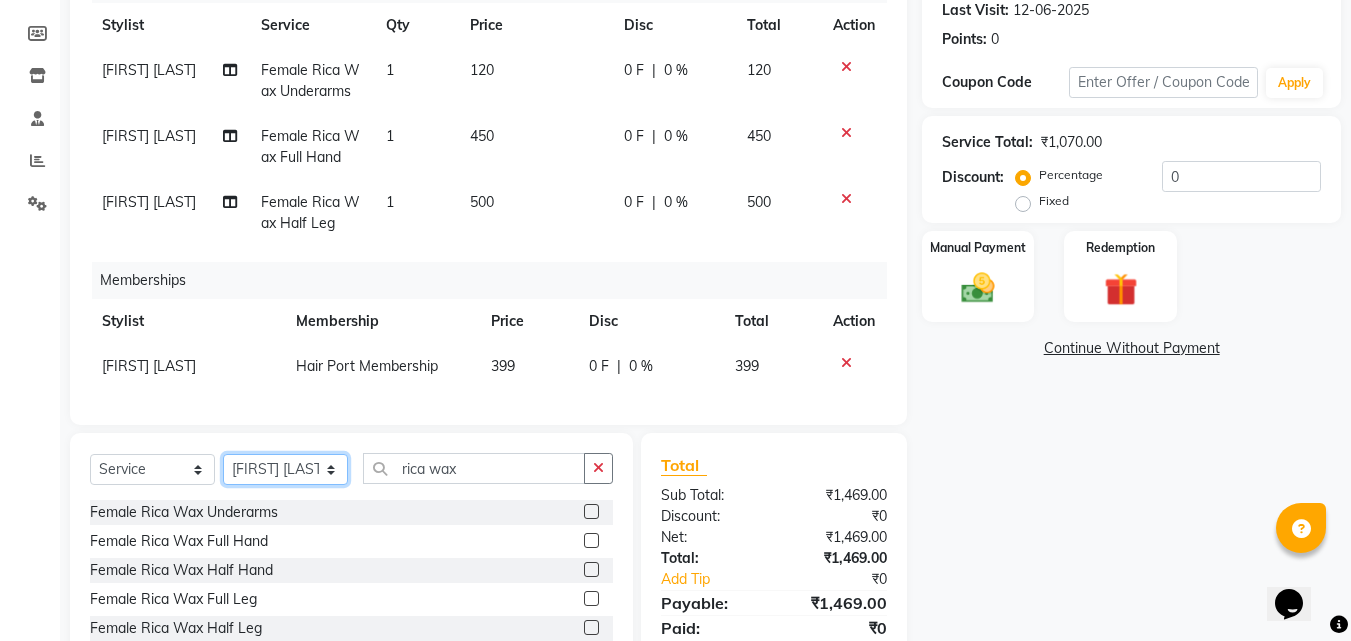 click on "Select Stylist Anushaka Parihar  Esmail Gufran Jyoti Disale Netaji Vishwanath Suryavanshi Rupali  Tanaji Vishwanath Suryavanshi Vinod Mane" 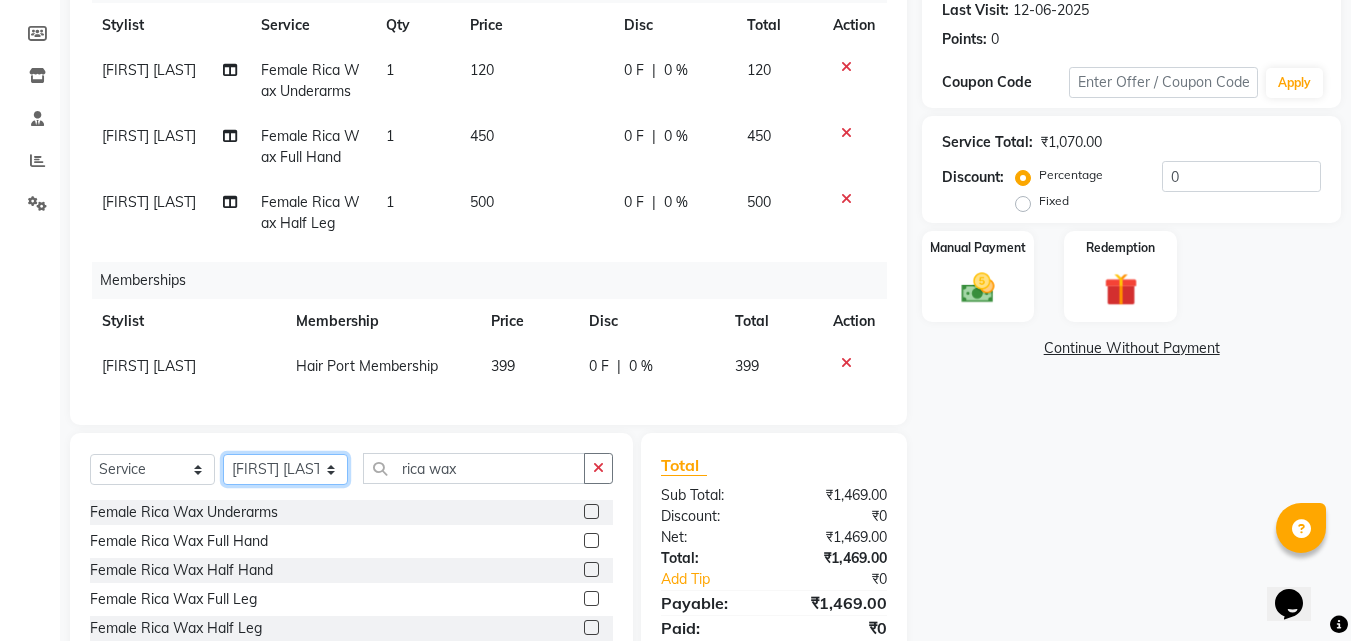 select on "58690" 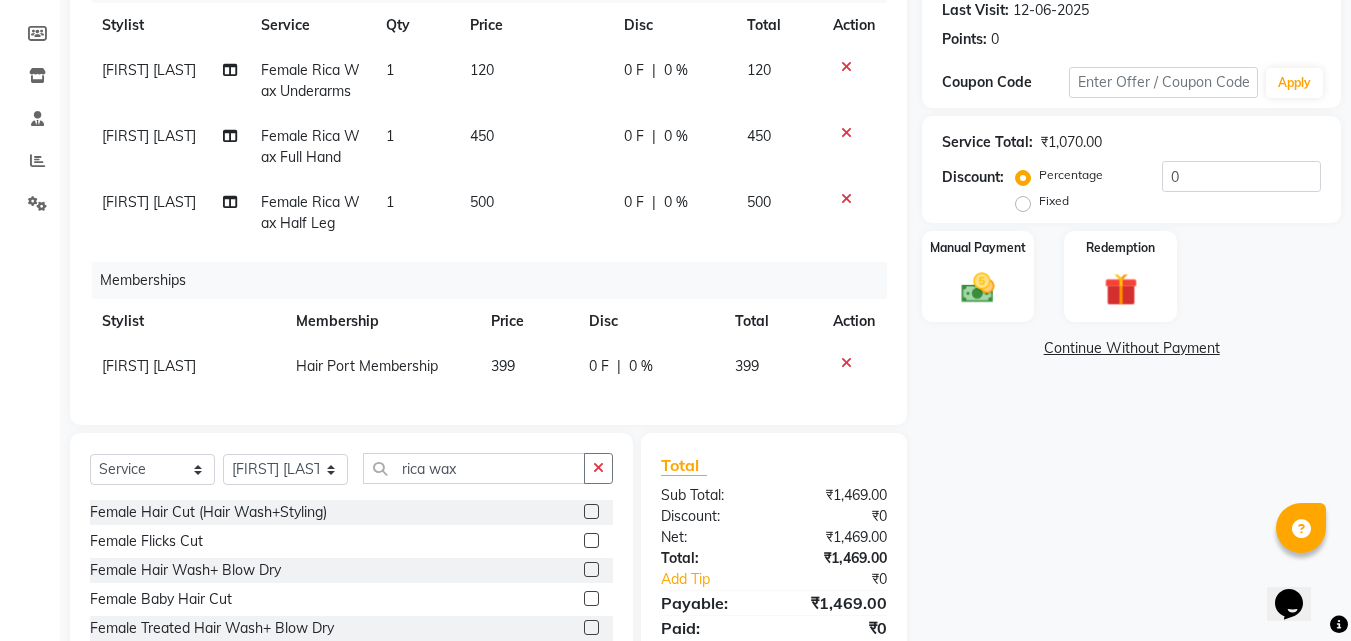 click 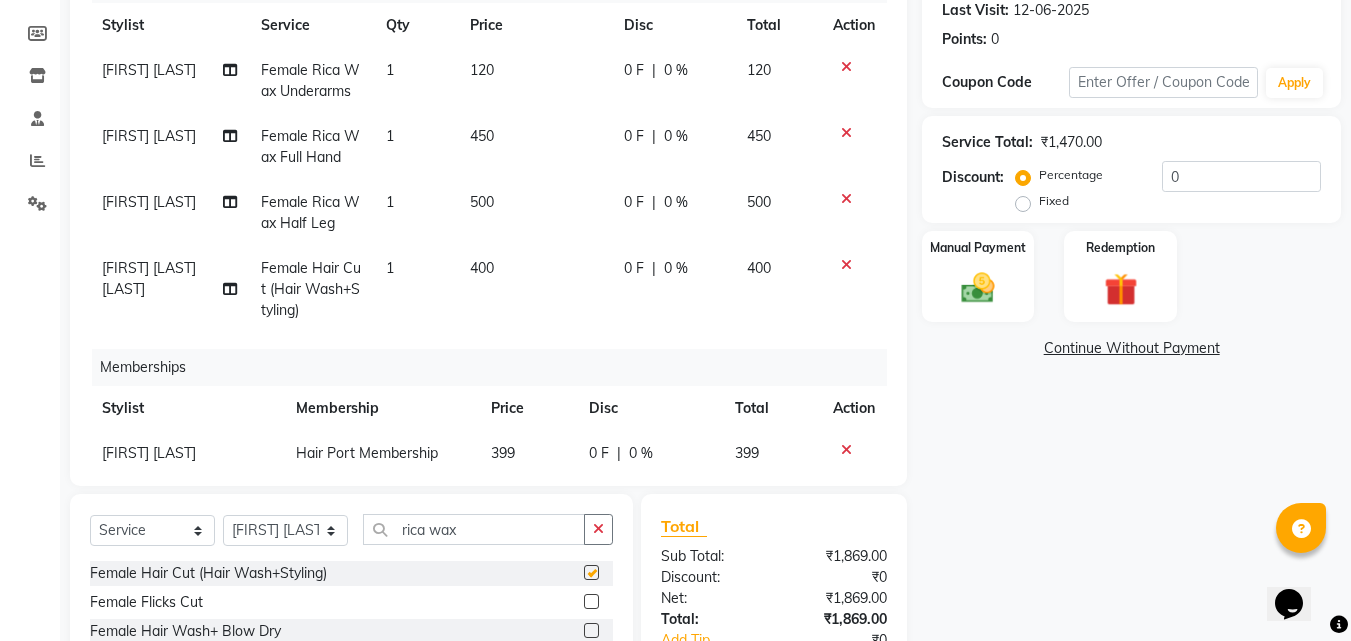 checkbox on "false" 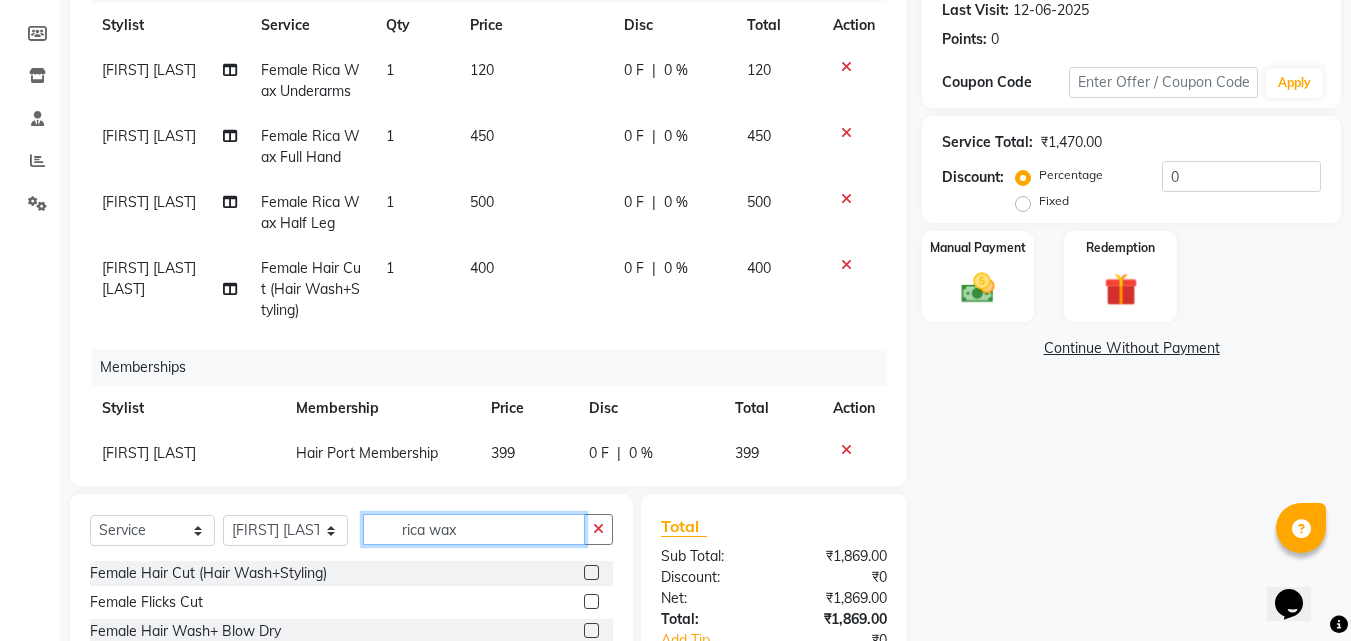 click on "rica wax" 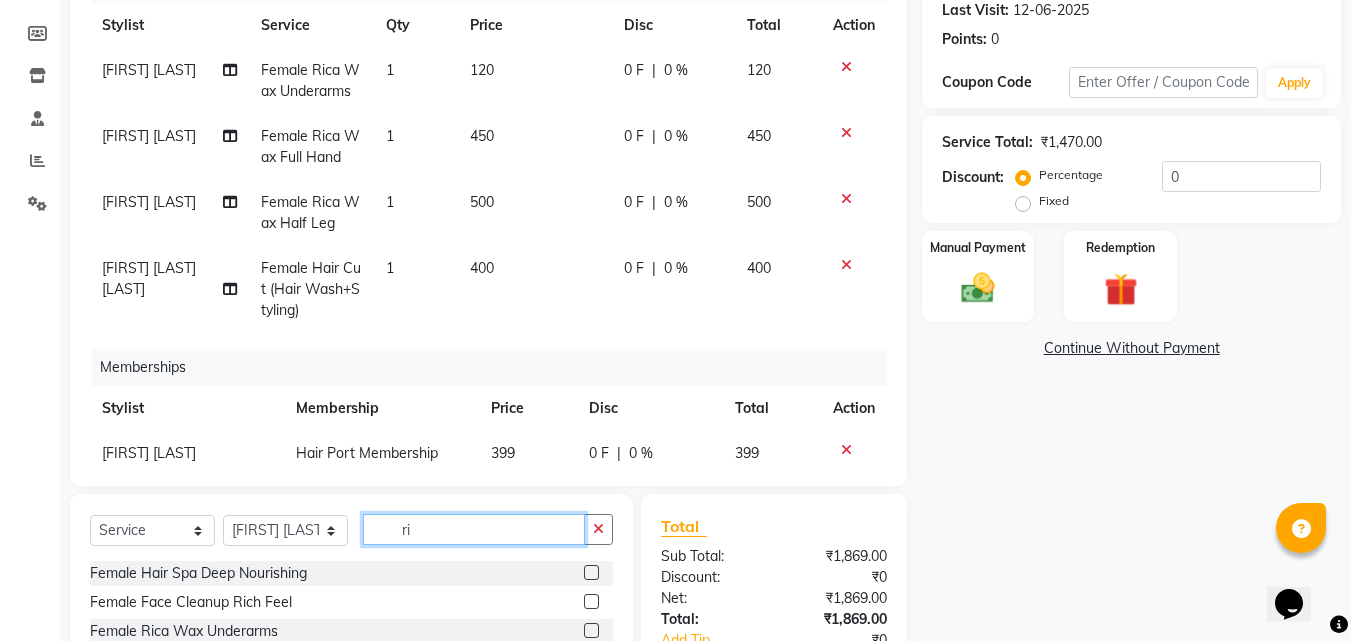 type on "r" 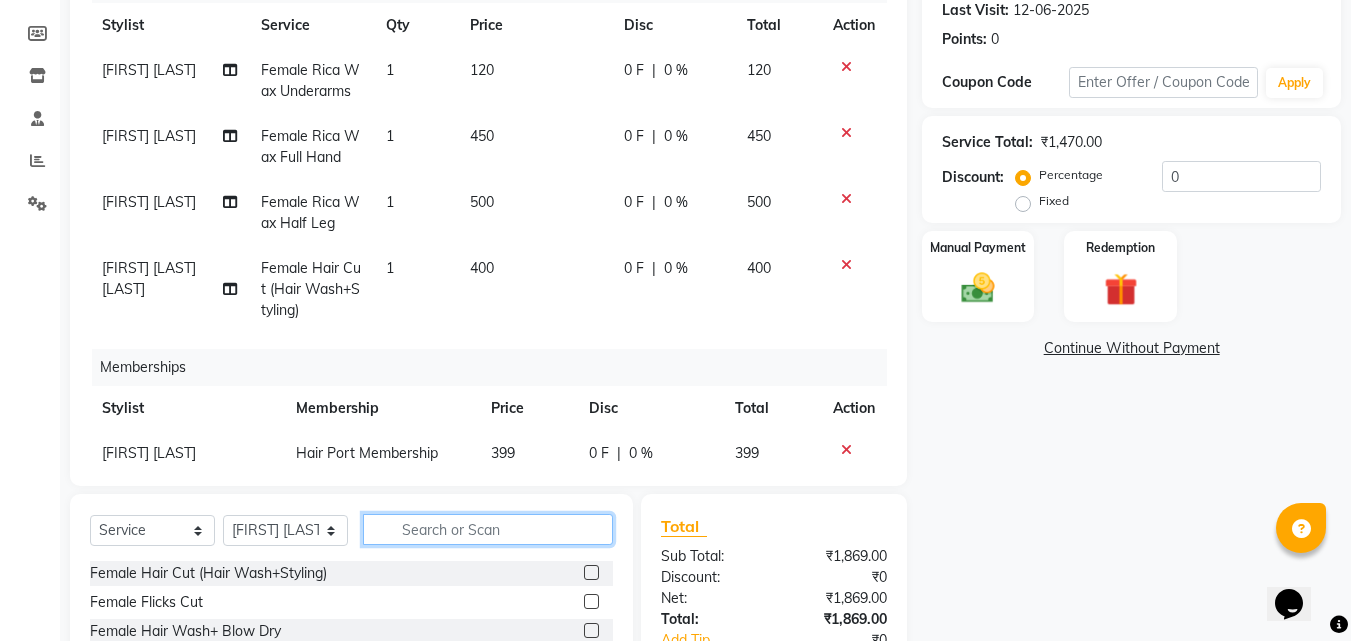 type 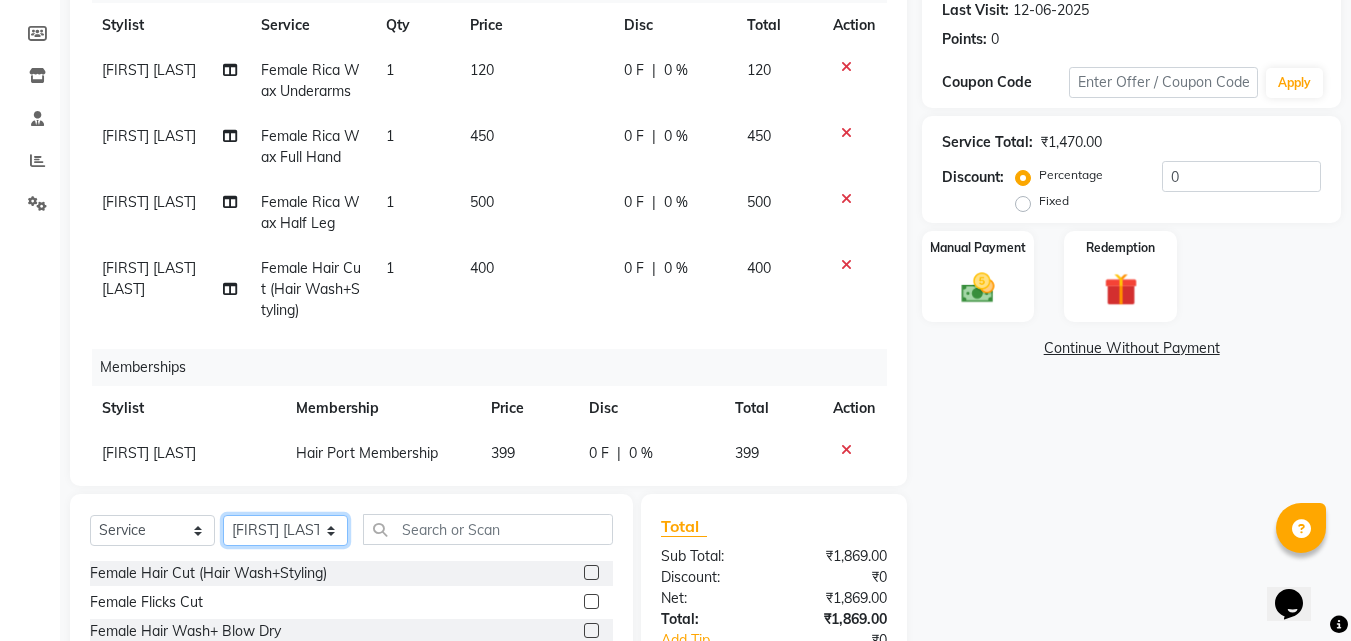 click on "Select Stylist Anushaka Parihar  Esmail Gufran Jyoti Disale Netaji Vishwanath Suryavanshi Rupali  Tanaji Vishwanath Suryavanshi Vinod Mane" 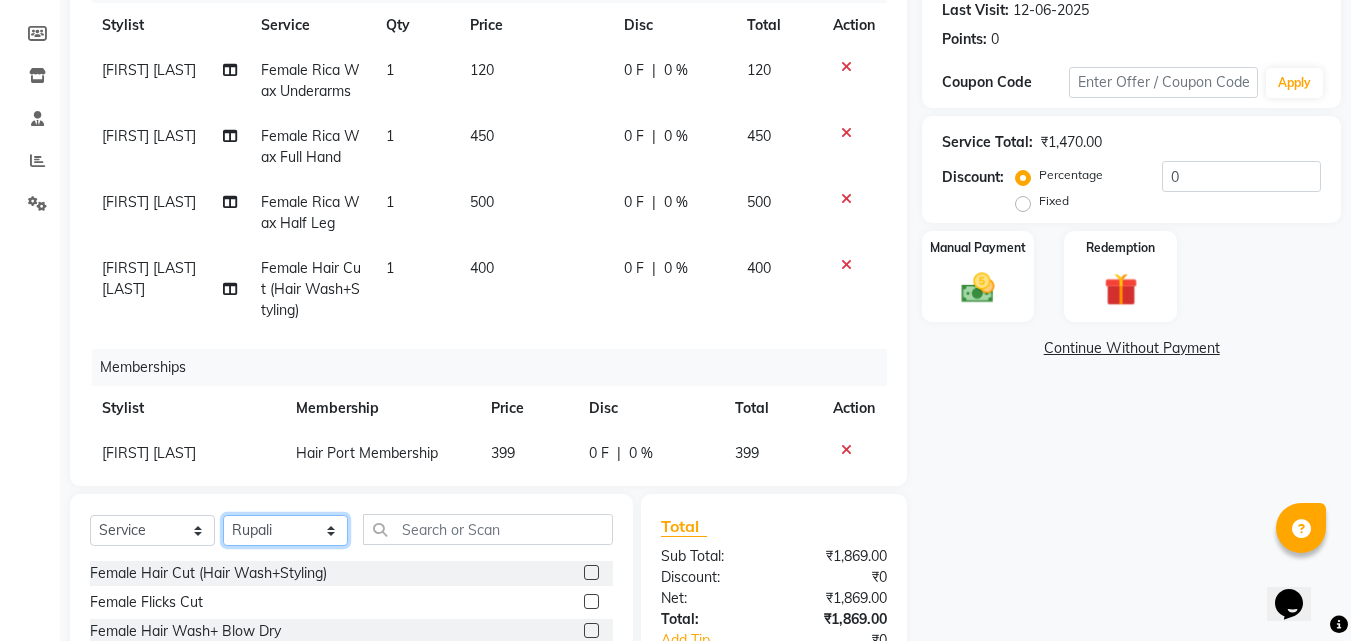 click on "Select Stylist Anushaka Parihar  Esmail Gufran Jyoti Disale Netaji Vishwanath Suryavanshi Rupali  Tanaji Vishwanath Suryavanshi Vinod Mane" 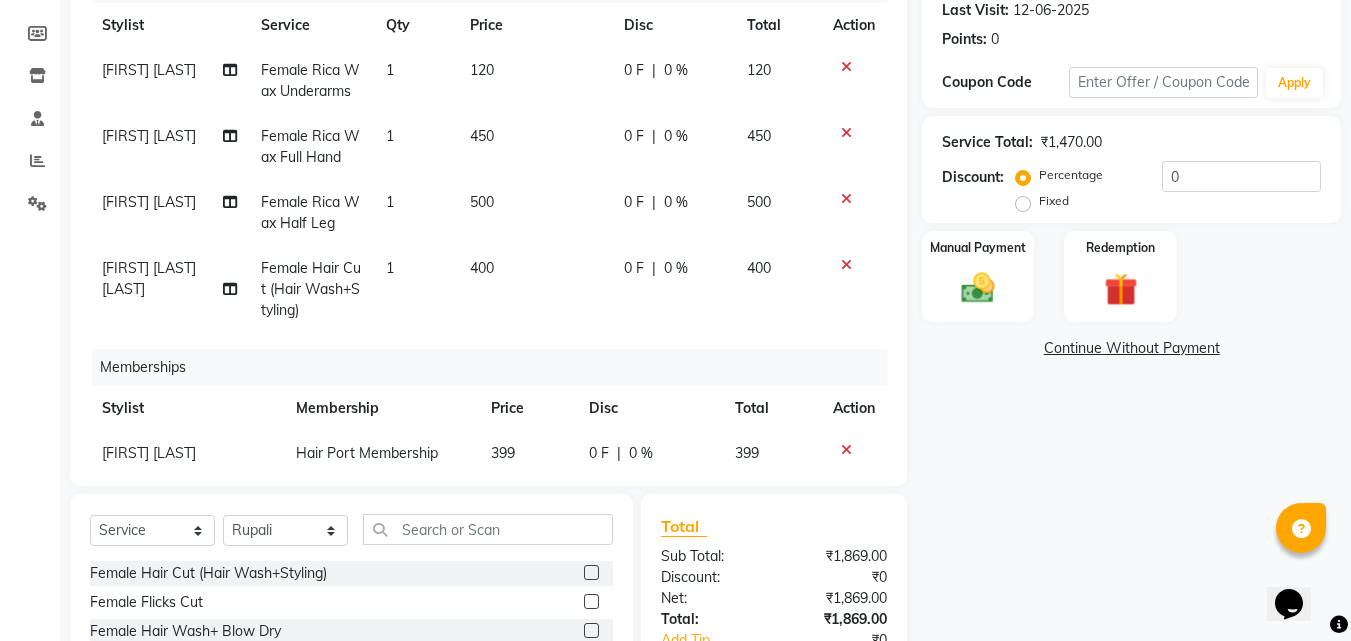 click on "Name: [FIRST] [LAST]  Membership:  No Active Membership  Total Visits:  2 Card on file:  0 Last Visit:   12-06-2025 Points:   0  Coupon Code Apply Service Total:  ₹1,470.00  Discount:  Percentage   Fixed  0 Manual Payment Redemption  Continue Without Payment" 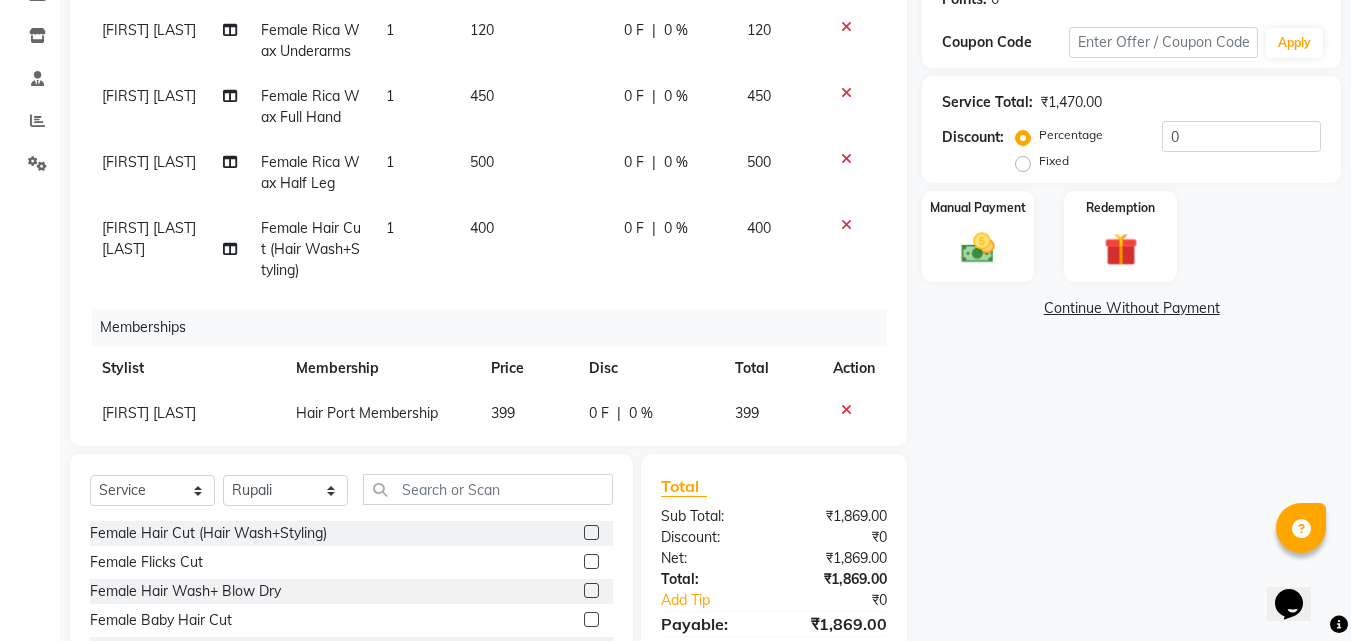 scroll, scrollTop: 460, scrollLeft: 0, axis: vertical 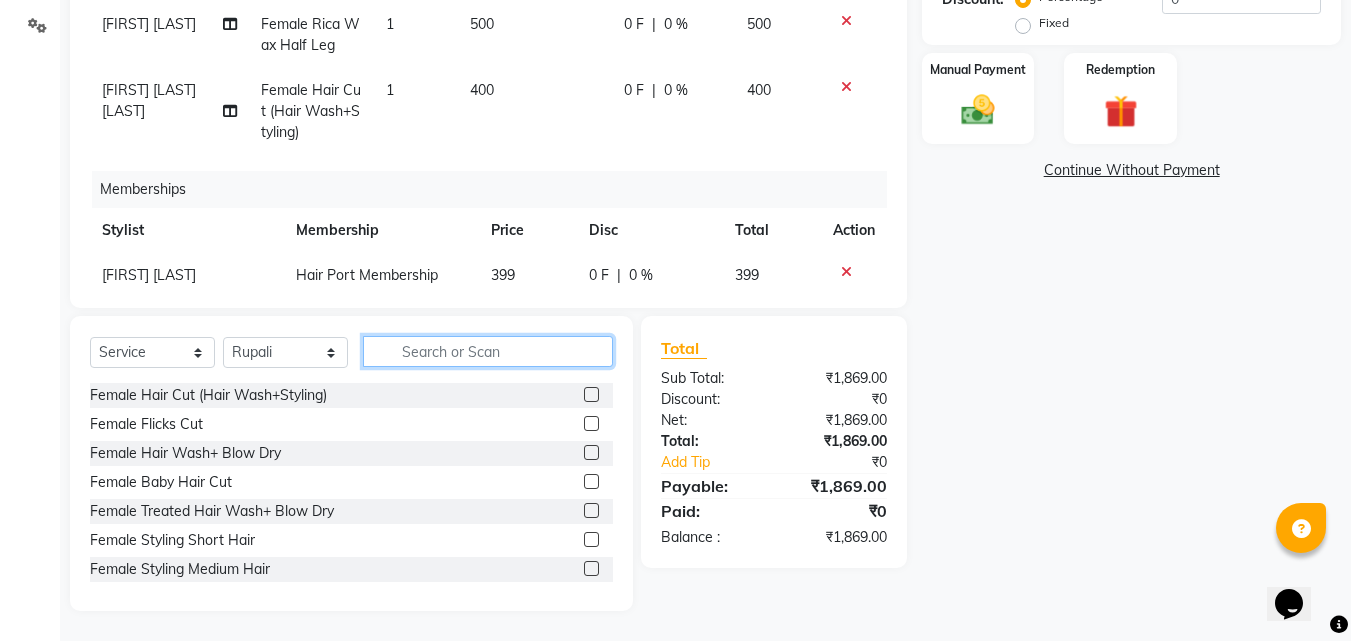 click 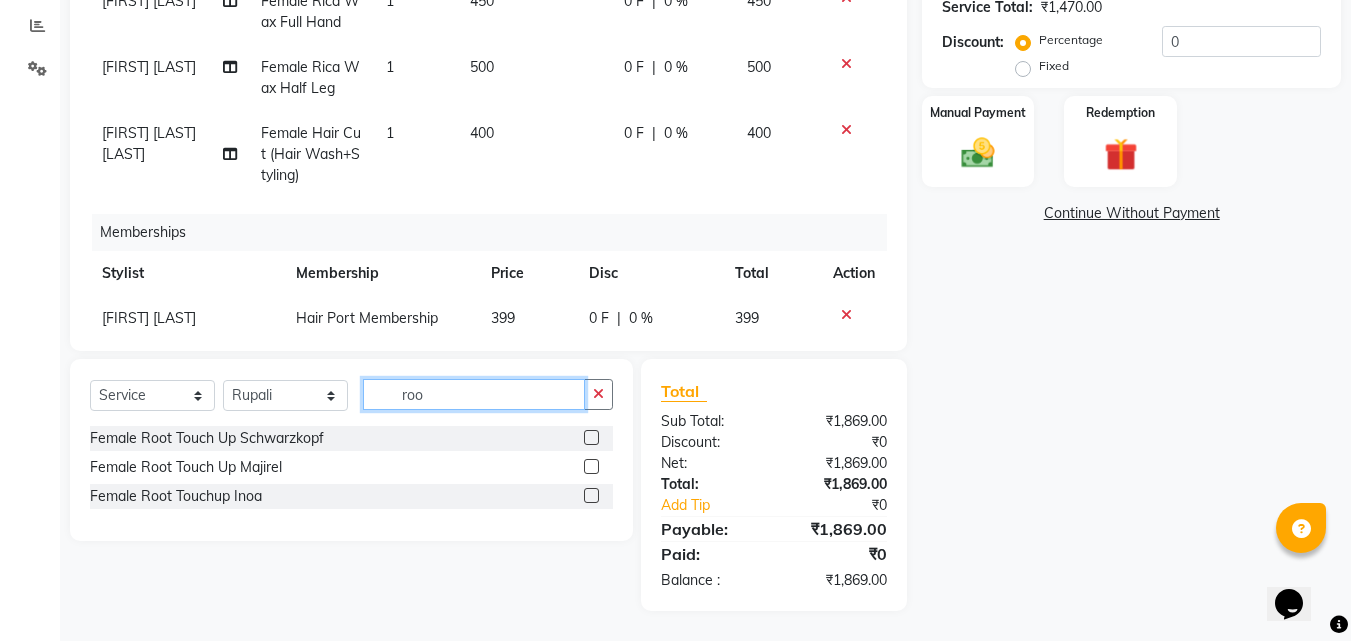 scroll, scrollTop: 417, scrollLeft: 0, axis: vertical 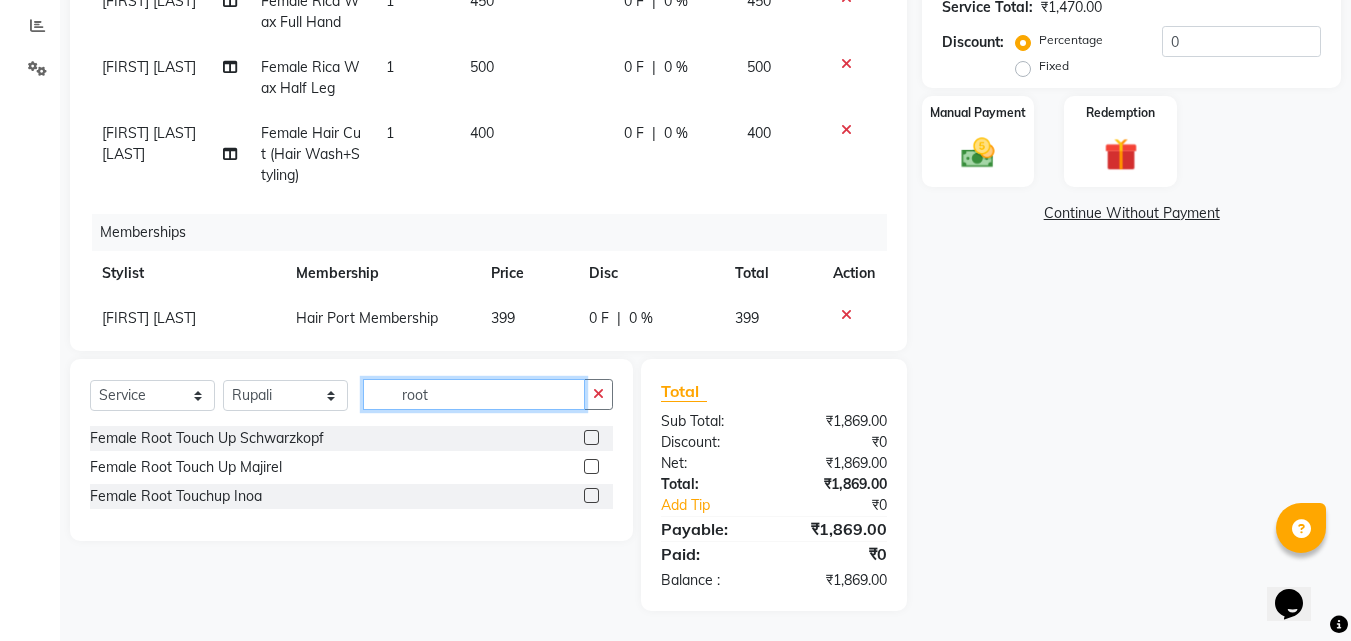 type on "root" 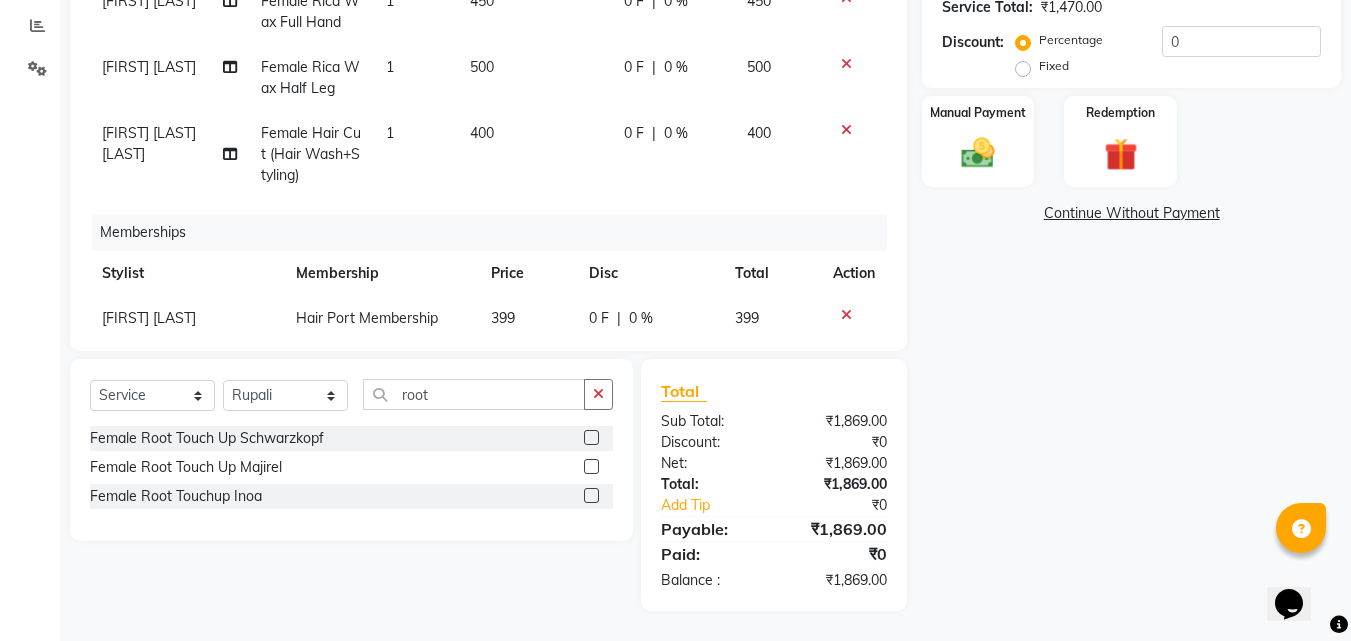 click 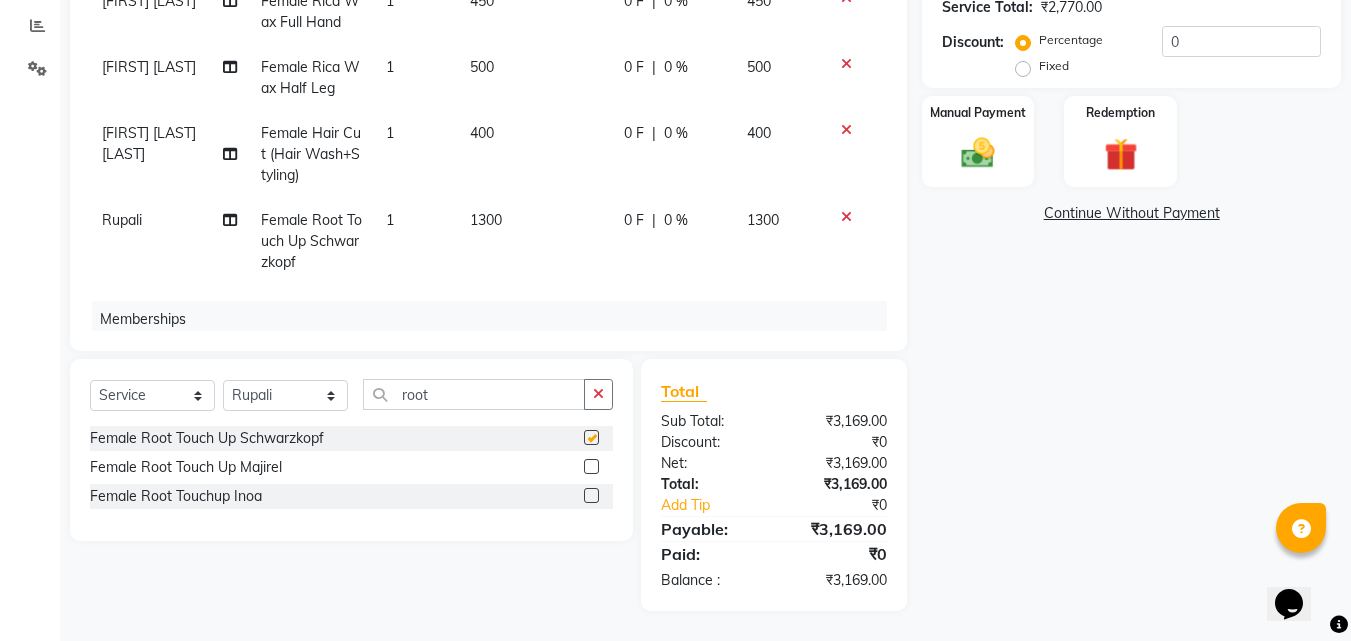 checkbox on "false" 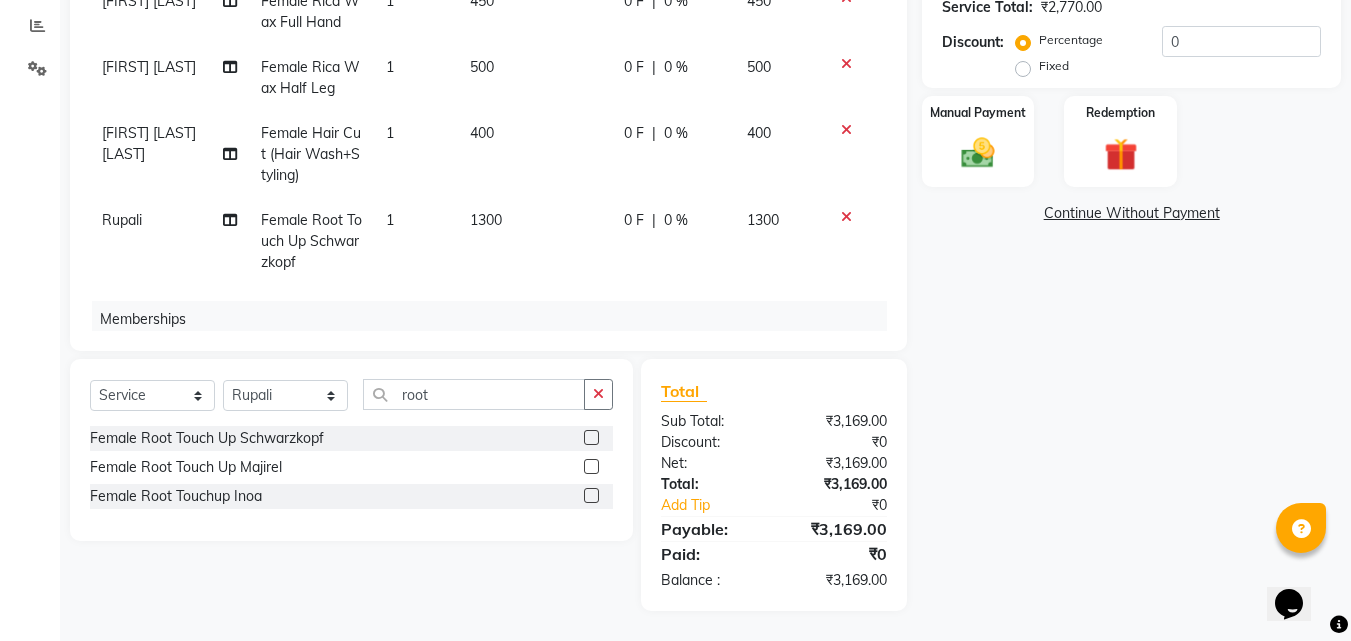 click on "1300" 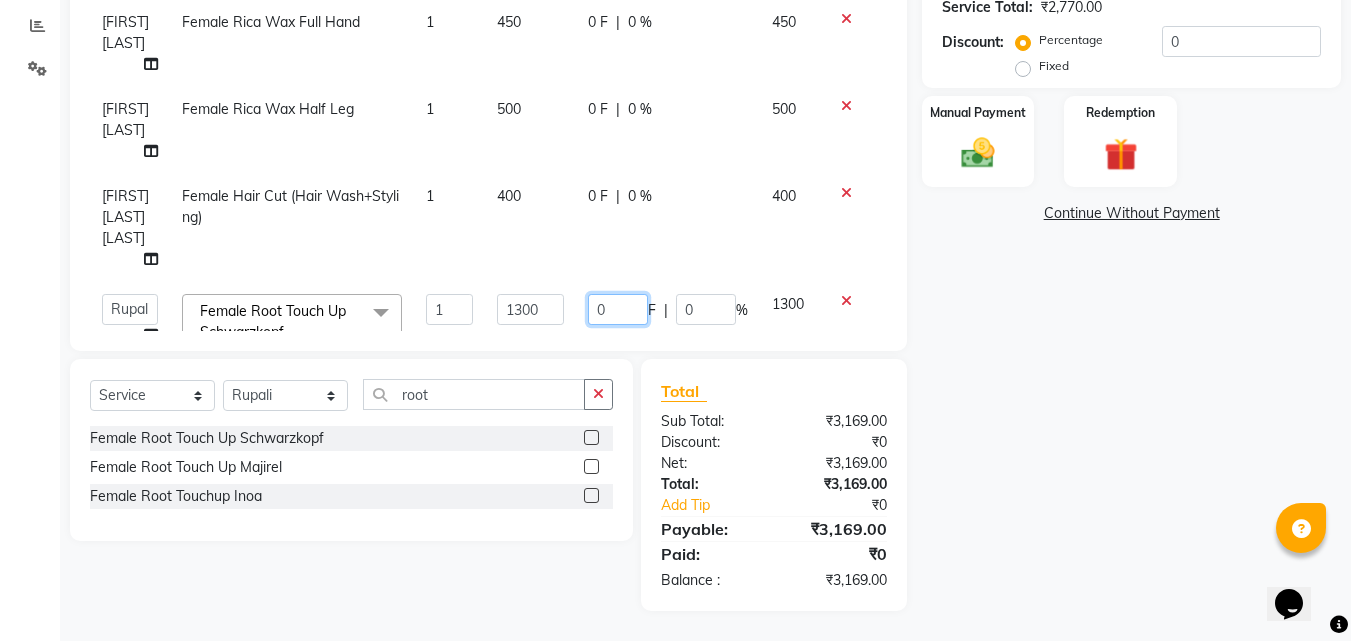 click on "0" 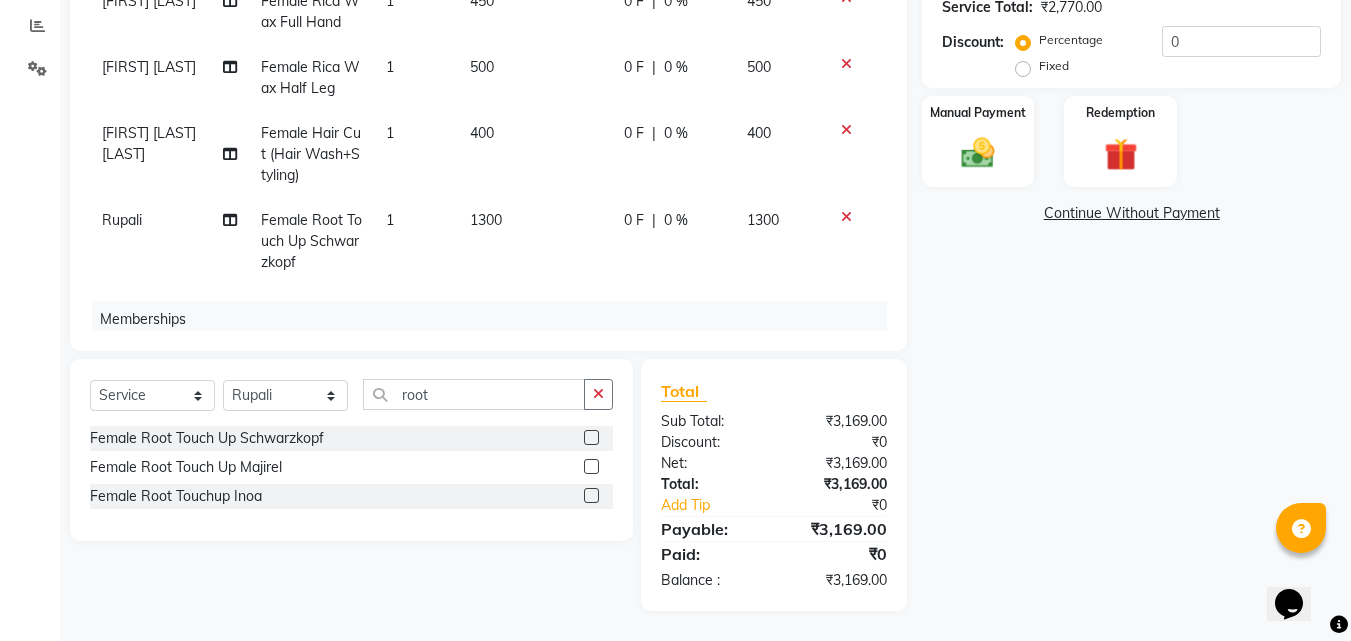 click 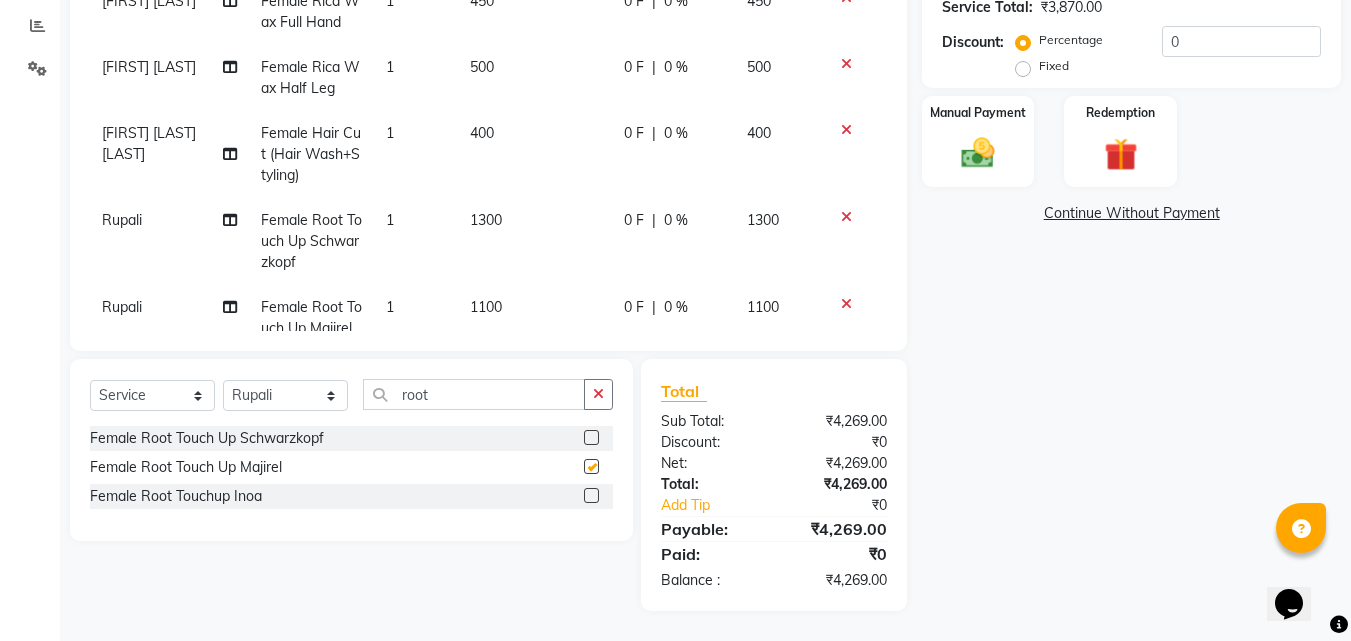 checkbox on "false" 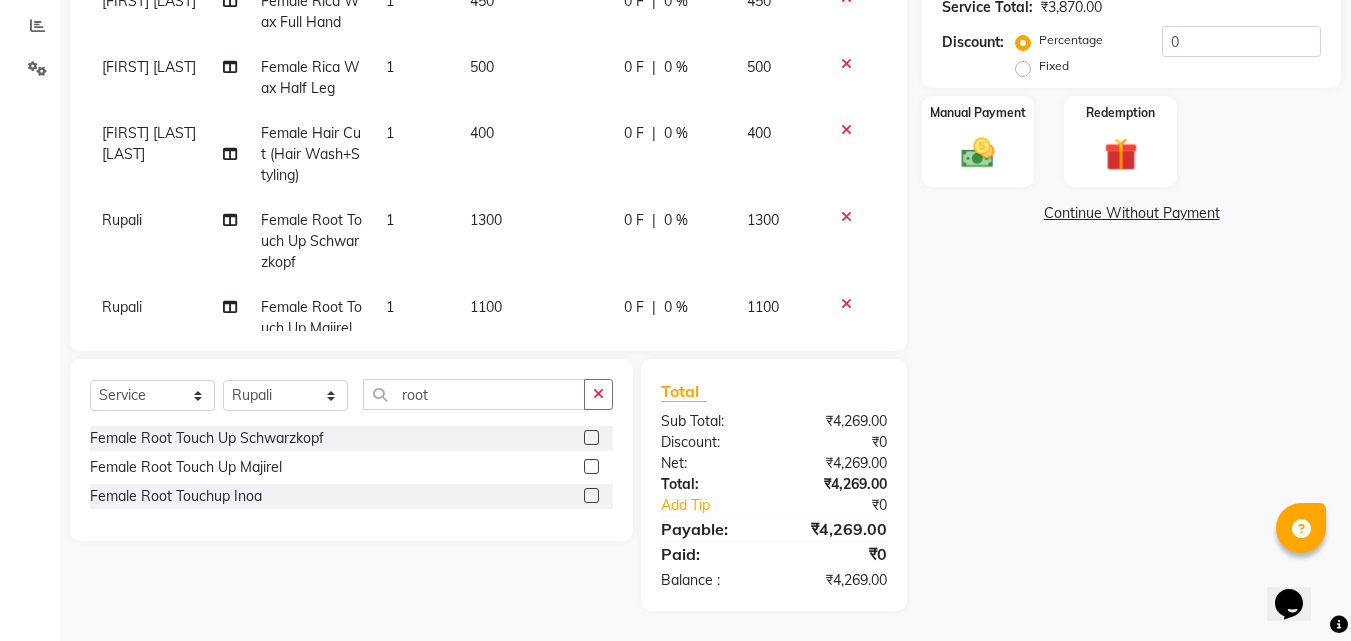 click 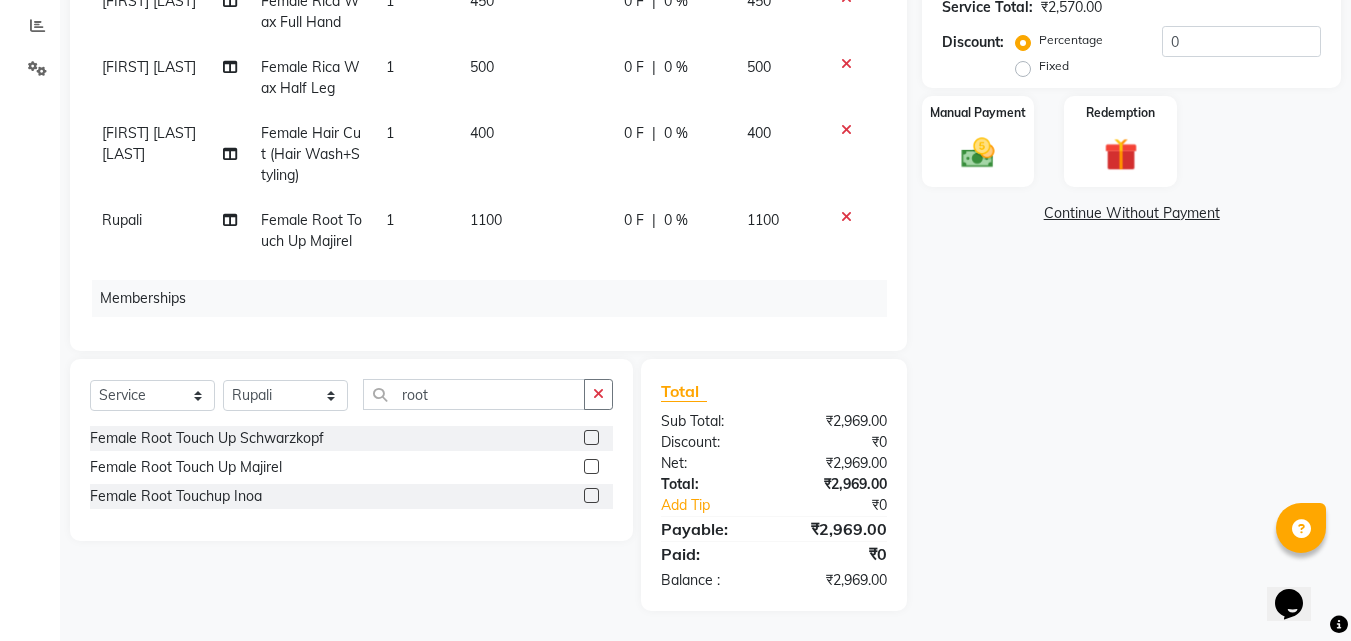 click 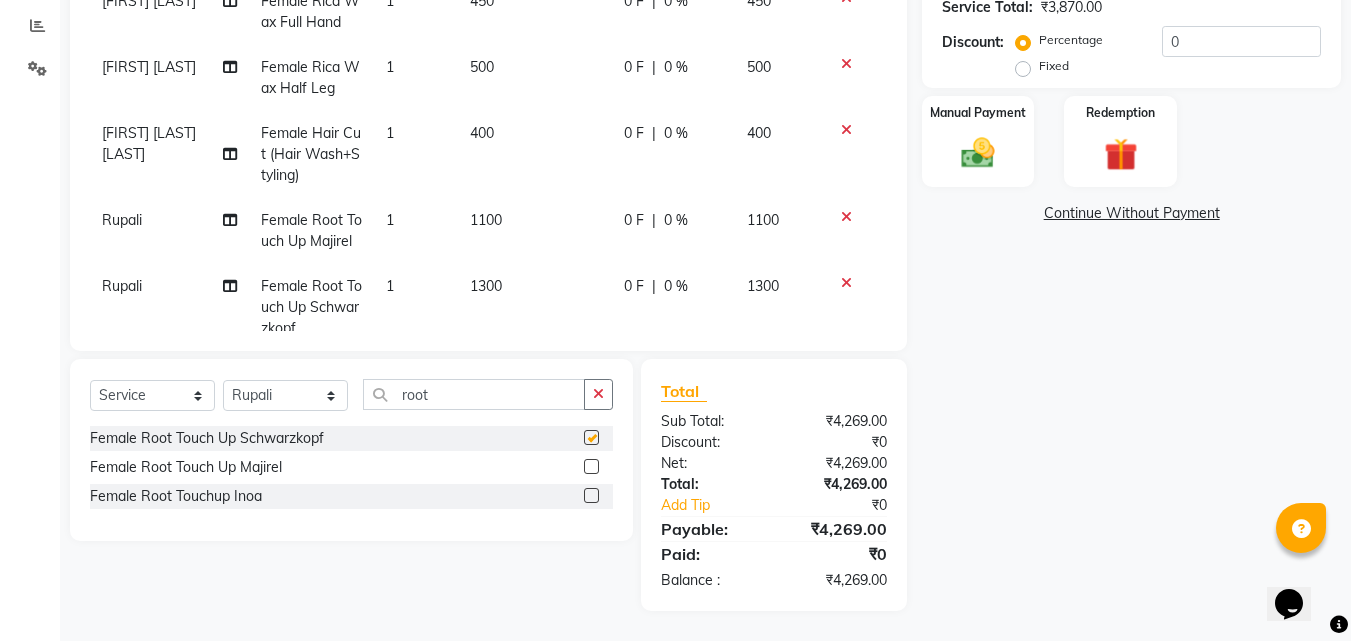 checkbox on "false" 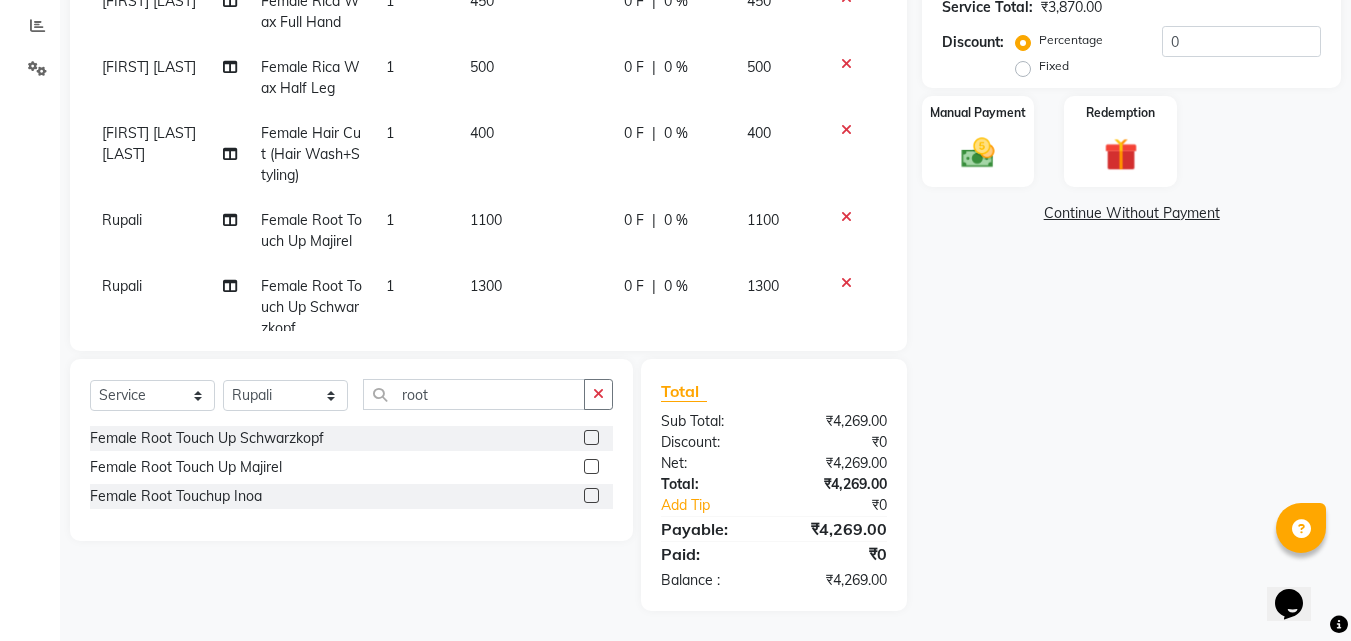 click 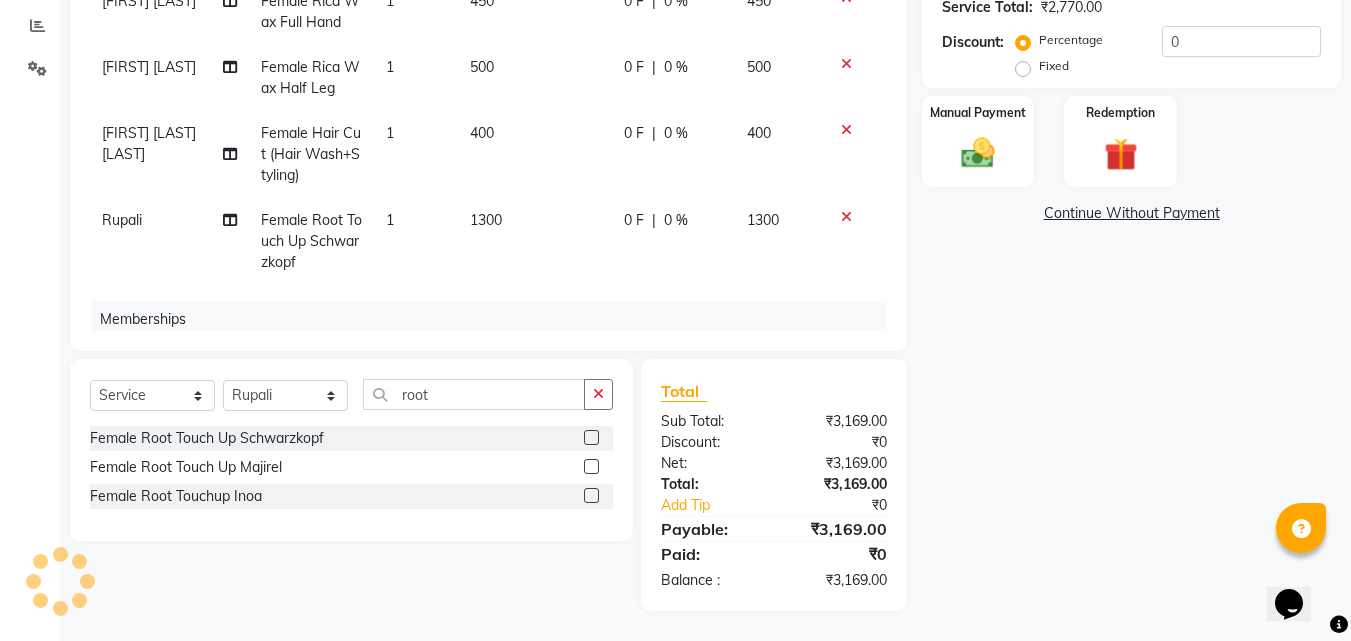 click on "0 F | 0 %" 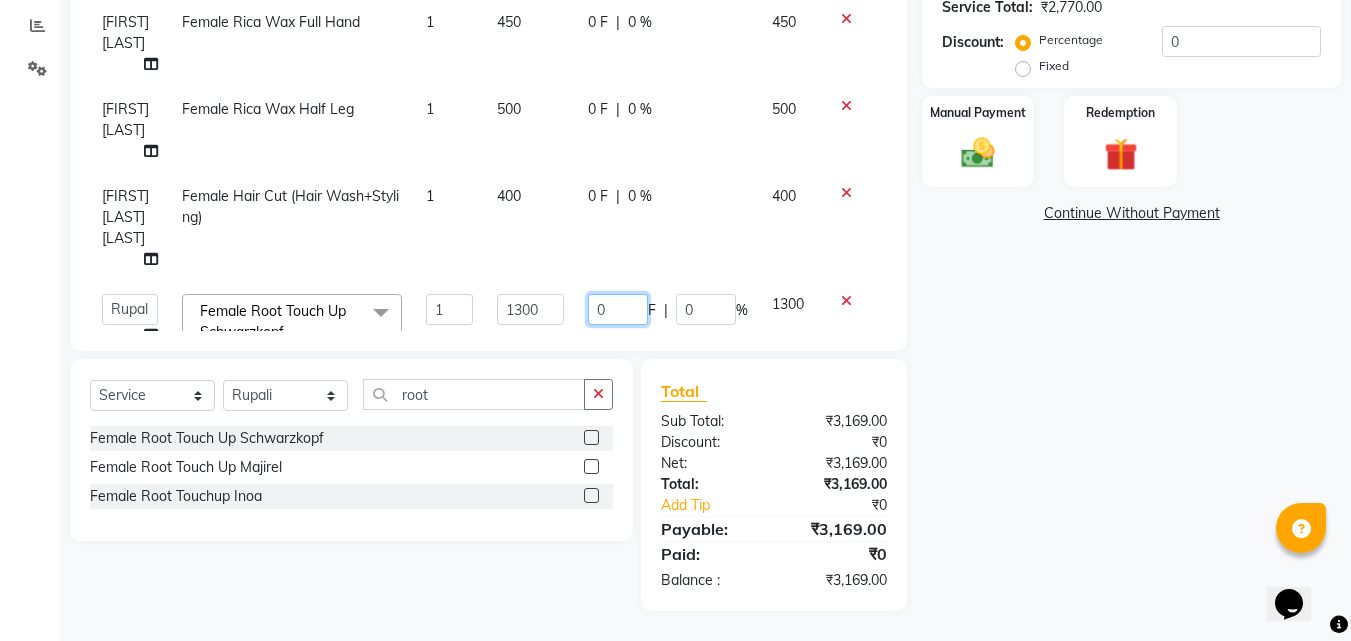 click on "0" 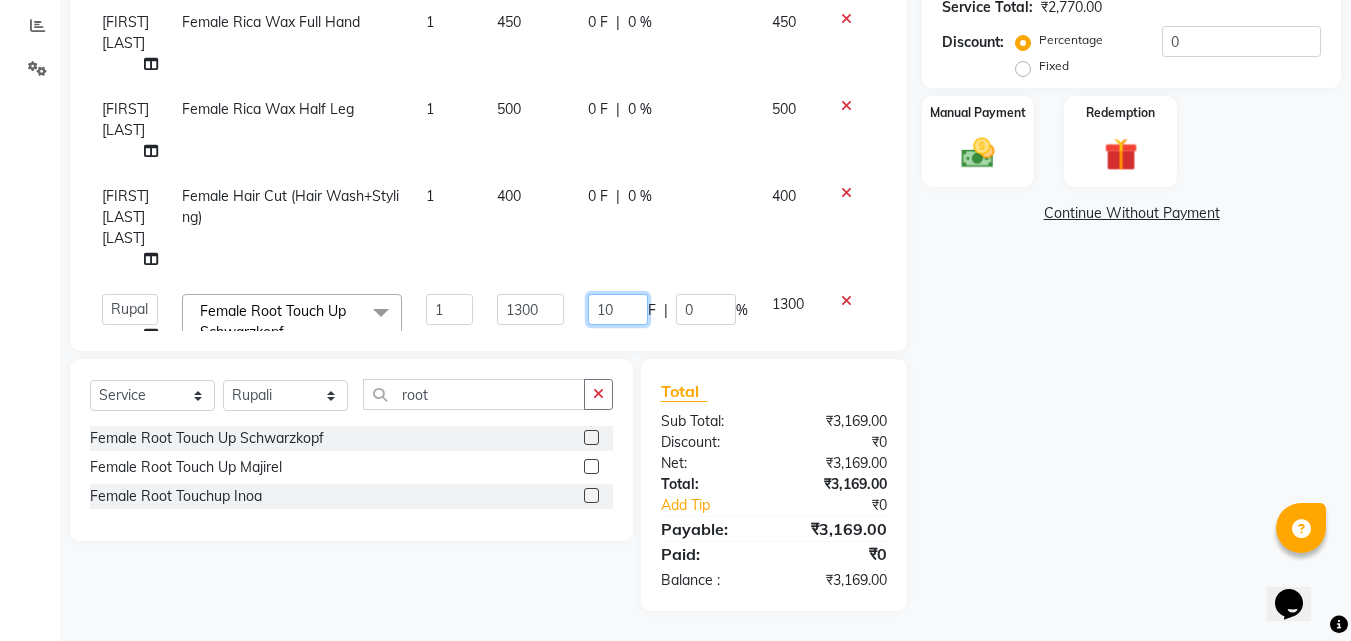 type on "100" 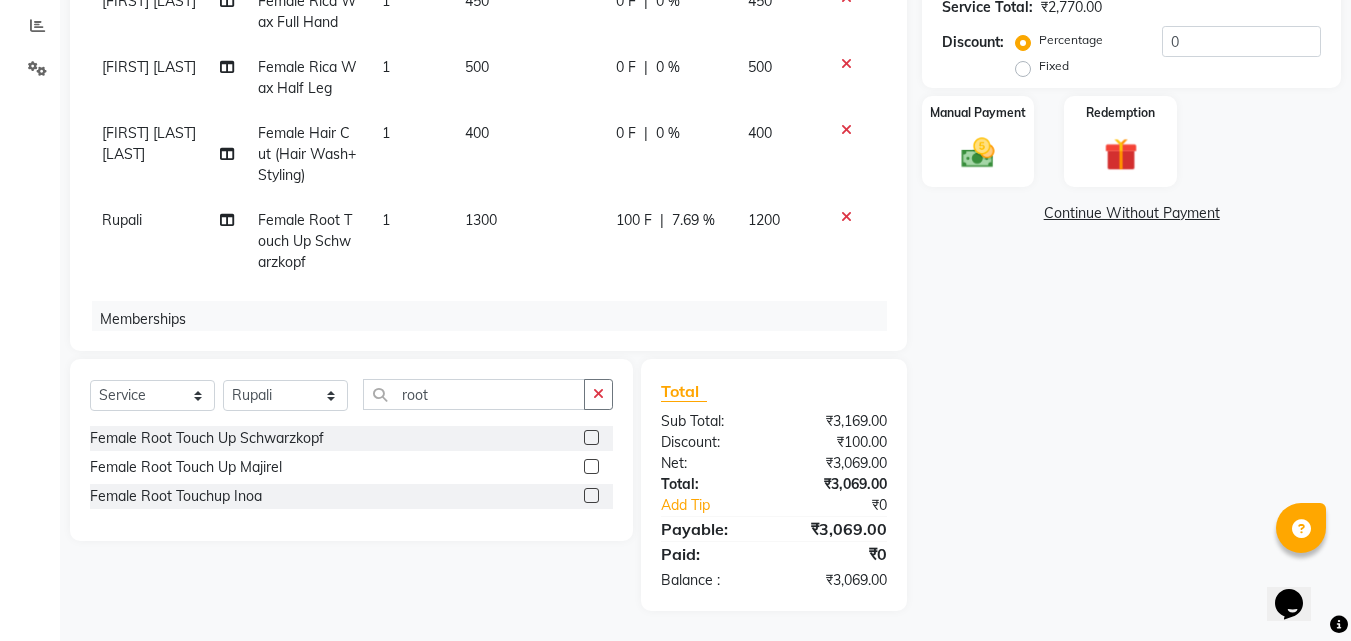 click on "Jyoti Disale Female Rica Wax Underarms 1 120 0 F | 0 % 120 Jyoti Disale Female Rica Wax Full Hand 1 450 0 F | 0 % 450 Jyoti Disale Female Rica Wax Half Leg 1 500 0 F | 0 % 500 Netaji Vishwanath Suryavanshi Female Hair Cut (Hair Wash+Styling) 1 400 0 F | 0 % 400 Rupali  Female Root Touch Up Schwarzkopf 1 1300 100 F | 7.69 % 1200" 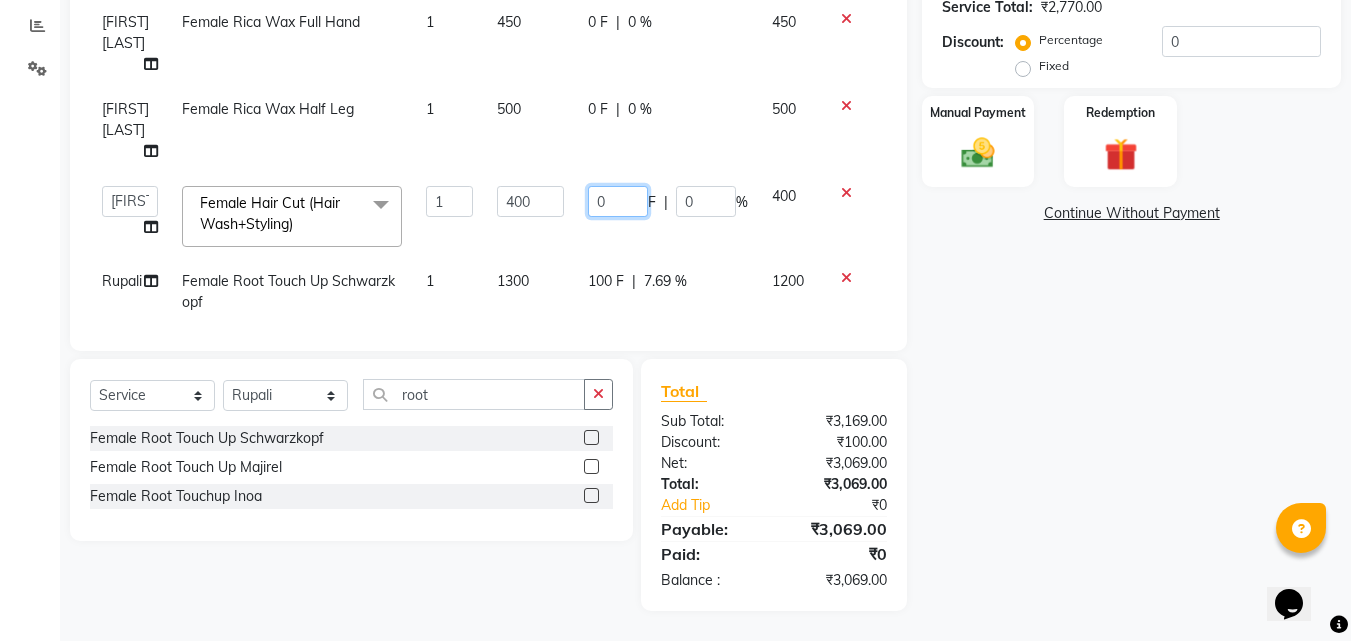 click on "0" 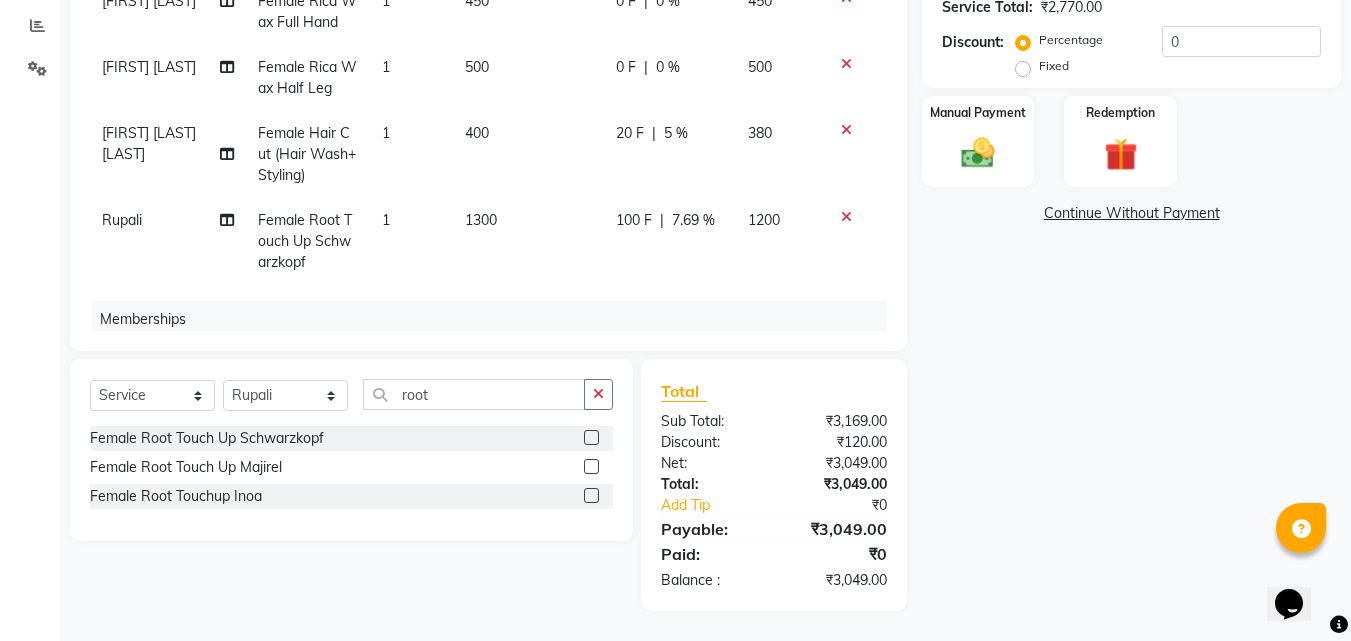 click on "Jyoti Disale Female Rica Wax Half Leg 1 500 0 F | 0 % 500" 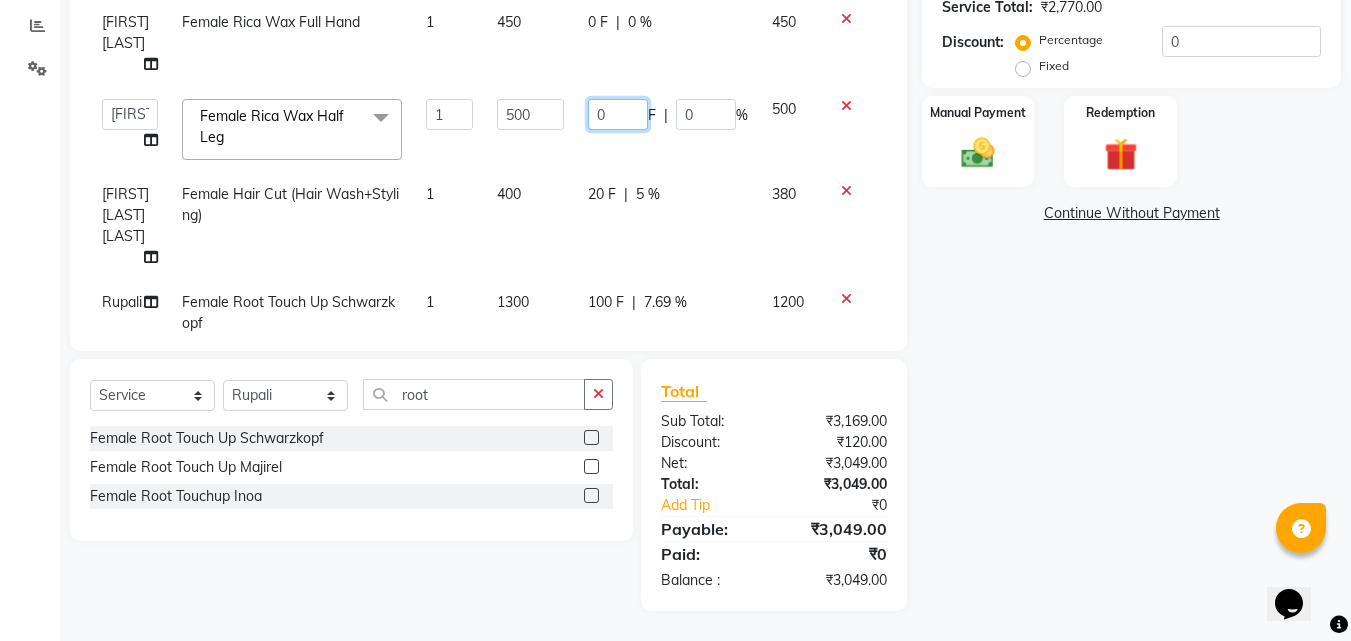 click on "0" 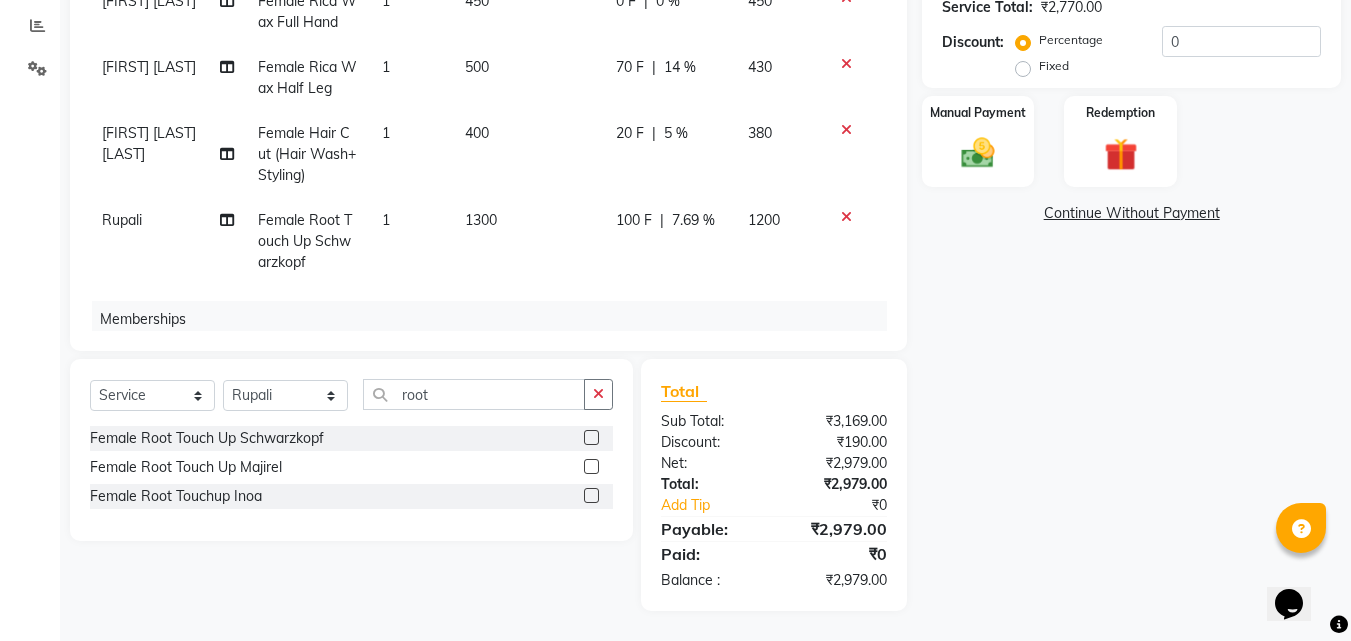 click on "20 F | 5 %" 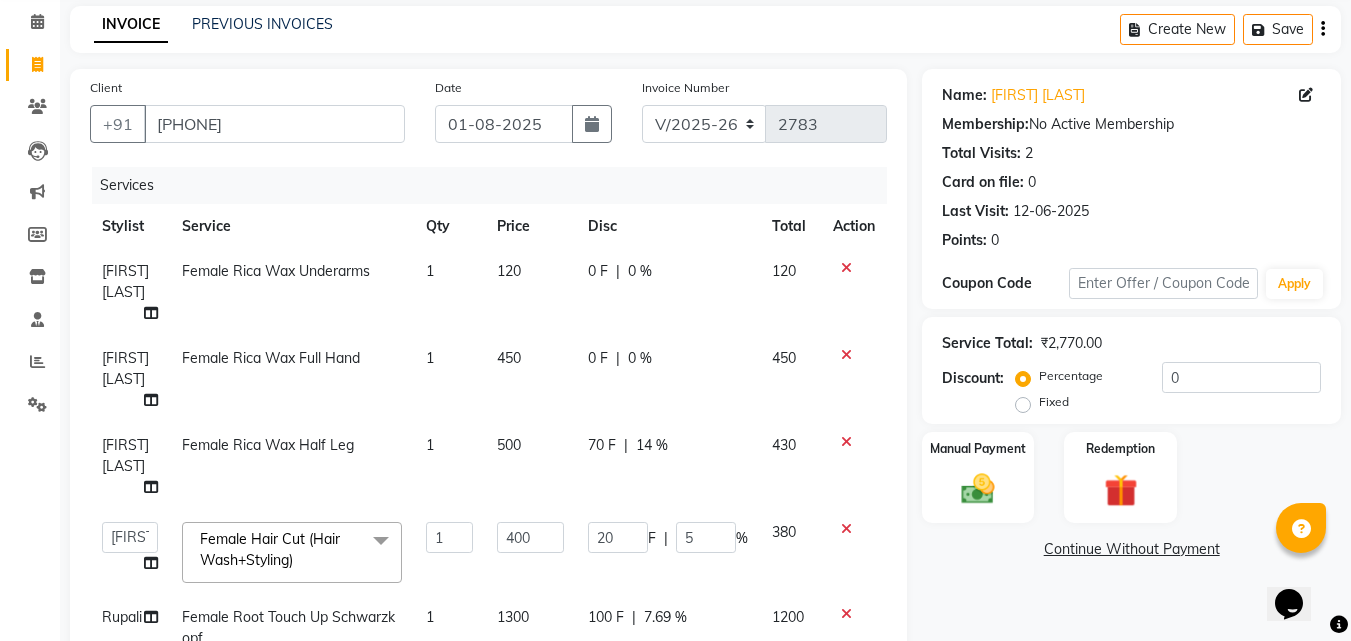 scroll, scrollTop: 57, scrollLeft: 0, axis: vertical 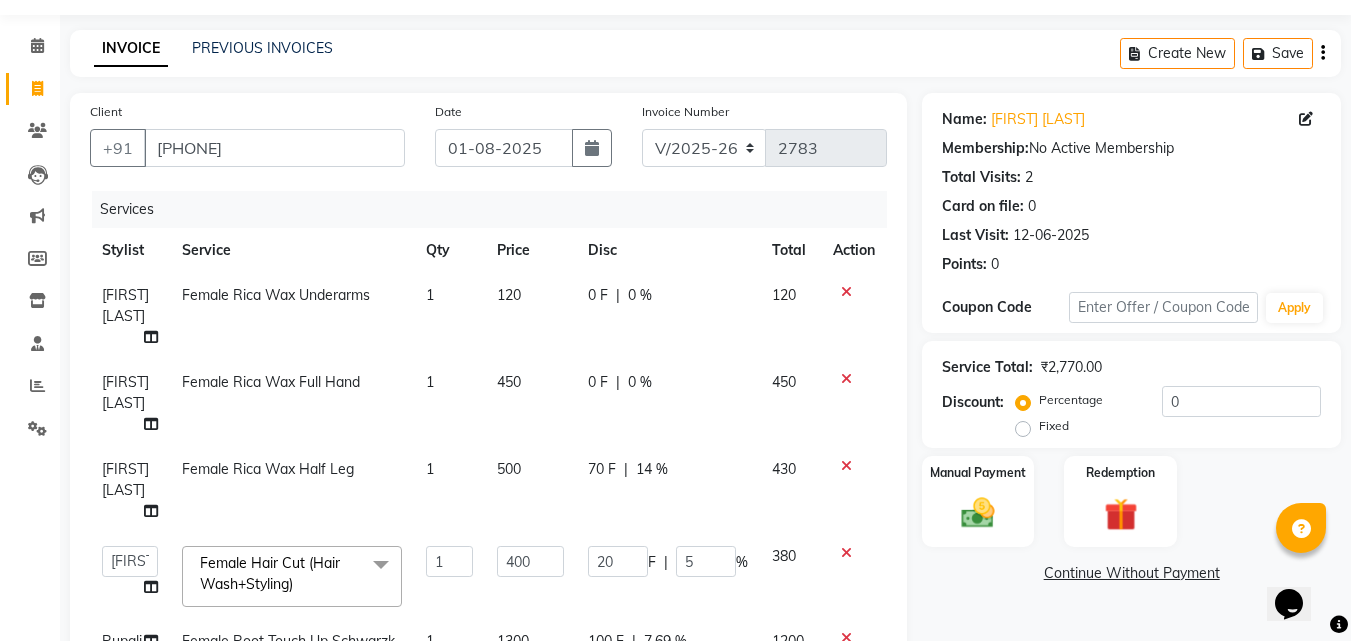 click on "0 %" 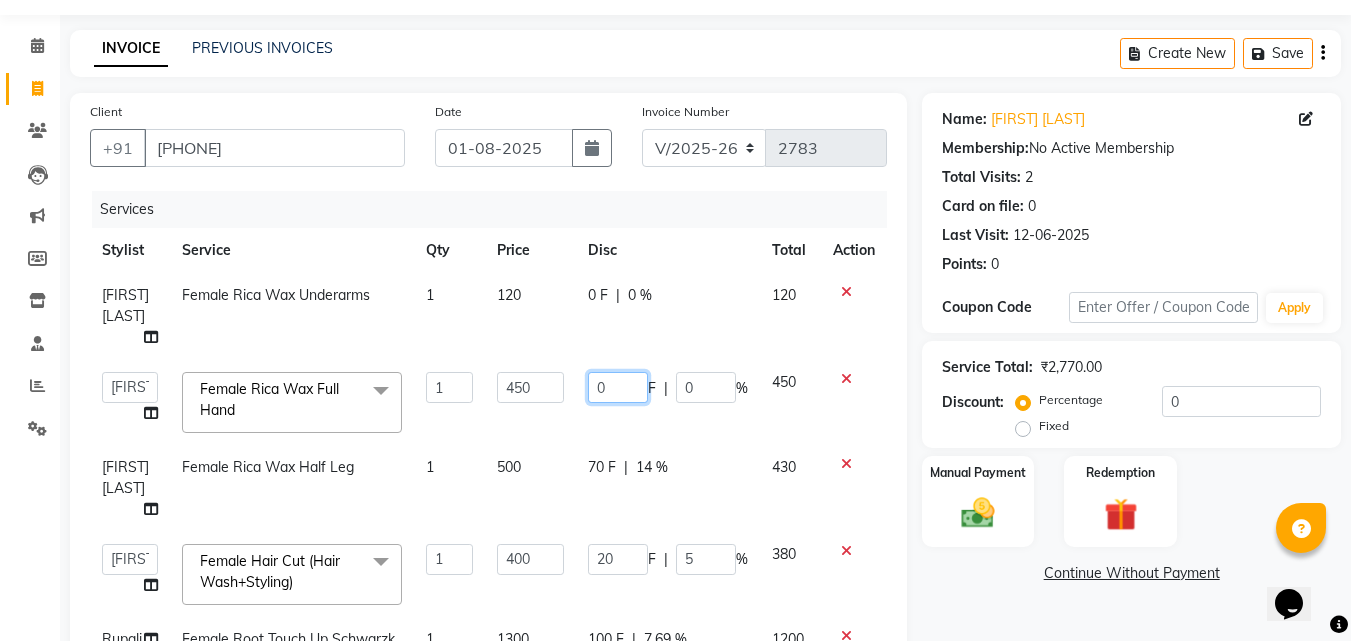 click on "0" 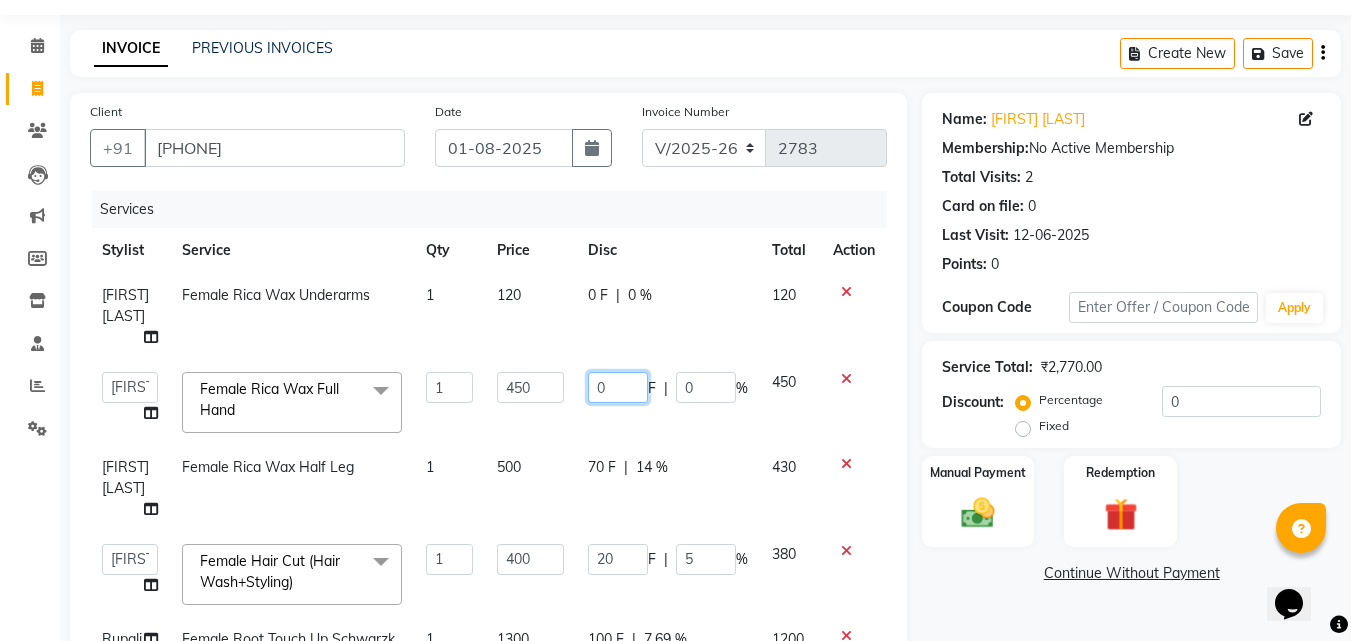 type on "20" 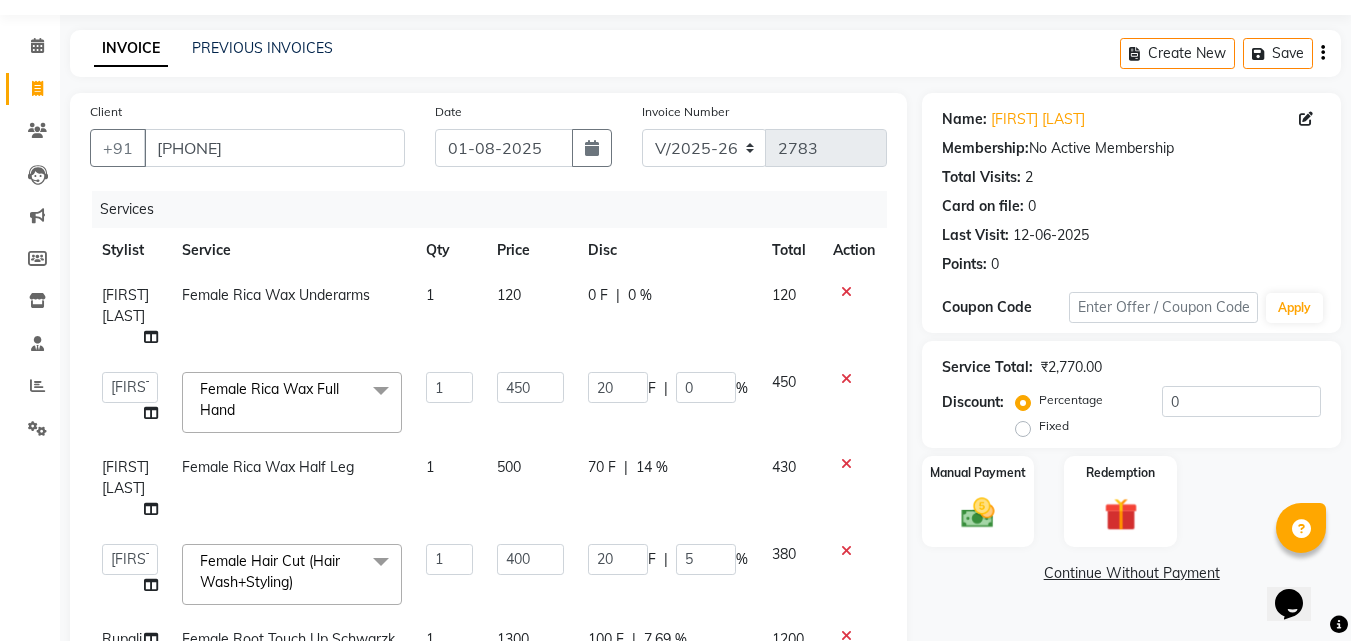 click on "0 F" 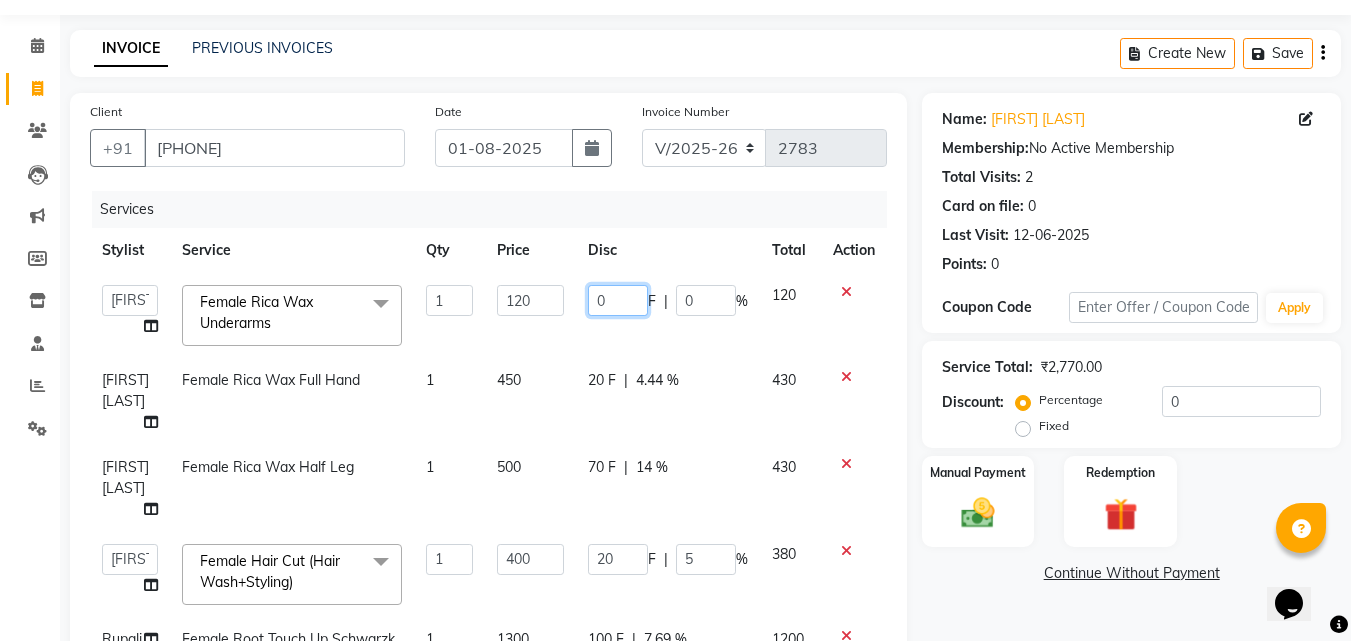 click on "0" 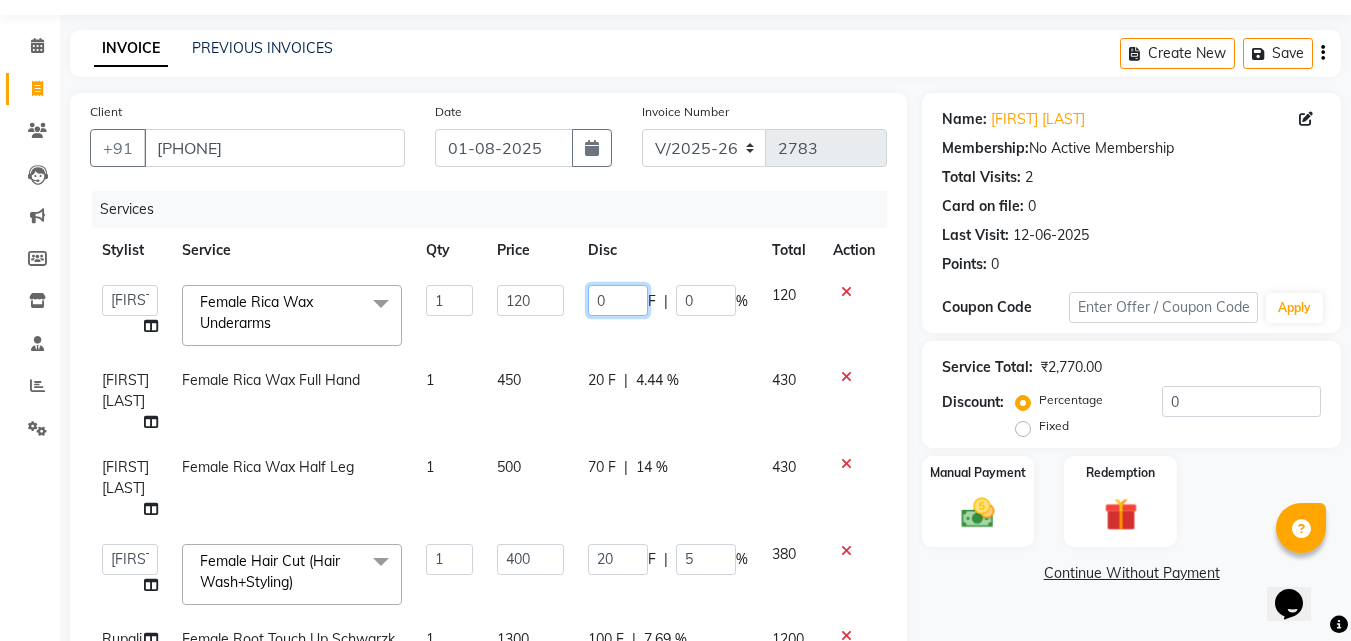 click on "0" 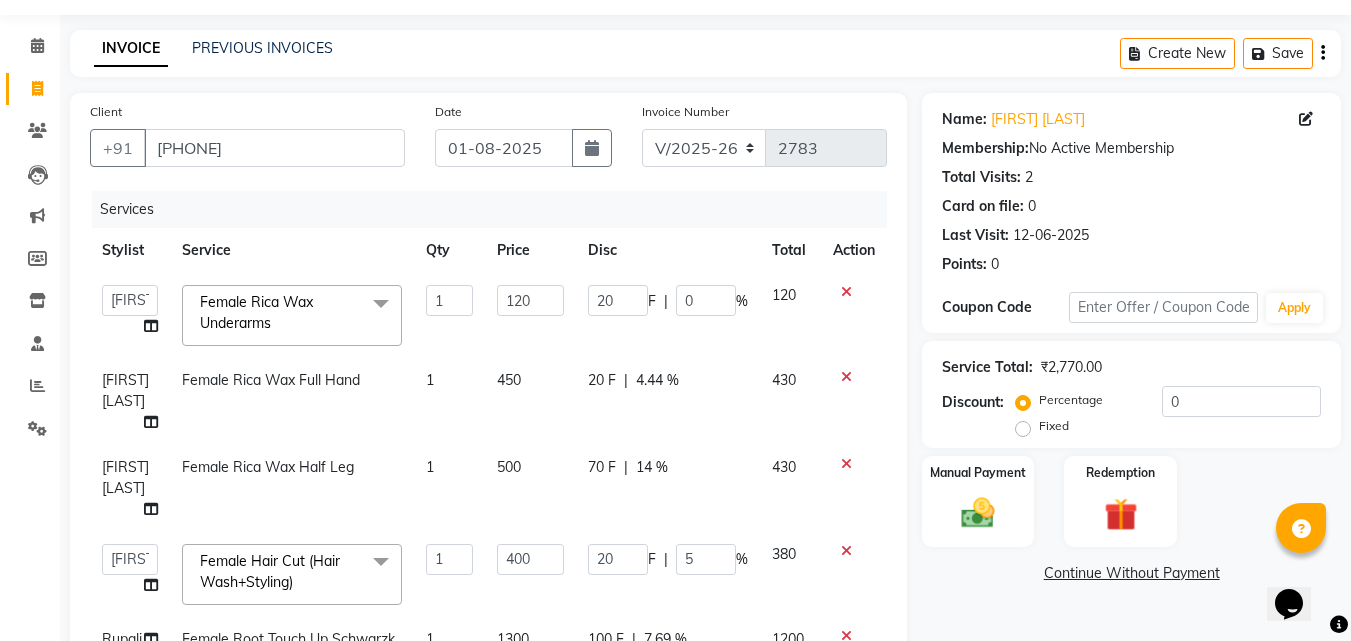click on "20 F | 0 %" 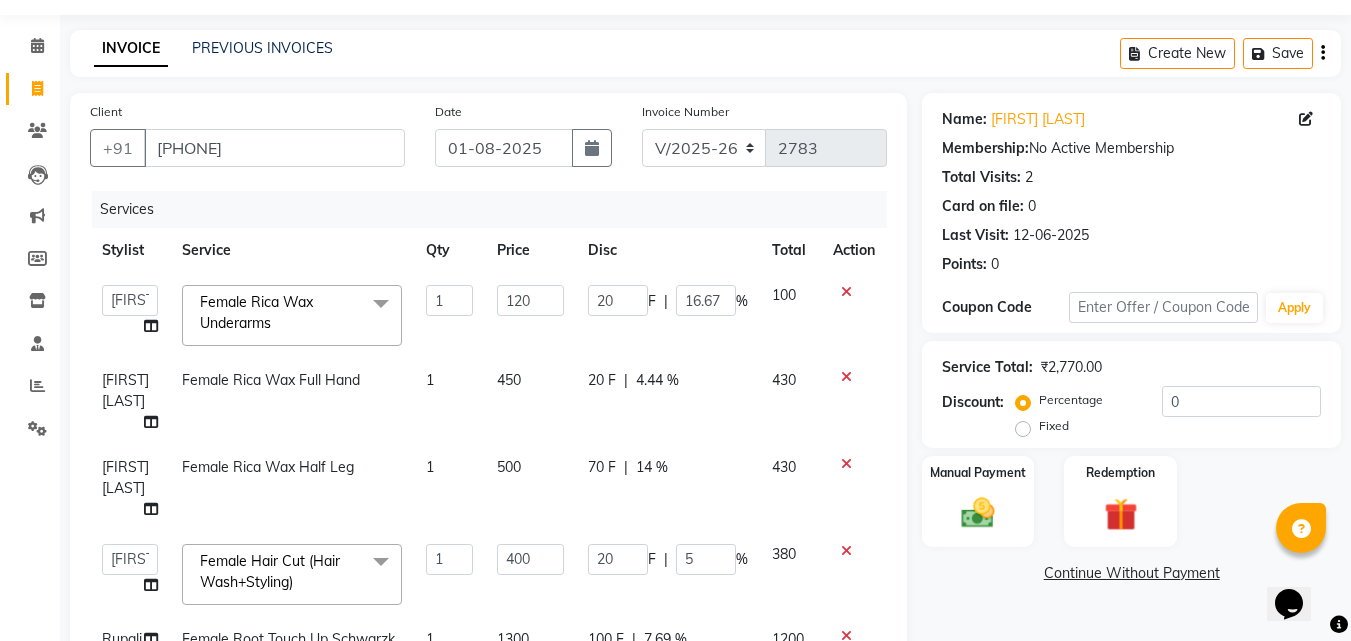 click on "Client +91 [PHONE] Date [DATE] Invoice Number V/2025 V/2025-26 2783 Services Stylist Service Qty Price Disc Total Action  [FIRST] [LAST]    Esmail   Gufran   Jyoti Disale   Netaji Vishwanath Suryavanshi   Rupali    Tanaji Vishwanath Suryavanshi   Vinod Mane  Female Rica Wax Underarms  x Female Hair Cut (Hair Wash+Styling) Female Flicks Cut Female Hair Wash+ Blow Dry Female Baby Hair Cut Female Treated Hair Wash+ Blow Dry Female Styling Short Hair Female Styling Medium Hair Female Styling Long Hair  Female Styling Iron/Tong Short Hair Female Styling Iron/Tong Medium Hair Female Styling Iron/Tong Long Hair Female Straightening Short Hair Female Straightening Medium Hair Female Staightening Long Hair Female Smoothing Short Hair Female Smoothing Medium Hair Female Smoothing Long Hair Female Nanoplastla Short Hair Female Nanoplastla Medium Hair Female Nanoplastla Long Hair  Female Keratin Short Hair Female Keratin Medium Hair  Female Keratin Long Hair Female Bluetox Short Hair Female Bluetox Medium Hair" 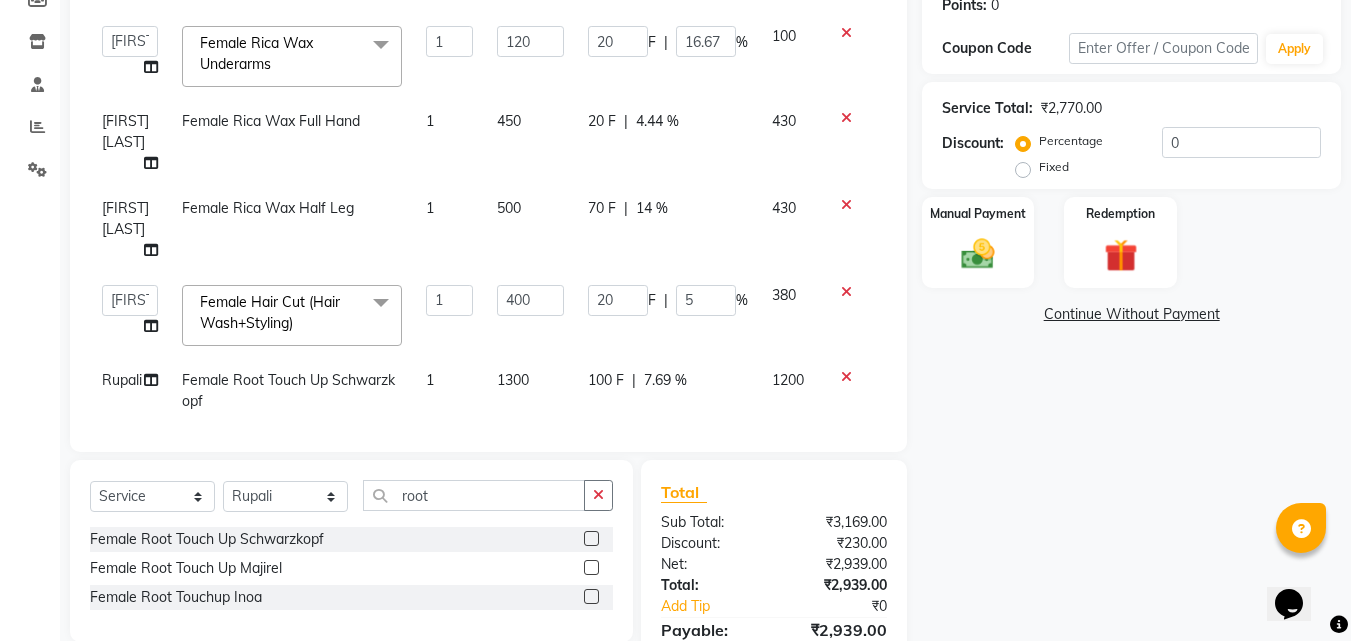scroll, scrollTop: 417, scrollLeft: 0, axis: vertical 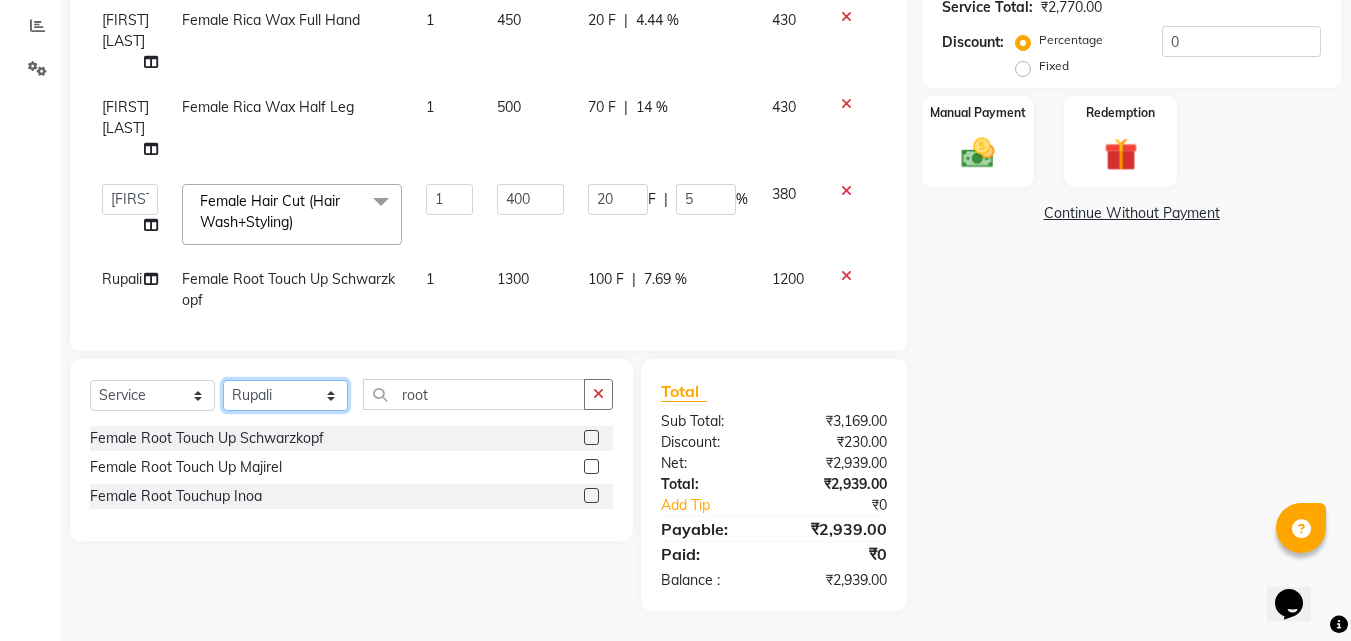 click on "Select Stylist Anushaka Parihar  Esmail Gufran Jyoti Disale Netaji Vishwanath Suryavanshi Rupali  Tanaji Vishwanath Suryavanshi Vinod Mane" 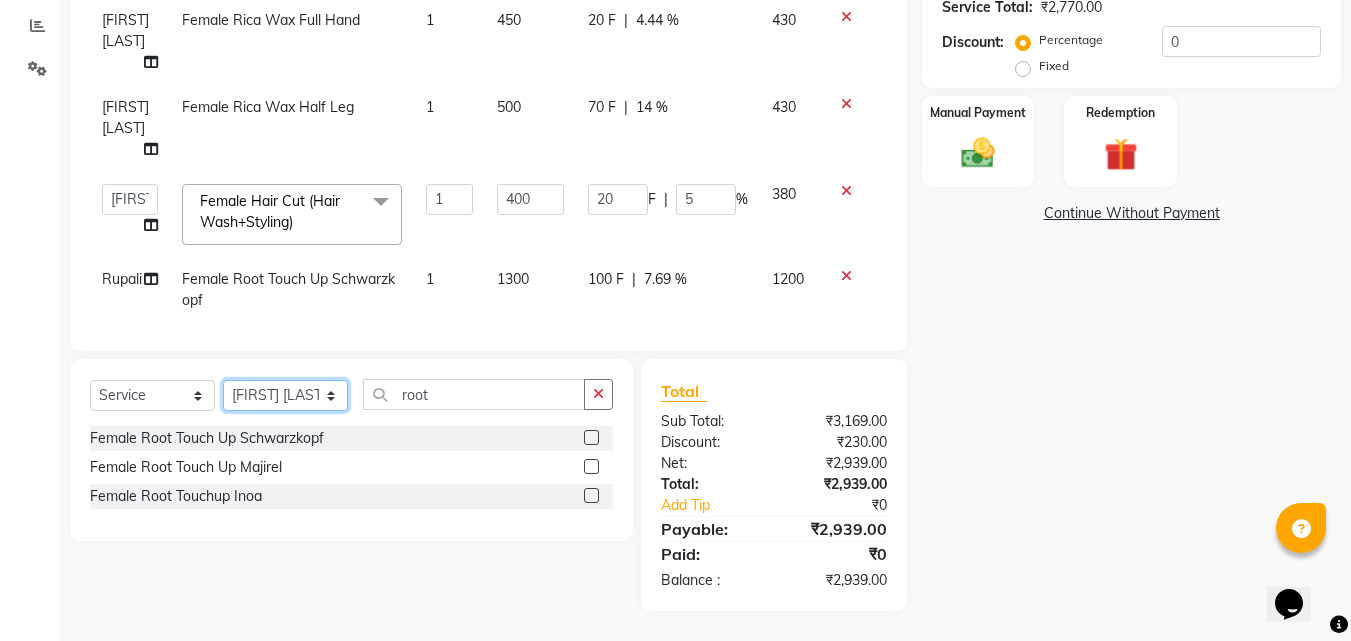 click on "Select Stylist Anushaka Parihar  Esmail Gufran Jyoti Disale Netaji Vishwanath Suryavanshi Rupali  Tanaji Vishwanath Suryavanshi Vinod Mane" 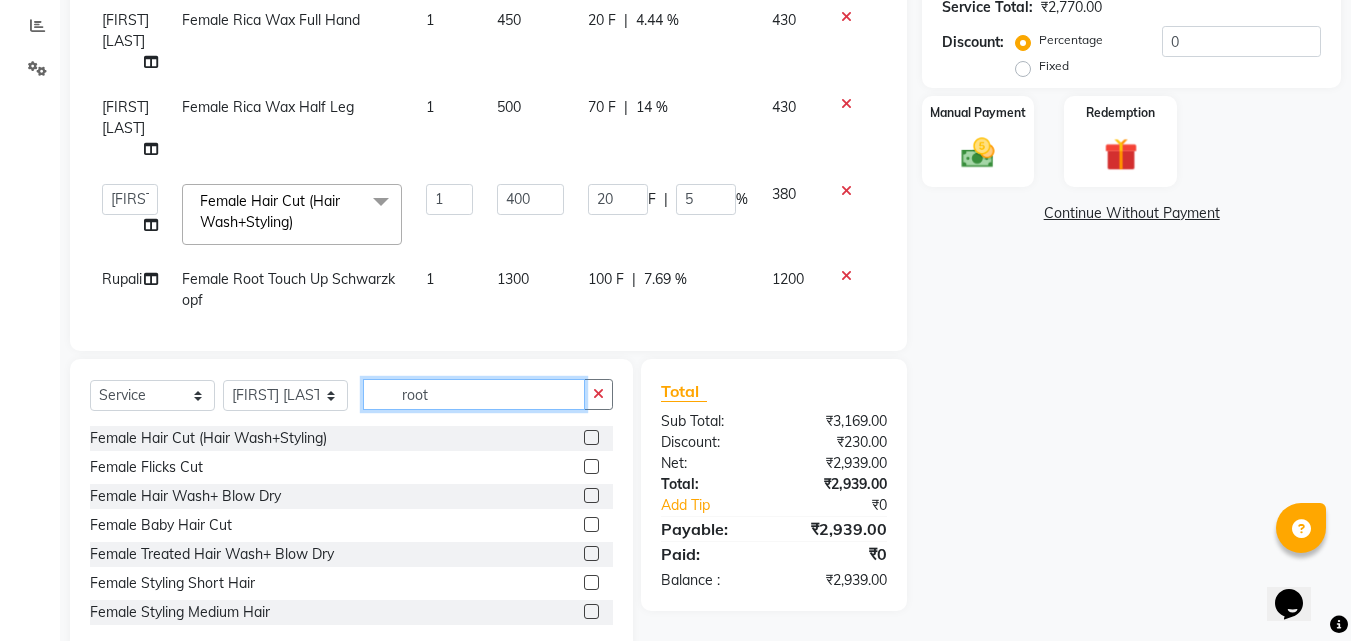 click on "root" 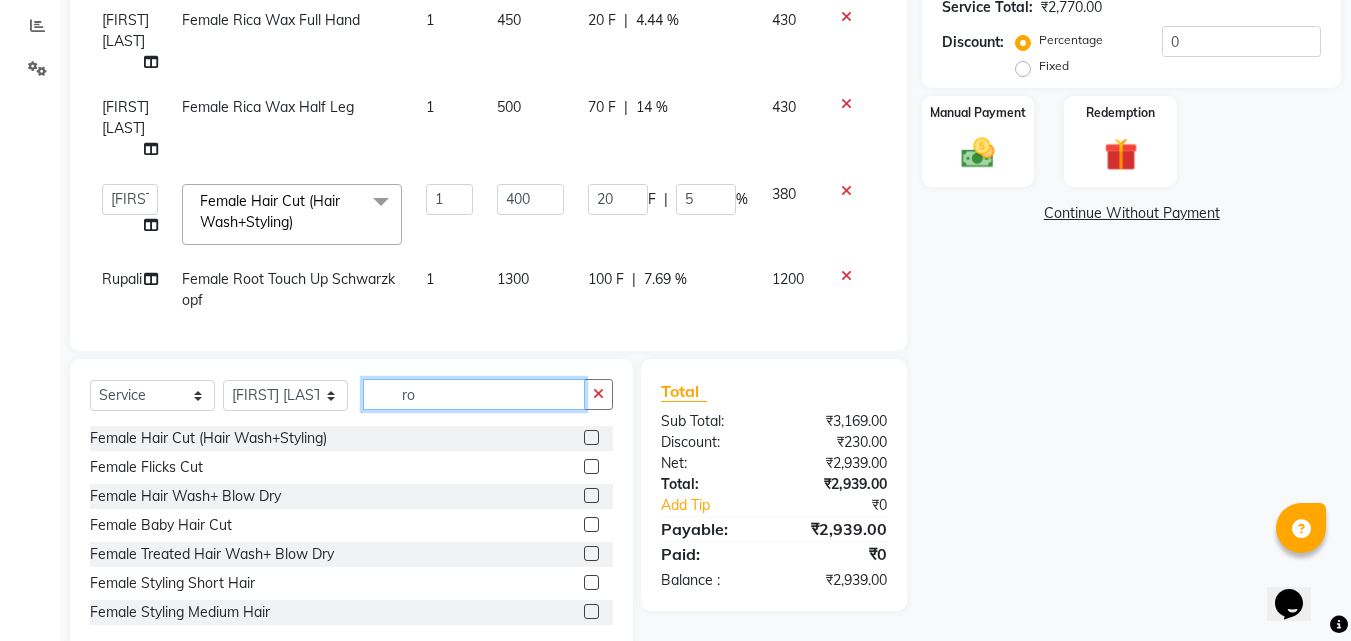 type on "r" 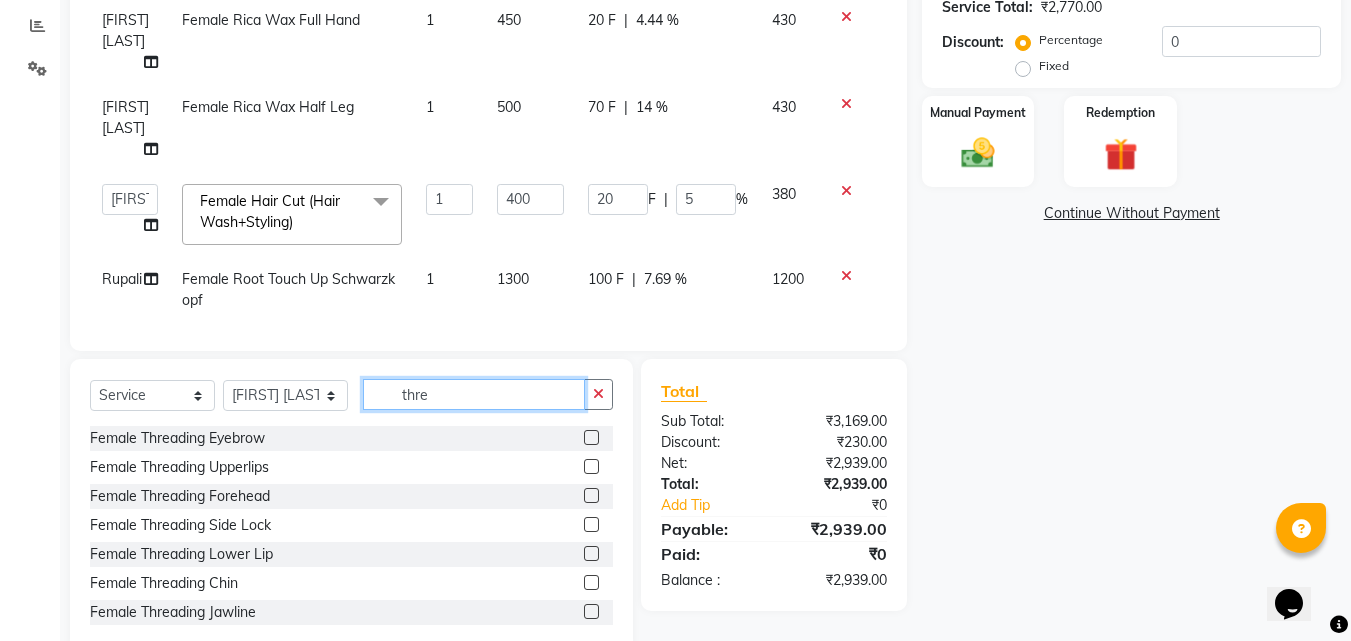 type on "thre" 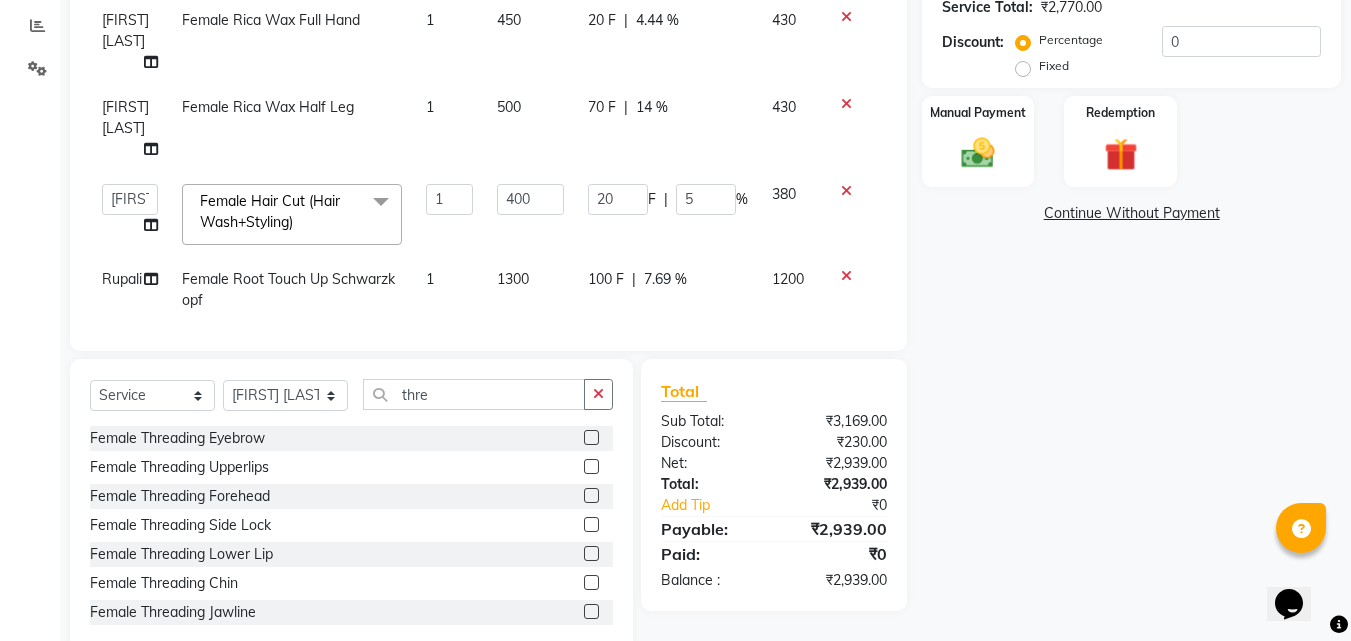 click 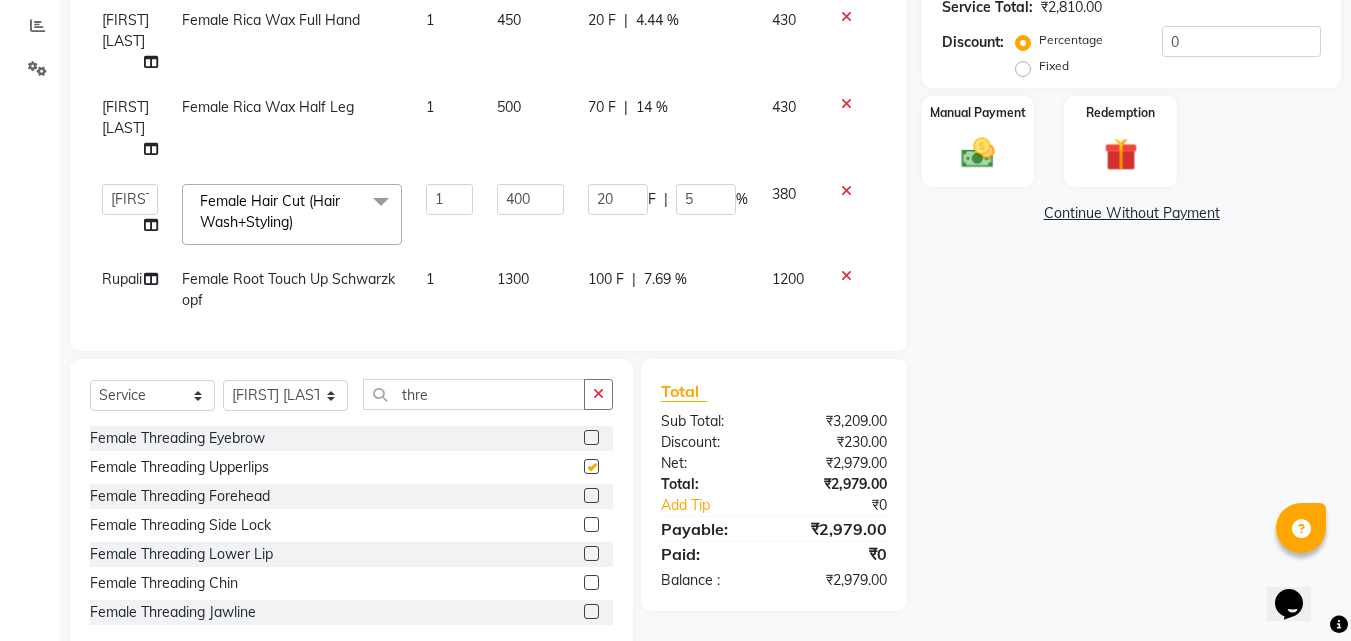 checkbox on "false" 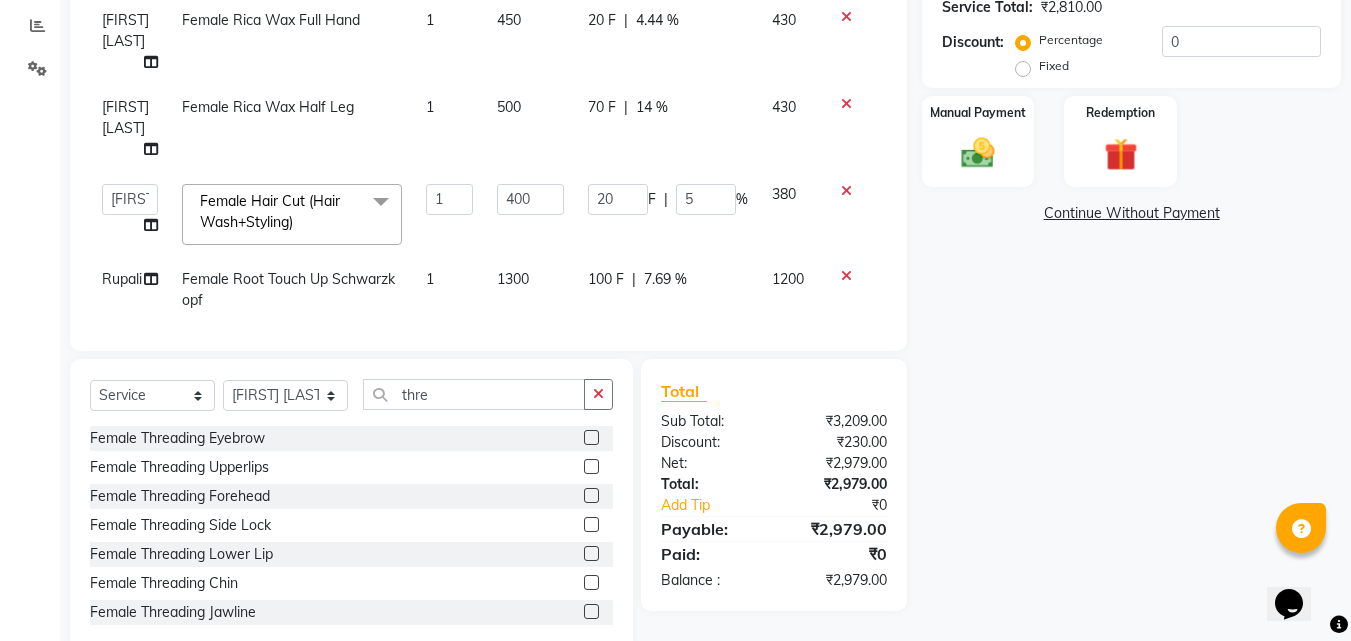 click 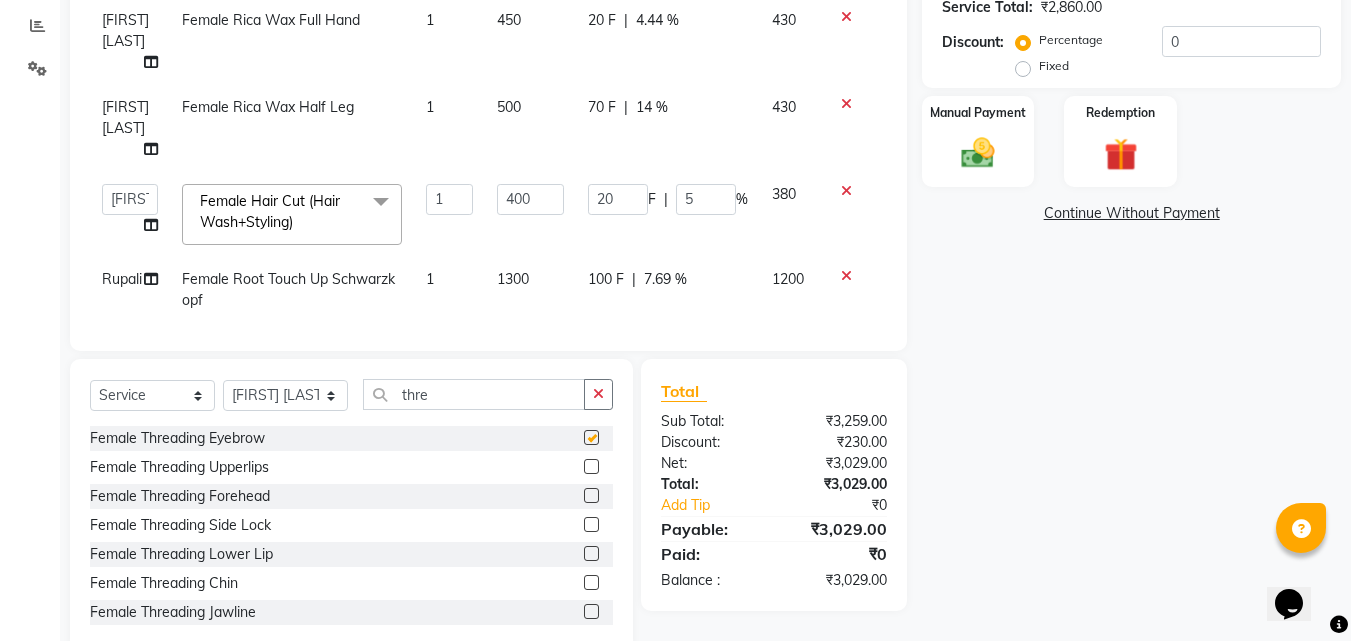 checkbox on "false" 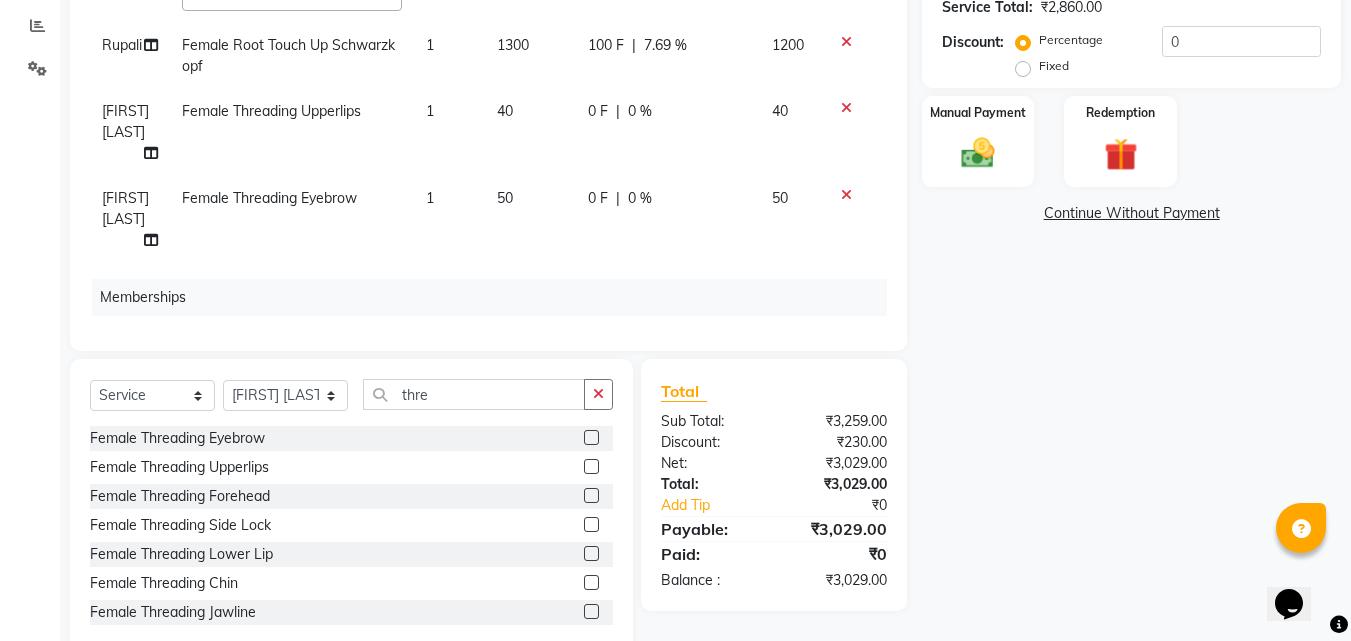 scroll, scrollTop: 240, scrollLeft: 0, axis: vertical 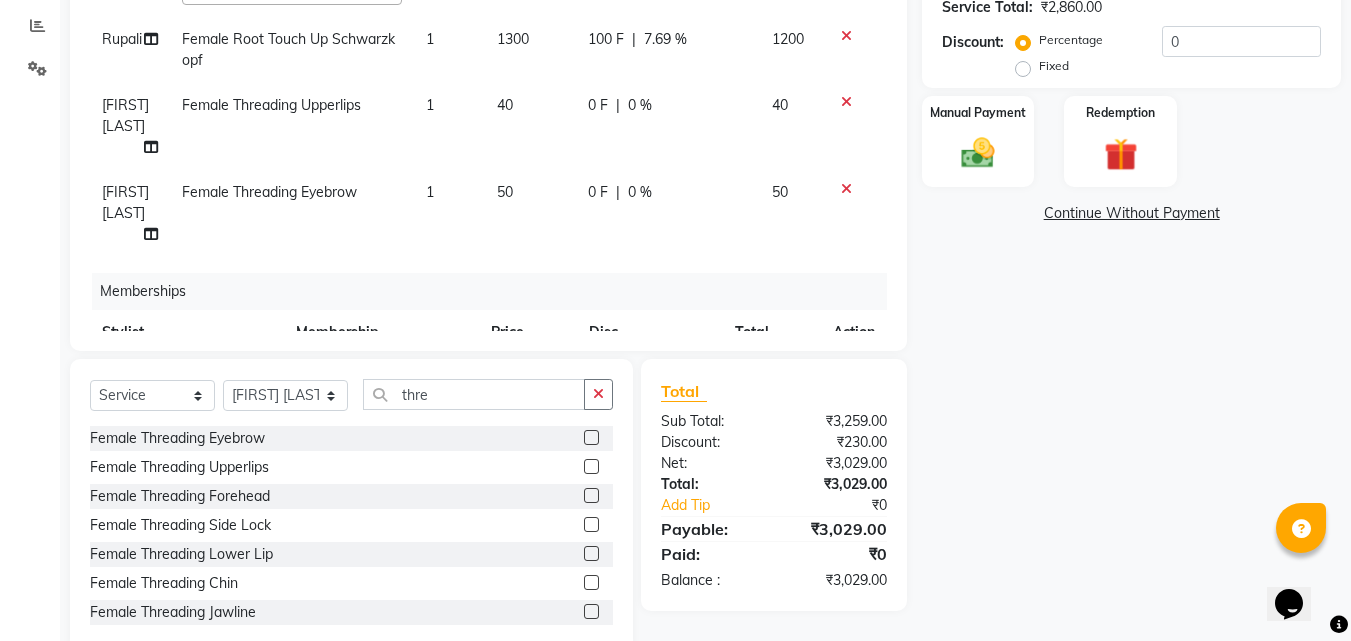 click on "0 F" 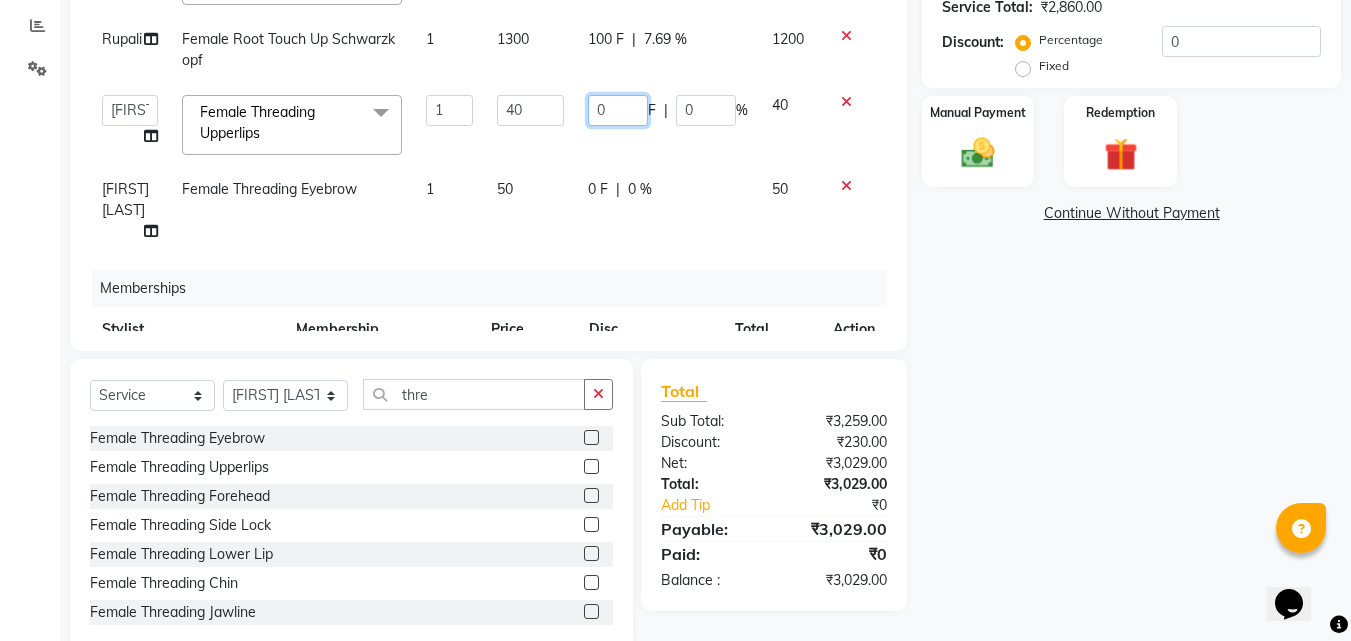 click on "0" 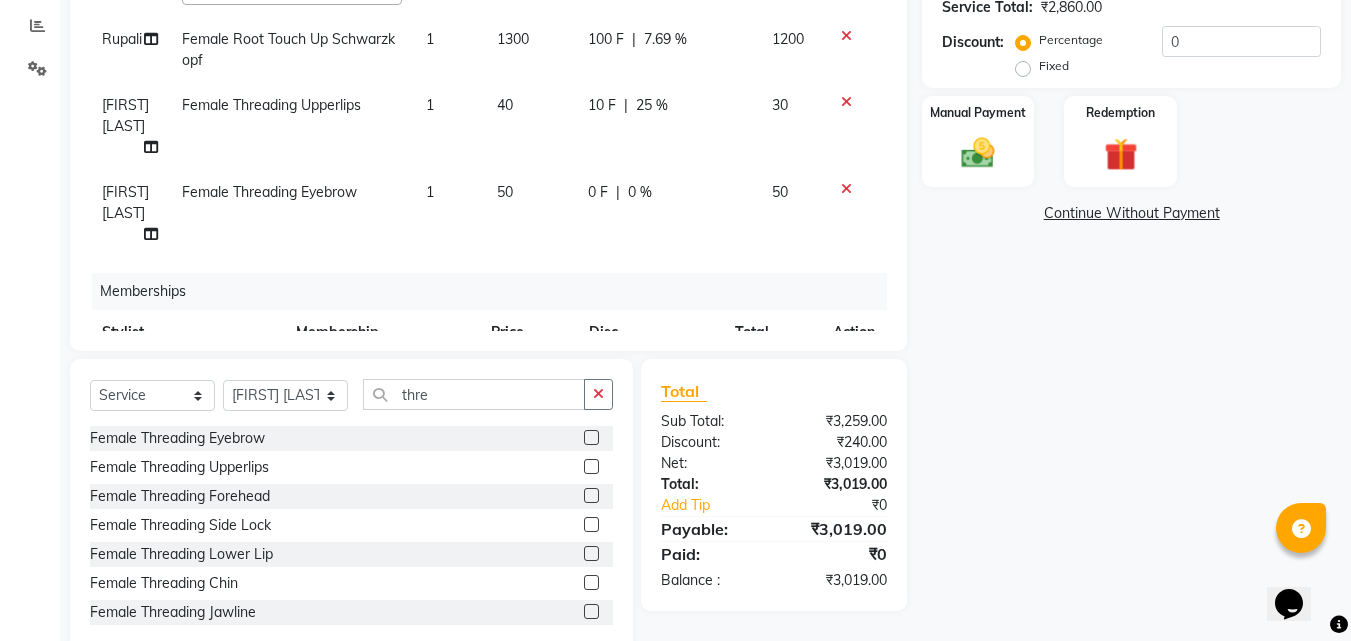 click on "0 F | 0 %" 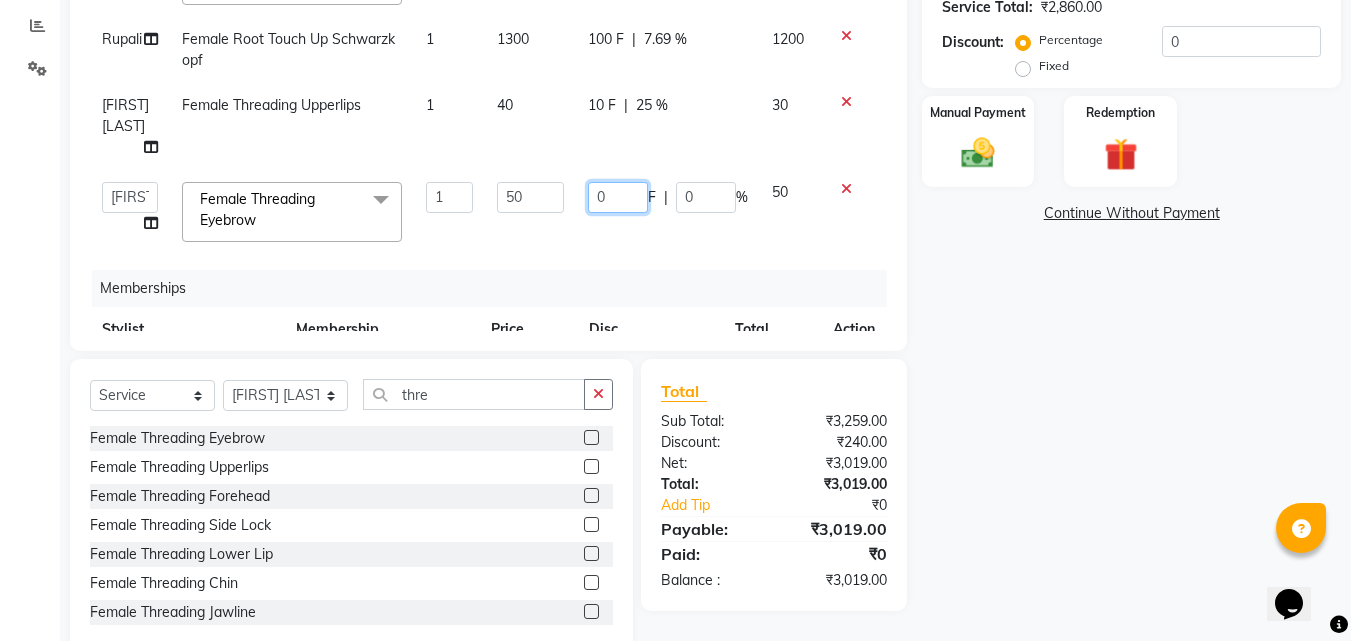 click on "0" 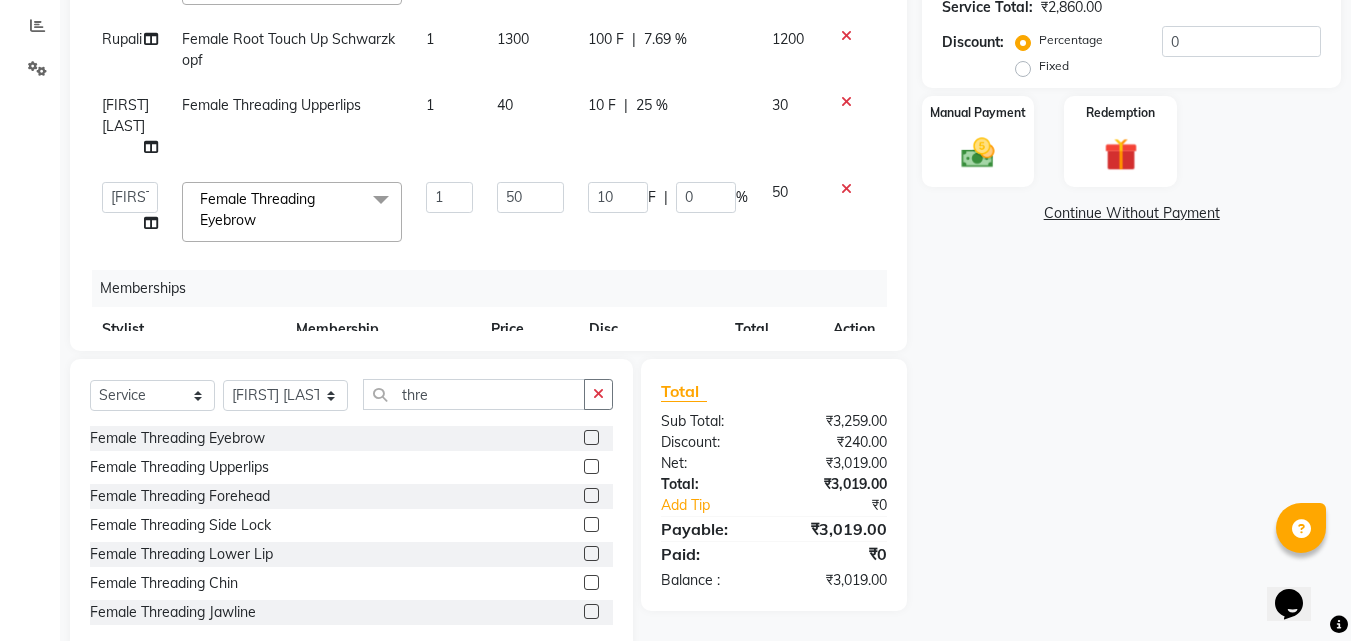 click on "Name: [FIRST] [LAST]  Membership:  No Active Membership  Total Visits:  2 Card on file:  0 Last Visit:   12-06-2025 Points:   0  Coupon Code Apply Service Total:  ₹2,860.00  Discount:  Percentage   Fixed  0 Manual Payment Redemption  Continue Without Payment" 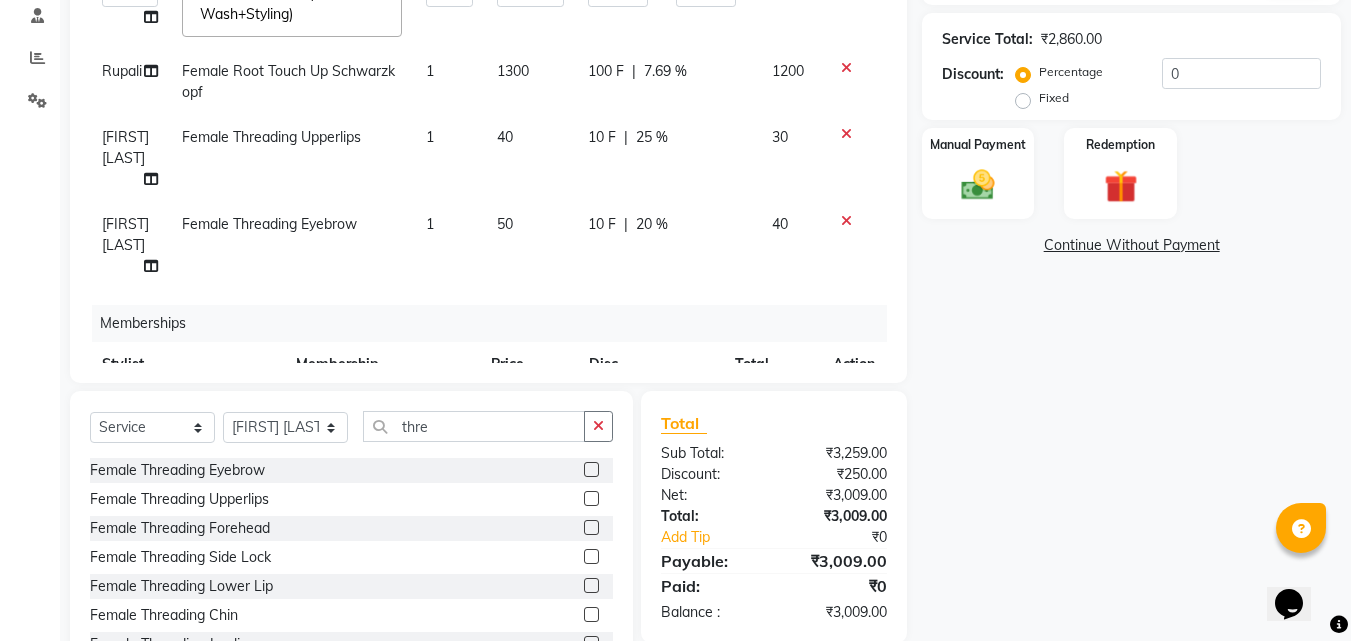 scroll, scrollTop: 460, scrollLeft: 0, axis: vertical 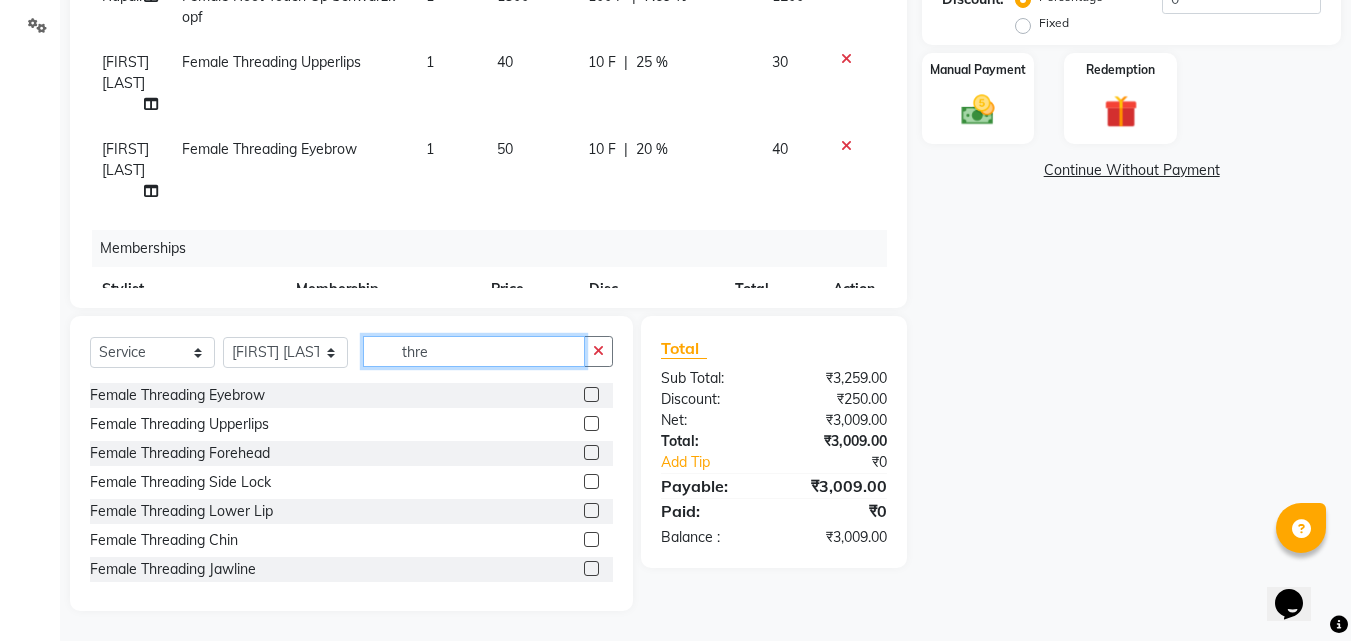 click on "thre" 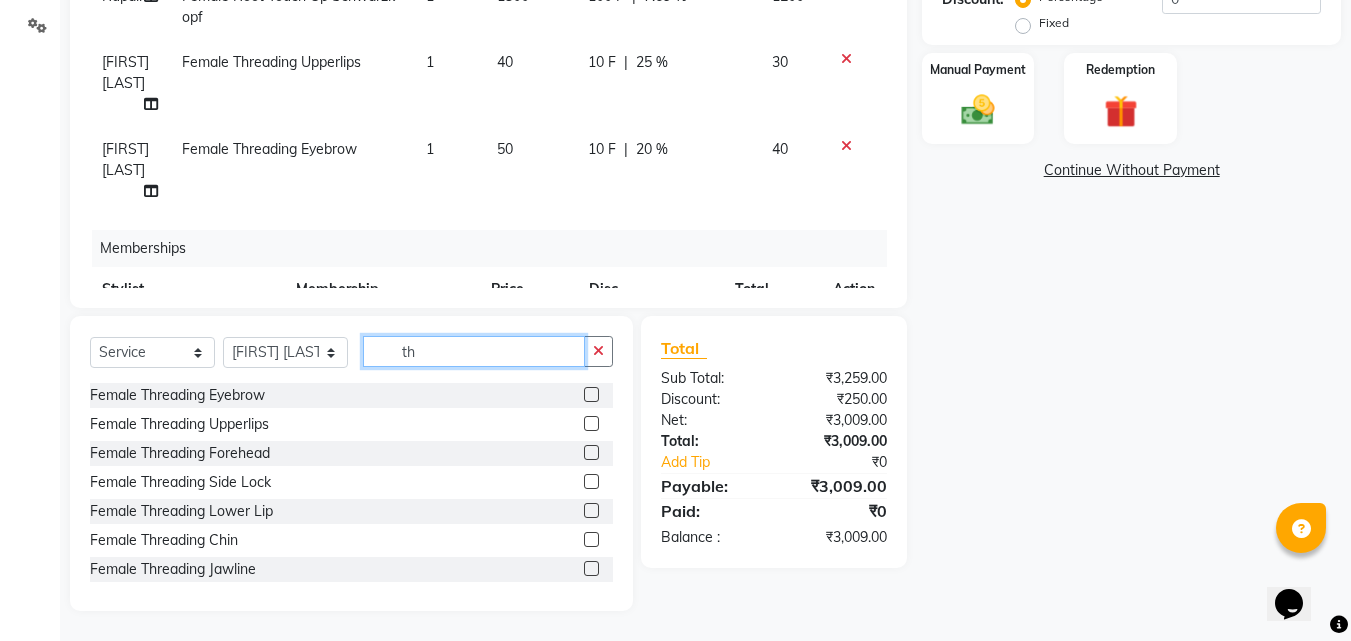 type on "t" 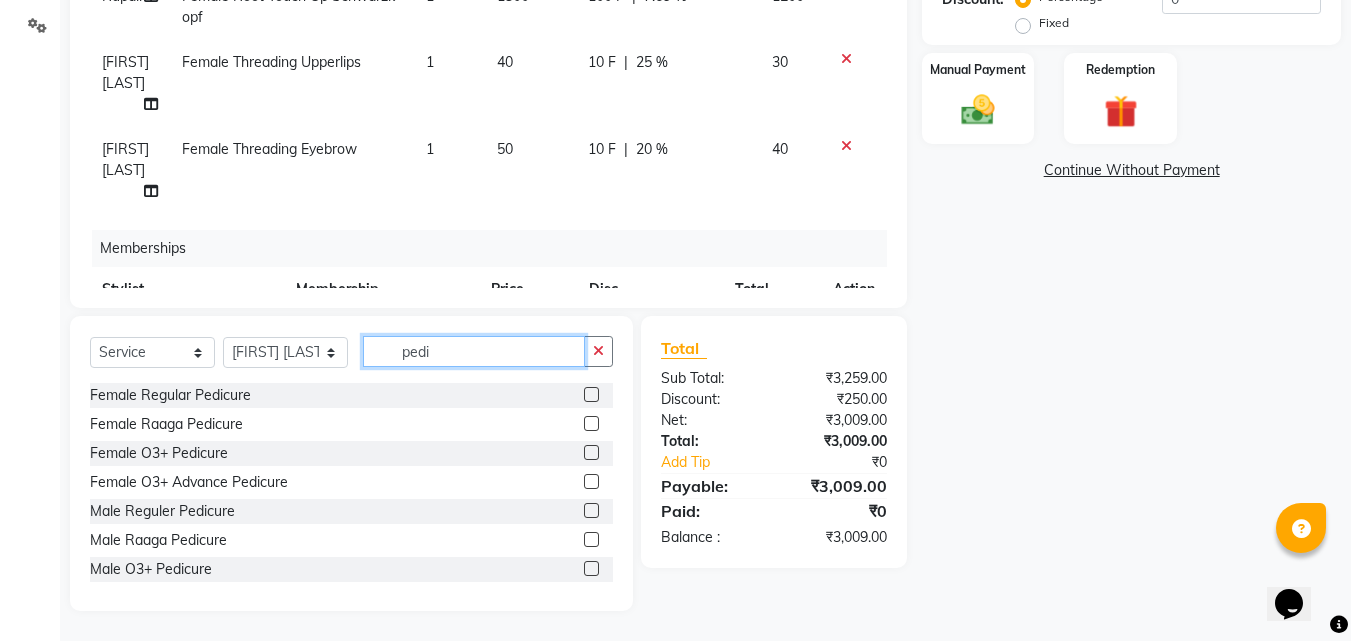 type on "pedi" 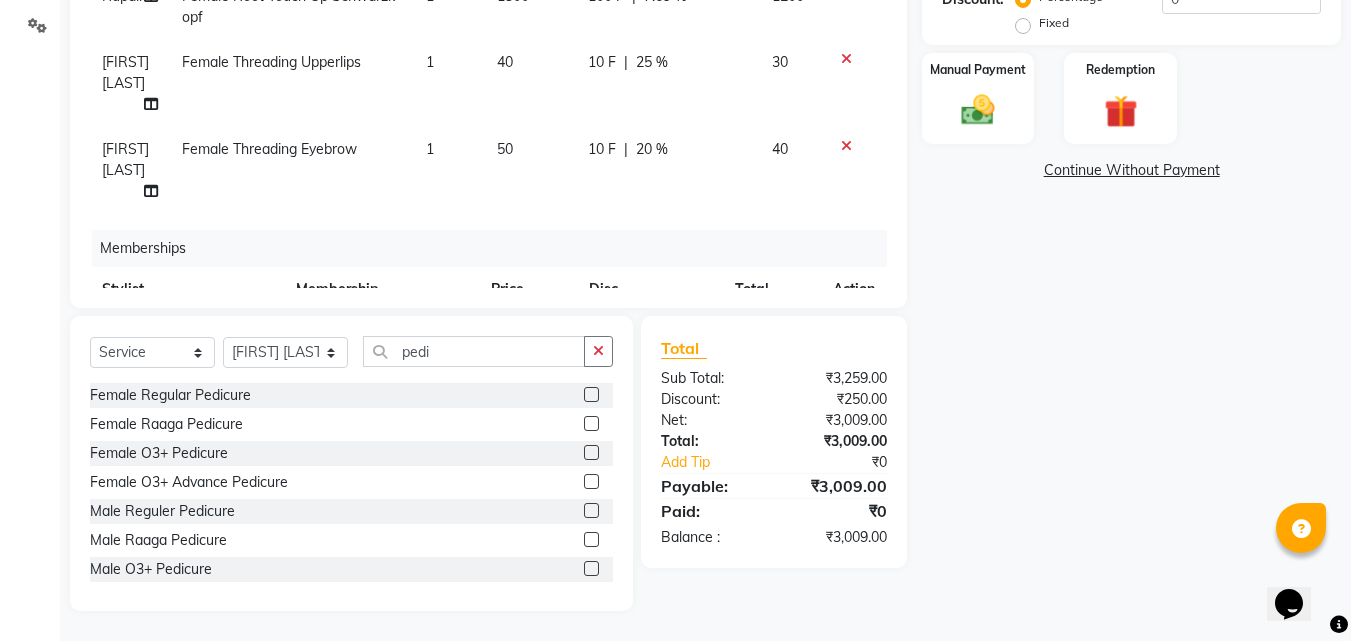 click 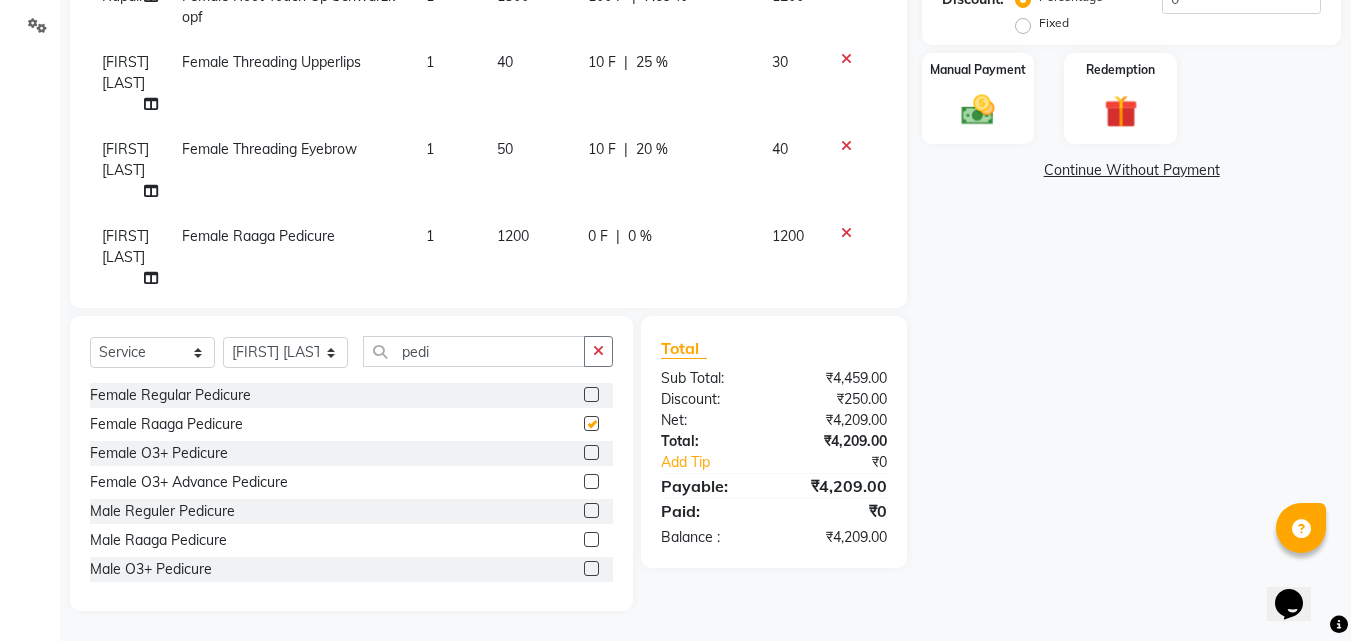 checkbox on "false" 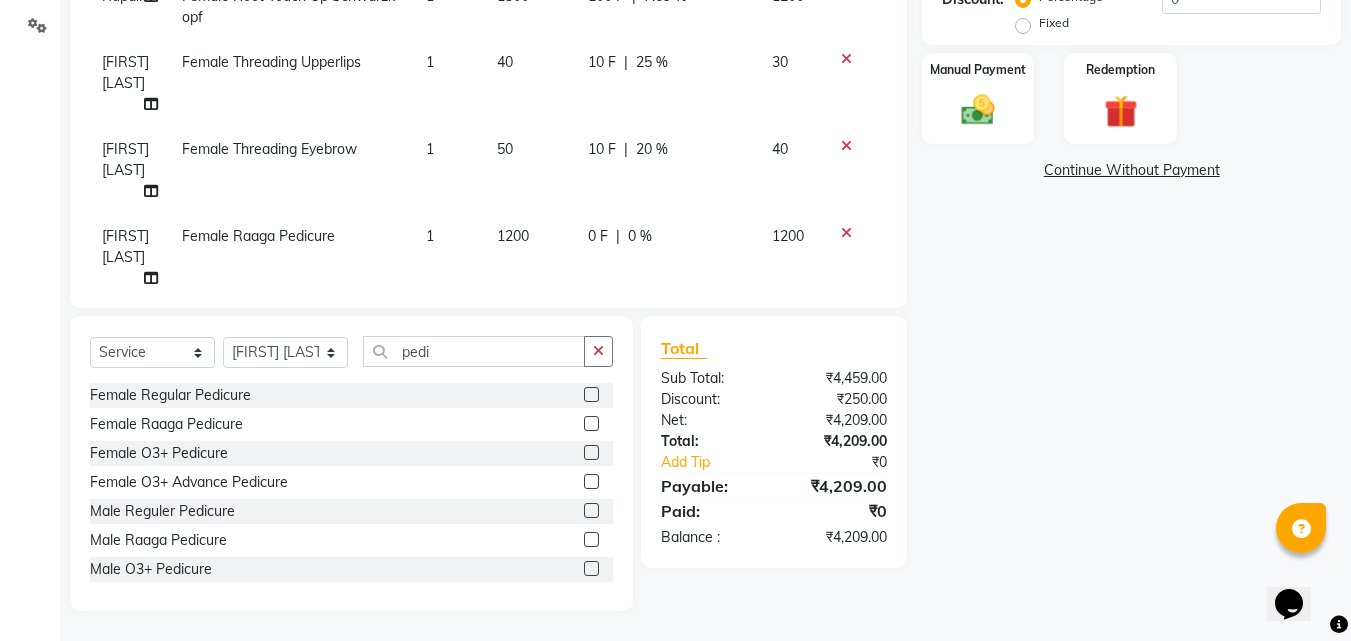 click on "0 %" 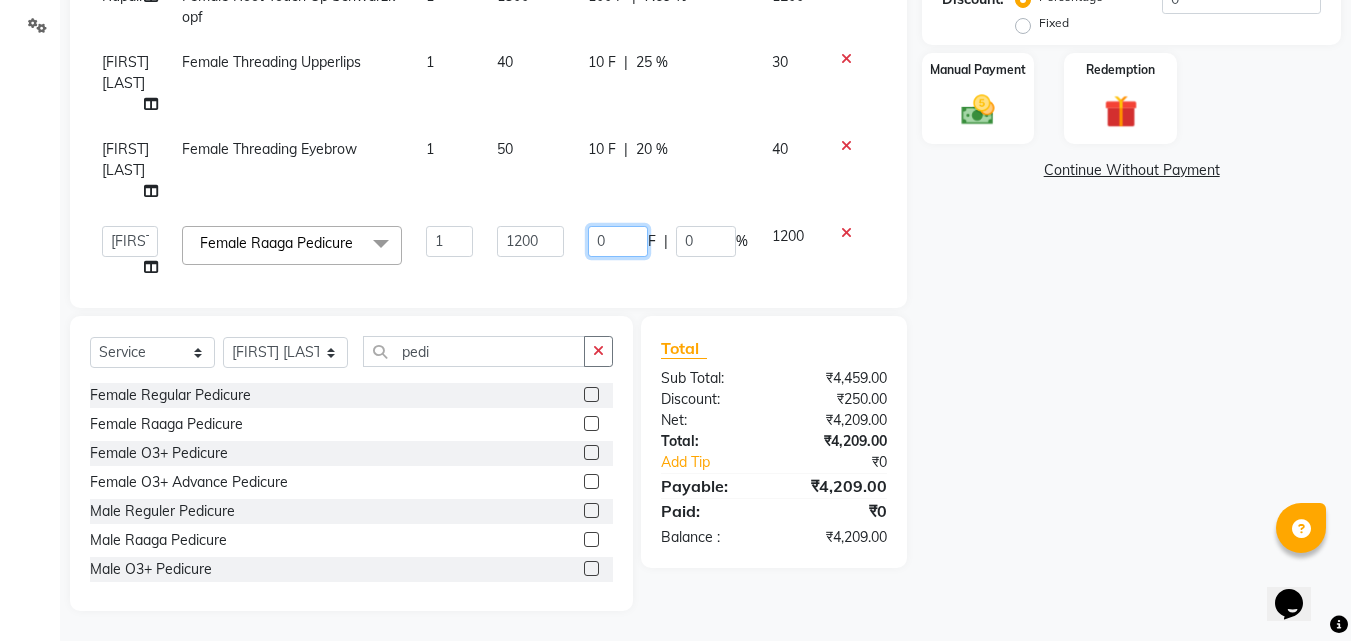 click on "0" 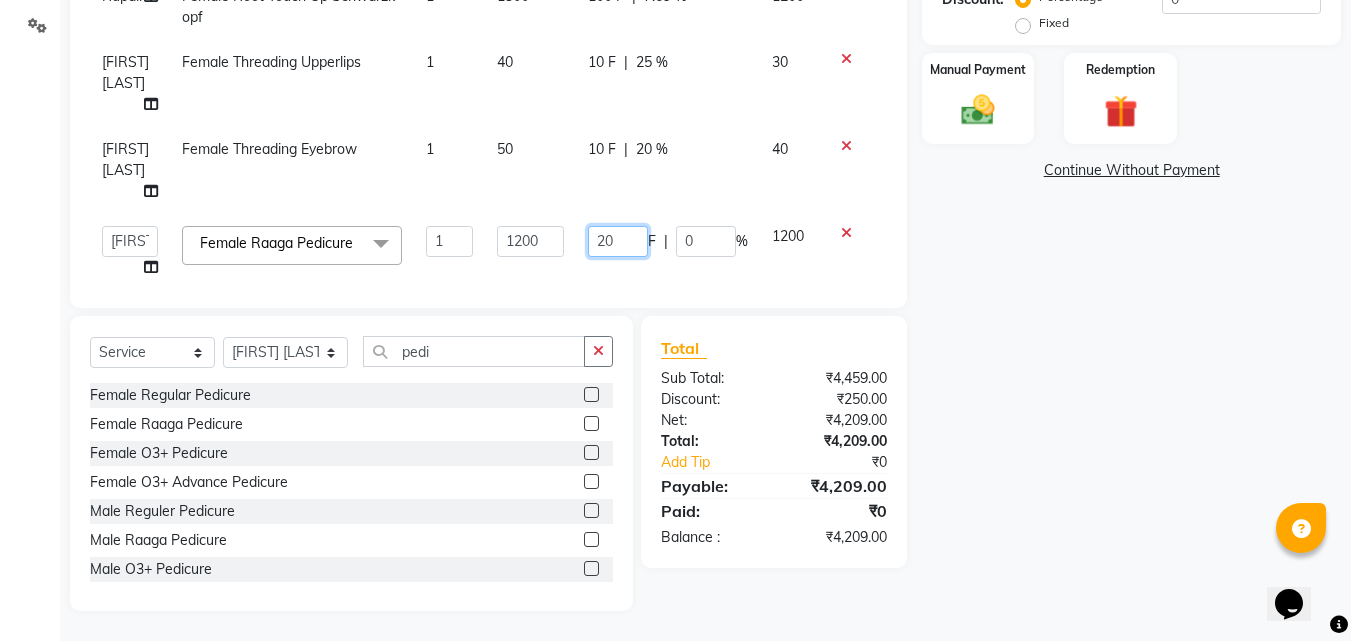 type on "200" 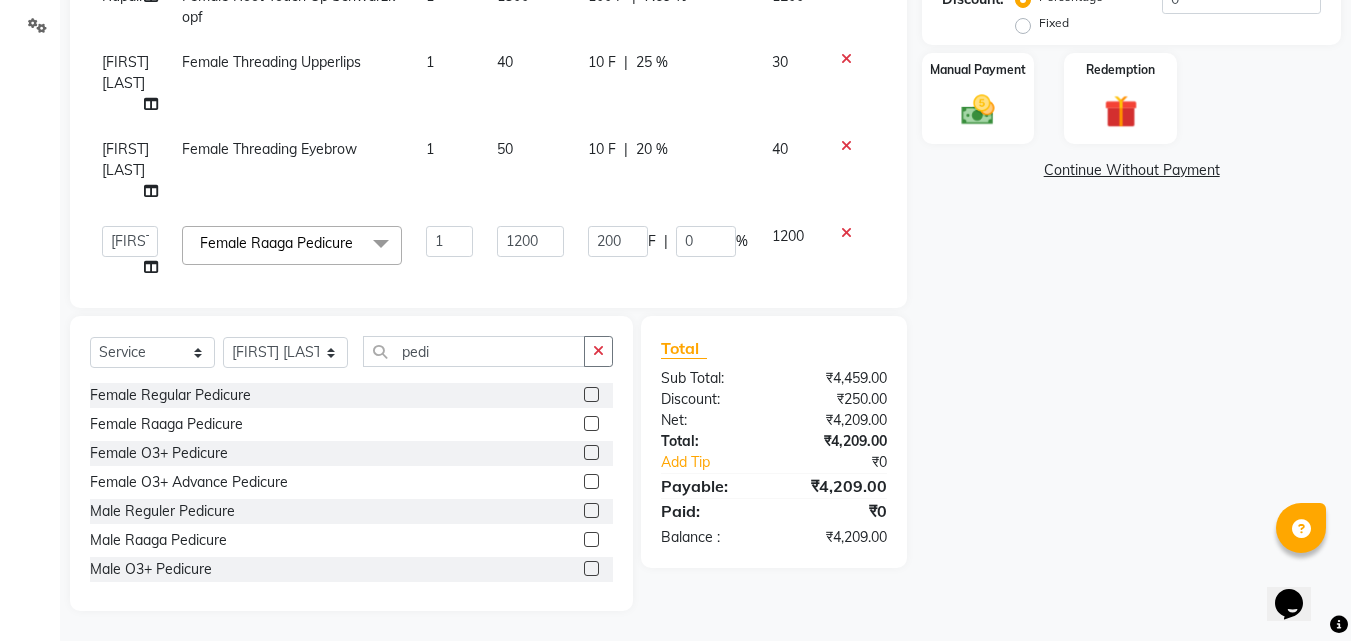click on "Name: [FIRST] [LAST]  Membership:  No Active Membership  Total Visits:  2 Card on file:  0 Last Visit:   12-06-2025 Points:   0  Coupon Code Apply Service Total:  ₹4,060.00  Discount:  Percentage   Fixed  0 Manual Payment Redemption  Continue Without Payment" 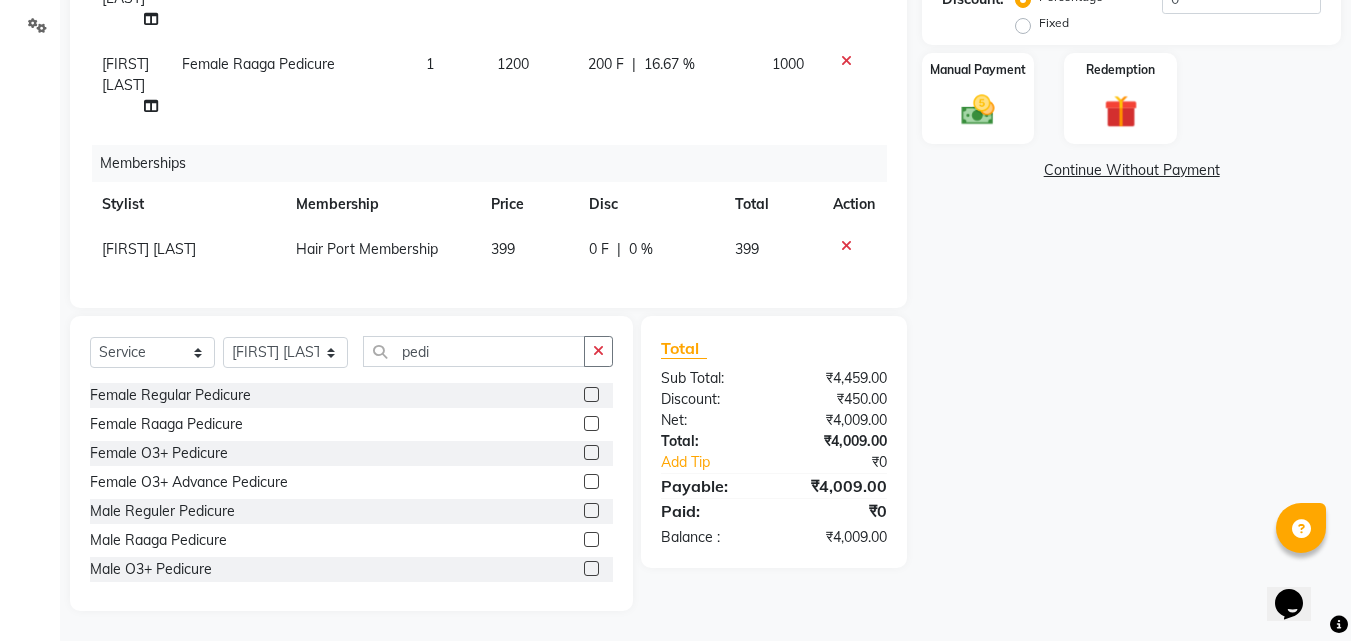 scroll, scrollTop: 427, scrollLeft: 0, axis: vertical 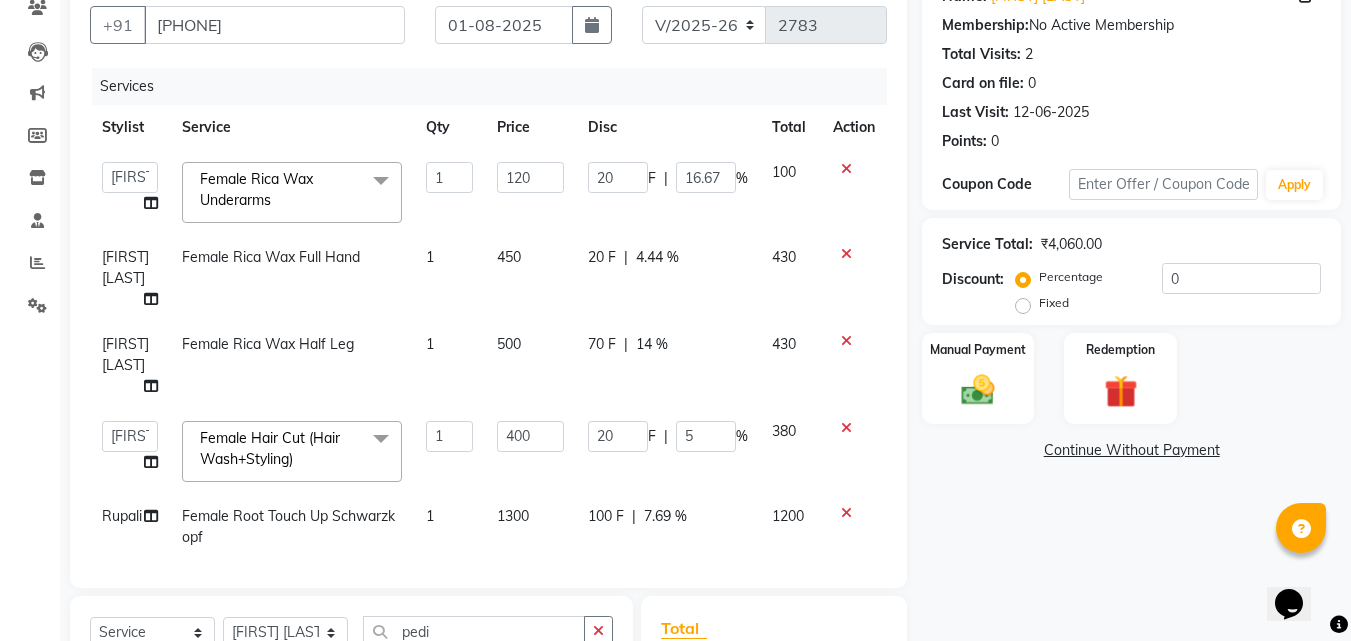 click on "20 F | 4.44 %" 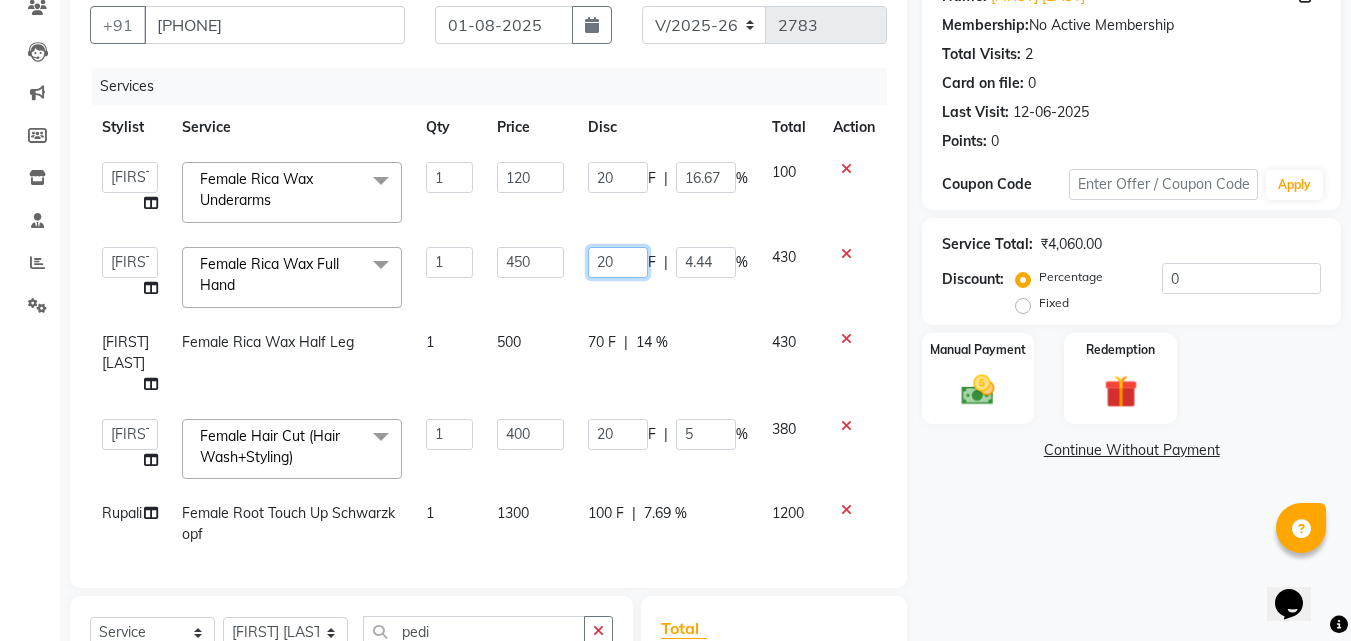 click on "20" 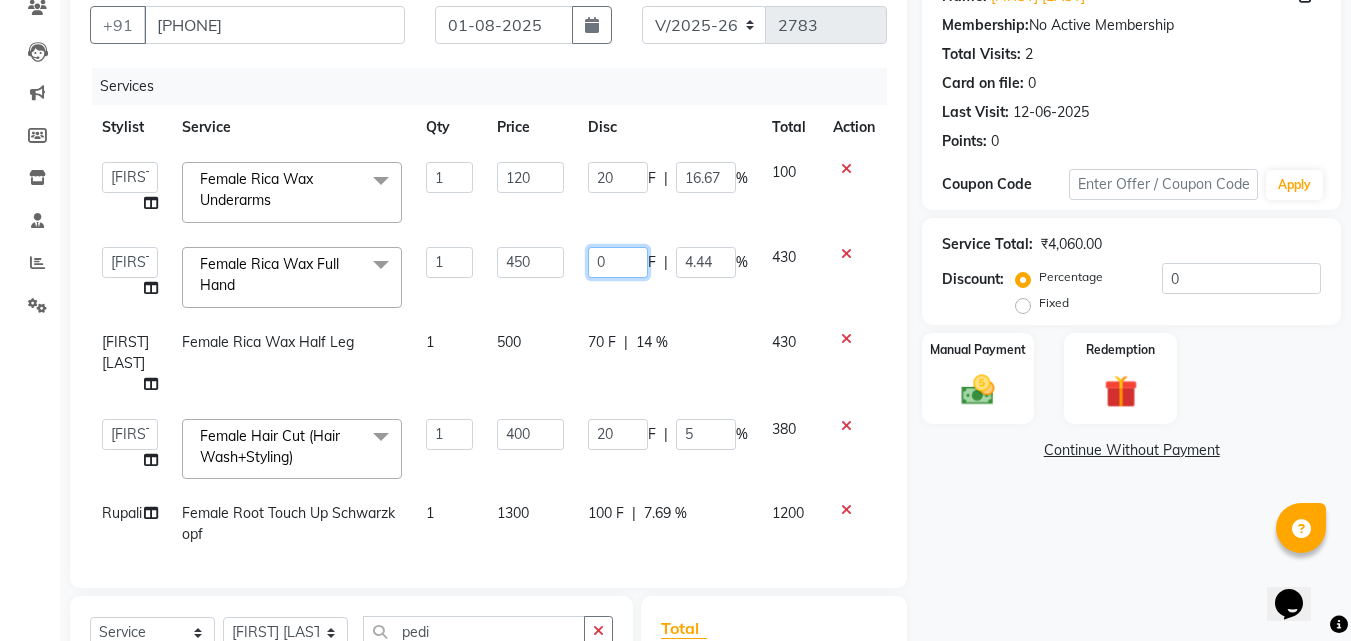 type on "70" 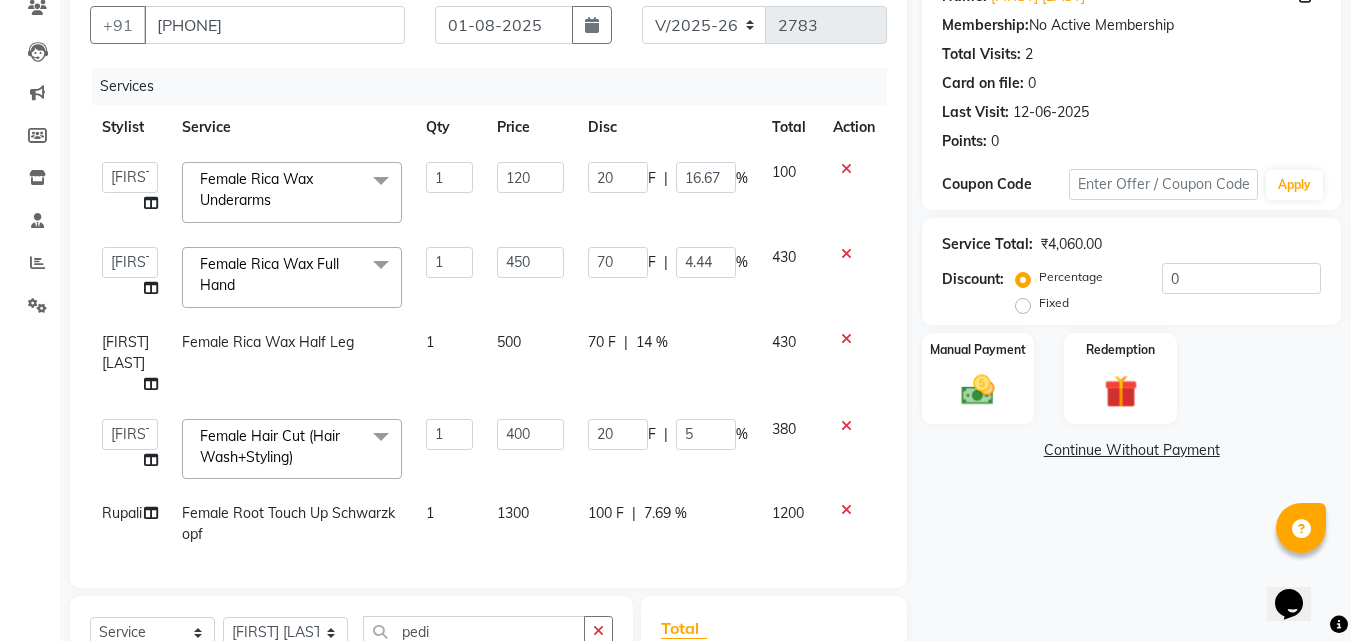 click on "70 F | 4.44 %" 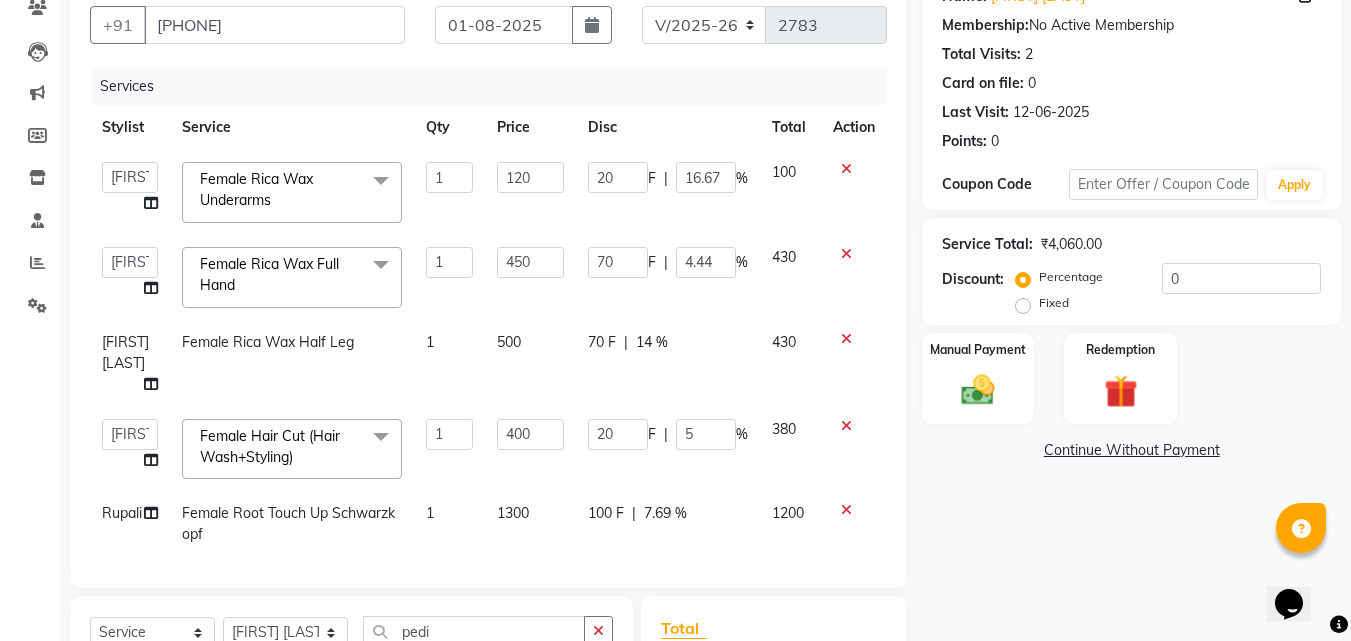 select on "58691" 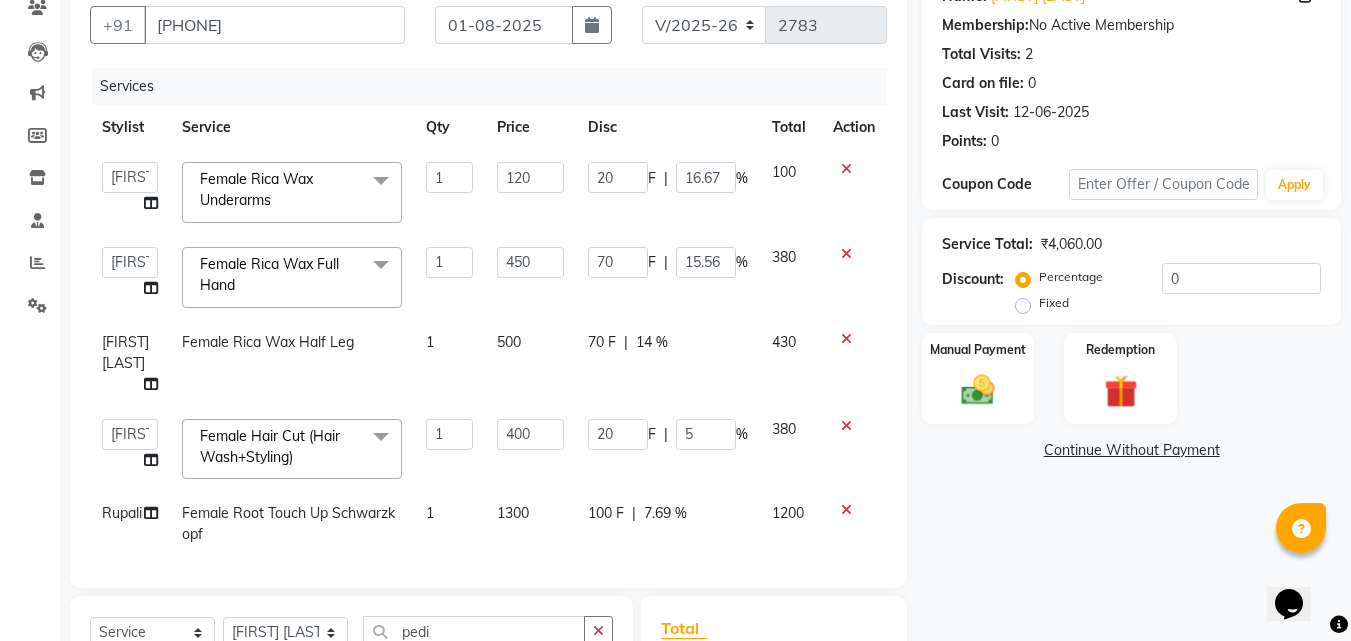 click on "Name: [FIRST] [LAST]  Membership:  No Active Membership  Total Visits:  2 Card on file:  0 Last Visit:   12-06-2025 Points:   0  Coupon Code Apply Service Total:  ₹4,060.00  Discount:  Percentage   Fixed  0 Manual Payment Redemption  Continue Without Payment" 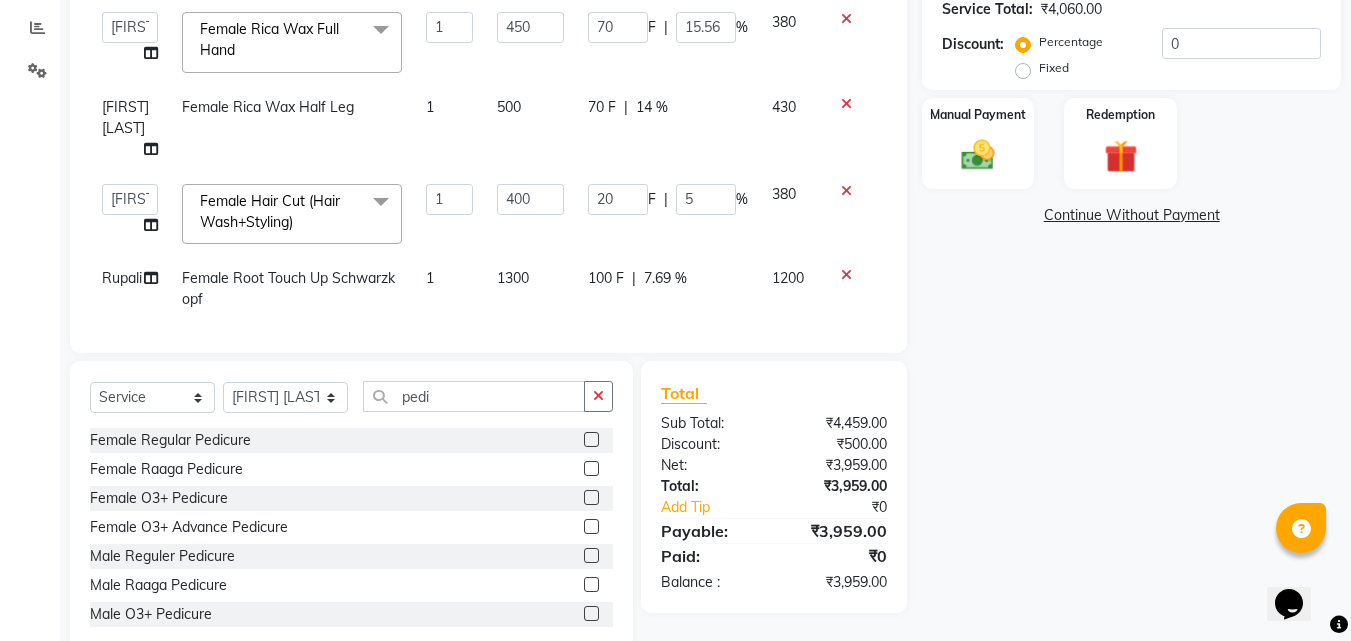 scroll, scrollTop: 460, scrollLeft: 0, axis: vertical 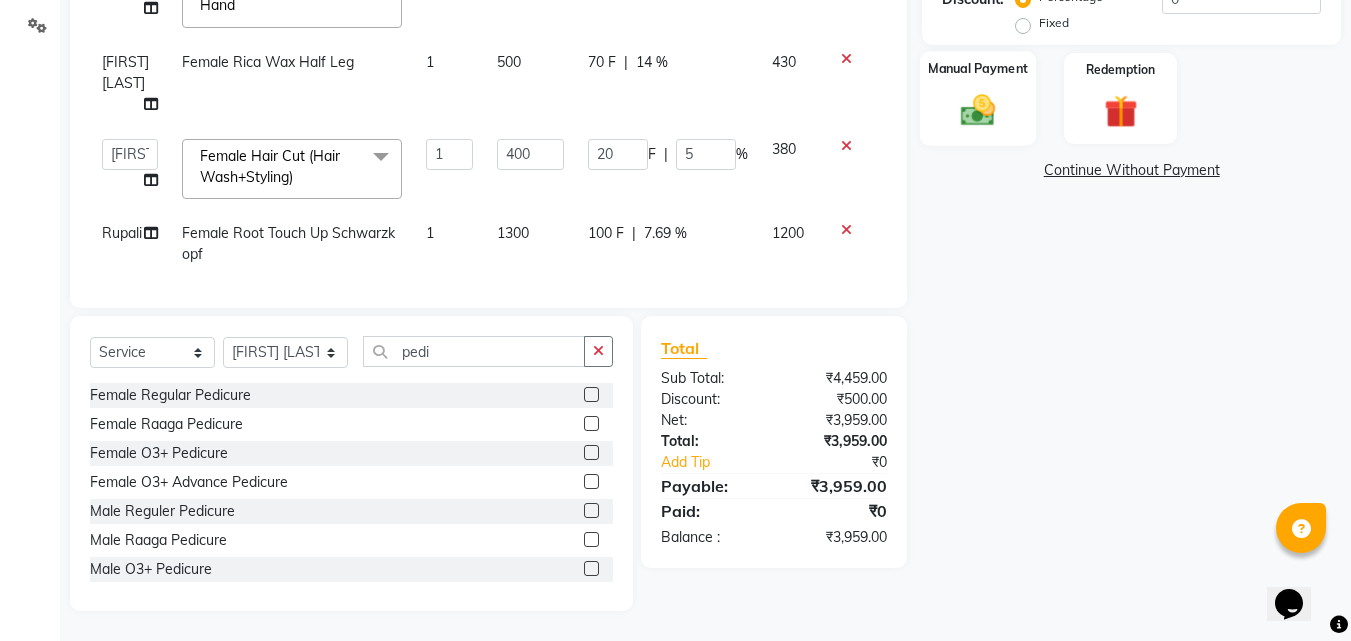 click 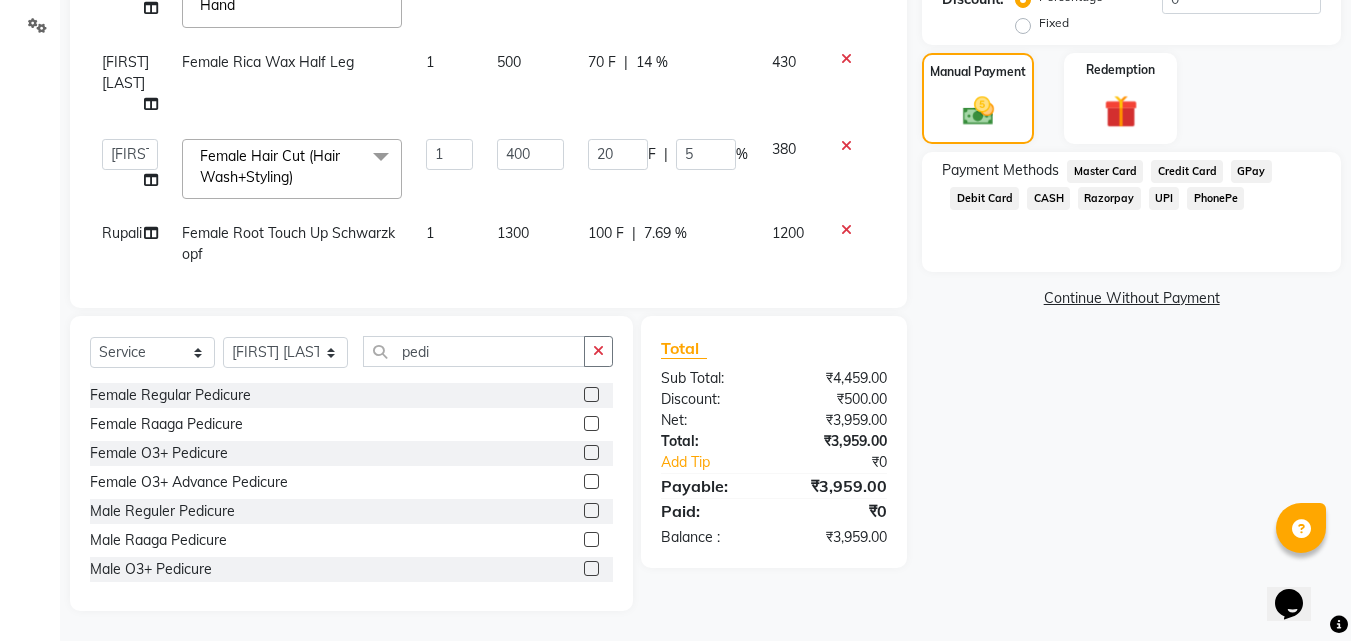 click on "PhonePe" 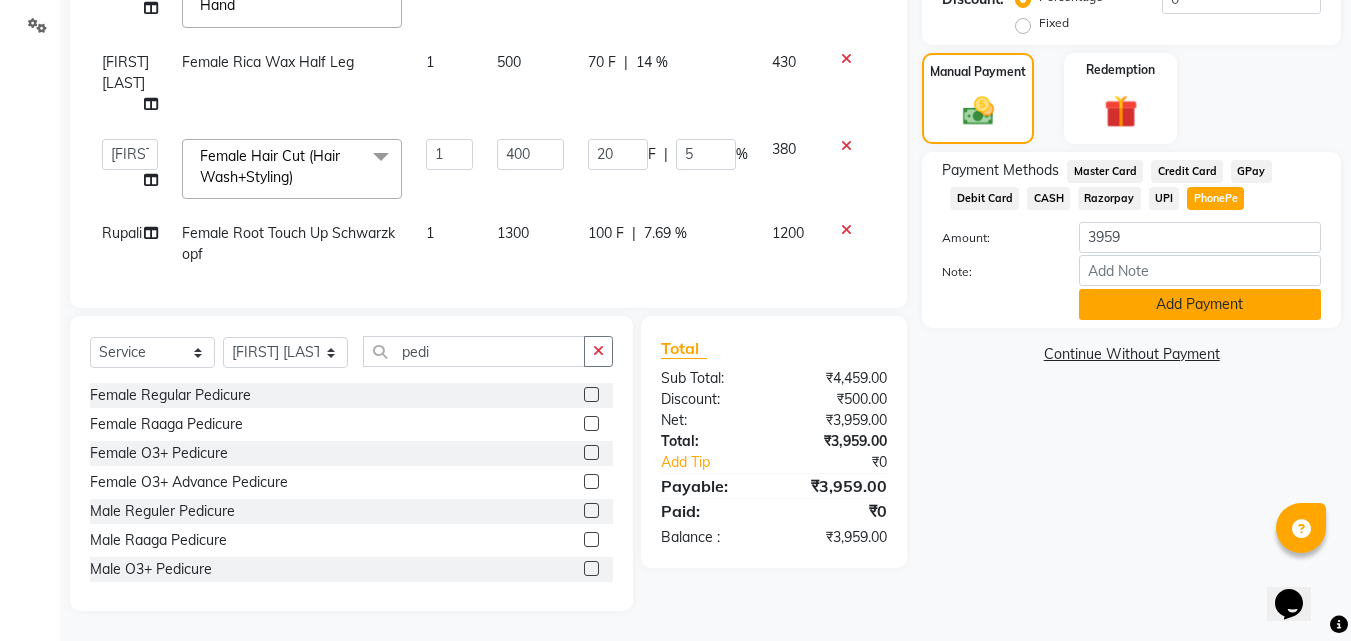 click on "Add Payment" 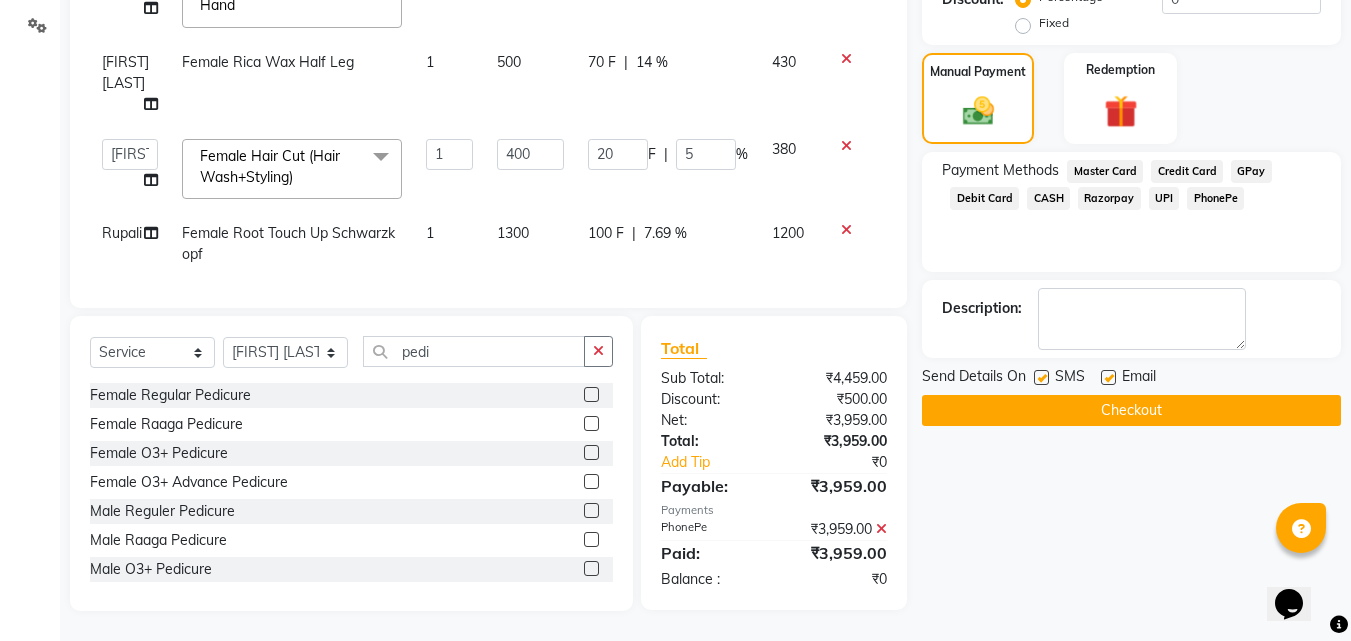 click on "Checkout" 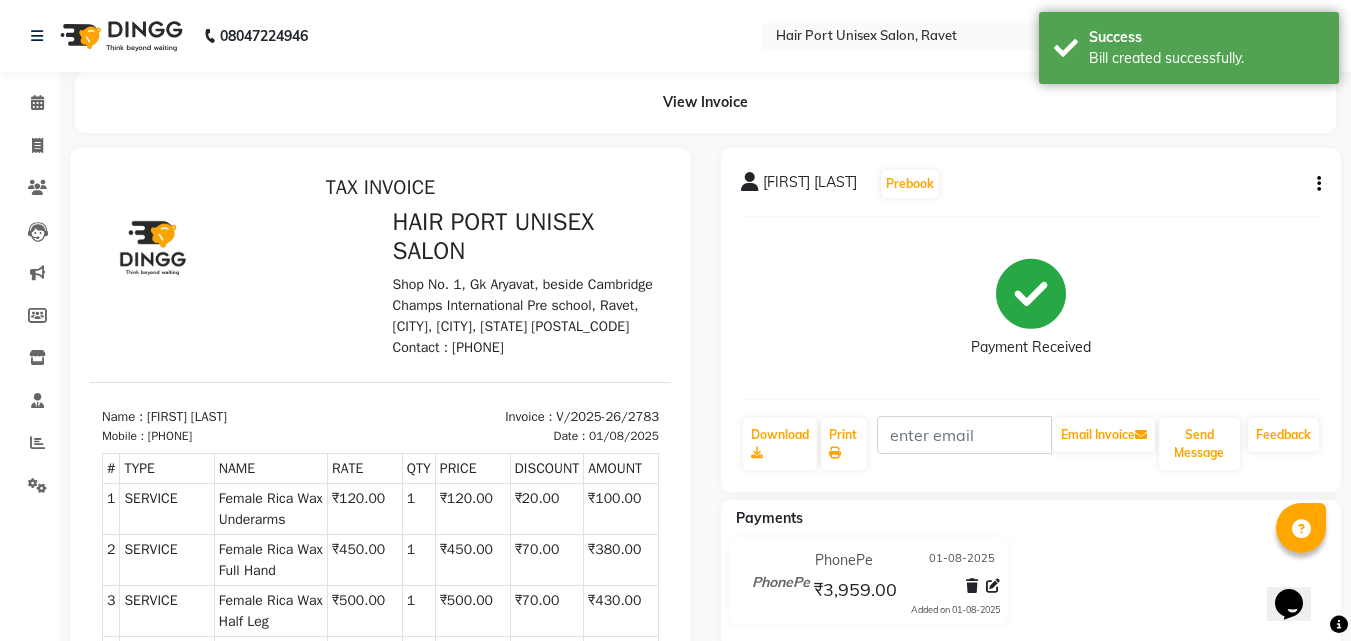 scroll, scrollTop: 0, scrollLeft: 0, axis: both 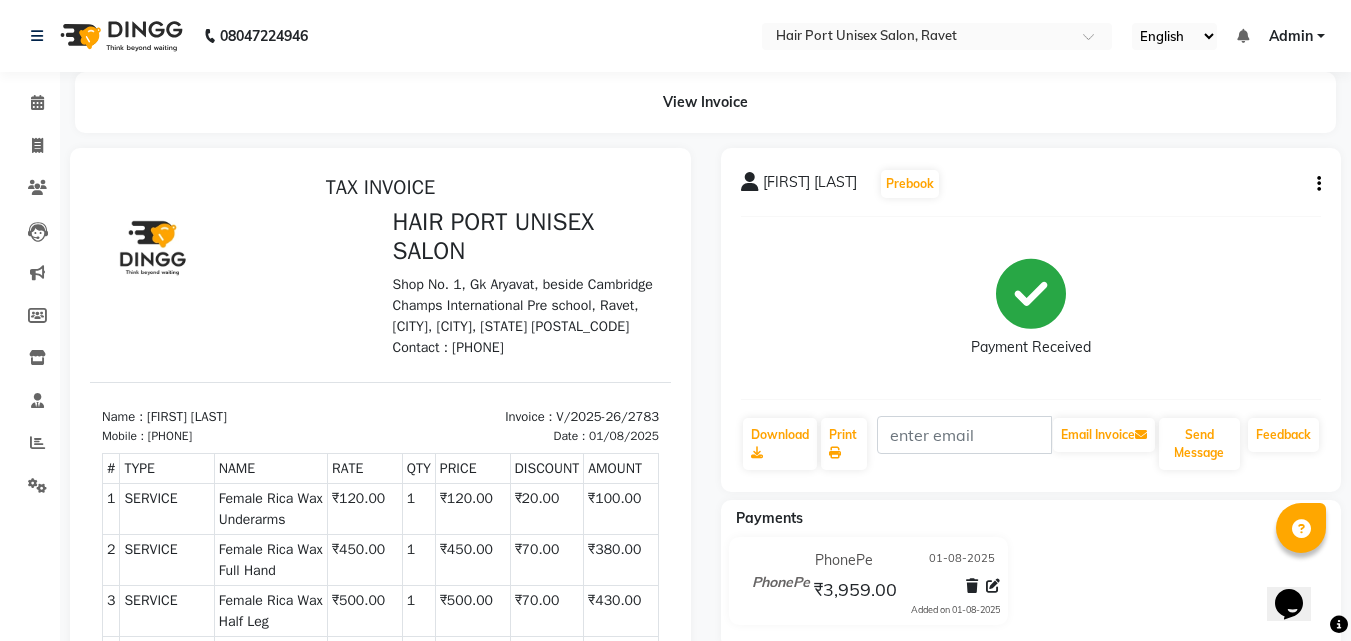 select on "service" 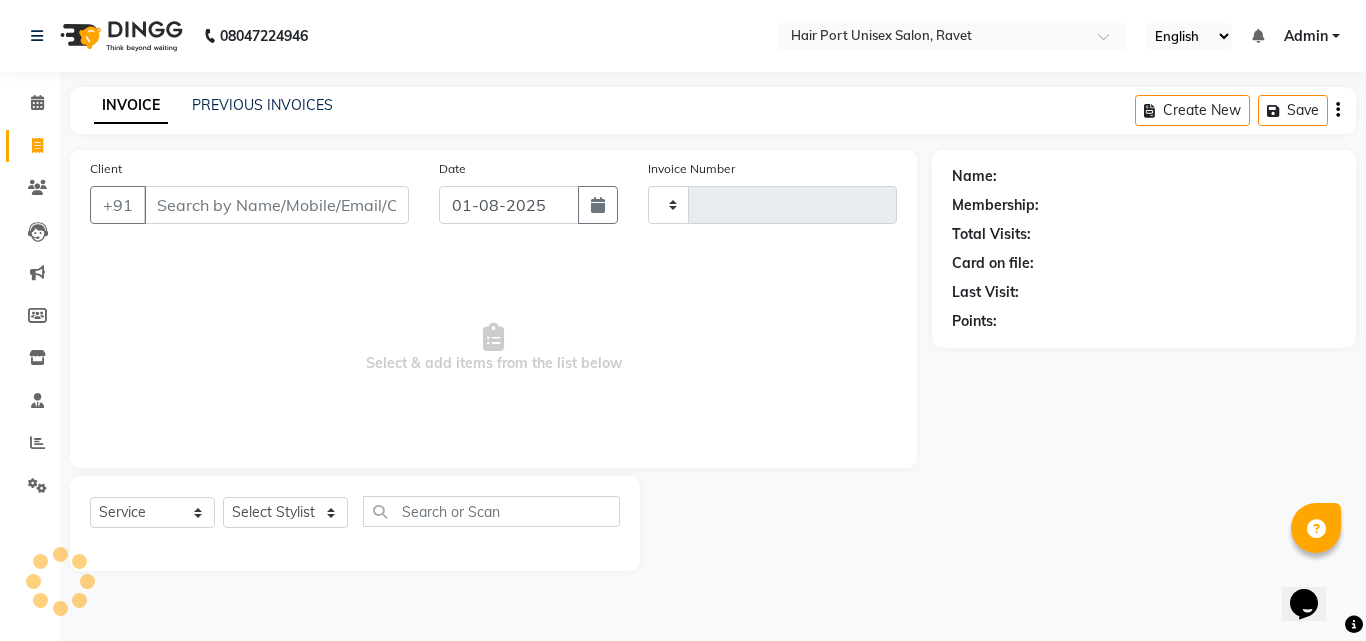 type on "2784" 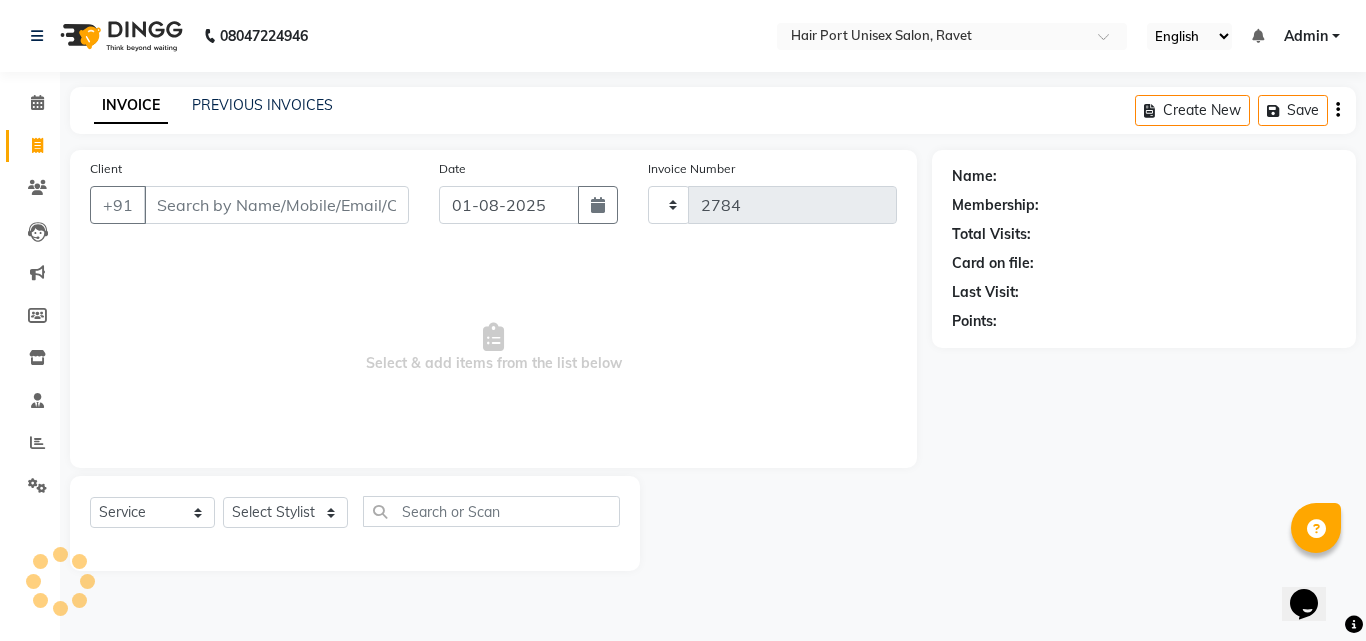select on "7015" 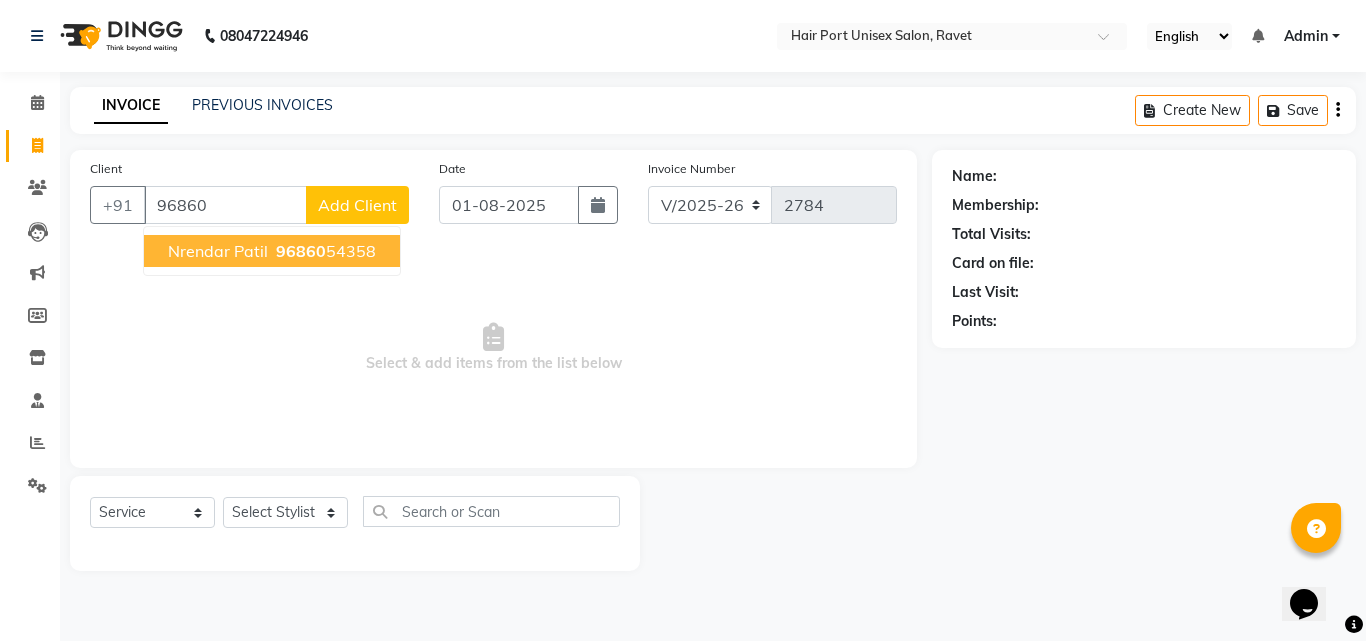 click on "96860" at bounding box center (301, 251) 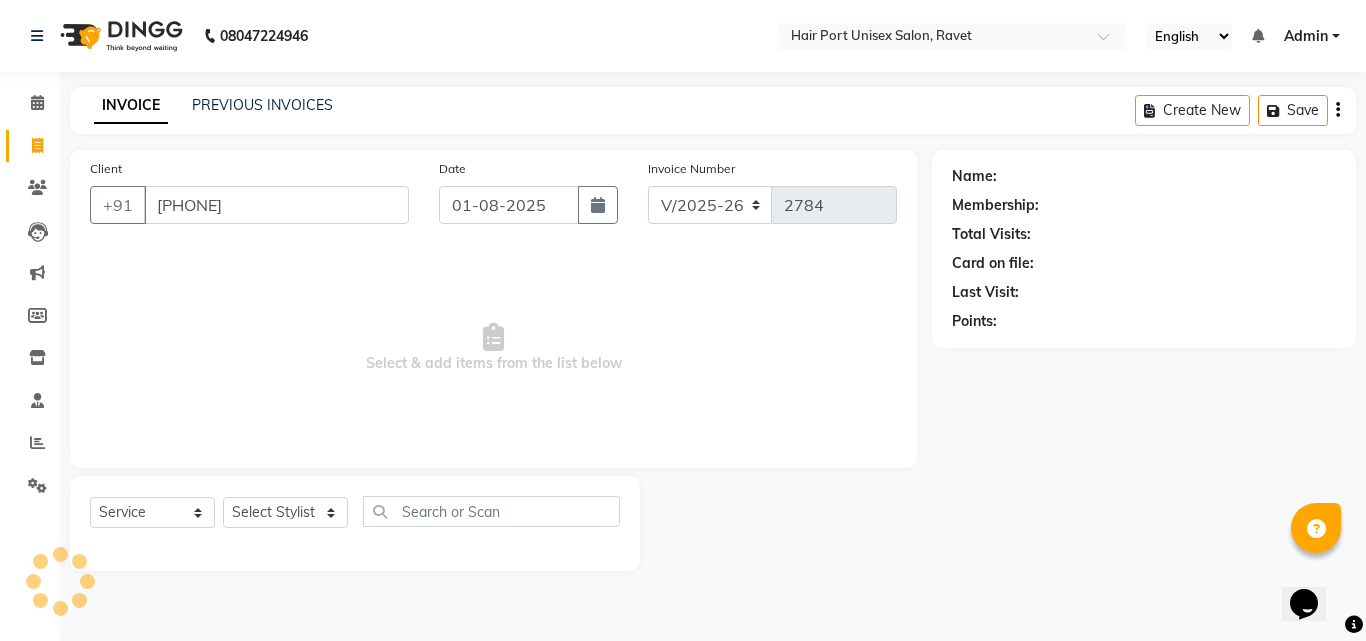 type on "[PHONE]" 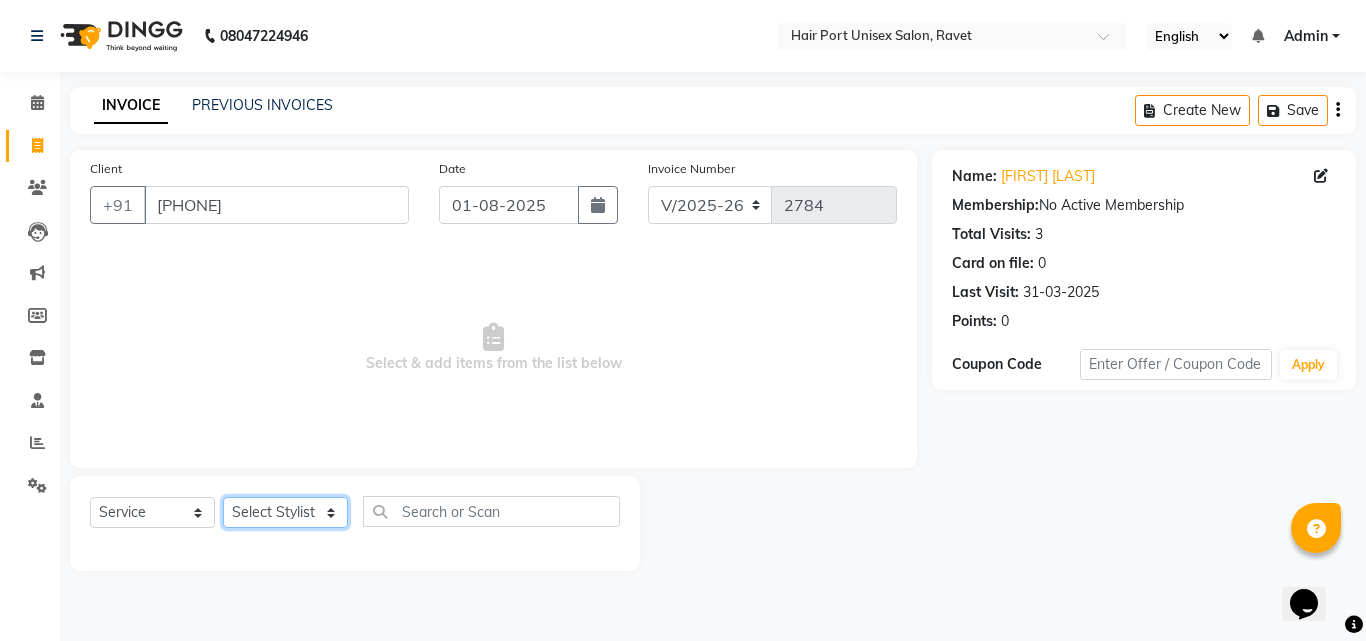click on "Select Stylist Anushaka Parihar  Esmail Gufran Jyoti Disale Netaji Vishwanath Suryavanshi Rupali  Tanaji Vishwanath Suryavanshi Vinod Mane" 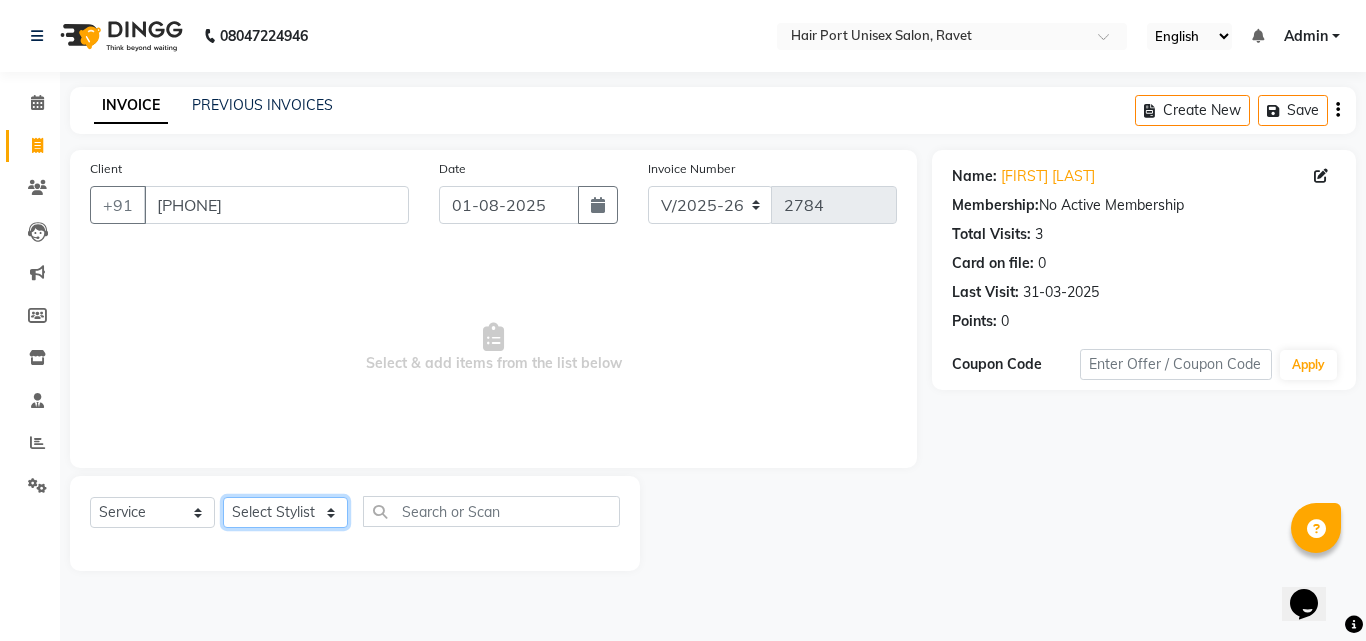 select on "58689" 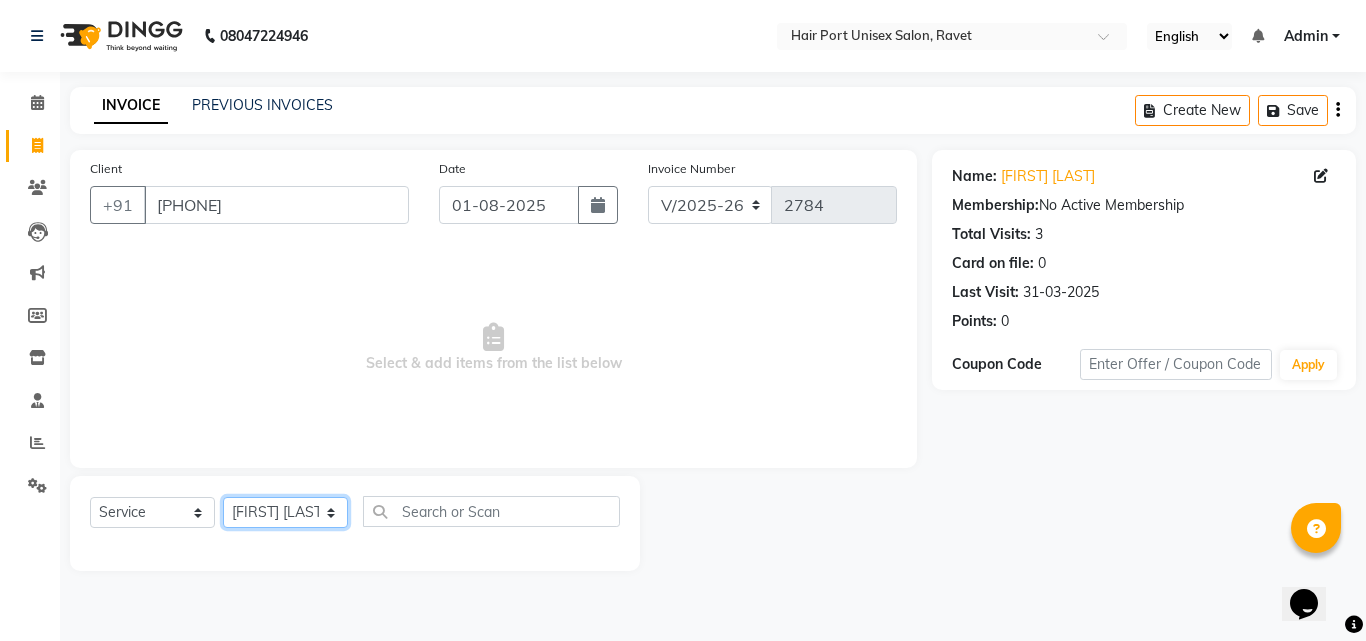 click on "Select Stylist Anushaka Parihar  Esmail Gufran Jyoti Disale Netaji Vishwanath Suryavanshi Rupali  Tanaji Vishwanath Suryavanshi Vinod Mane" 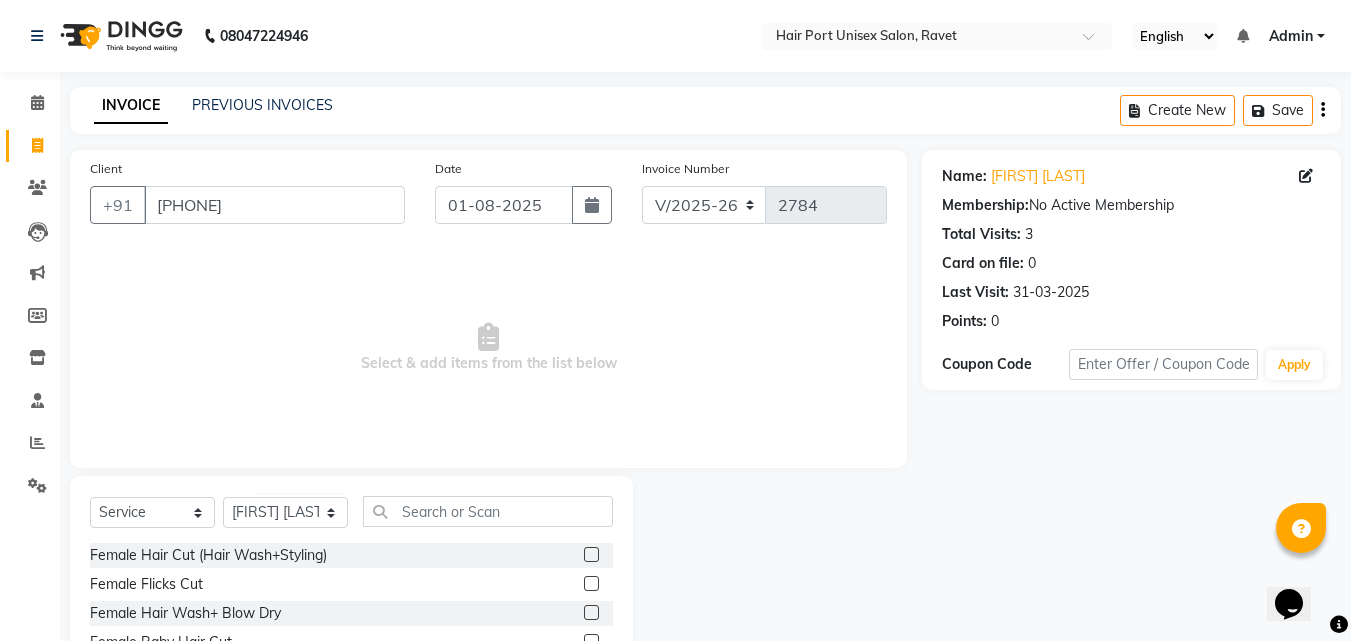 click 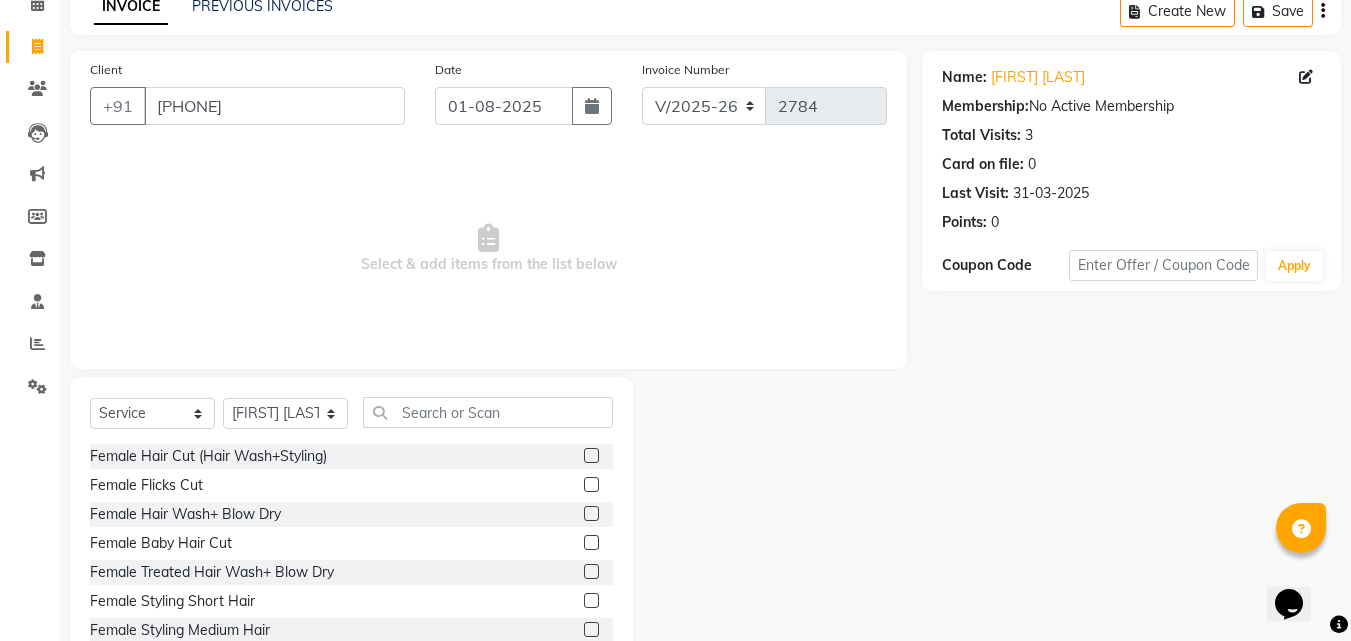 scroll, scrollTop: 160, scrollLeft: 0, axis: vertical 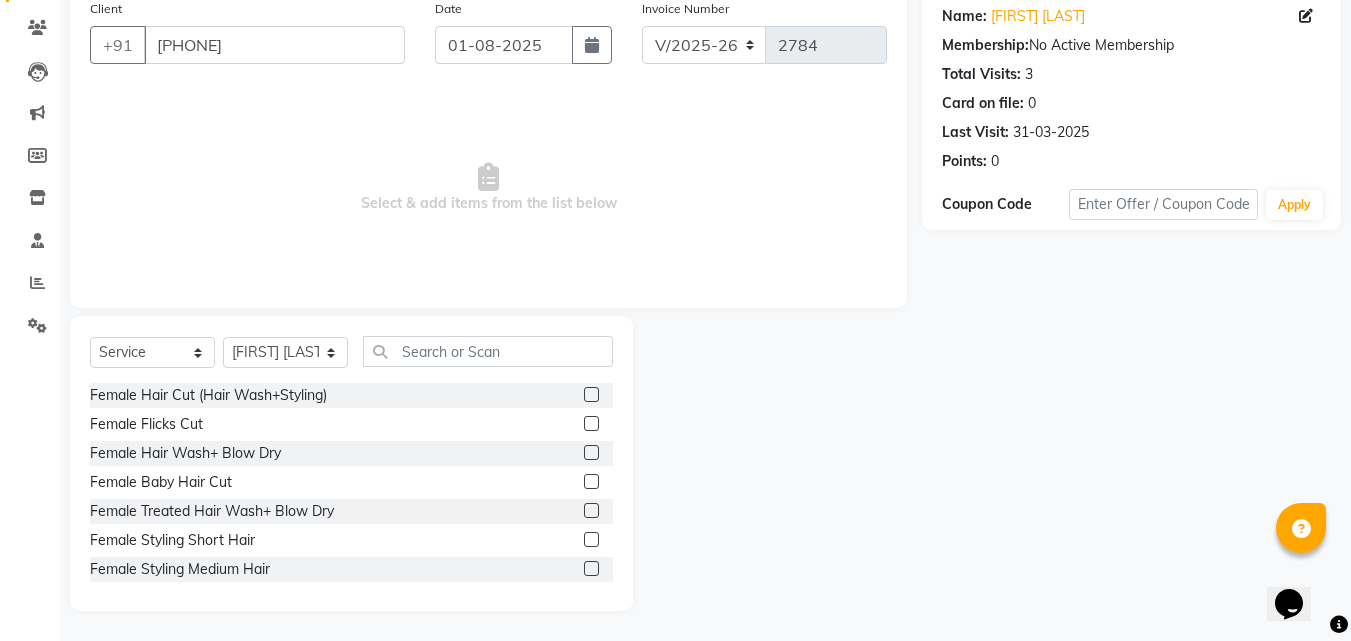 click 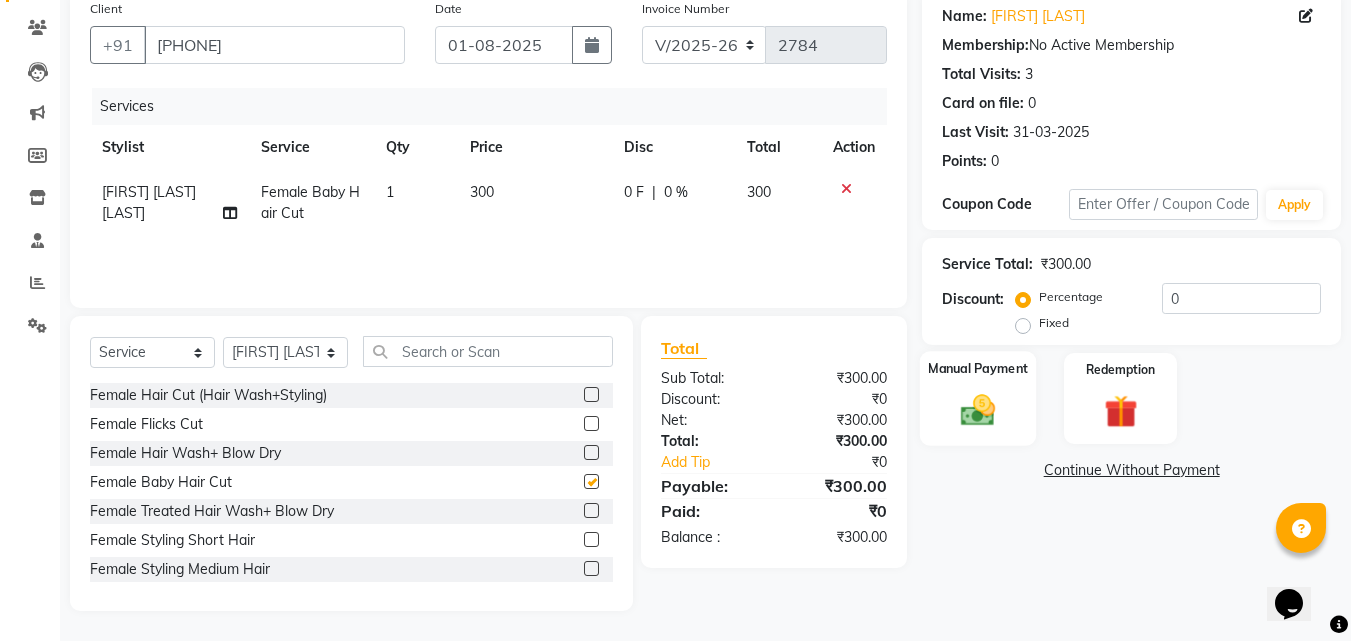 checkbox on "false" 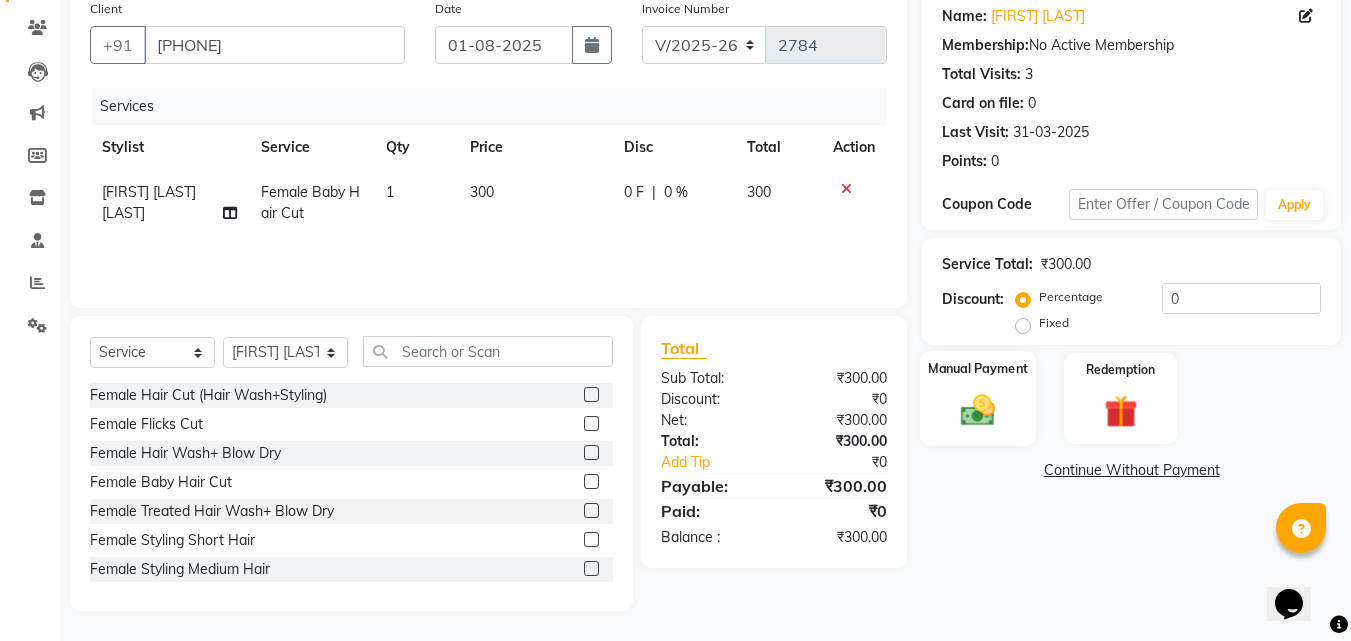 click 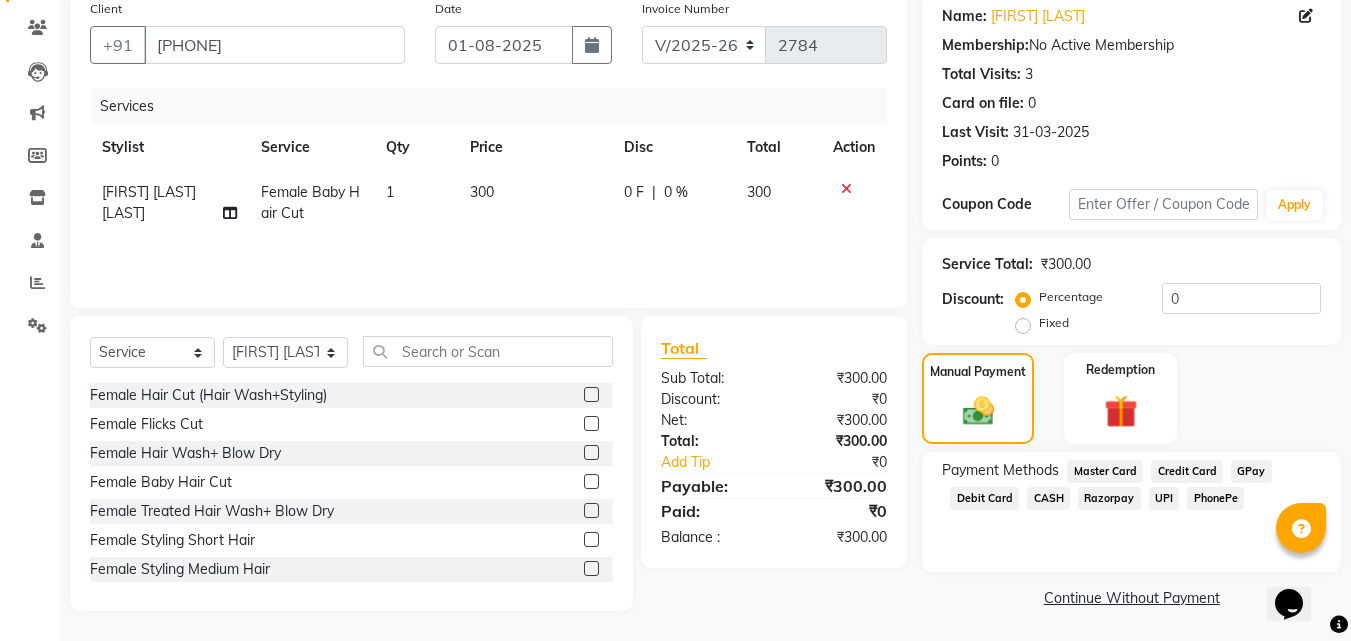 click on "PhonePe" 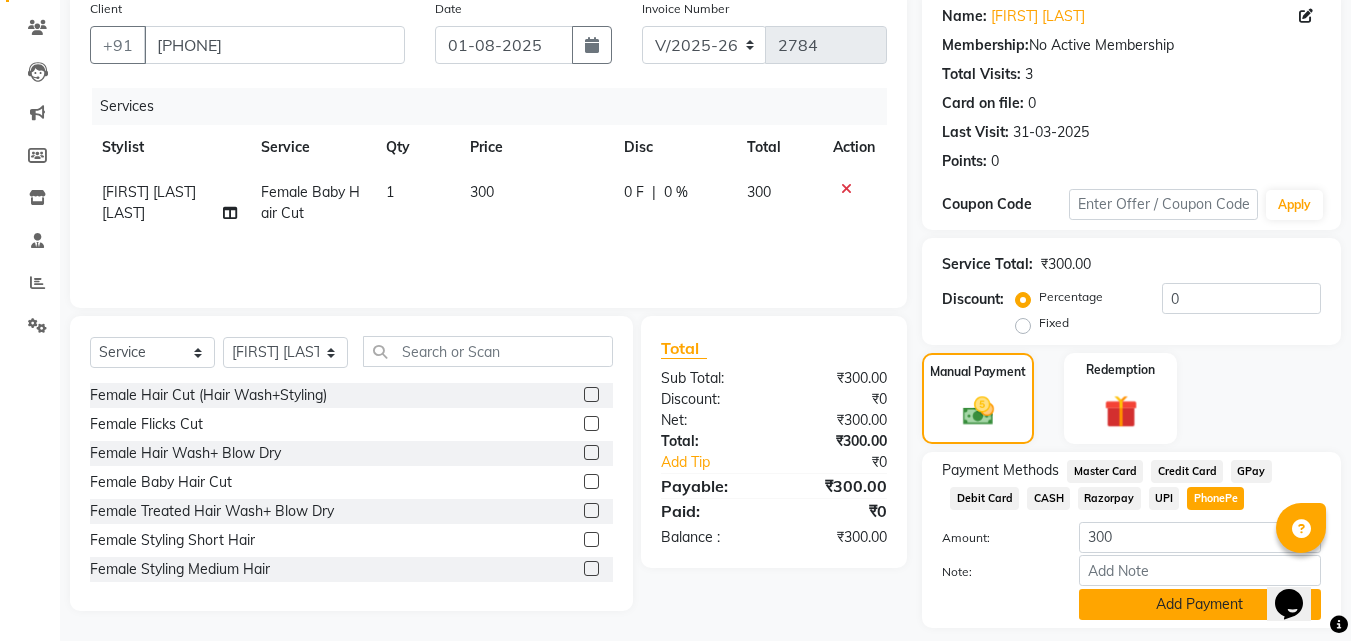 click on "Add Payment" 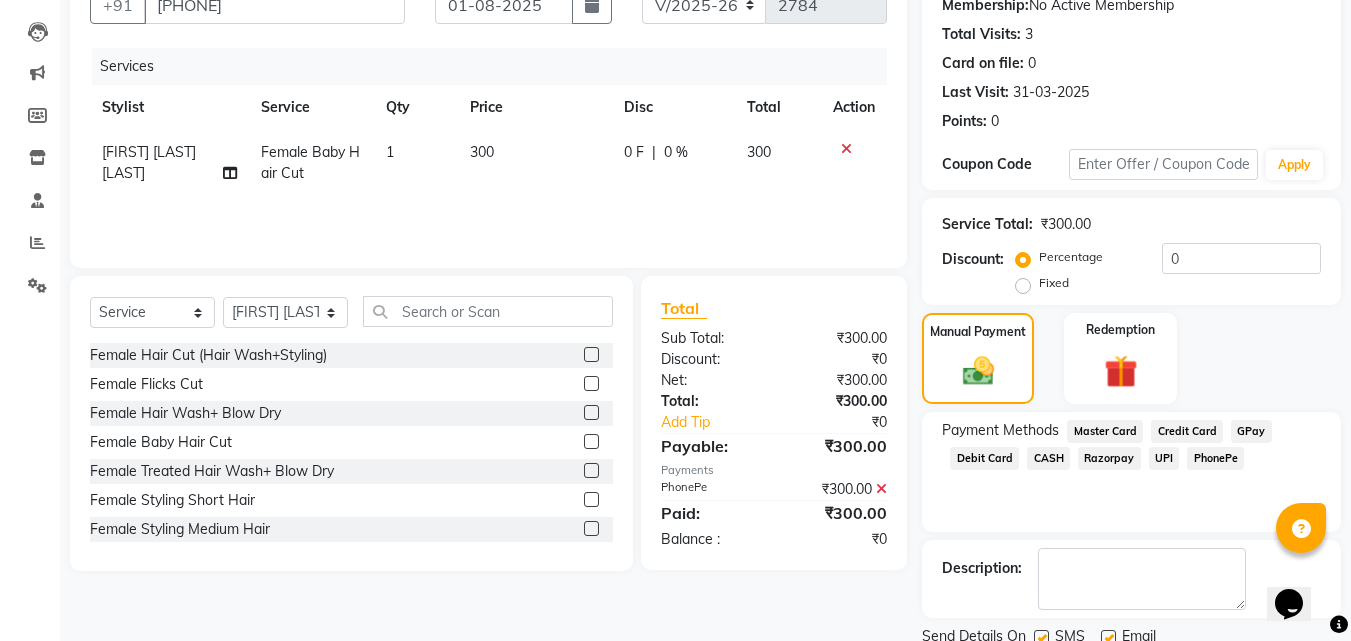 scroll, scrollTop: 275, scrollLeft: 0, axis: vertical 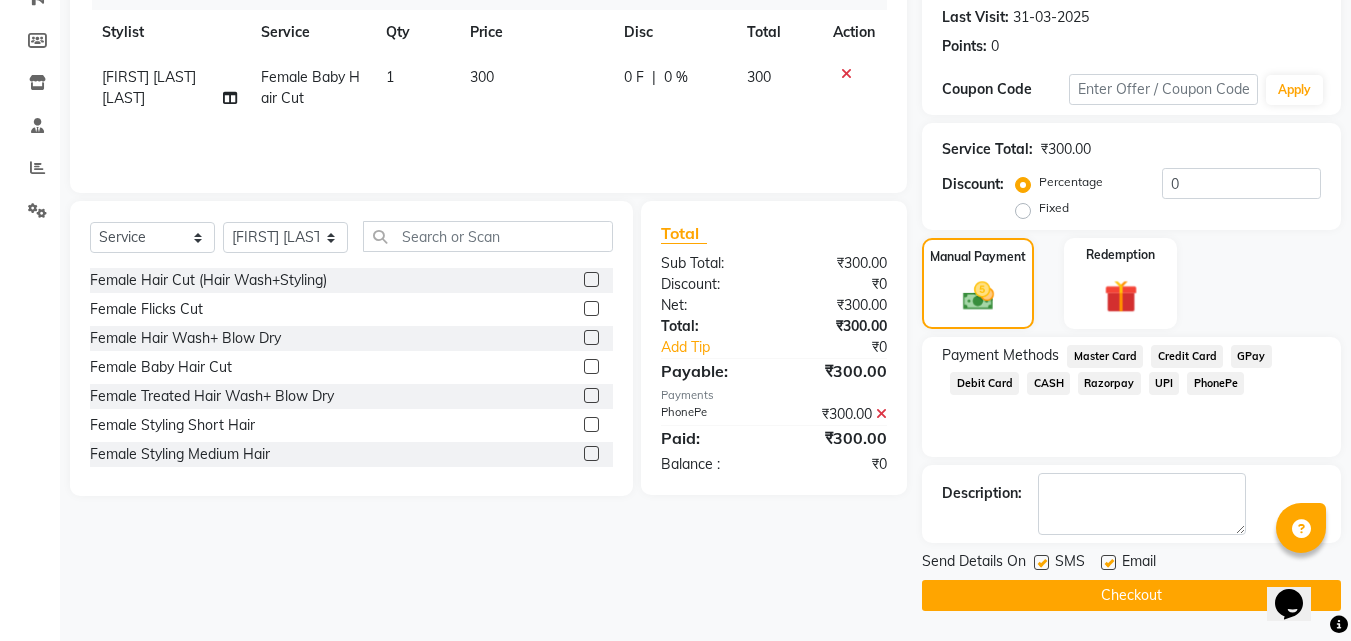 click on "Checkout" 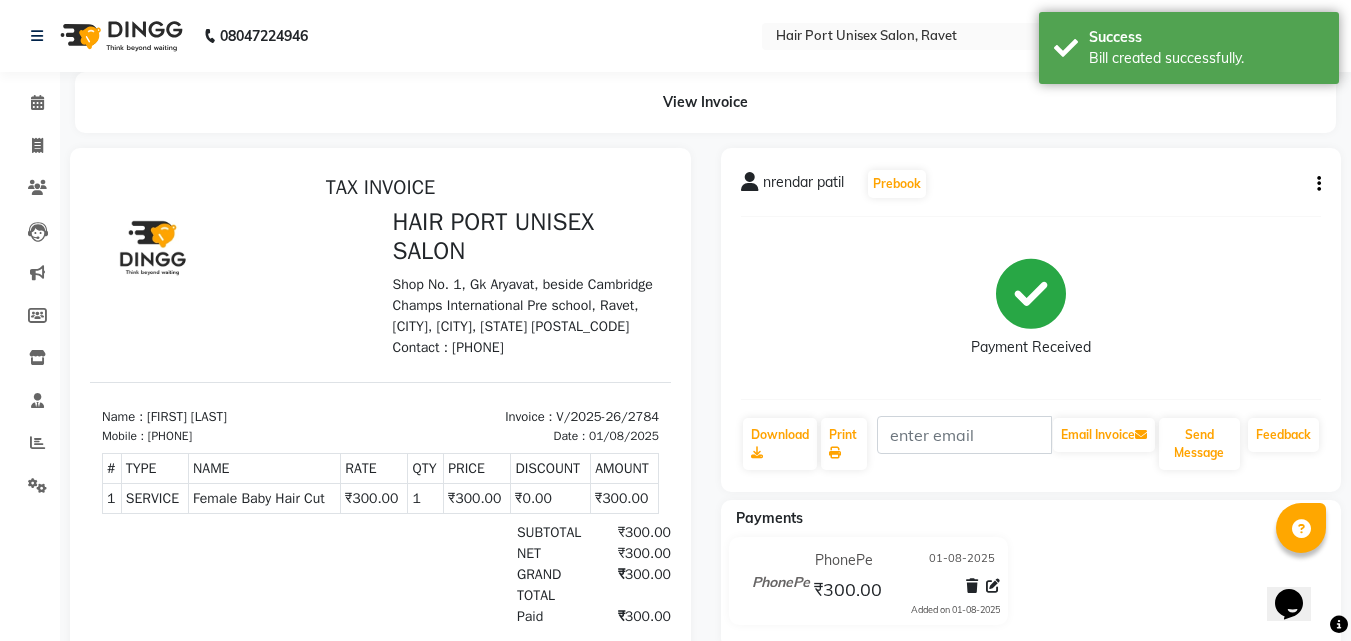 scroll, scrollTop: 0, scrollLeft: 0, axis: both 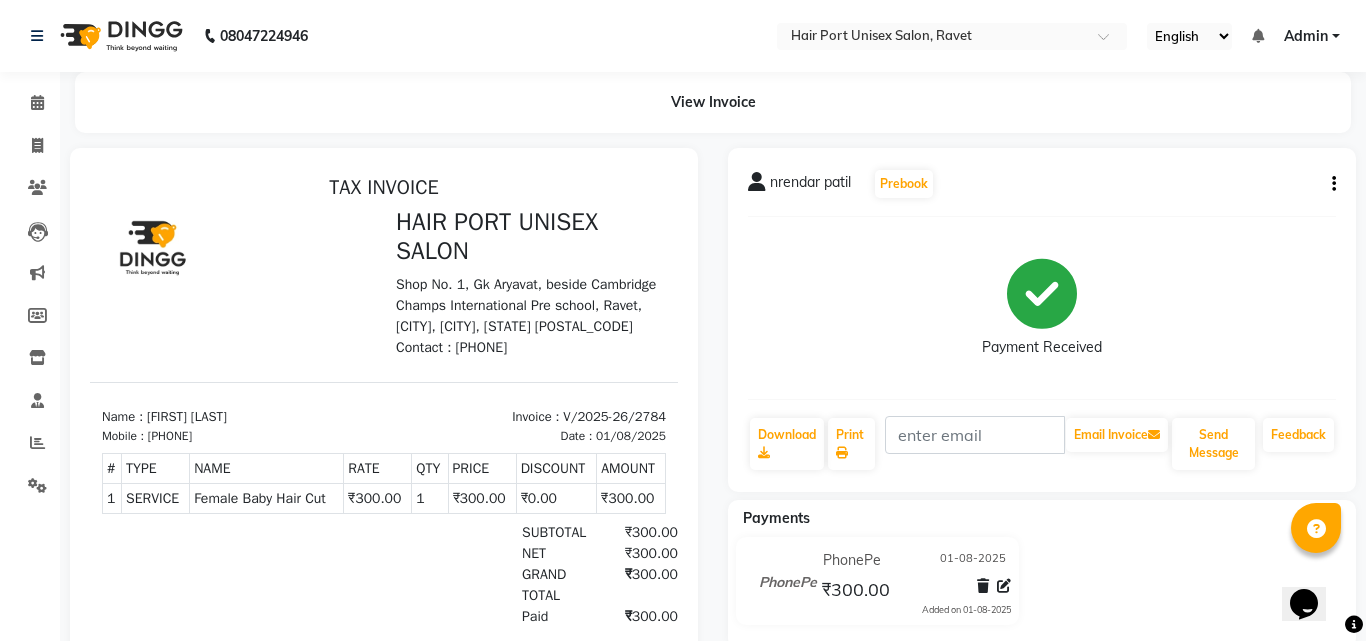 select on "service" 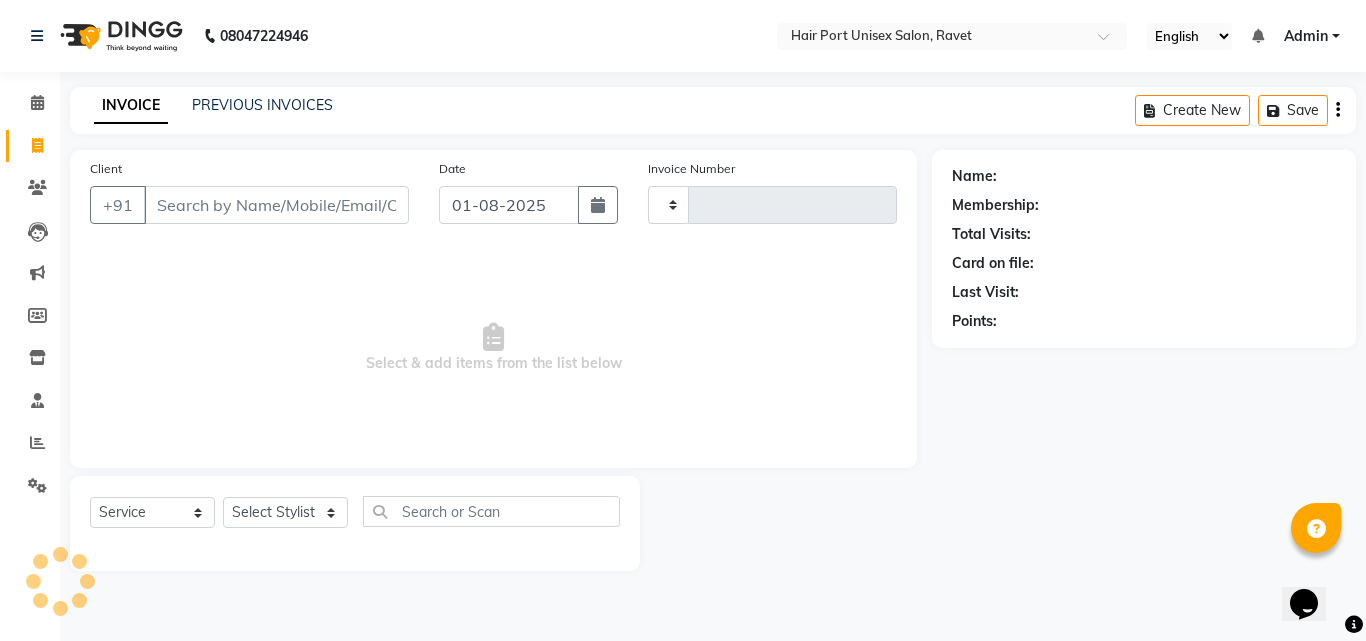 type on "2785" 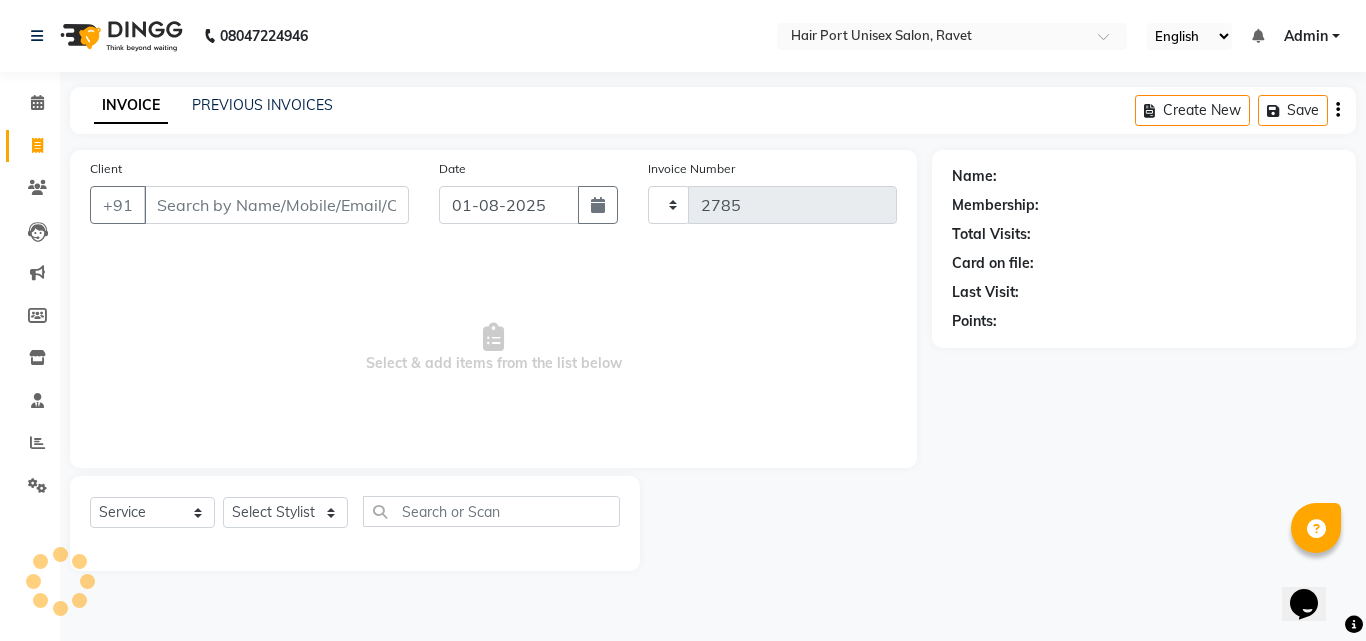 select on "7015" 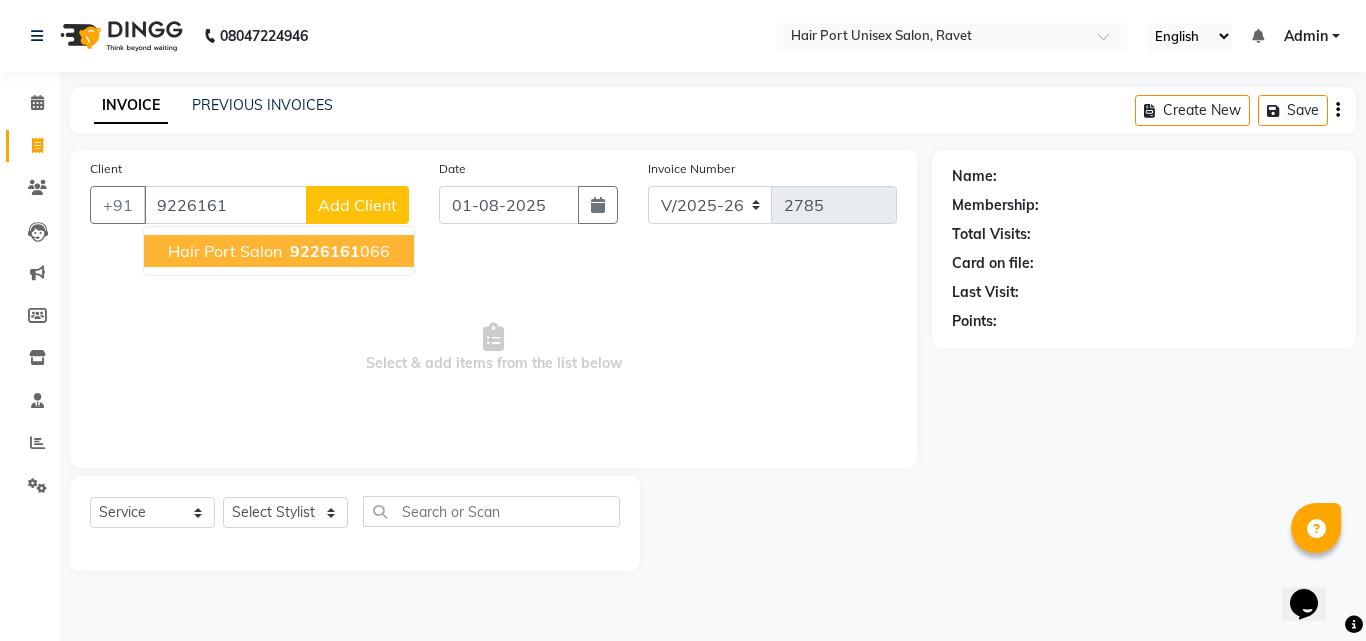 click on "Hair port salon" at bounding box center (225, 251) 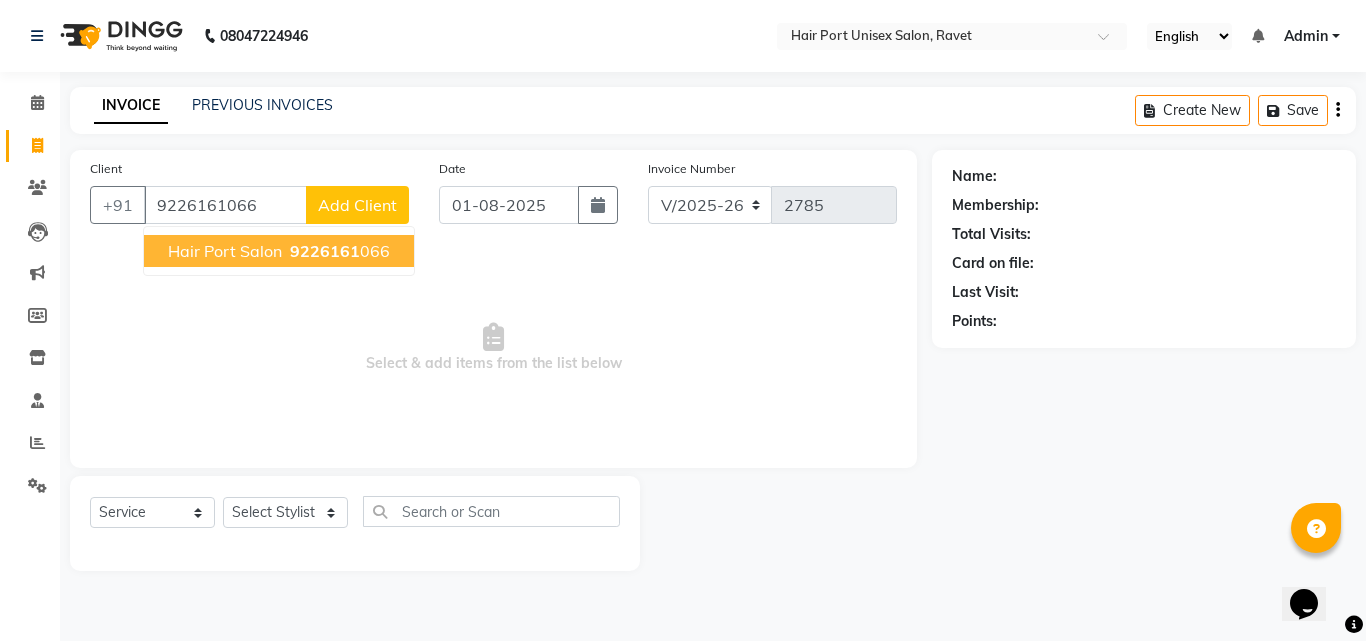 type on "9226161066" 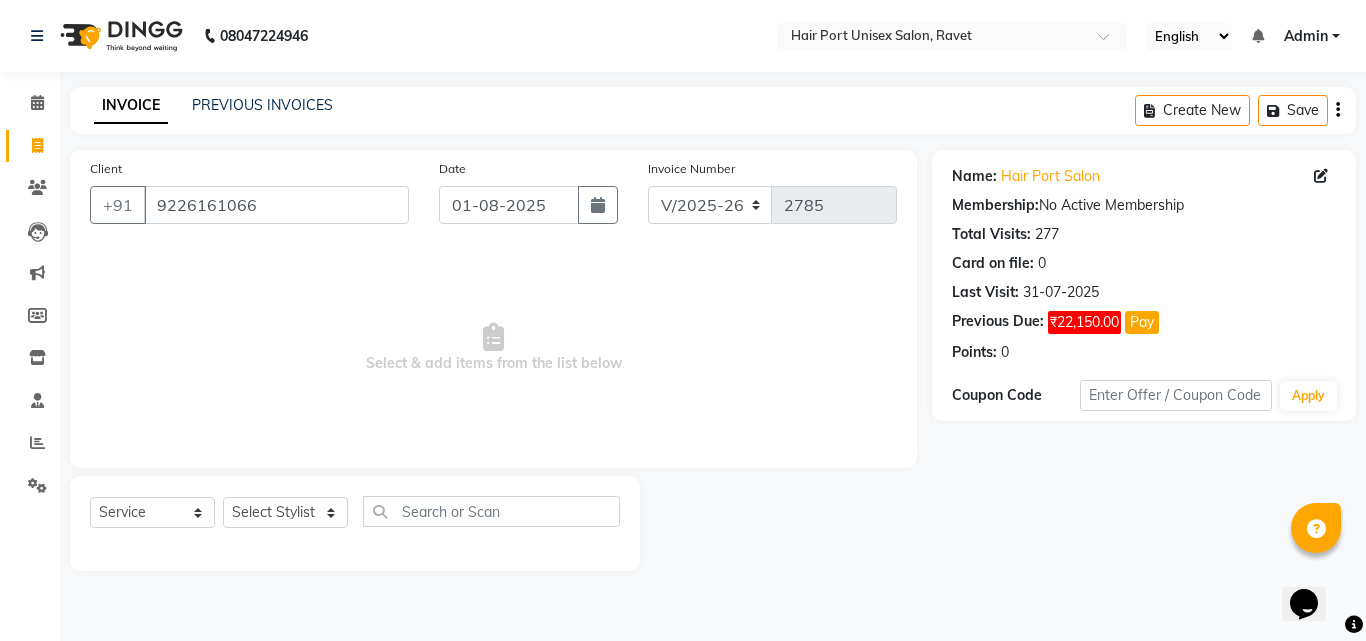 click on "INVOICE PREVIOUS INVOICES Create New Save Client +91 [PHONE] Date 01-08-2025 Invoice Number V/2025 V/2025-26 2785 Select &add items from the list below Select Service Product Membership Package Voucher Prepaid Gift Card Select Stylist Anushaka Parihar Esmail Gufran Jyoti Disale Netaji Vishwanath Suryavanshi Rupali Tanaji Vishwanath Suryavanshi Vinod Mane Name: Hair Port Salon Membership: No Active Membership Total Visits: 277 Card on file: 0 Last Visit: 31-07-2025 Previous Due: ₹22,150.00 Pay Points: 0 Coupon Code Apply" 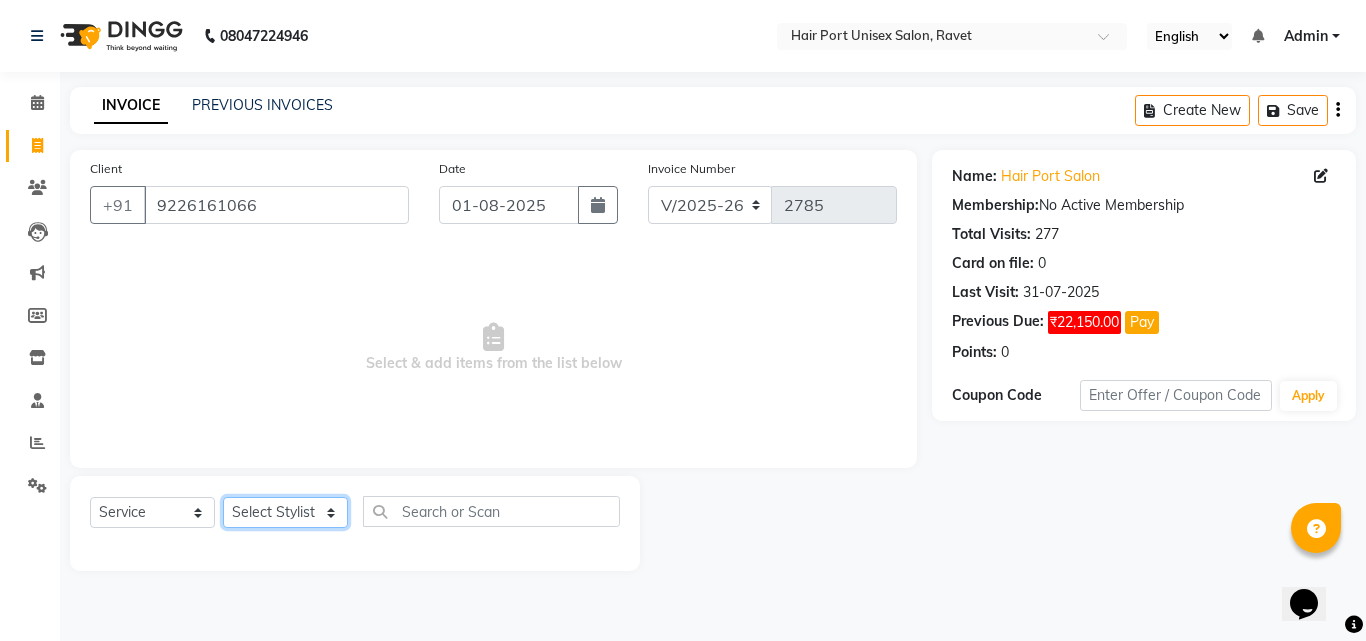 click on "Select Stylist Anushaka Parihar  Esmail Gufran Jyoti Disale Netaji Vishwanath Suryavanshi Rupali  Tanaji Vishwanath Suryavanshi Vinod Mane" 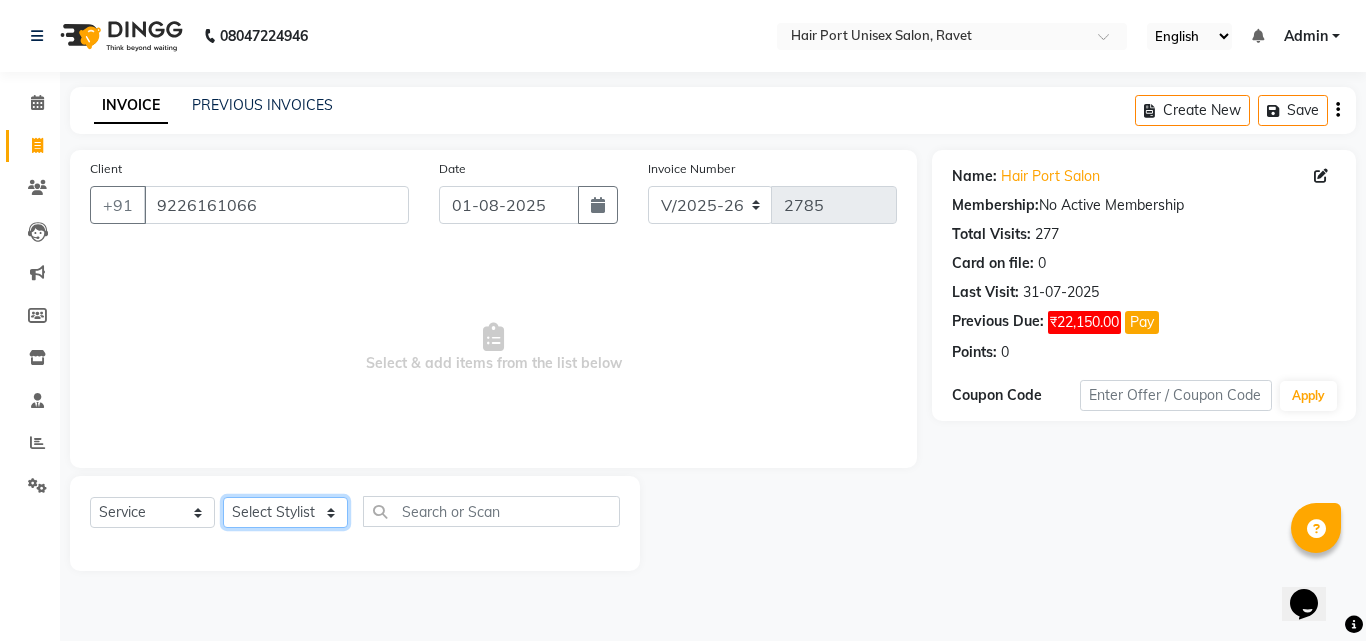 select on "58688" 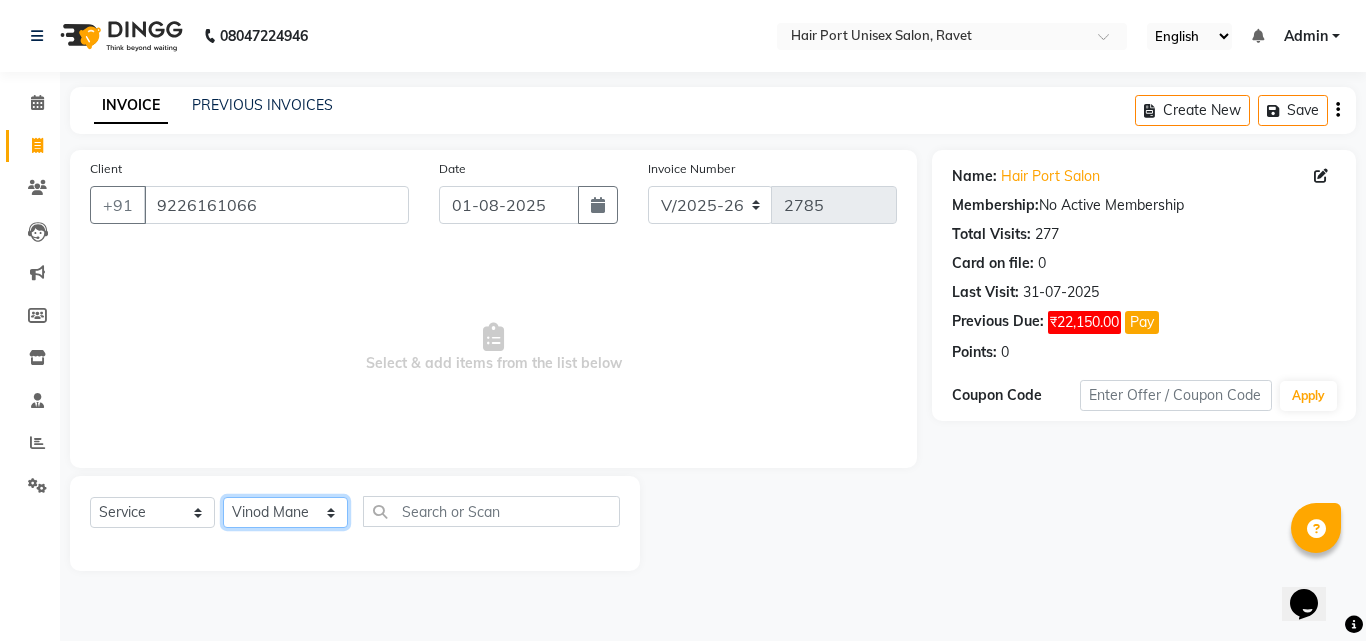 click on "Select Stylist Anushaka Parihar  Esmail Gufran Jyoti Disale Netaji Vishwanath Suryavanshi Rupali  Tanaji Vishwanath Suryavanshi Vinod Mane" 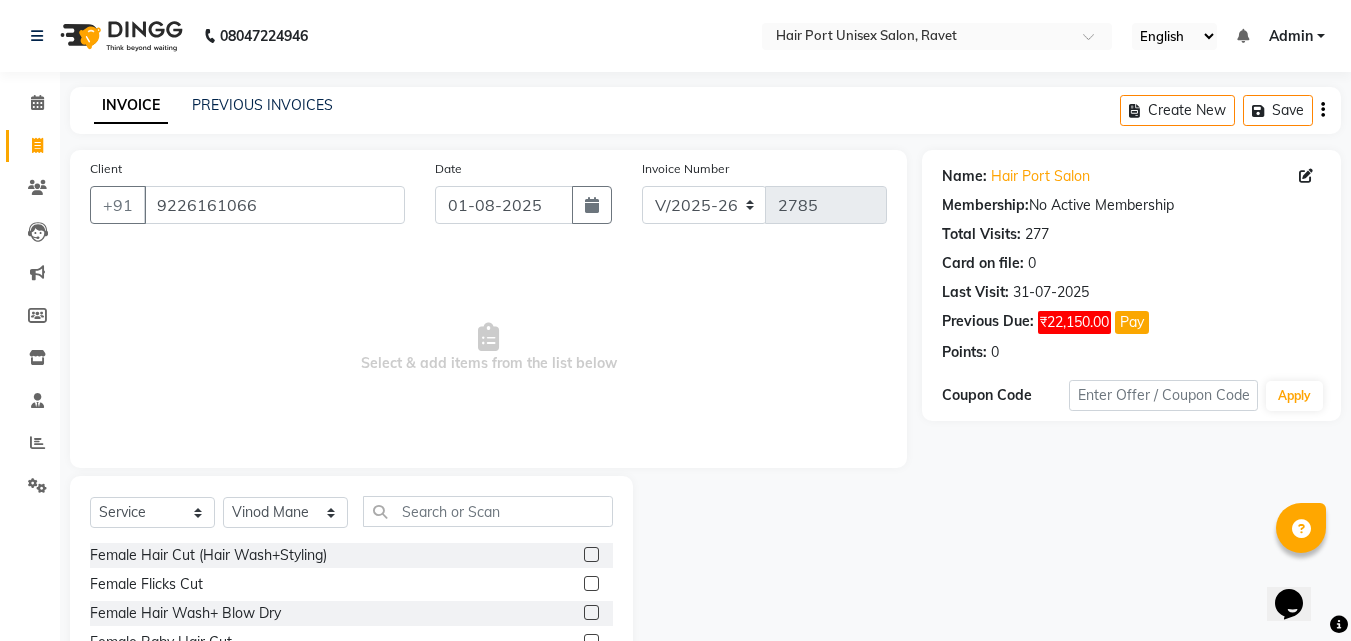 click 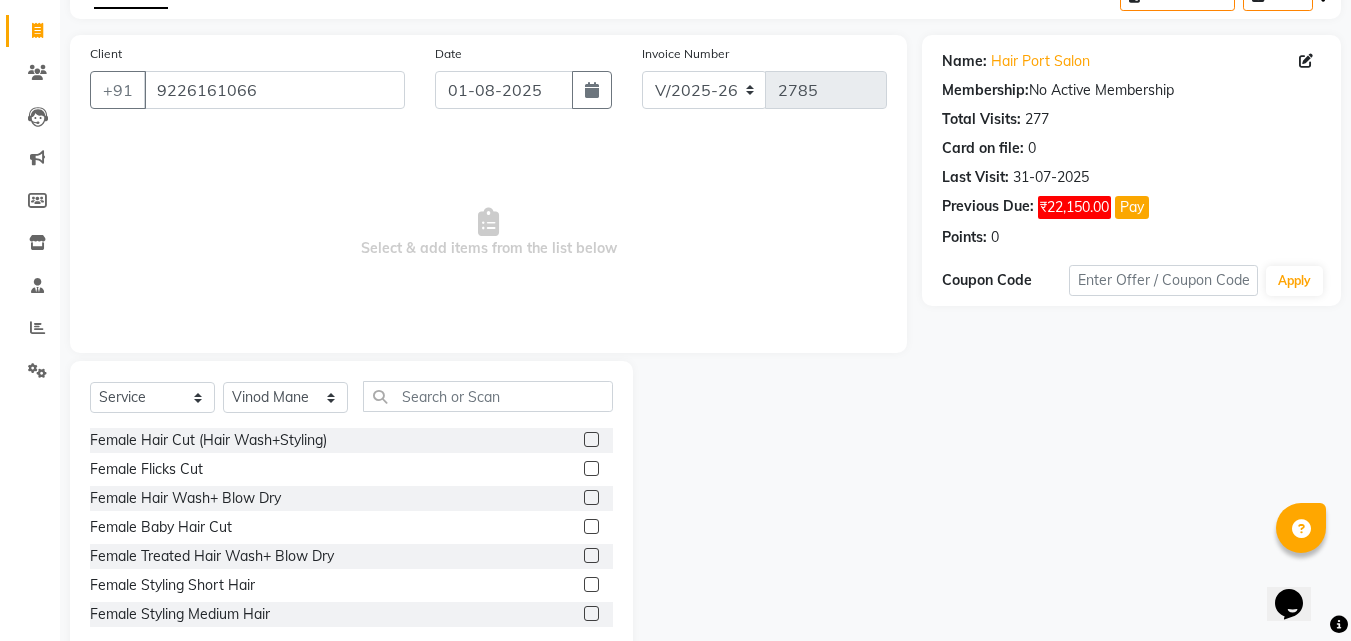scroll, scrollTop: 160, scrollLeft: 0, axis: vertical 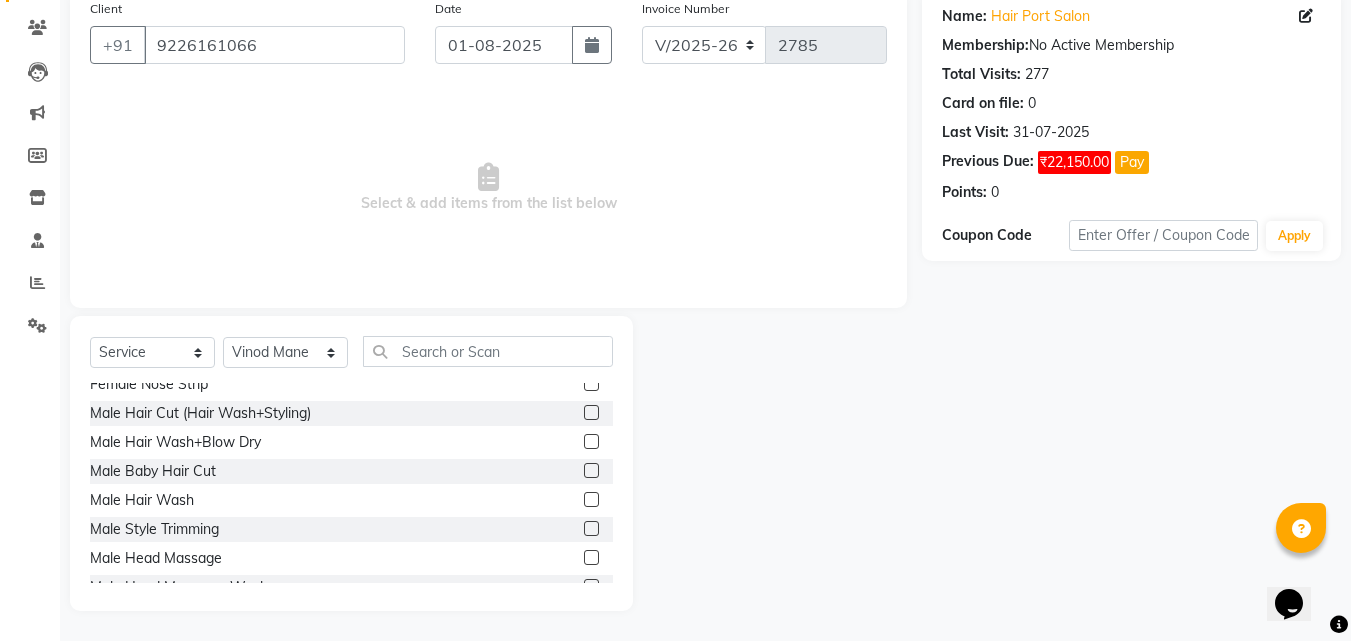 click 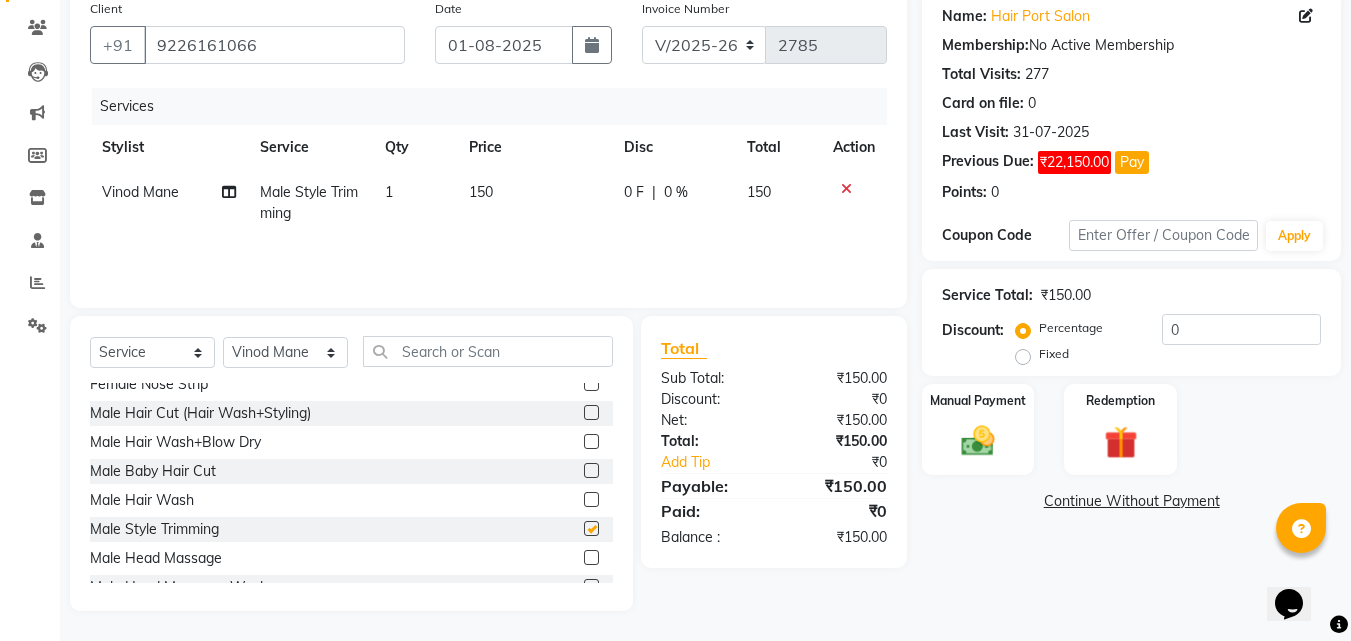 checkbox on "false" 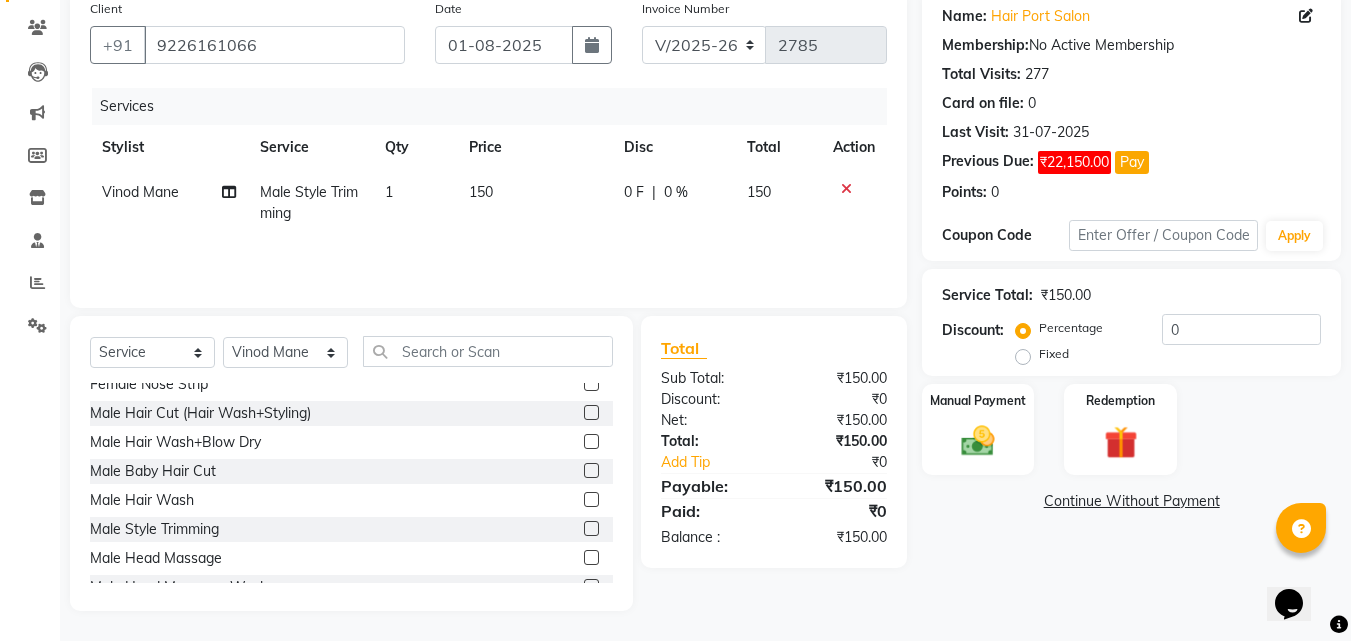 click 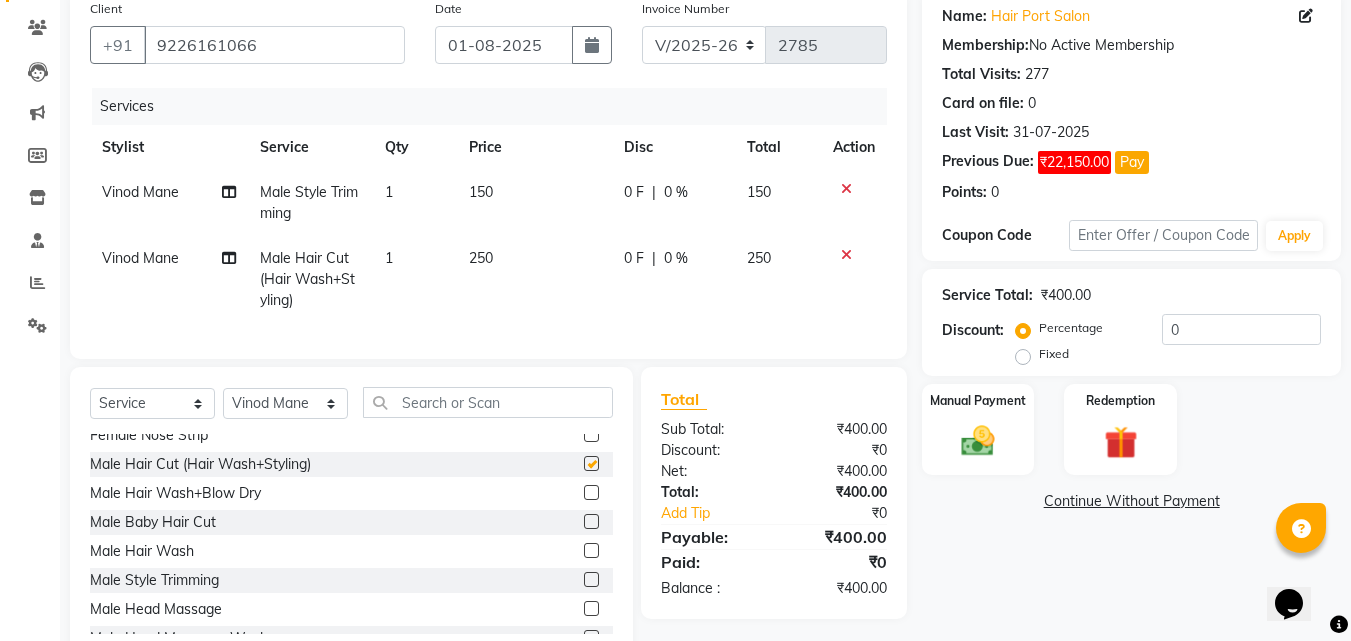 checkbox on "false" 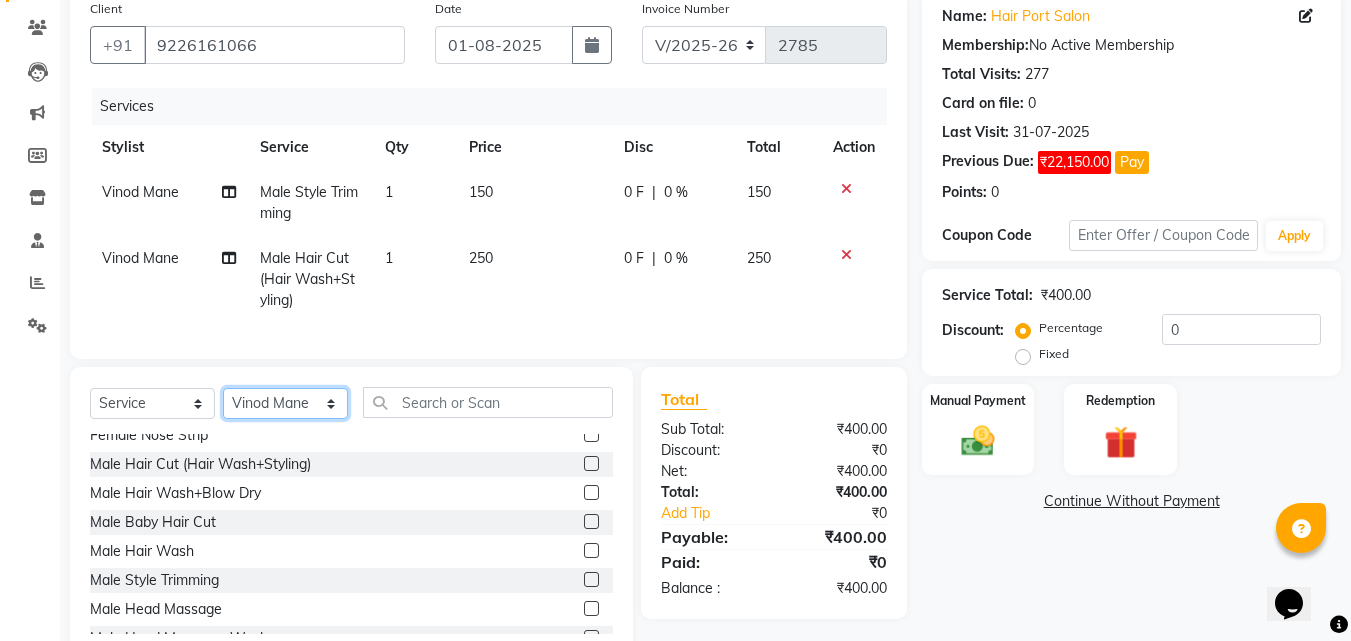 click on "Select Stylist Anushaka Parihar  Esmail Gufran Jyoti Disale Netaji Vishwanath Suryavanshi Rupali  Tanaji Vishwanath Suryavanshi Vinod Mane" 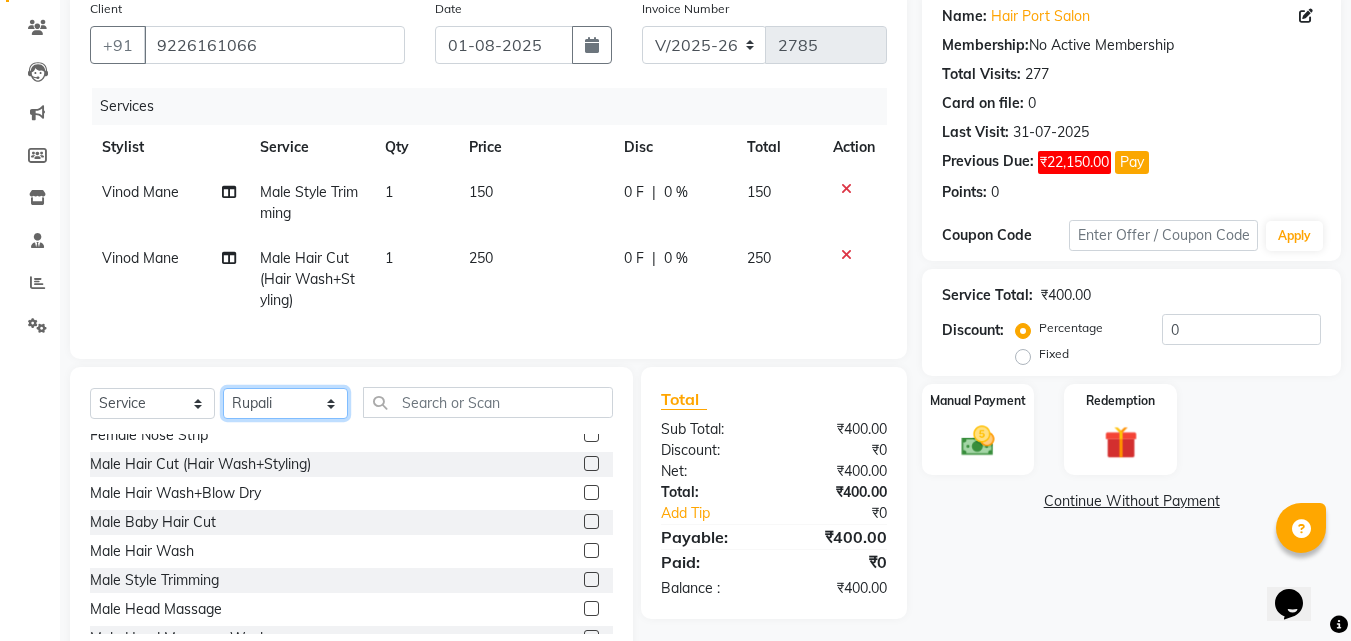 click on "Select Stylist Anushaka Parihar  Esmail Gufran Jyoti Disale Netaji Vishwanath Suryavanshi Rupali  Tanaji Vishwanath Suryavanshi Vinod Mane" 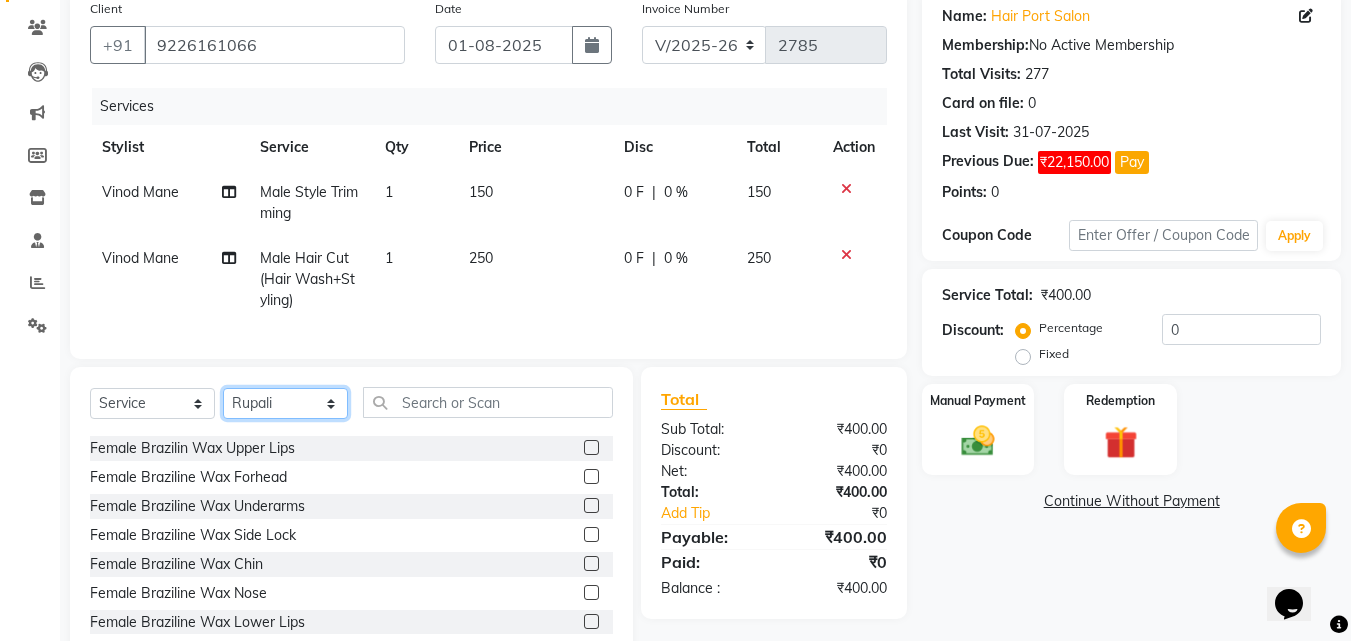 scroll, scrollTop: 2800, scrollLeft: 0, axis: vertical 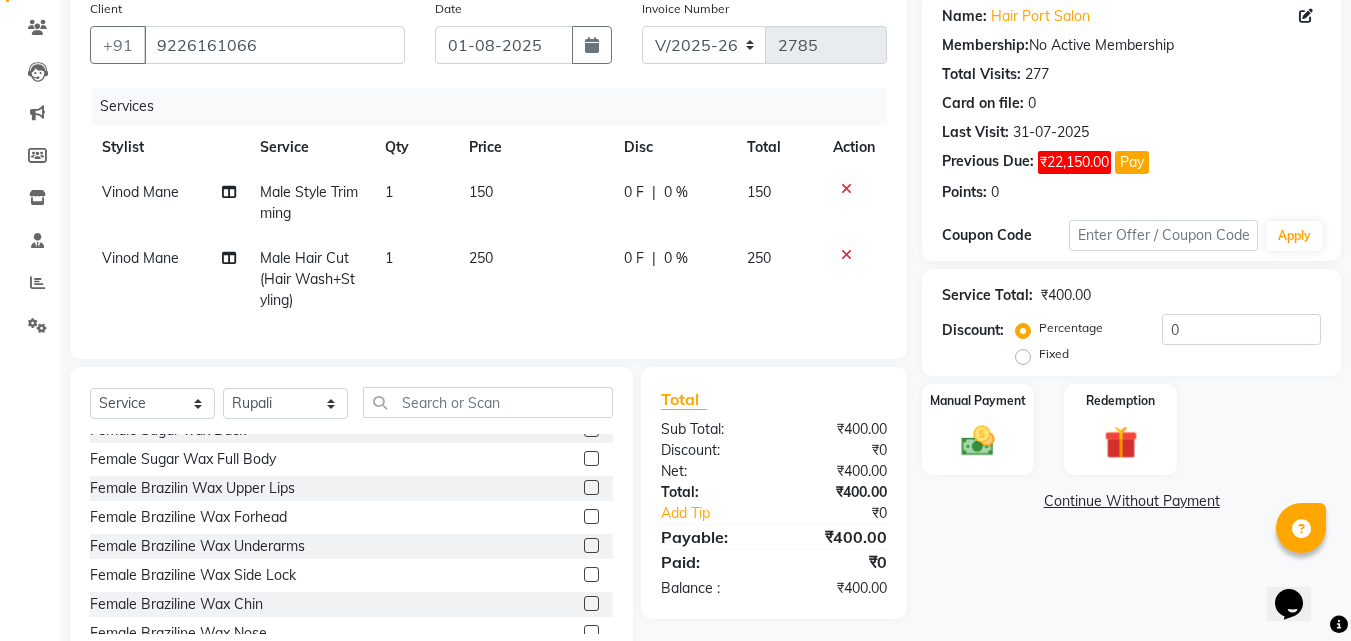 click 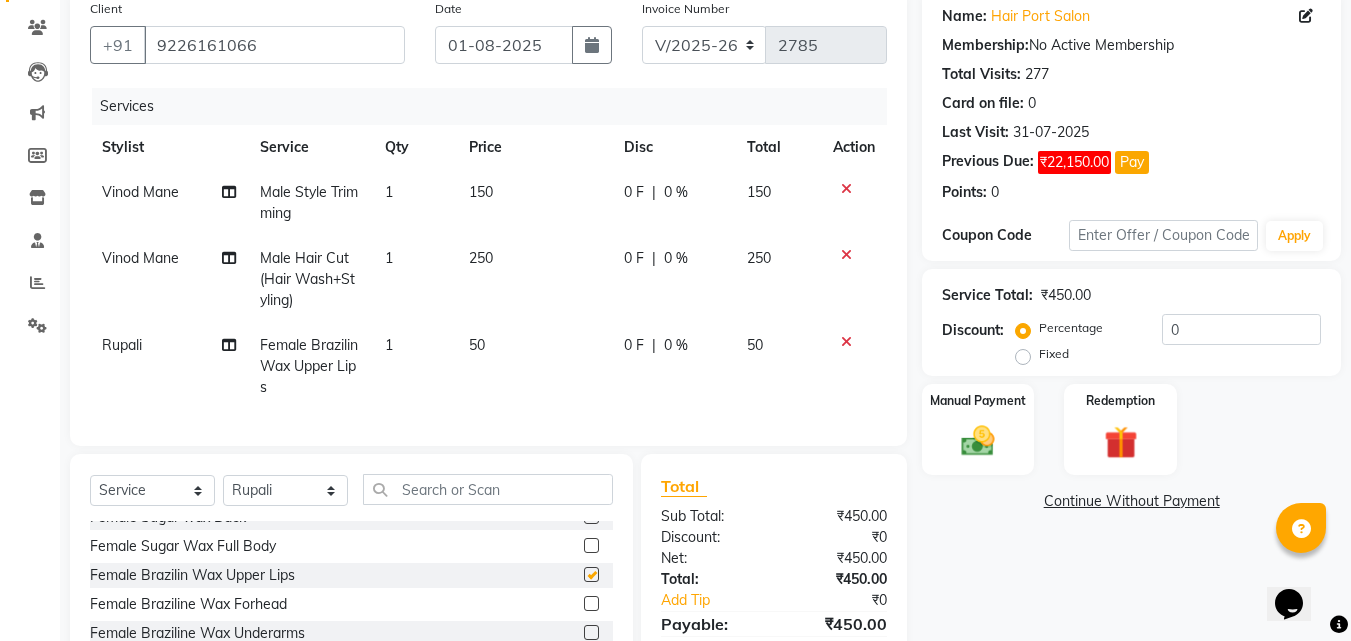 checkbox on "false" 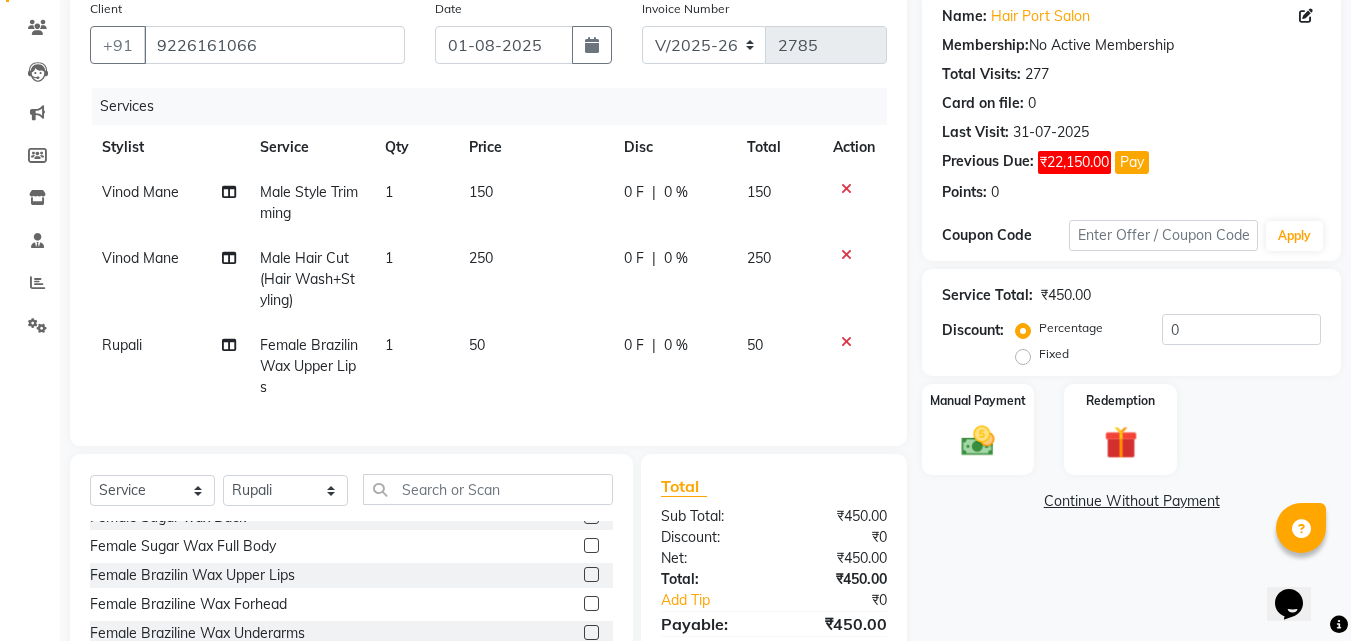 click on "0 F | 0 %" 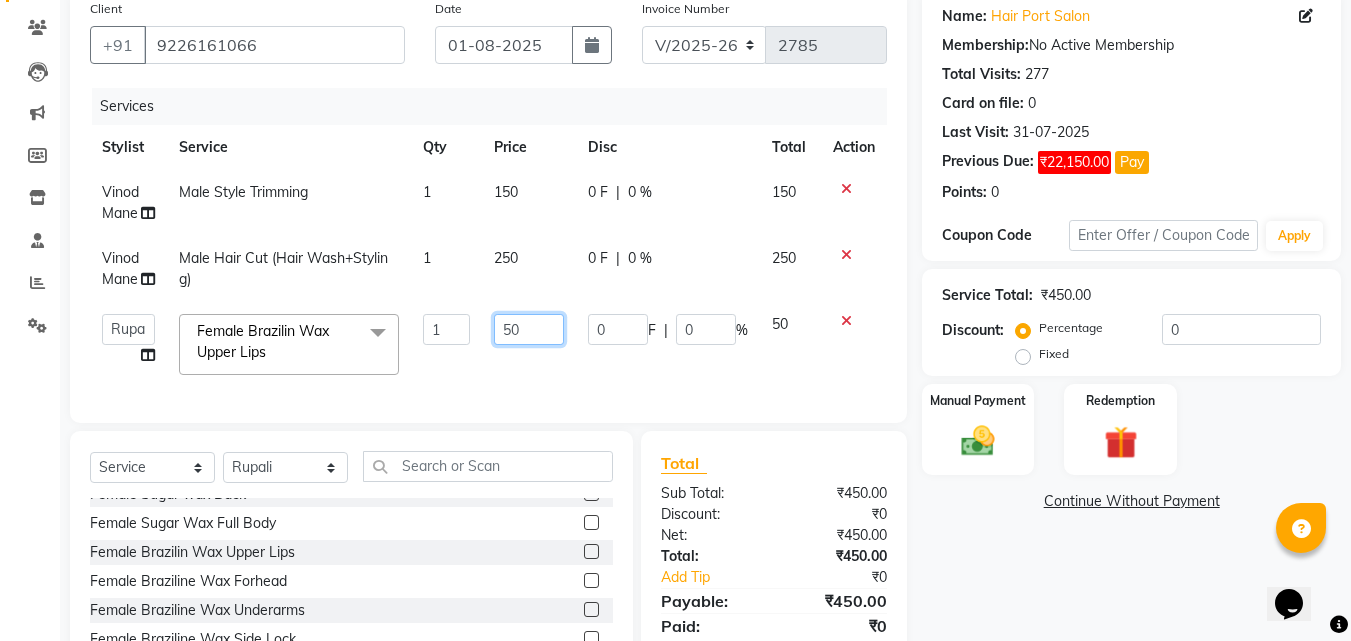 click on "50" 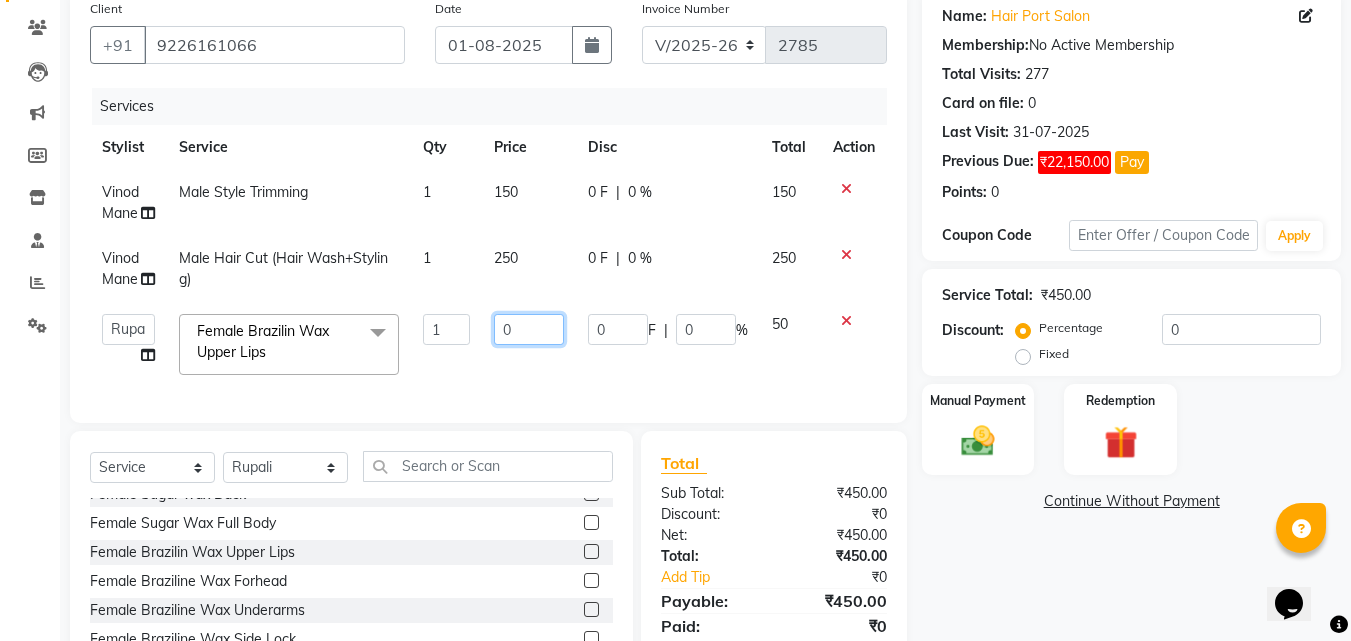 type on "80" 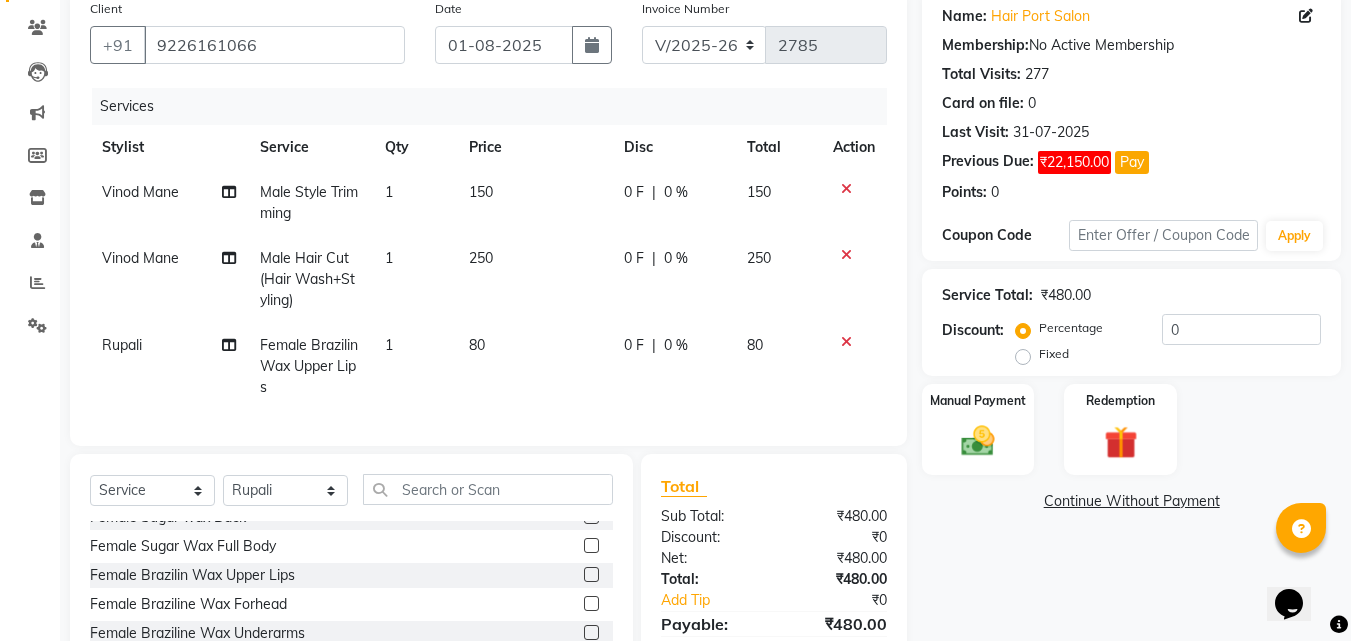 click on "80" 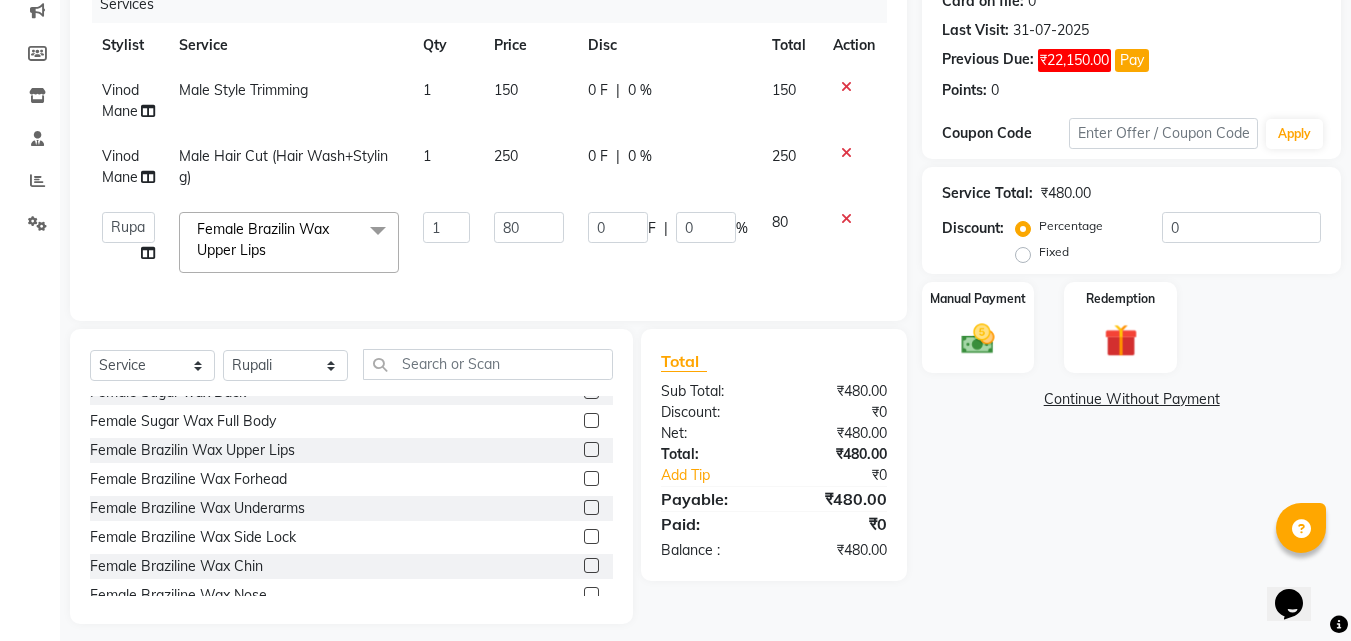 scroll, scrollTop: 290, scrollLeft: 0, axis: vertical 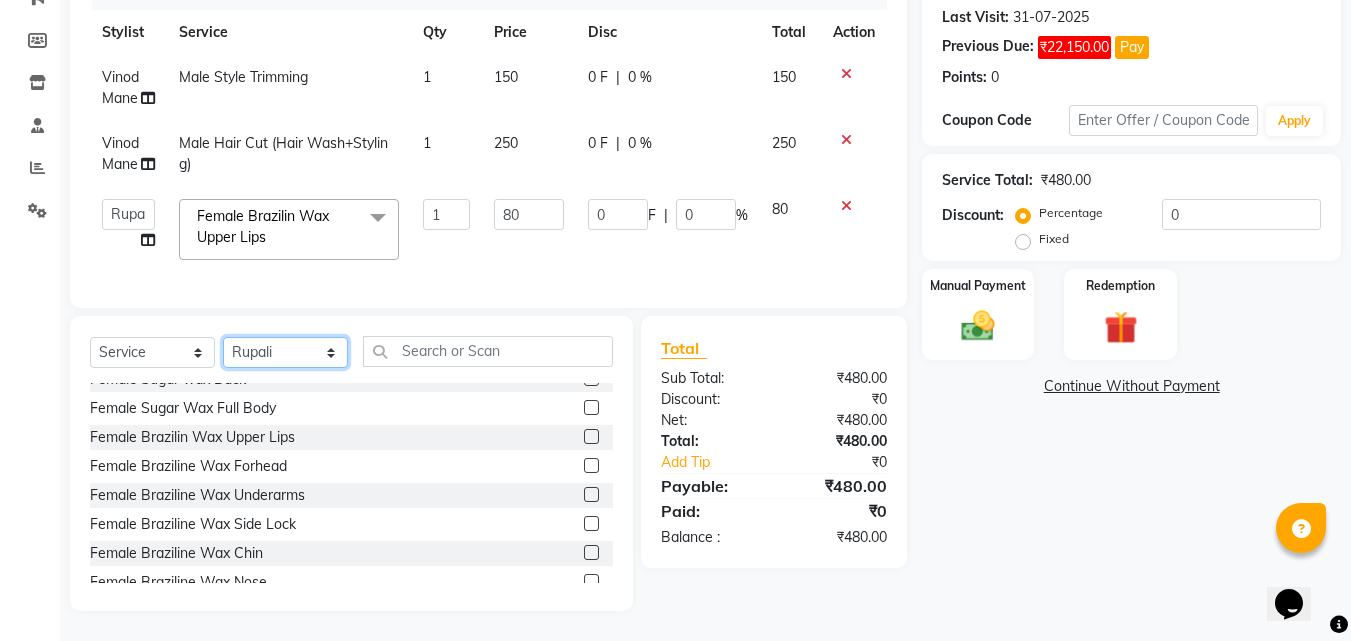click on "Select Stylist Anushaka Parihar  Esmail Gufran Jyoti Disale Netaji Vishwanath Suryavanshi Rupali  Tanaji Vishwanath Suryavanshi Vinod Mane" 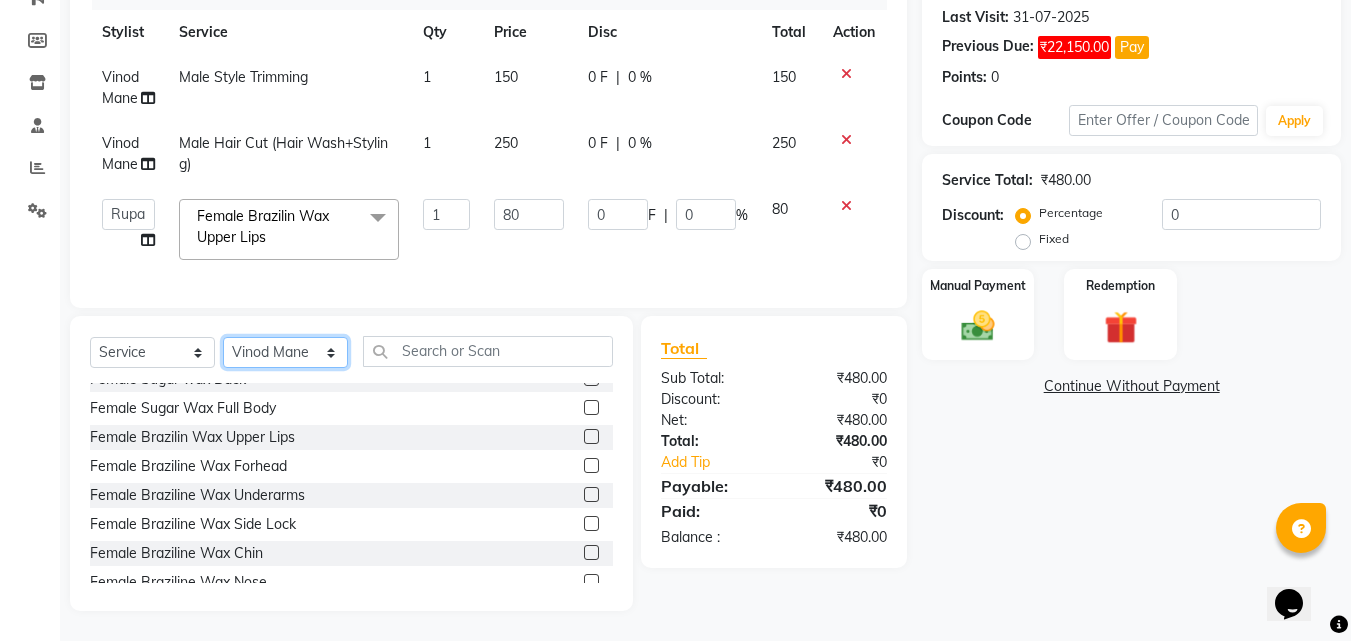 click on "Select Stylist Anushaka Parihar  Esmail Gufran Jyoti Disale Netaji Vishwanath Suryavanshi Rupali  Tanaji Vishwanath Suryavanshi Vinod Mane" 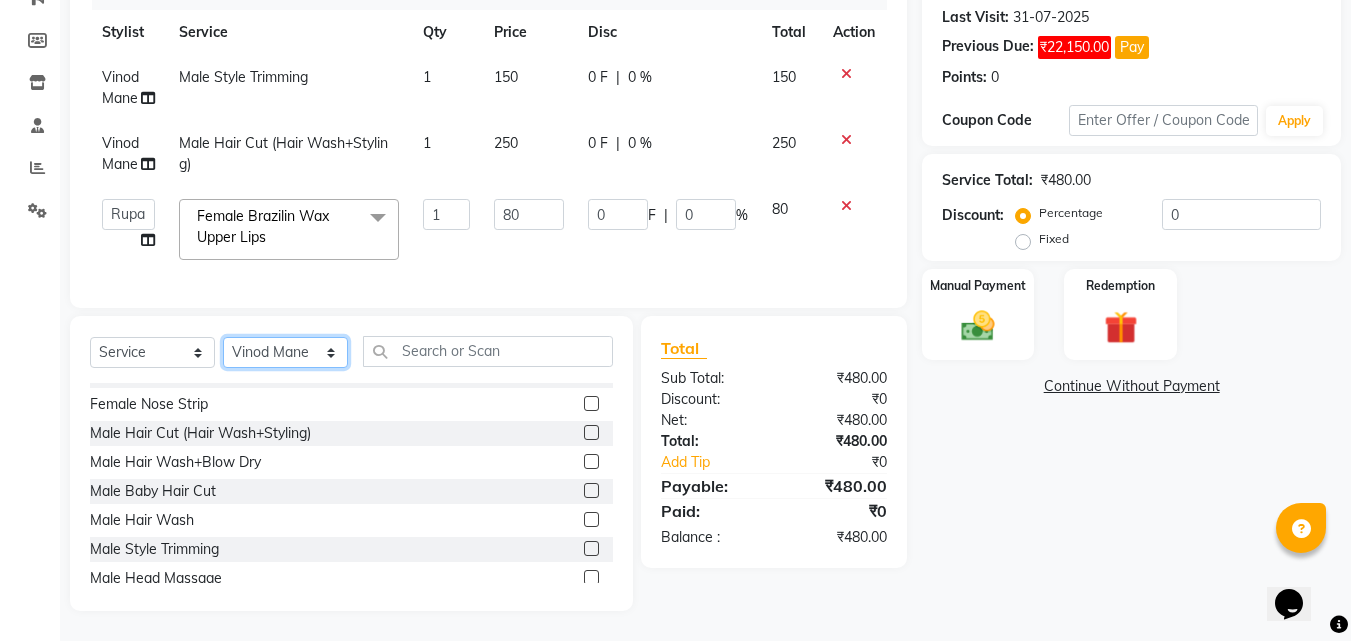 scroll, scrollTop: 3520, scrollLeft: 0, axis: vertical 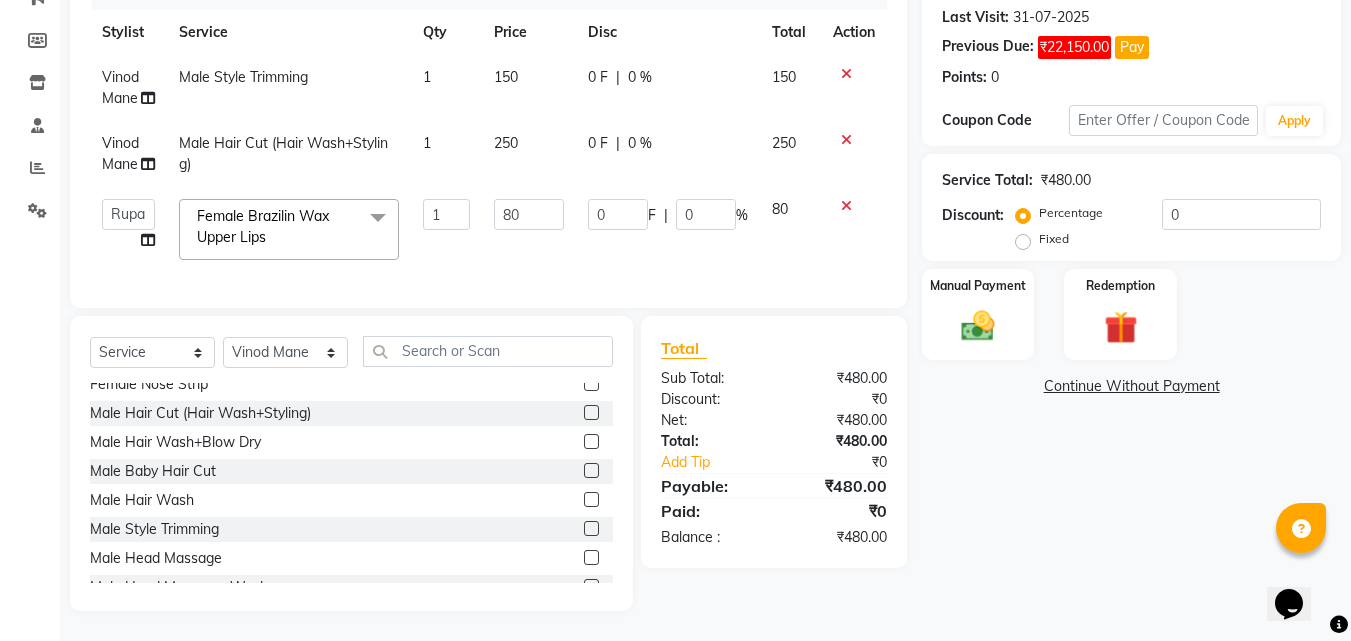 click 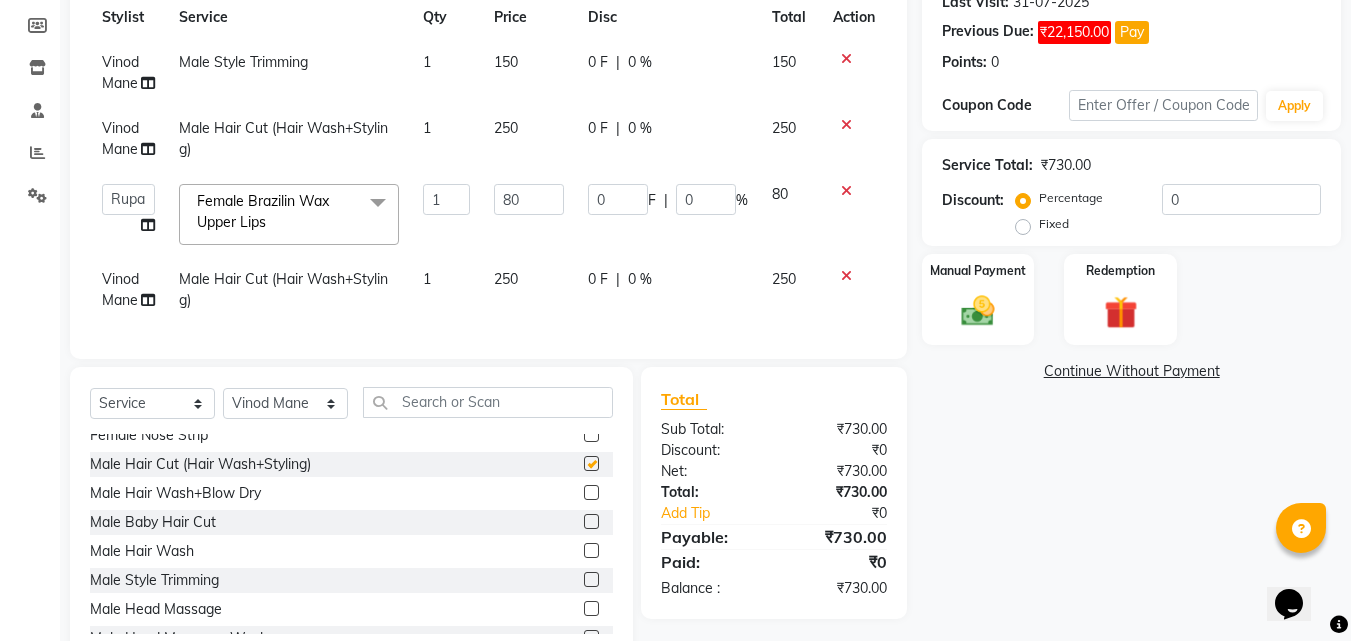 checkbox on "false" 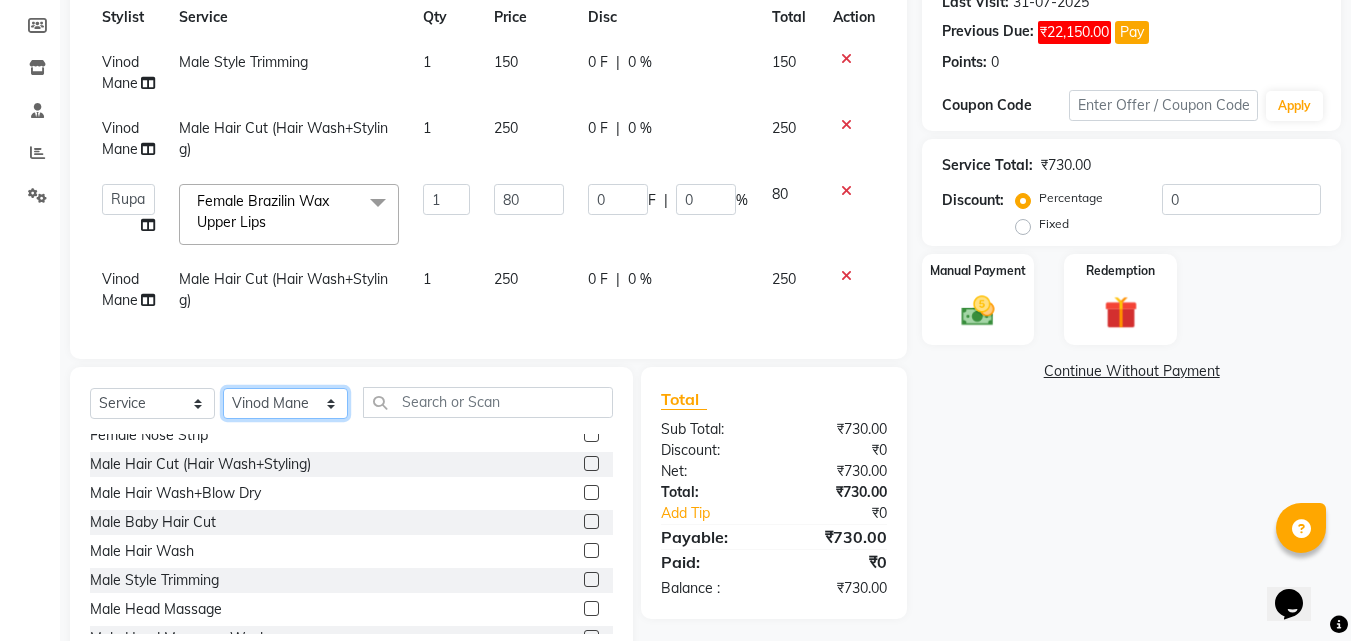 click on "Select Stylist Anushaka Parihar  Esmail Gufran Jyoti Disale Netaji Vishwanath Suryavanshi Rupali  Tanaji Vishwanath Suryavanshi Vinod Mane" 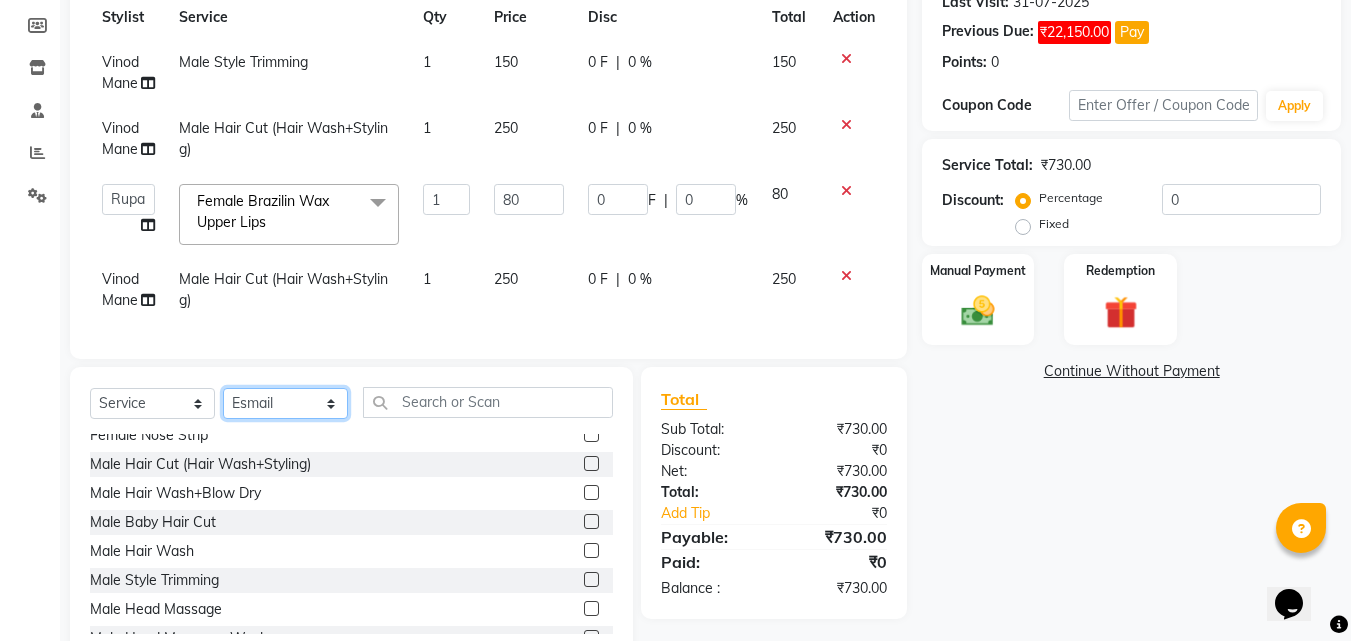 click on "Select Stylist Anushaka Parihar  Esmail Gufran Jyoti Disale Netaji Vishwanath Suryavanshi Rupali  Tanaji Vishwanath Suryavanshi Vinod Mane" 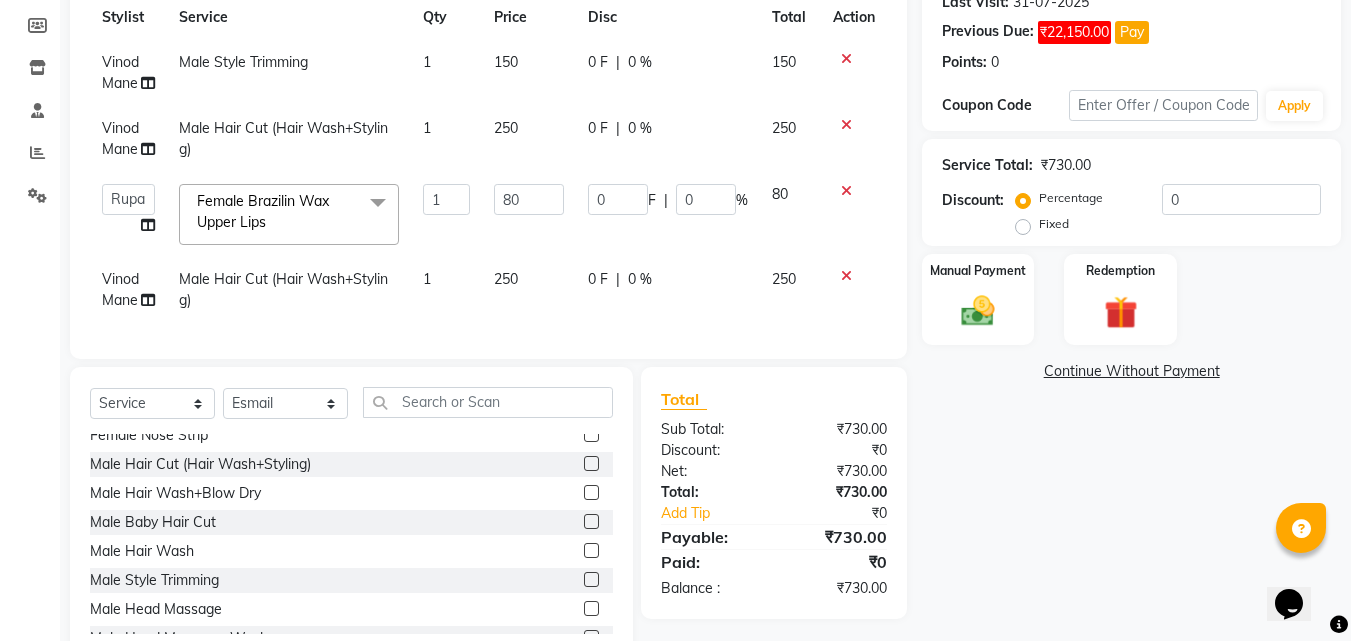 click 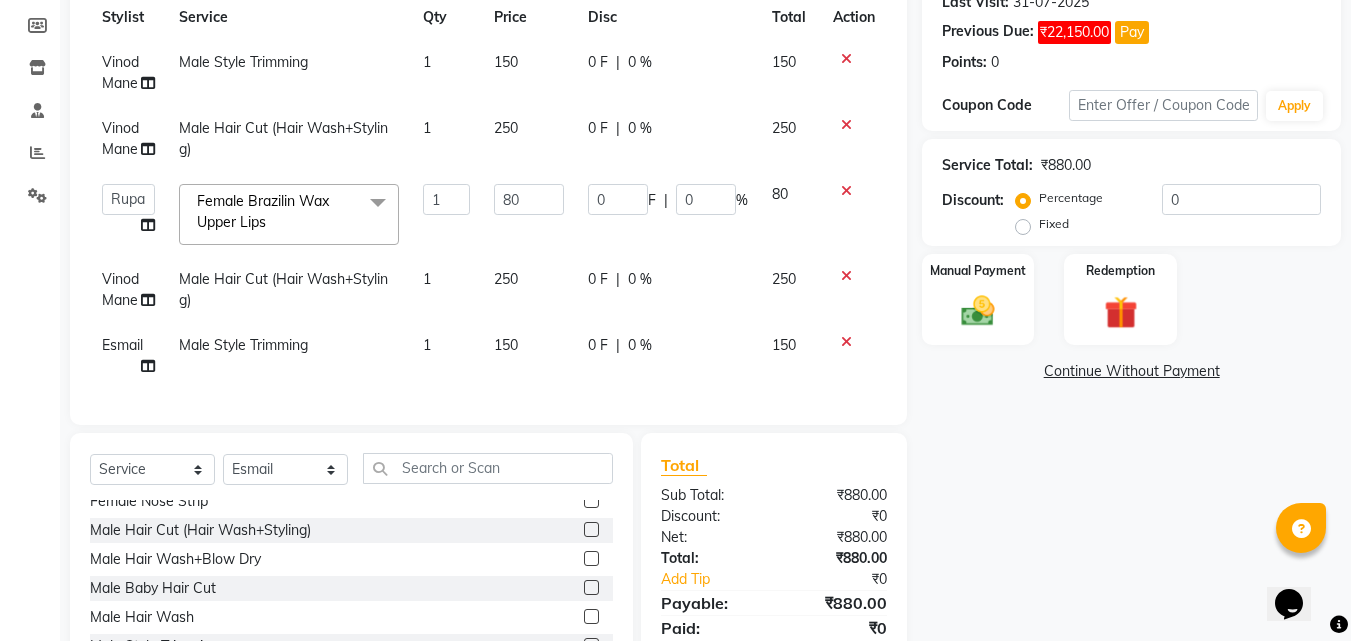 checkbox on "false" 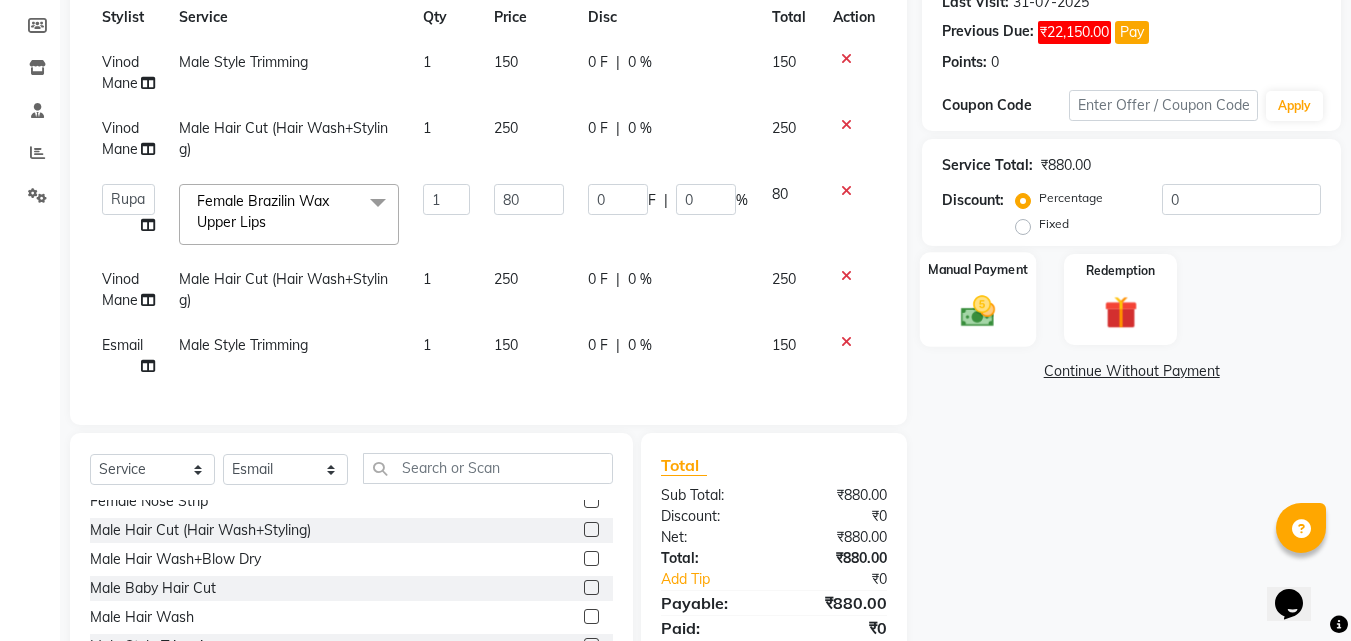 click 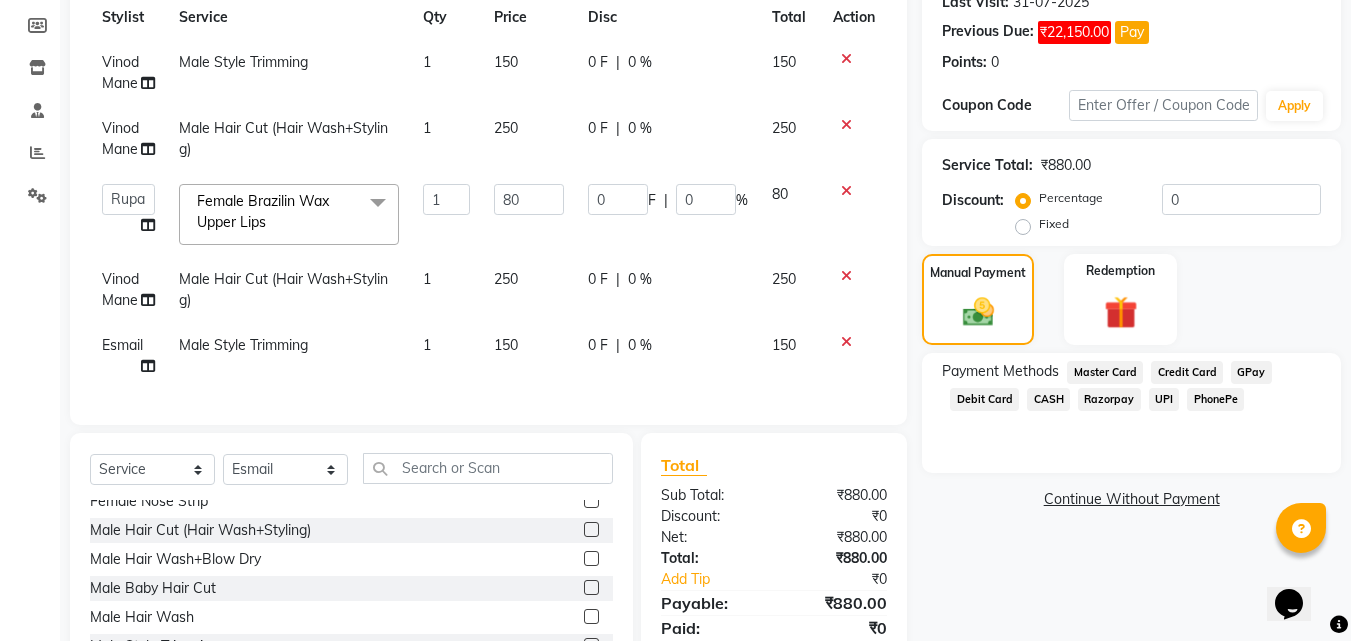 click on "PhonePe" 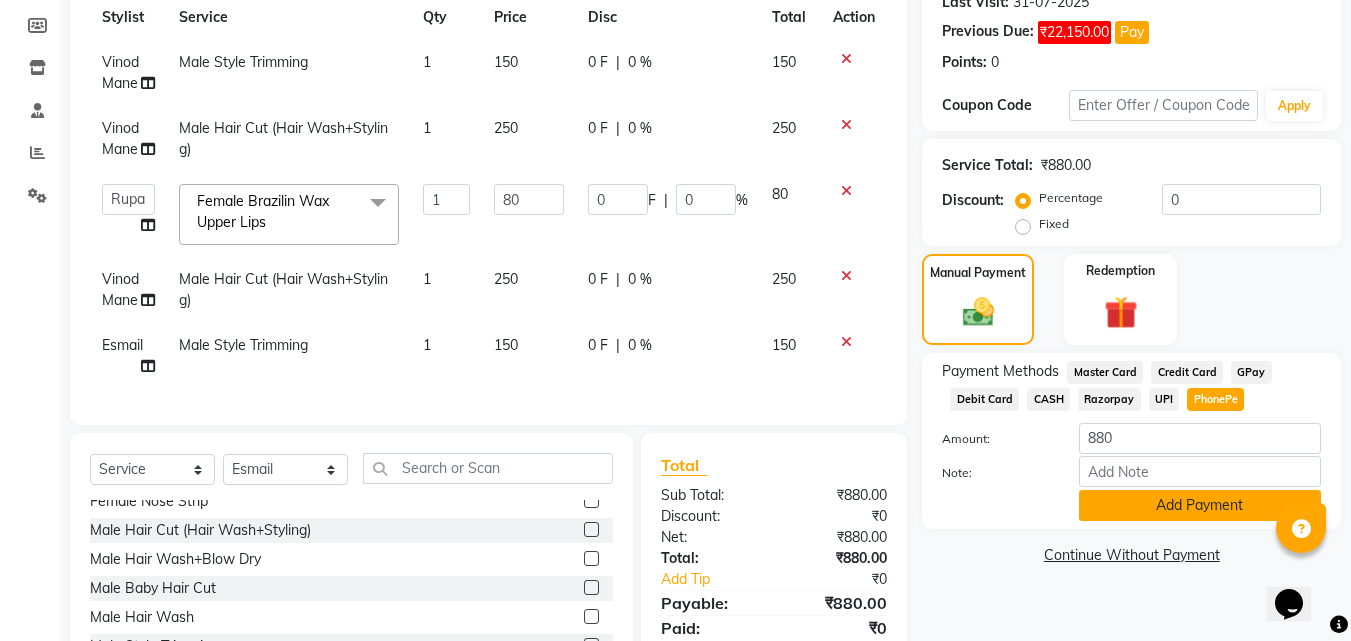 click on "Add Payment" 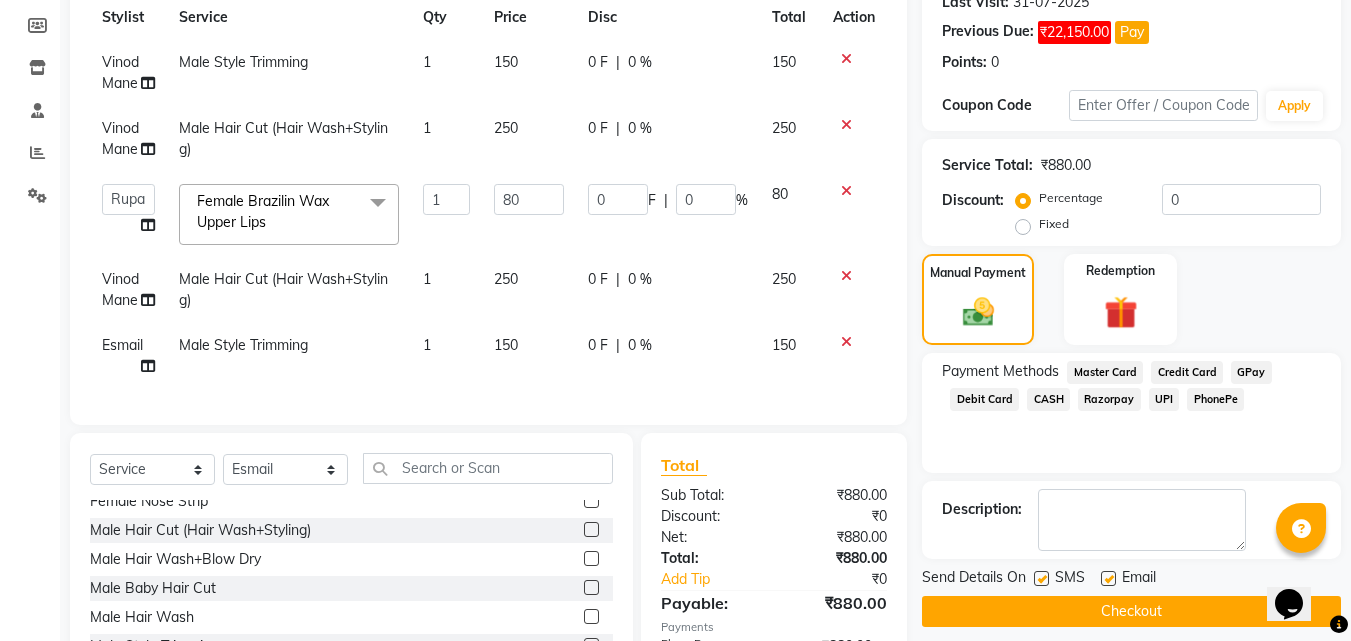 click on "Checkout" 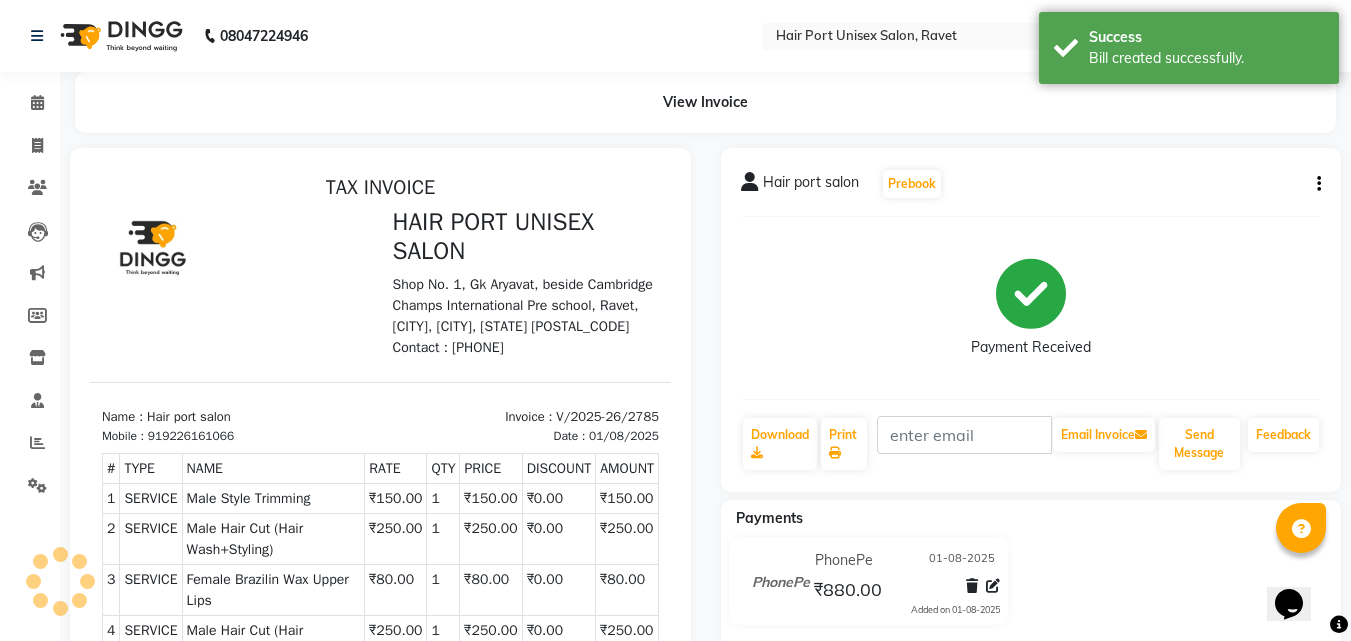 scroll, scrollTop: 0, scrollLeft: 0, axis: both 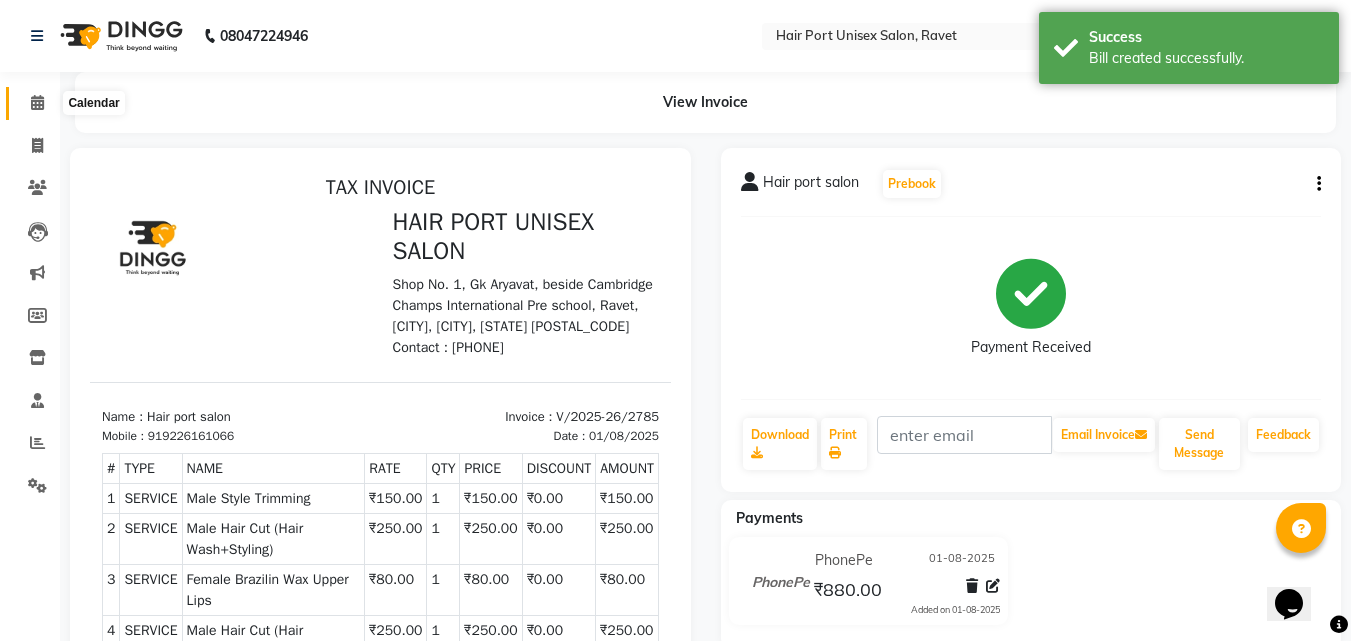 click 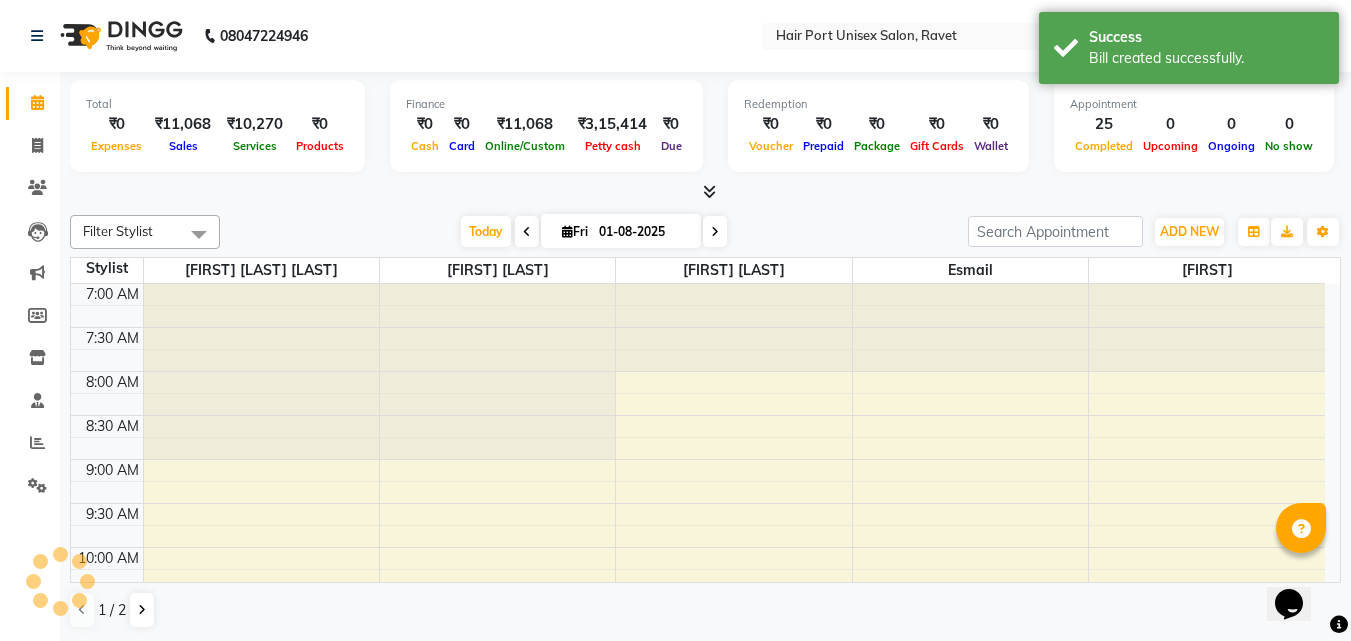 scroll, scrollTop: 0, scrollLeft: 0, axis: both 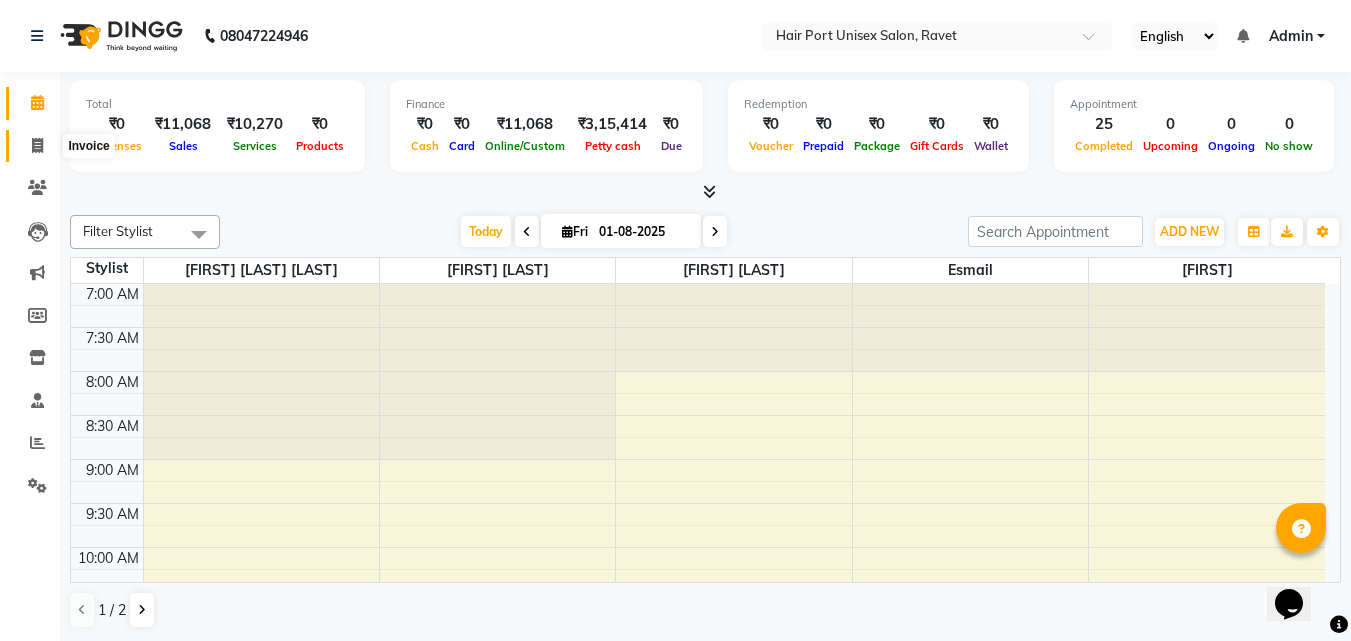 click 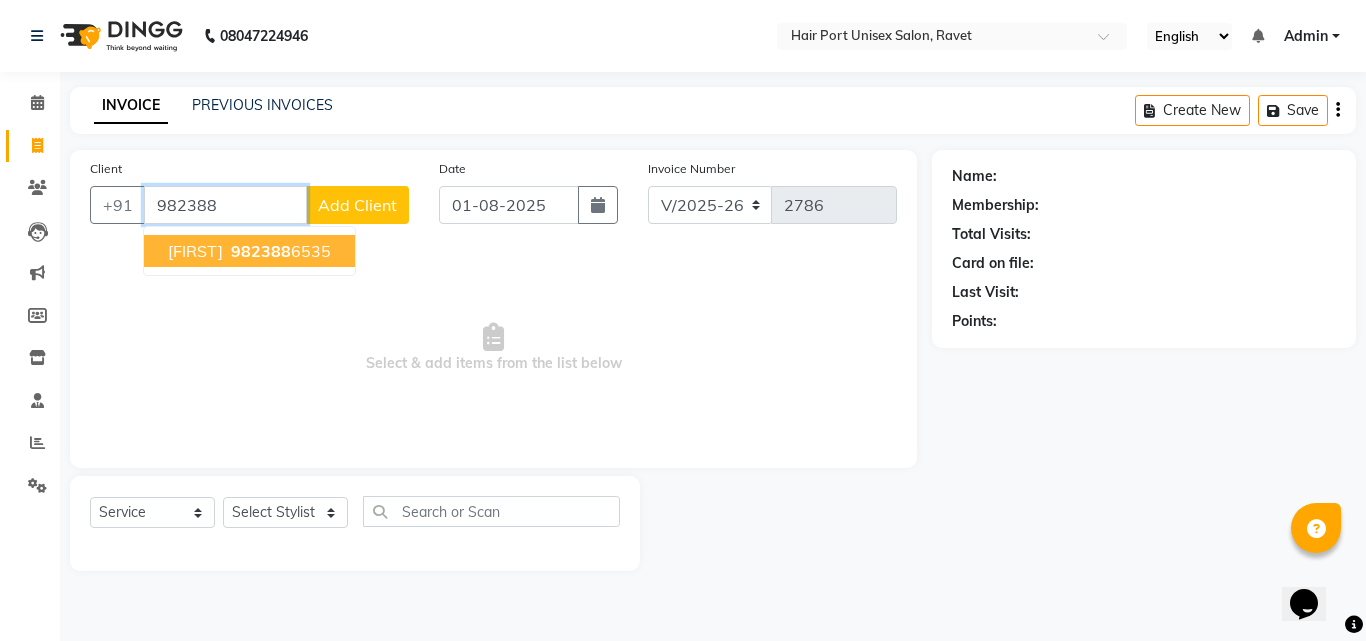 click on "[PHONE]" at bounding box center (279, 251) 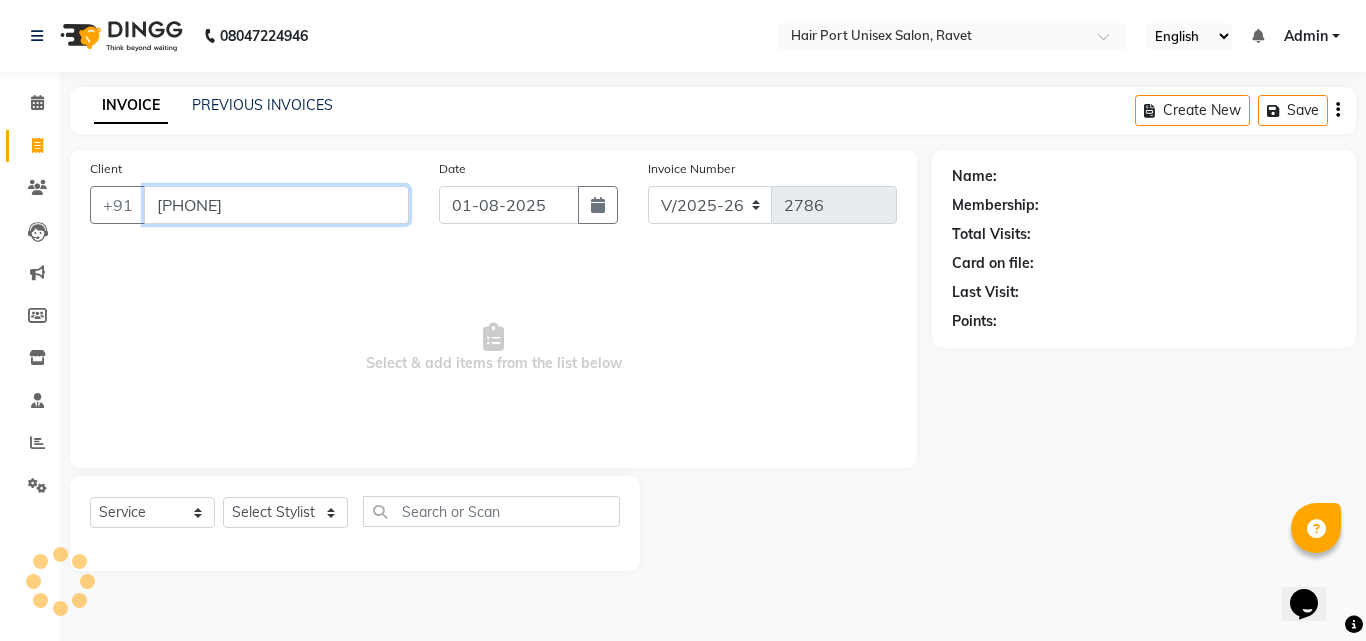 type on "[PHONE]" 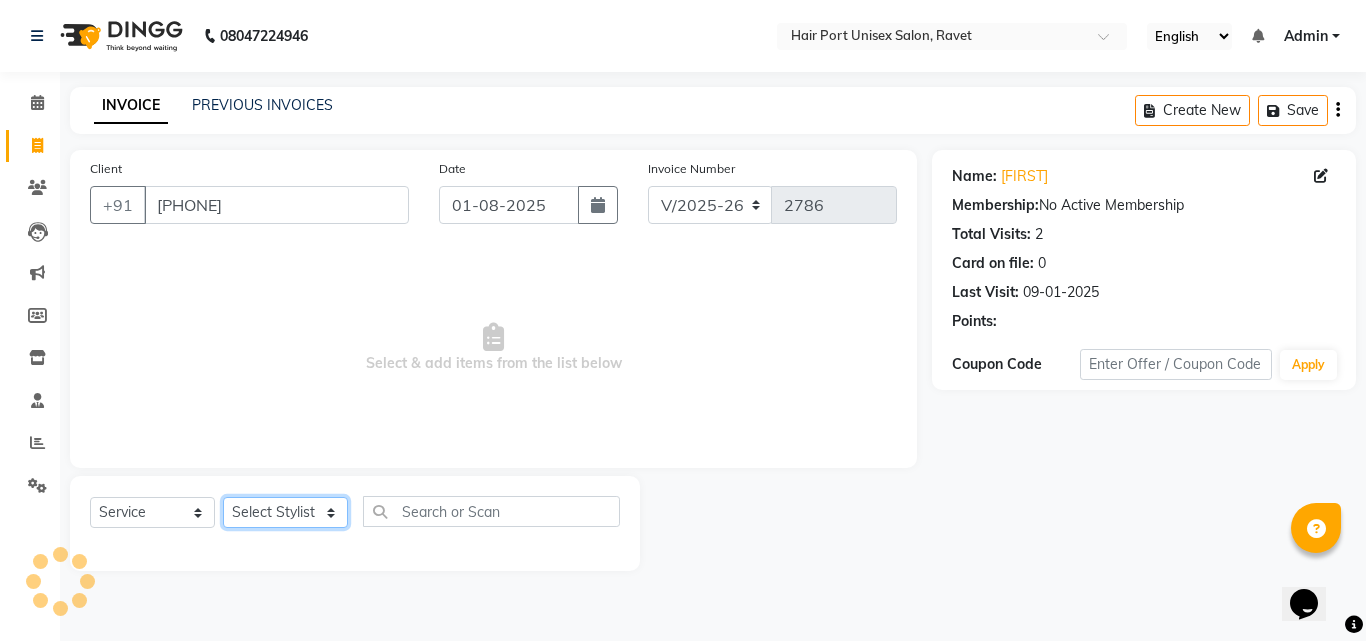 click on "Select Stylist Anushaka Parihar  Esmail Gufran Jyoti Disale Netaji Vishwanath Suryavanshi Rupali  Tanaji Vishwanath Suryavanshi Vinod Mane" 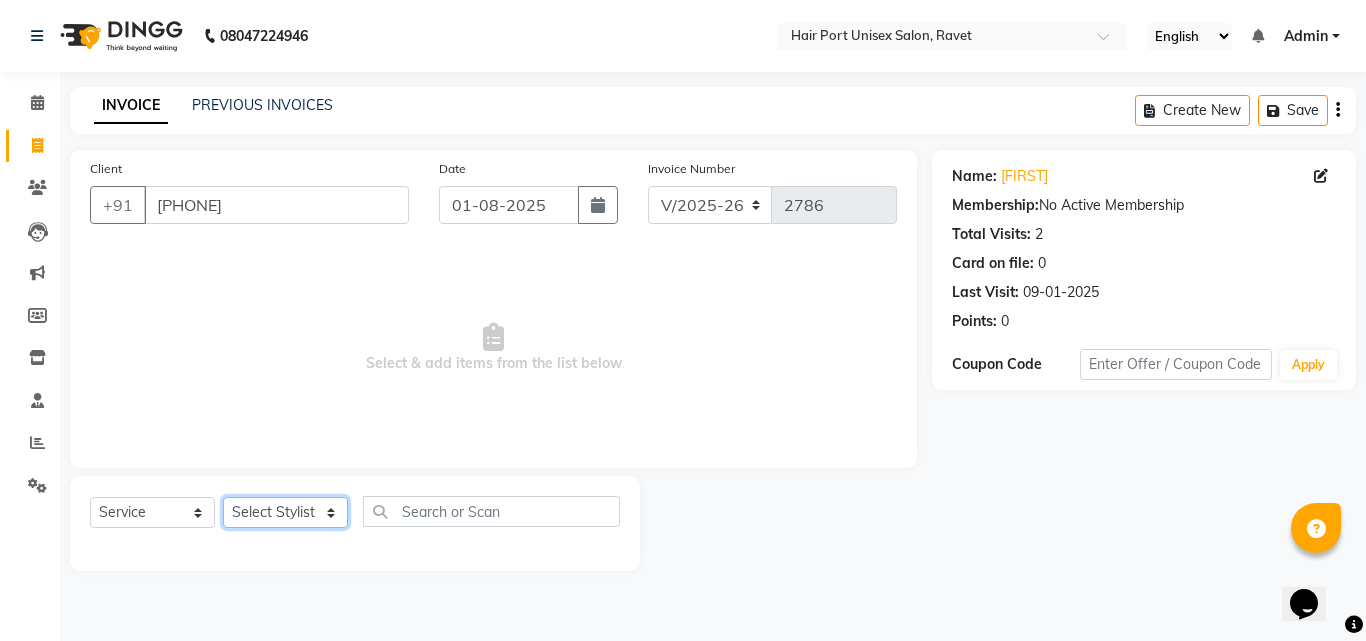 select on "58689" 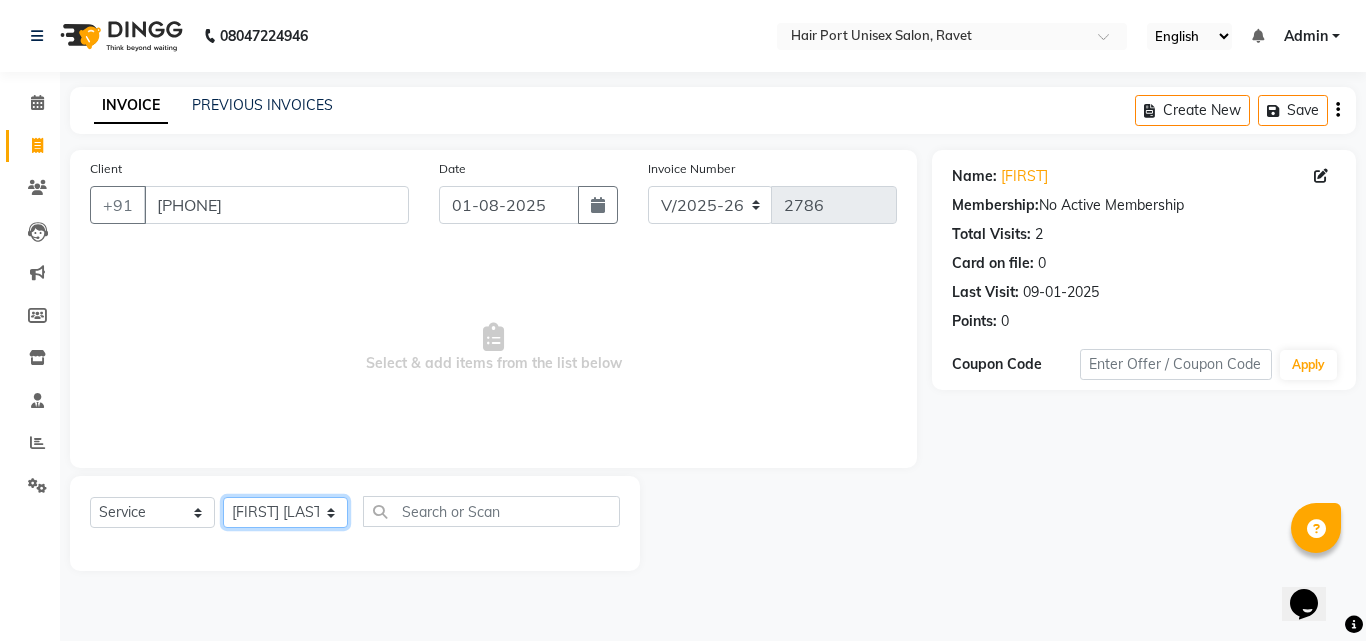 click on "Select Stylist Anushaka Parihar  Esmail Gufran Jyoti Disale Netaji Vishwanath Suryavanshi Rupali  Tanaji Vishwanath Suryavanshi Vinod Mane" 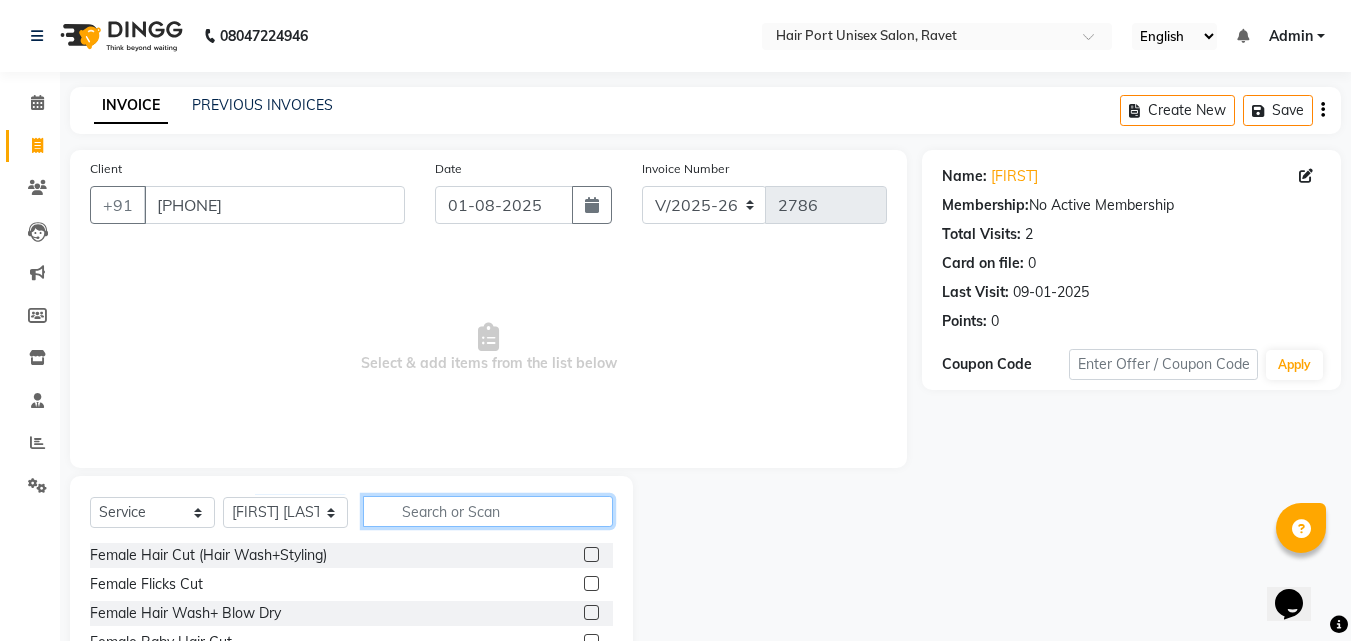 click 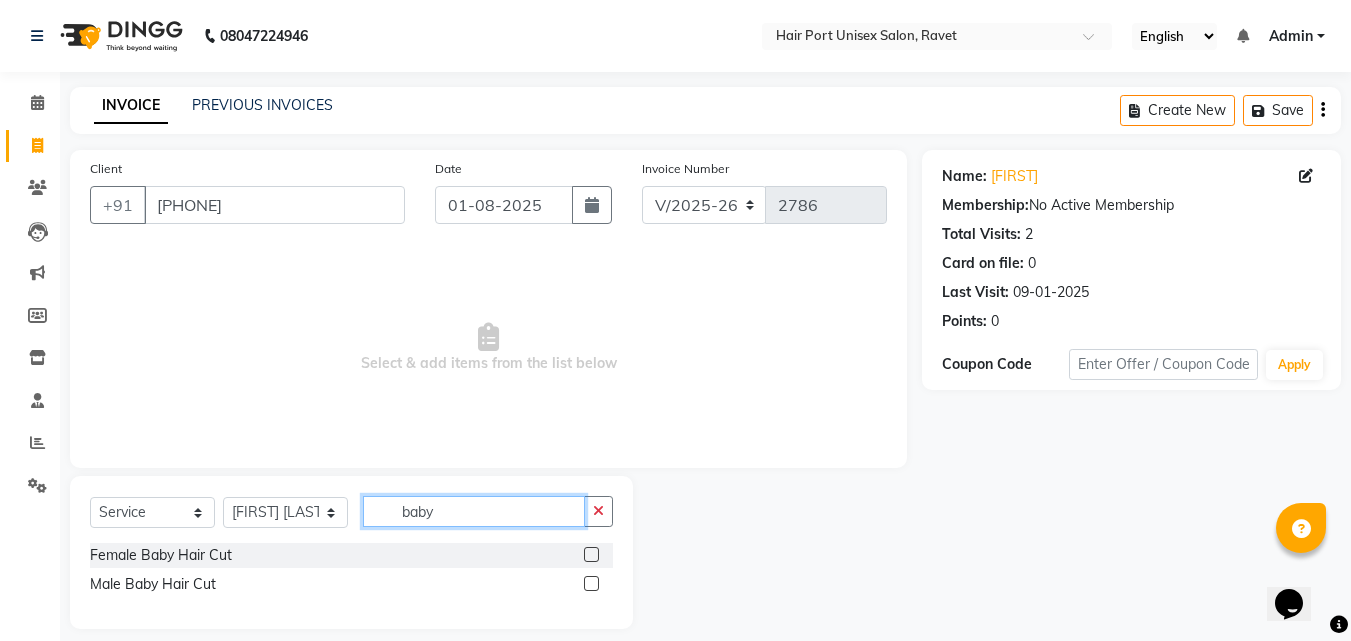 type on "baby" 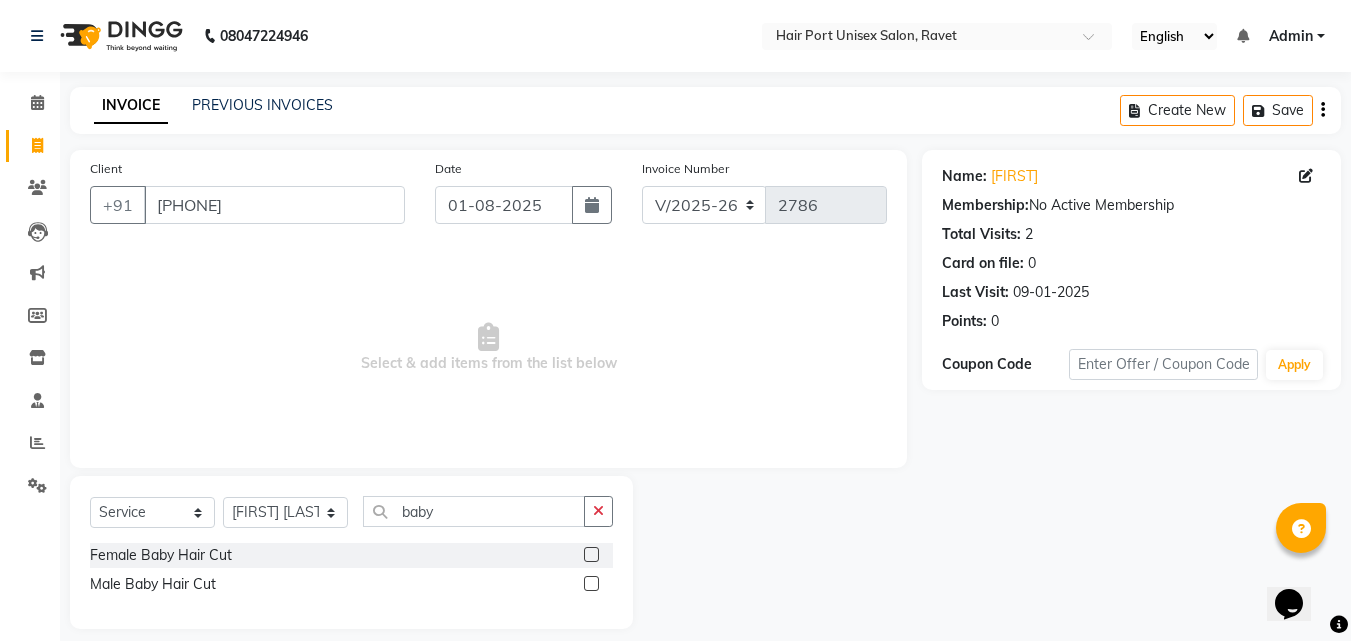 click 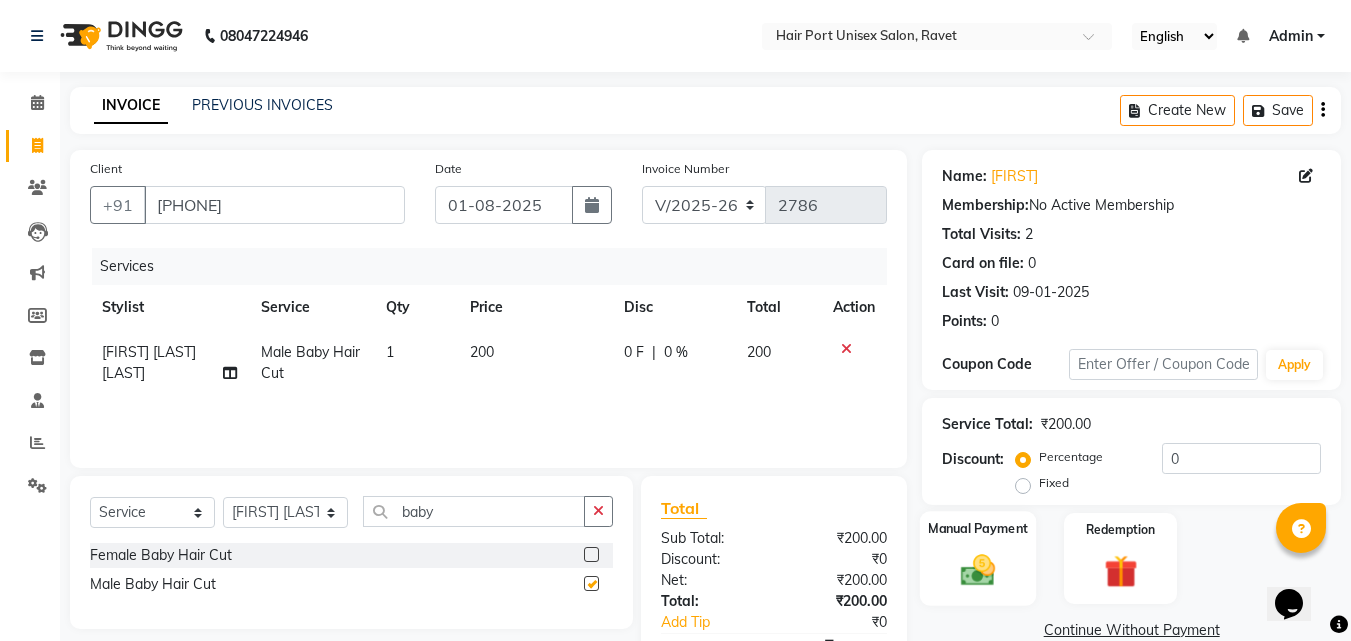 checkbox on "false" 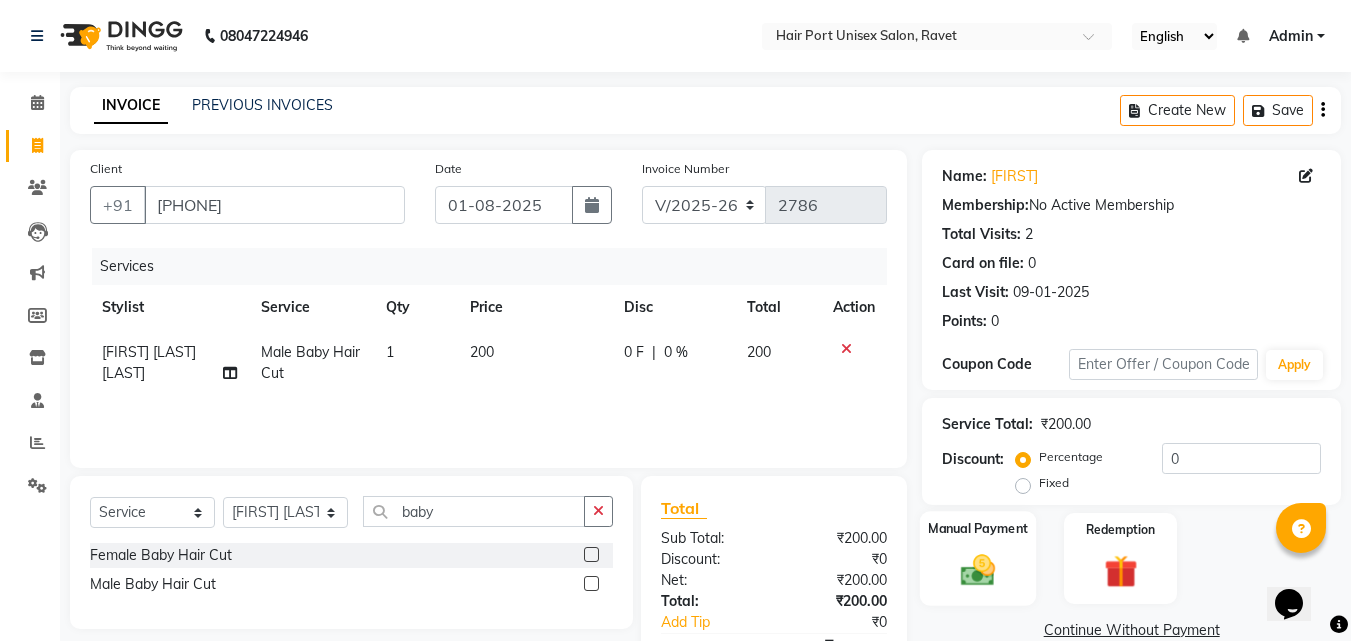 click 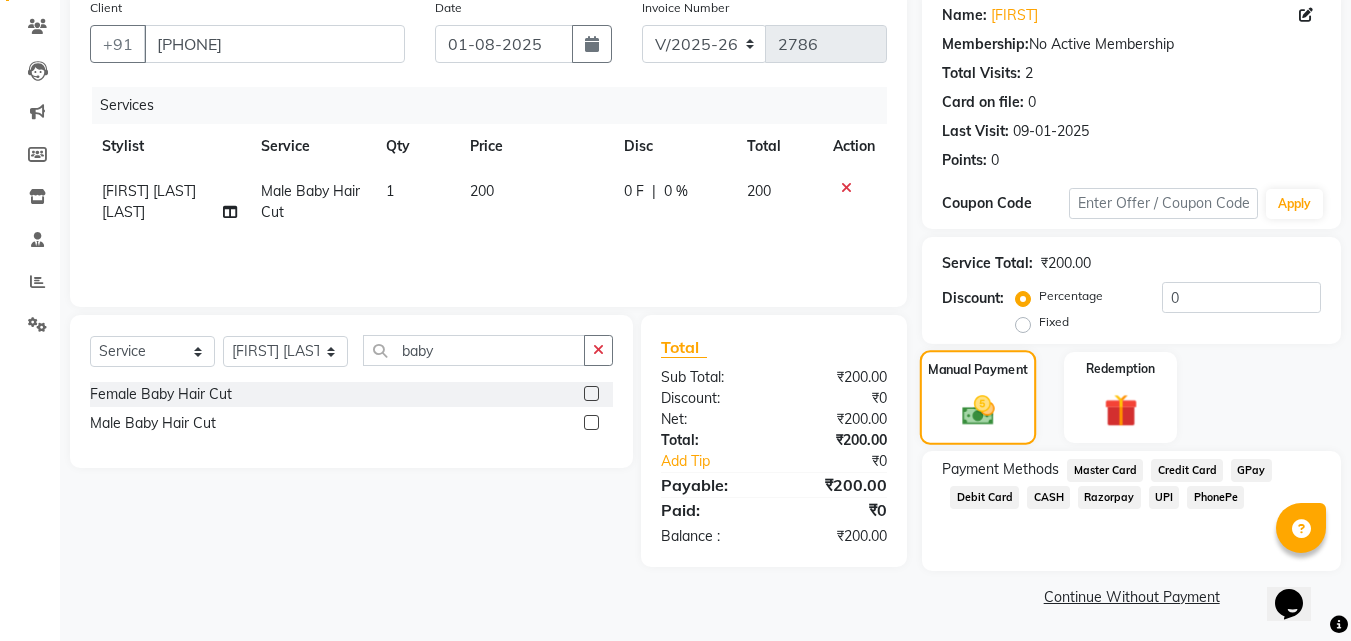 scroll, scrollTop: 162, scrollLeft: 0, axis: vertical 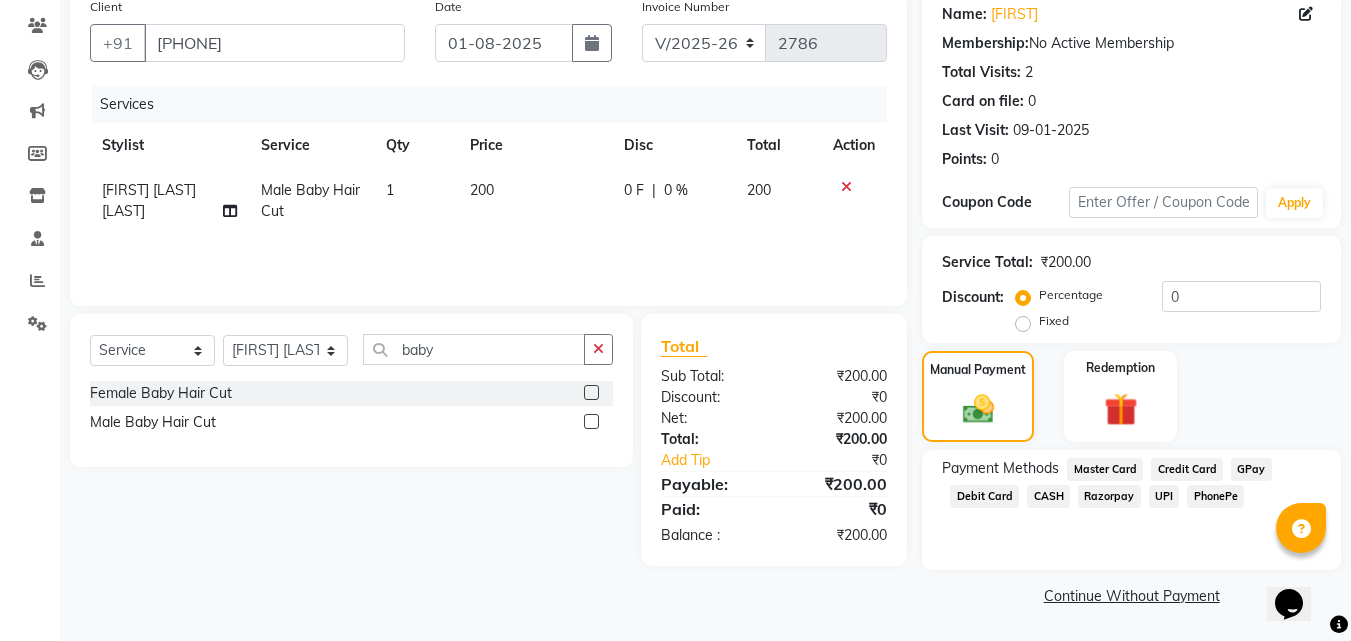 click on "PhonePe" 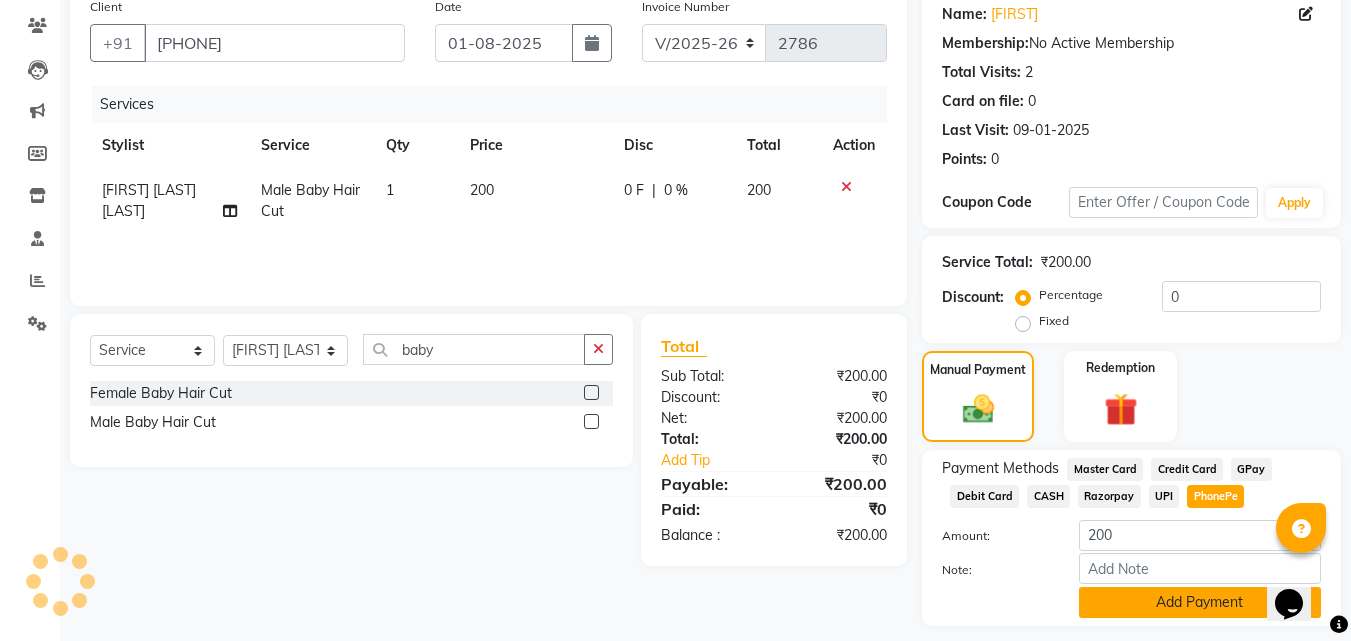 click on "Add Payment" 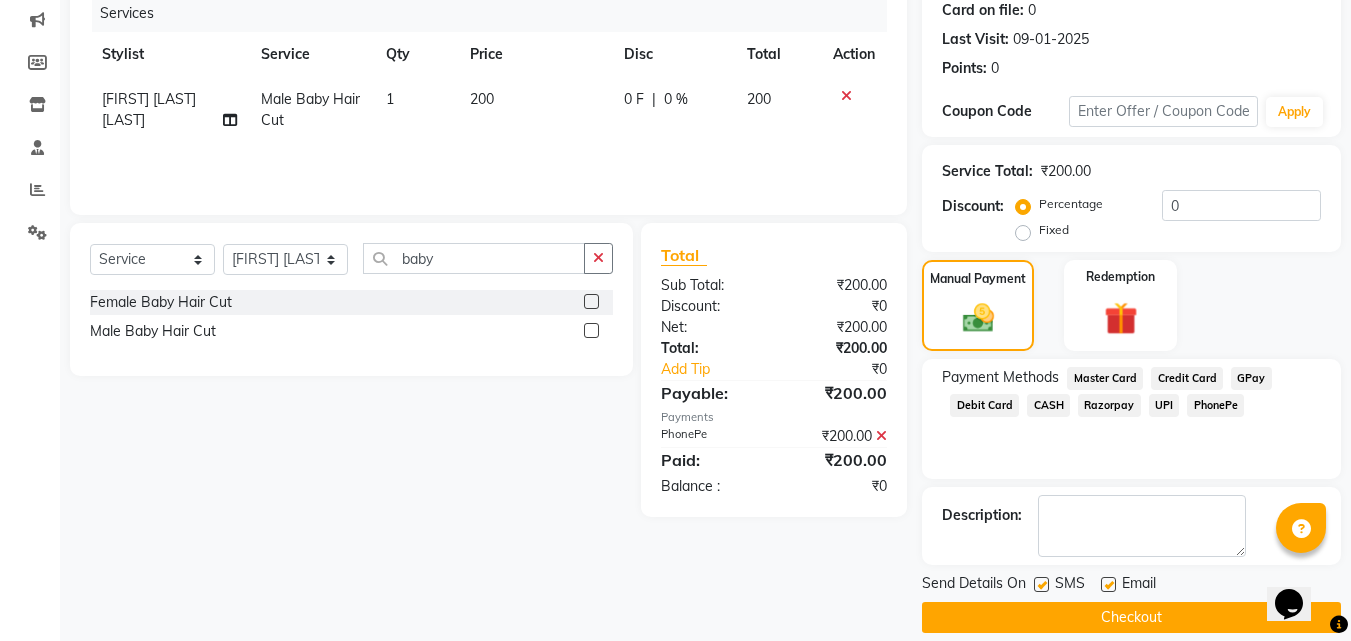 scroll, scrollTop: 275, scrollLeft: 0, axis: vertical 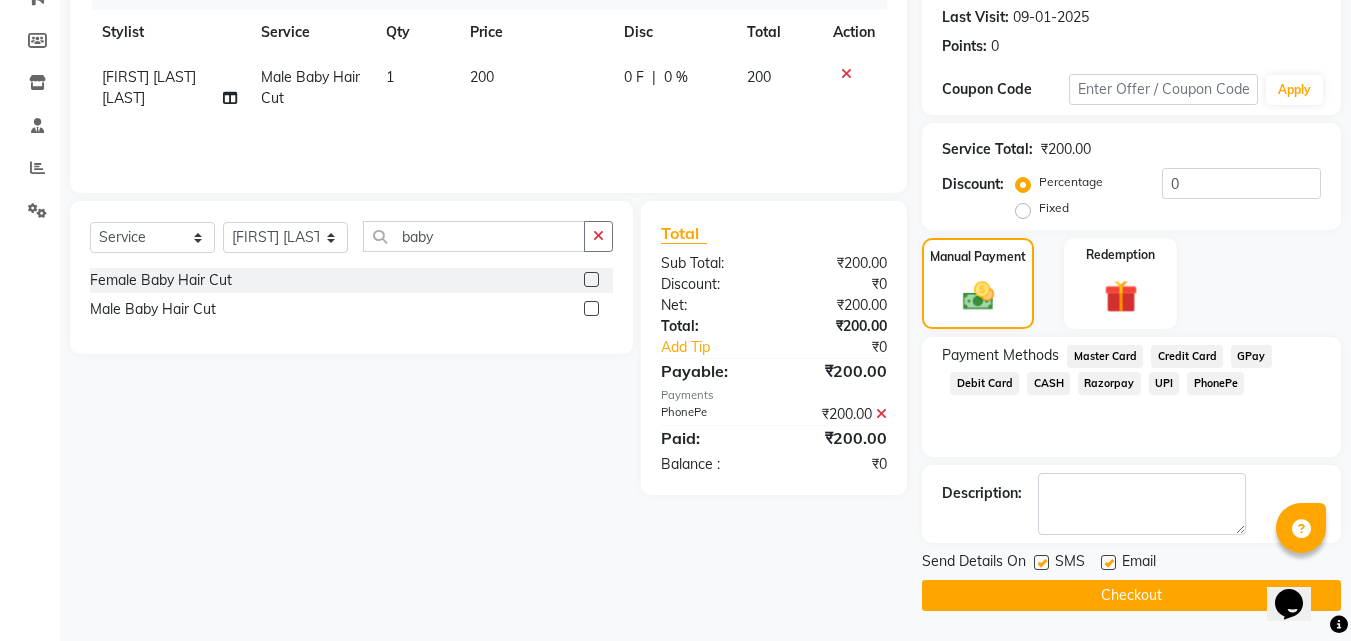 click on "Checkout" 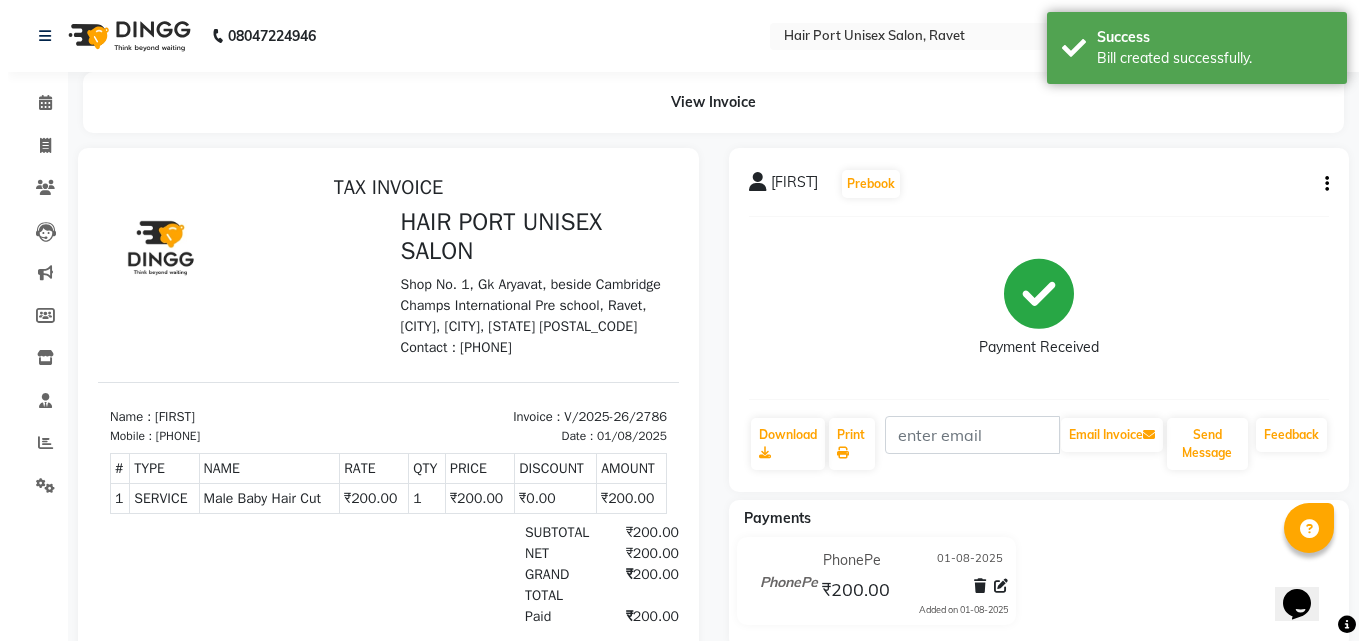 scroll, scrollTop: 0, scrollLeft: 0, axis: both 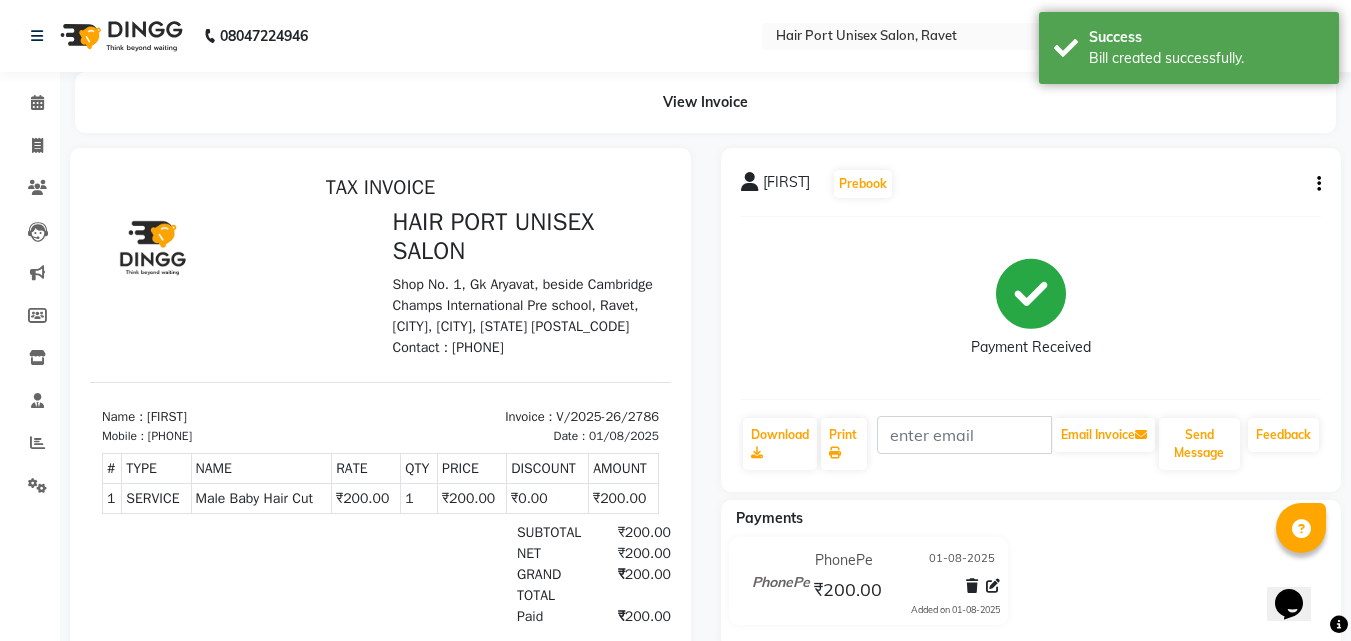 select on "service" 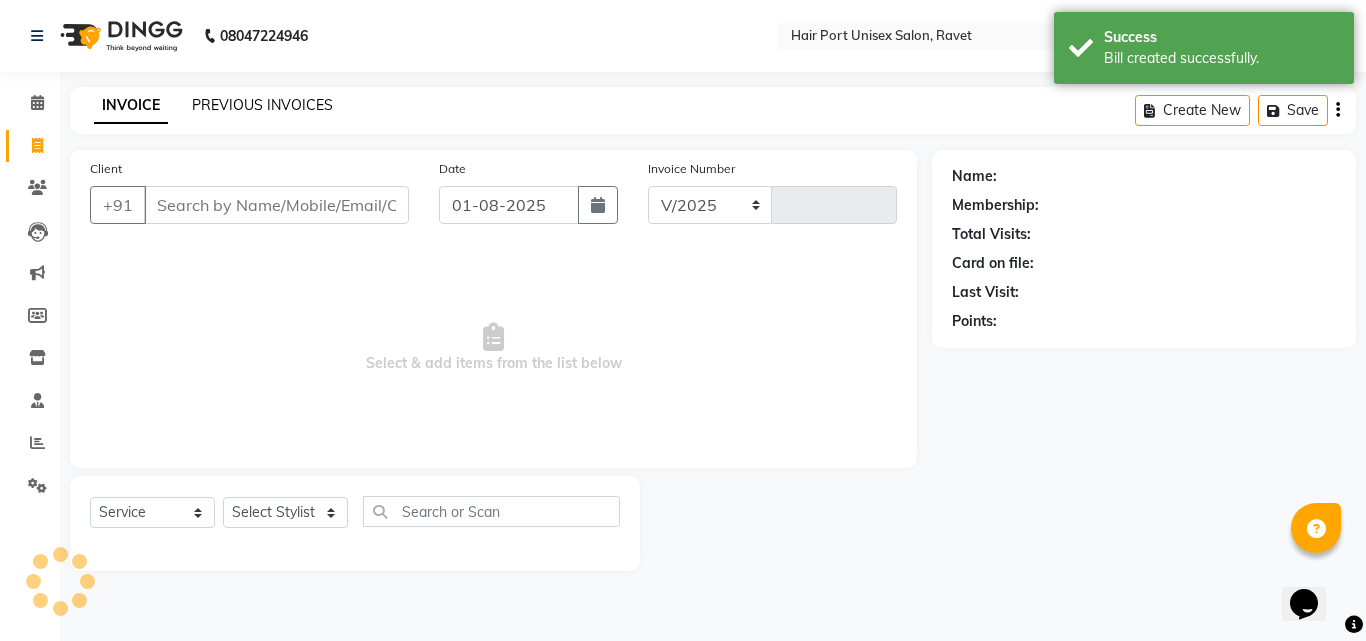 select on "7015" 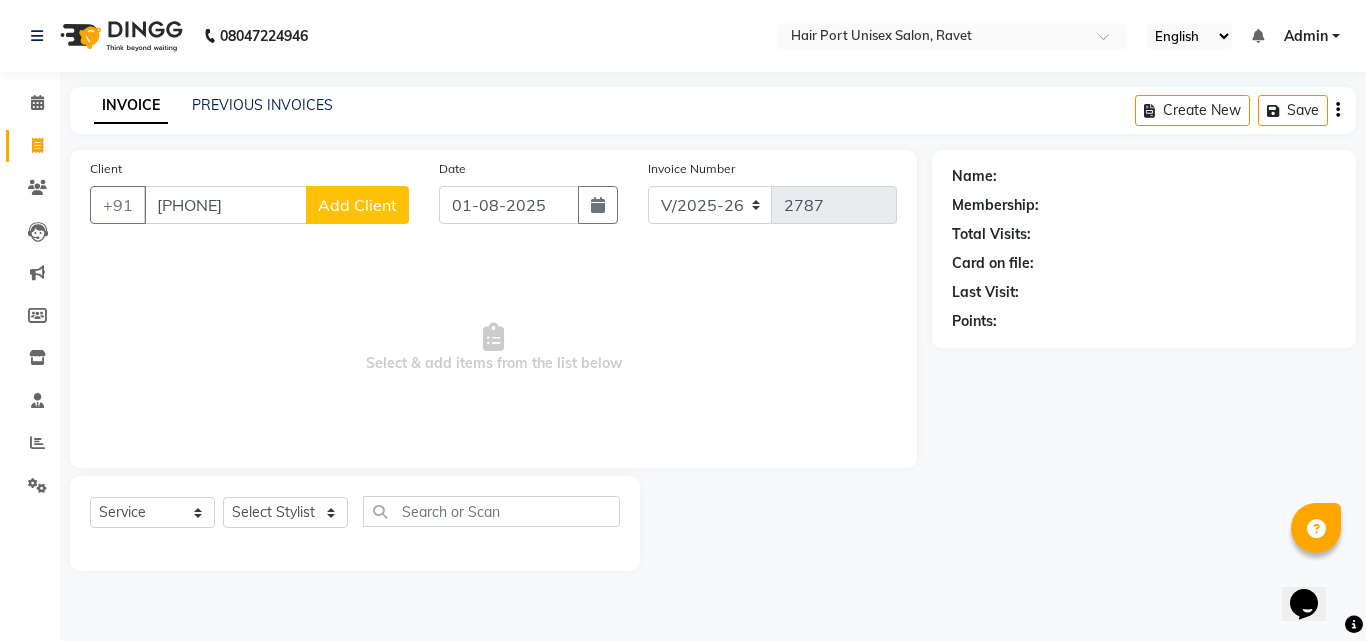 type on "[PHONE]" 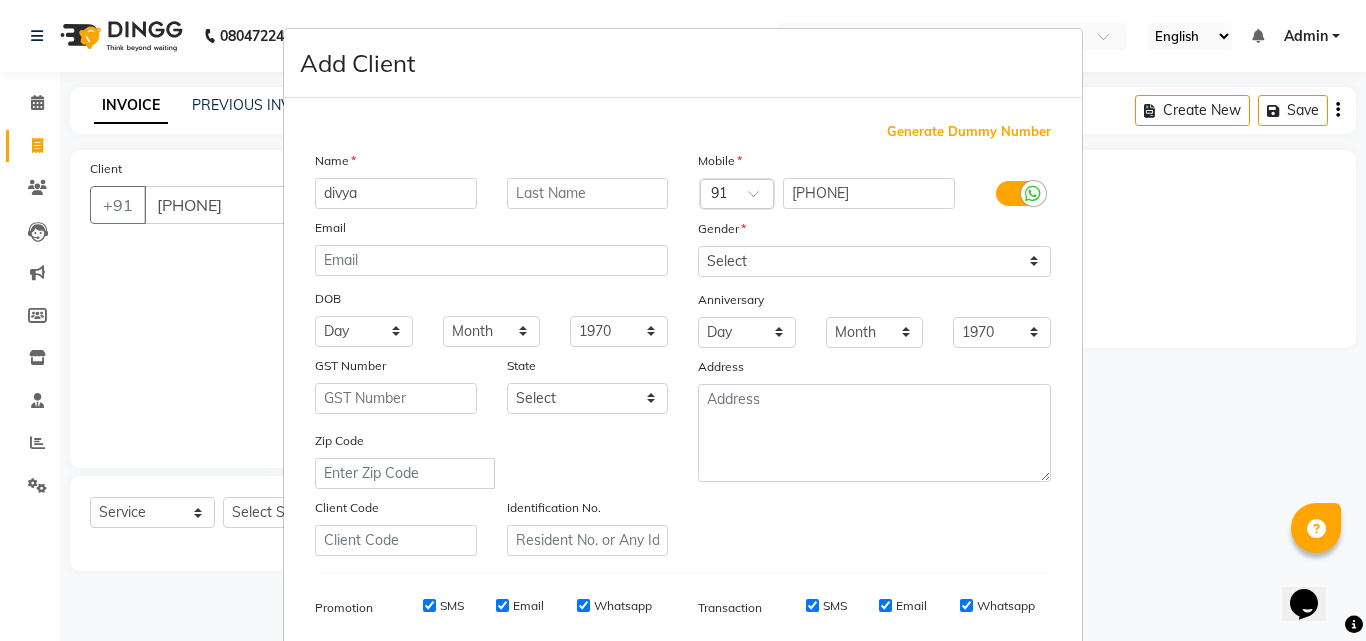 type on "divya" 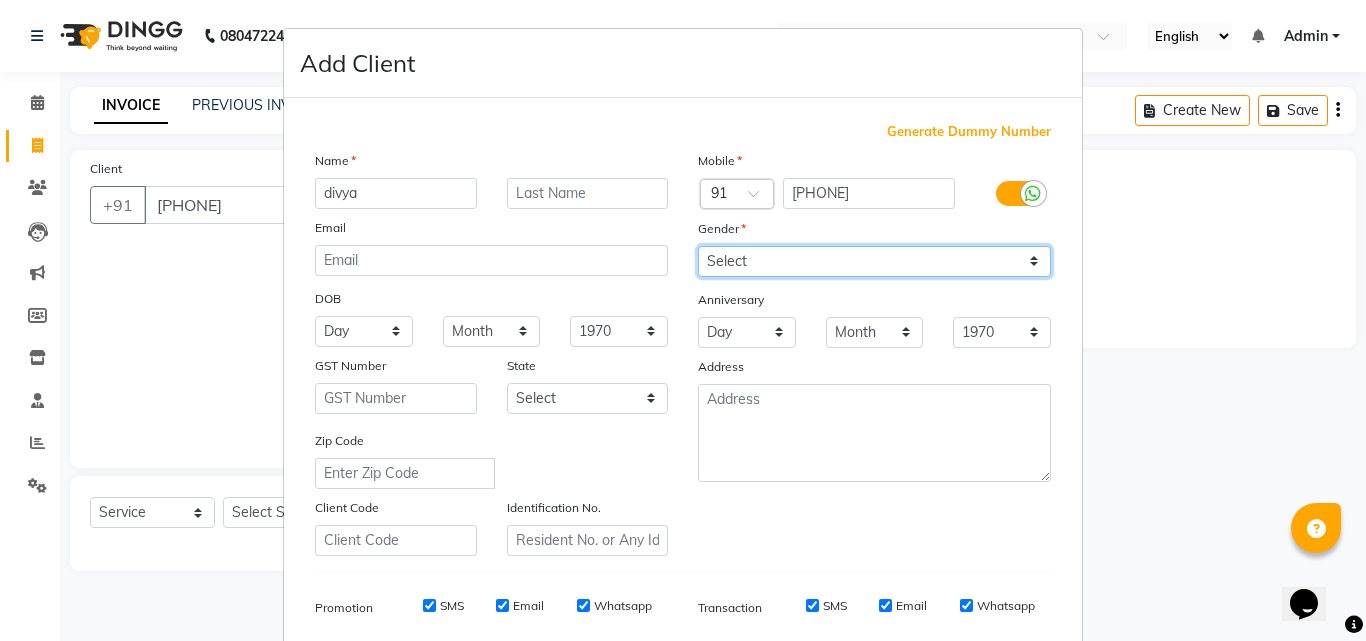 click on "Select Male Female Other Prefer Not To Say" at bounding box center [874, 261] 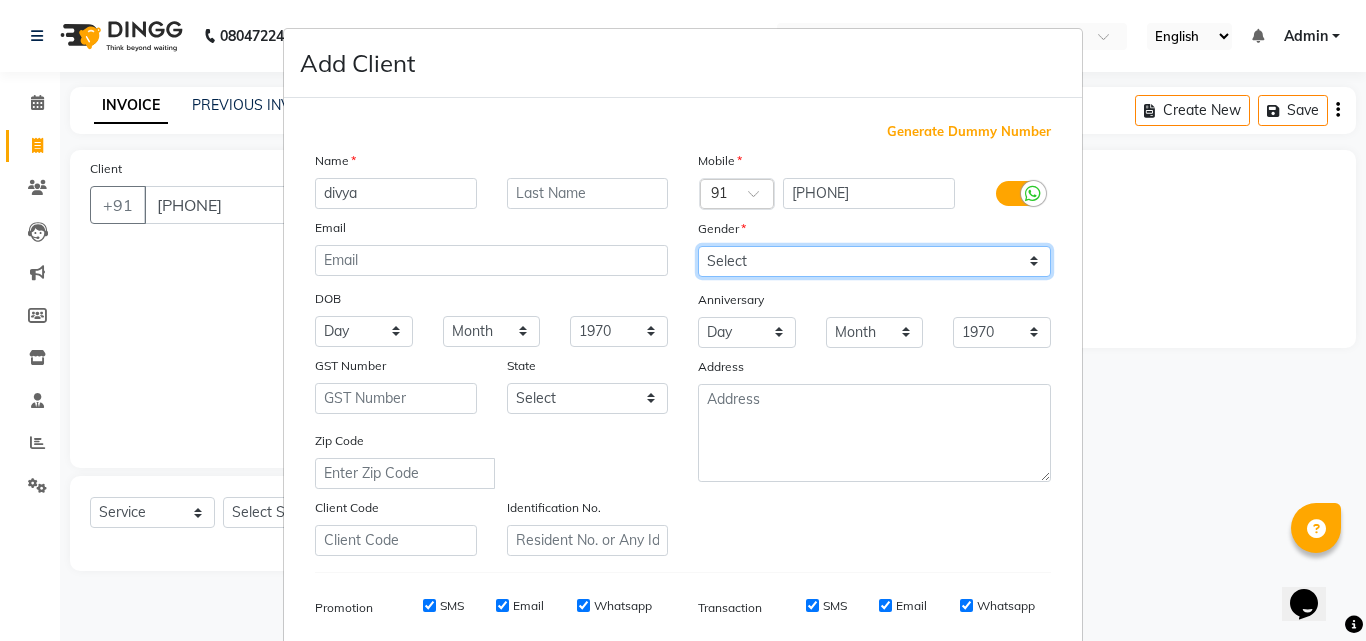 select on "female" 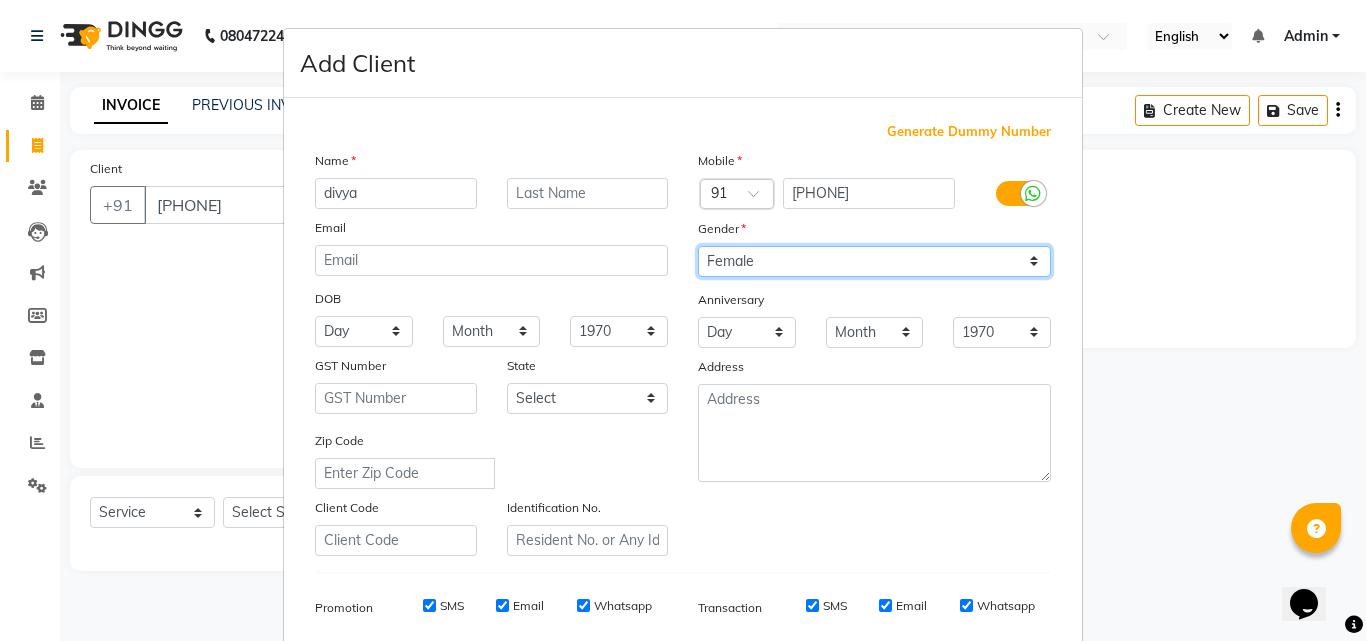 click on "Select Male Female Other Prefer Not To Say" at bounding box center [874, 261] 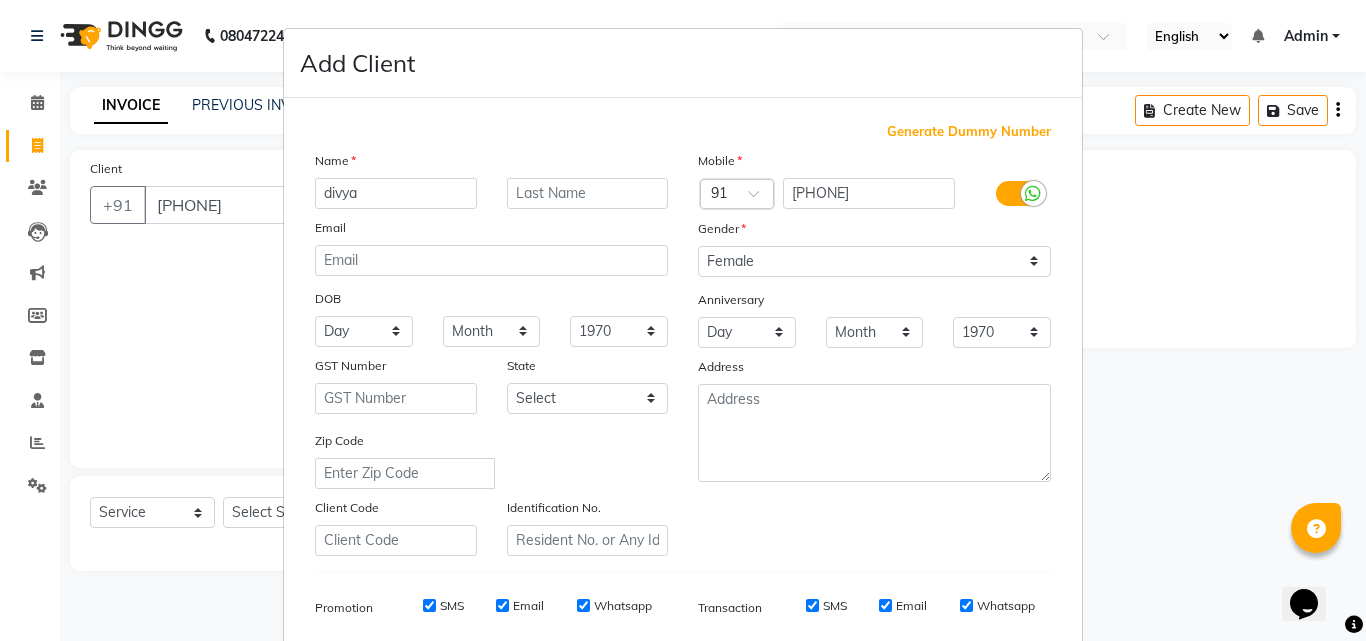 click on "Add Client Generate Dummy Number Name [FIRST] Email DOB Day 01 02 03 04 05 06 07 08 09 10 11 12 13 14 15 16 17 18 19 20 21 22 23 24 25 26 27 28 29 30 31 Month January February March April May June July August September October November December 1940 1941 1942 1943 1944 1945 1946 1947 1948 1949 1950 1951 1952 1953 1954 1955 1956 1957 1958 1959 1960 1961 1962 1963 1964 1965 1966 1967 1968 1969 1970 1971 1972 1973 1974 1975 1976 1977 1978 1979 1980 1981 1982 1983 1984 1985 1986 1987 1988 1989 1990 1991 1992 1993 1994 1995 1996 1997 1998 1999 2000 2001 2002 2003 2004 2005 2006 2007 2008 2009 2010 2011 2012 2013 2014 2015 2016 2017 2018 2019 2020 2021 2022 2023 2024 GST Number State Select Andaman and Nicobar Islands Andhra Pradesh Arunachal Pradesh Assam Bihar Chandigarh Chhattisgarh Dadra and Nagar Haveli Daman and Diu Delhi Goa Gujarat Haryana Himachal Pradesh Jammu and Kashmir Jharkhand Karnataka Kerala Lakshadweep Madhya Pradesh Maharashtra Manipur Meghalaya Mizoram Nagaland Odisha Pondicherry Punjab Rajasthan" at bounding box center [683, 320] 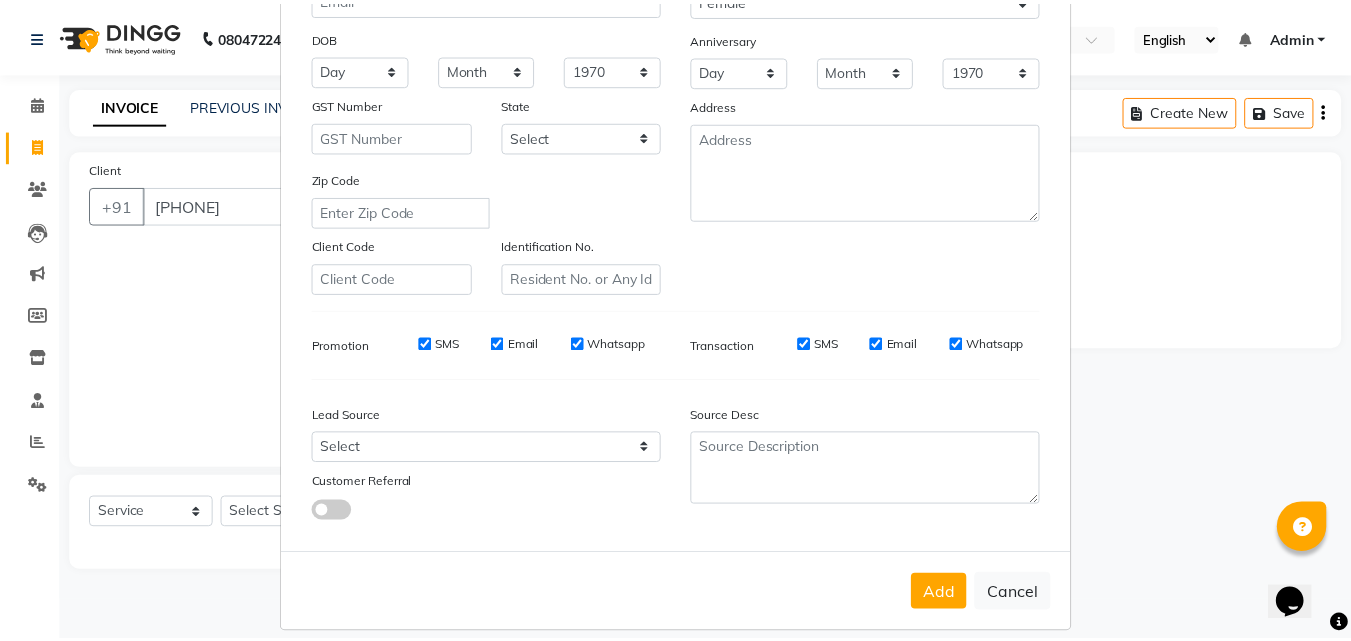 scroll, scrollTop: 282, scrollLeft: 0, axis: vertical 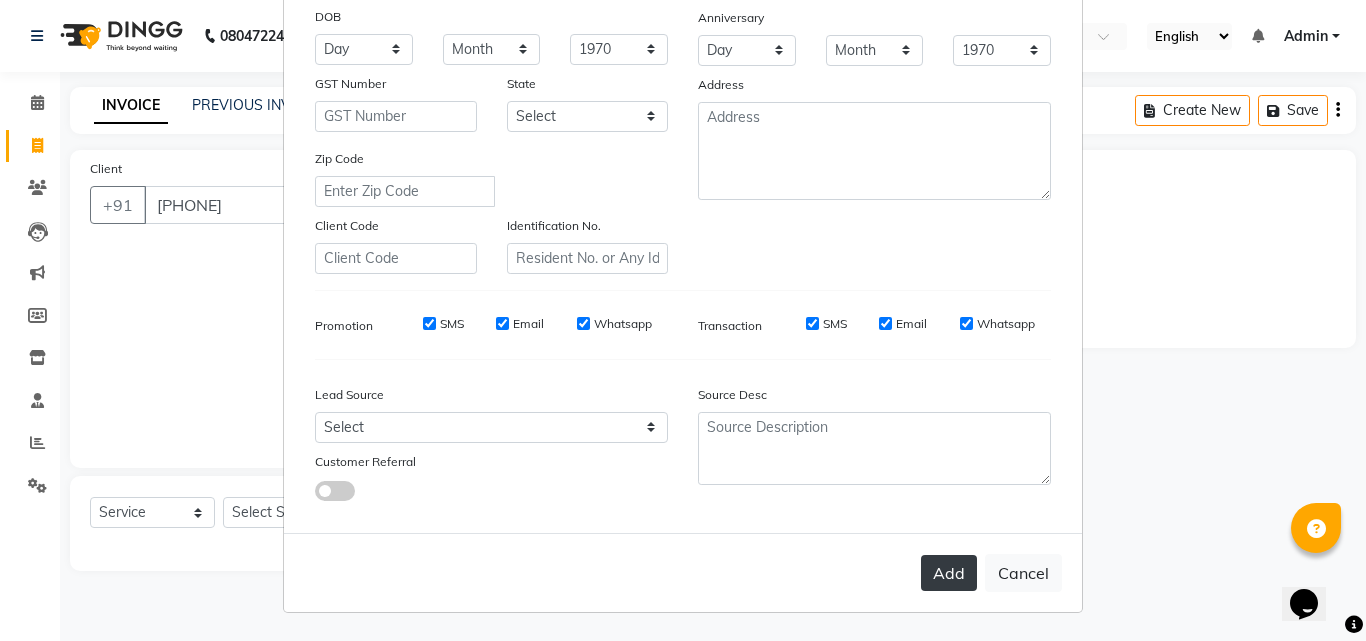 click on "Add" at bounding box center (949, 573) 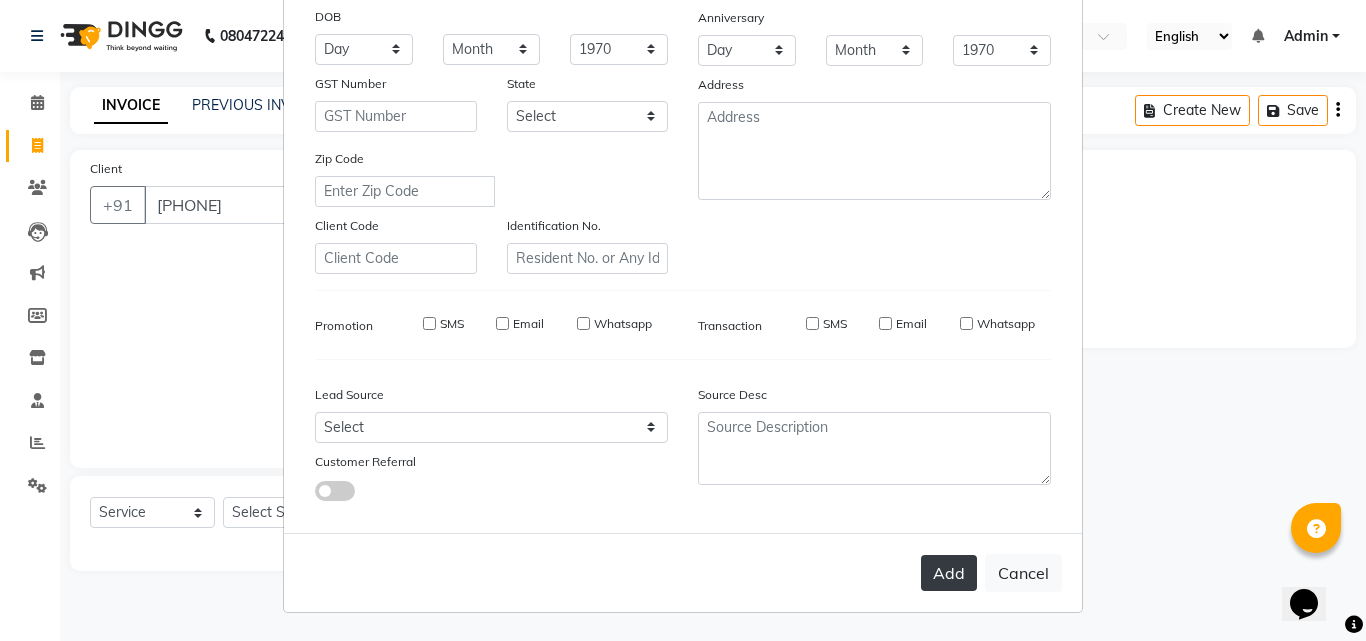 type 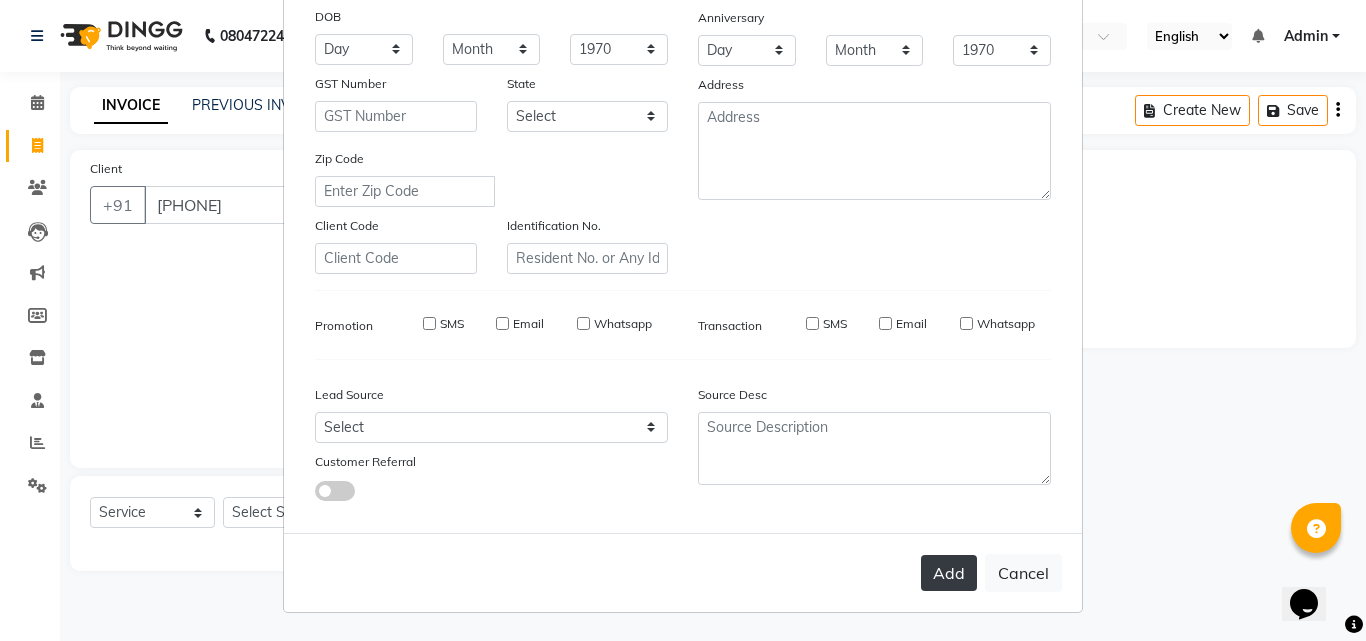 select 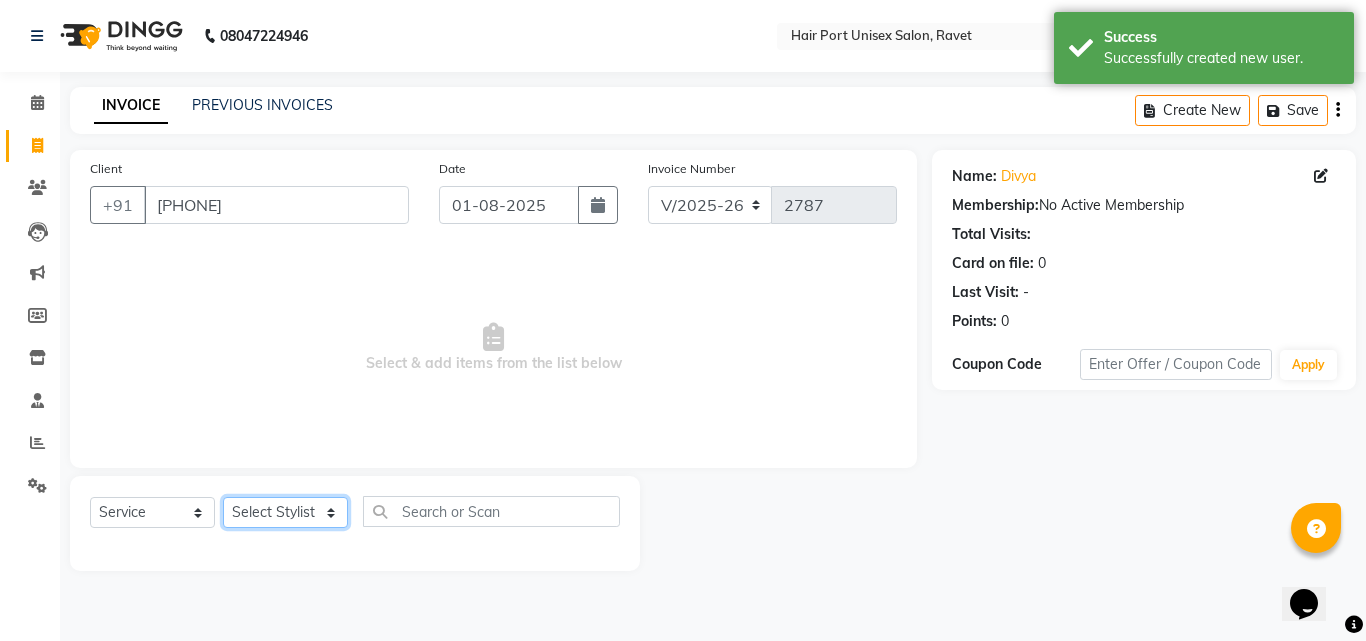 click on "Select Stylist Anushaka Parihar  Esmail Gufran Jyoti Disale Netaji Vishwanath Suryavanshi Rupali  Tanaji Vishwanath Suryavanshi Vinod Mane" 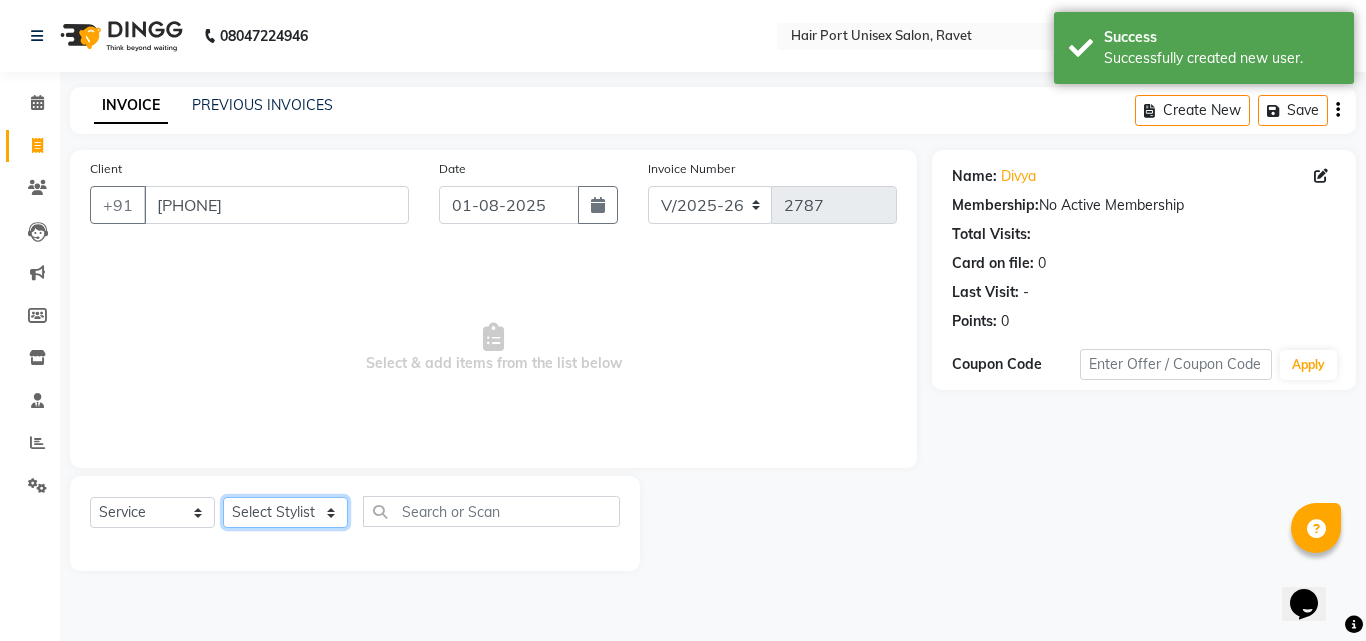 select on "65581" 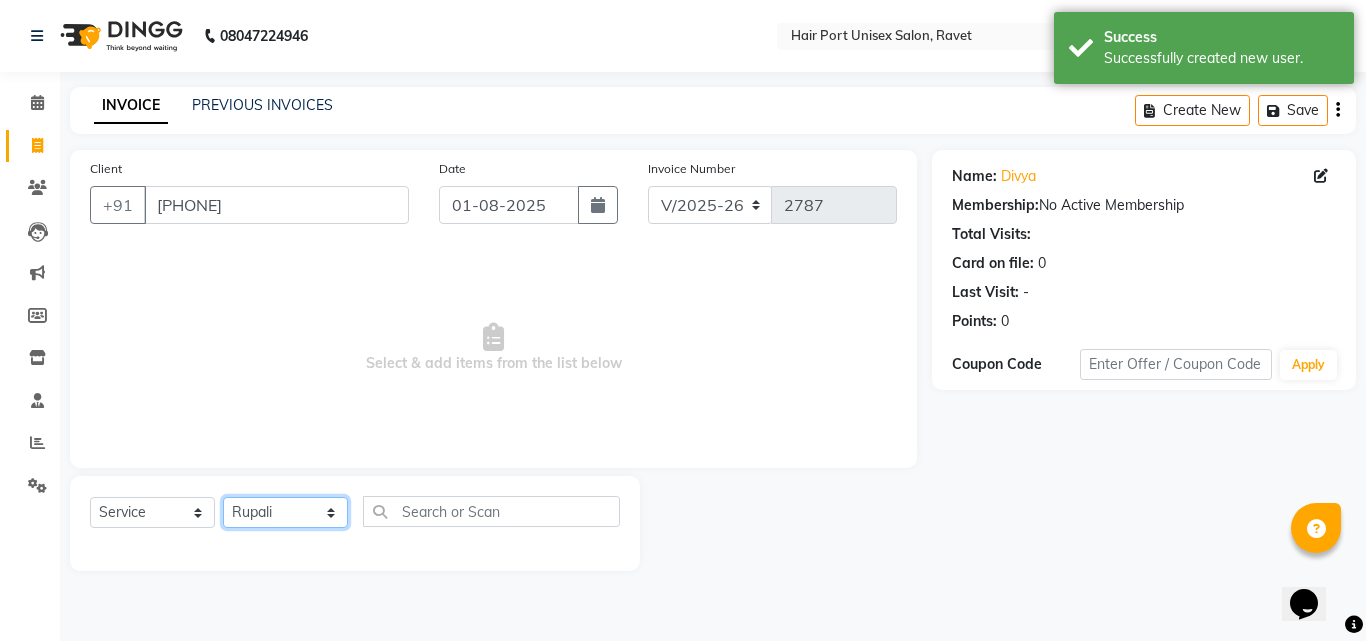 click on "Select Stylist Anushaka Parihar  Esmail Gufran Jyoti Disale Netaji Vishwanath Suryavanshi Rupali  Tanaji Vishwanath Suryavanshi Vinod Mane" 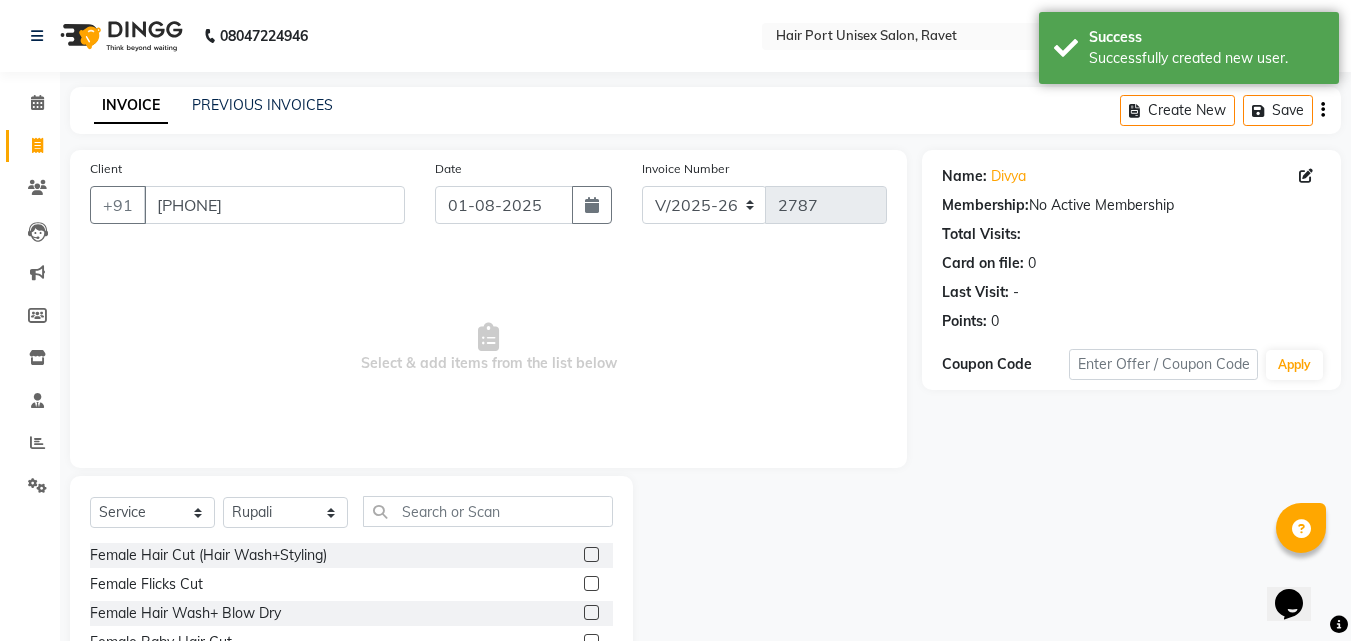click 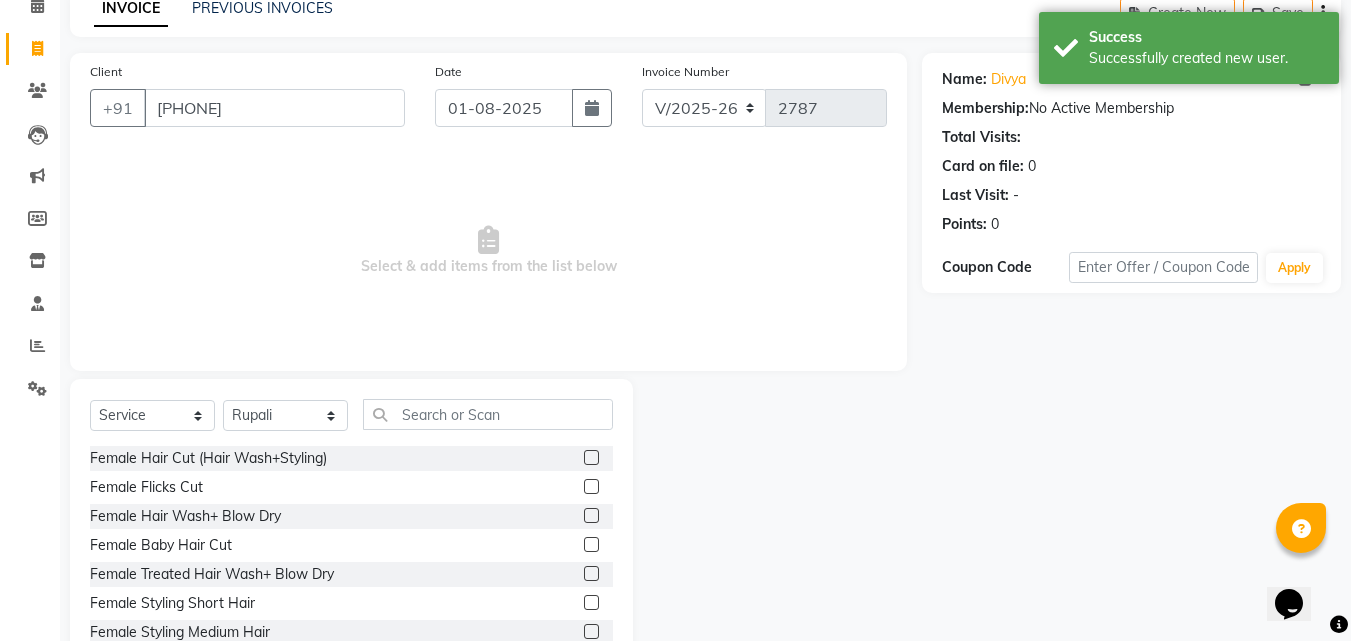 scroll, scrollTop: 160, scrollLeft: 0, axis: vertical 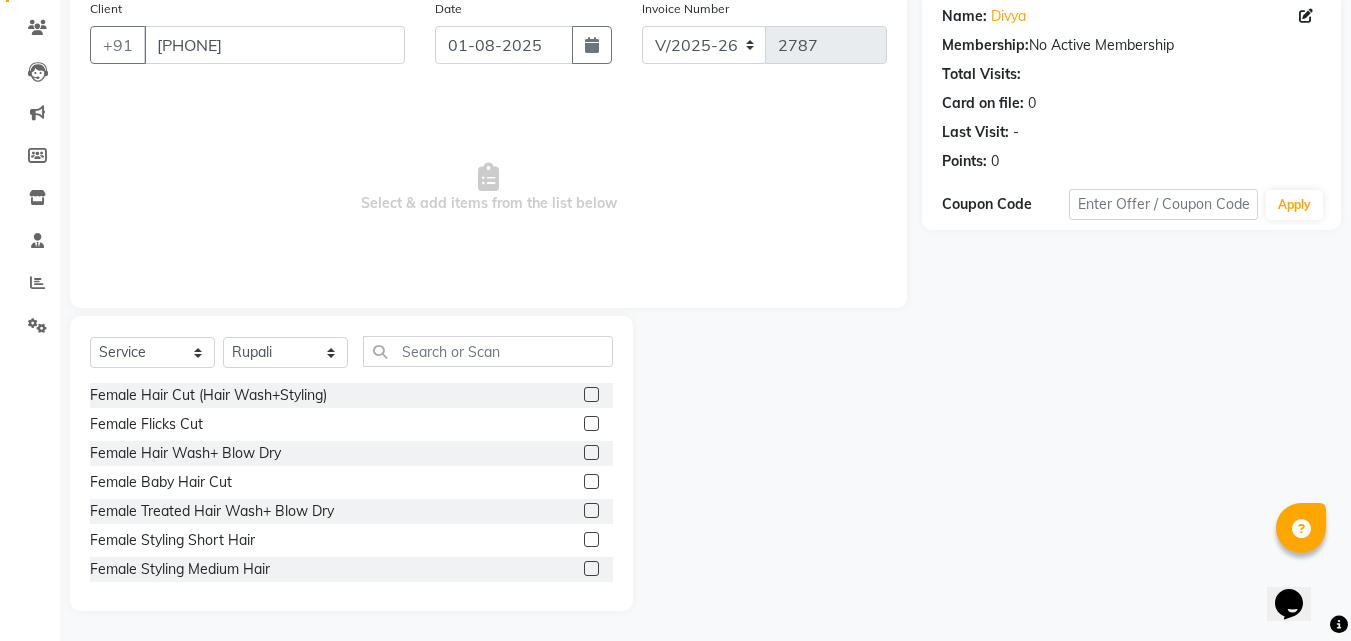 click 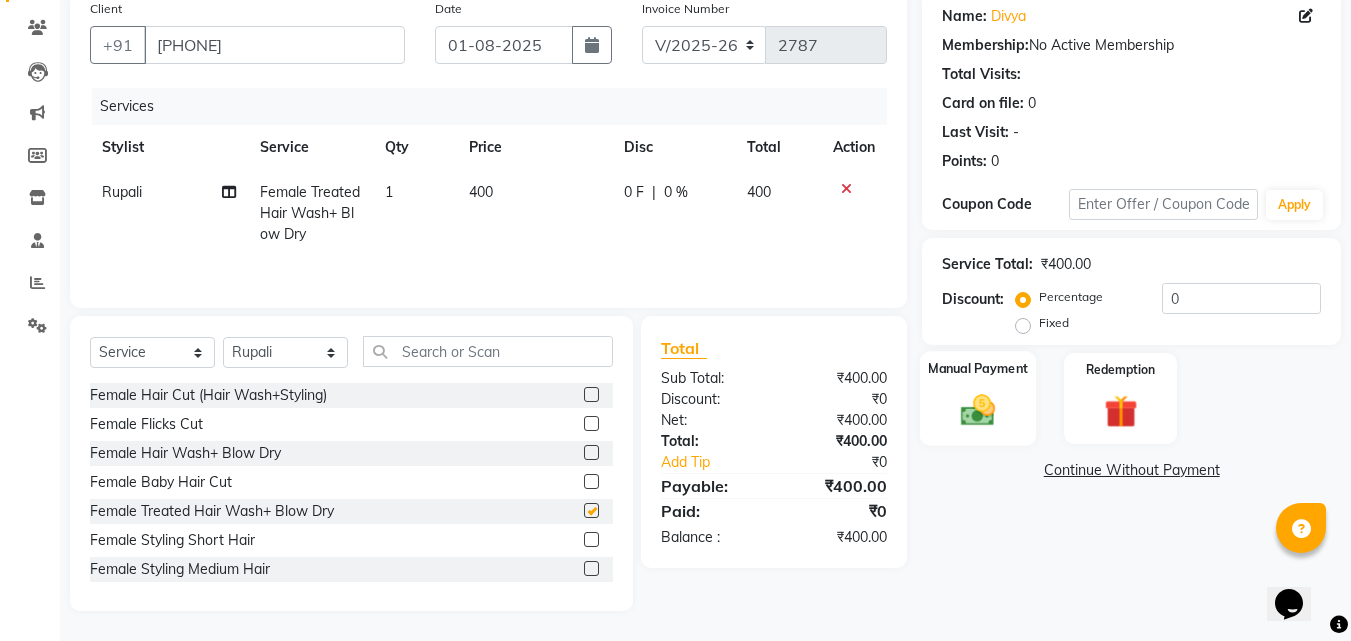 checkbox on "false" 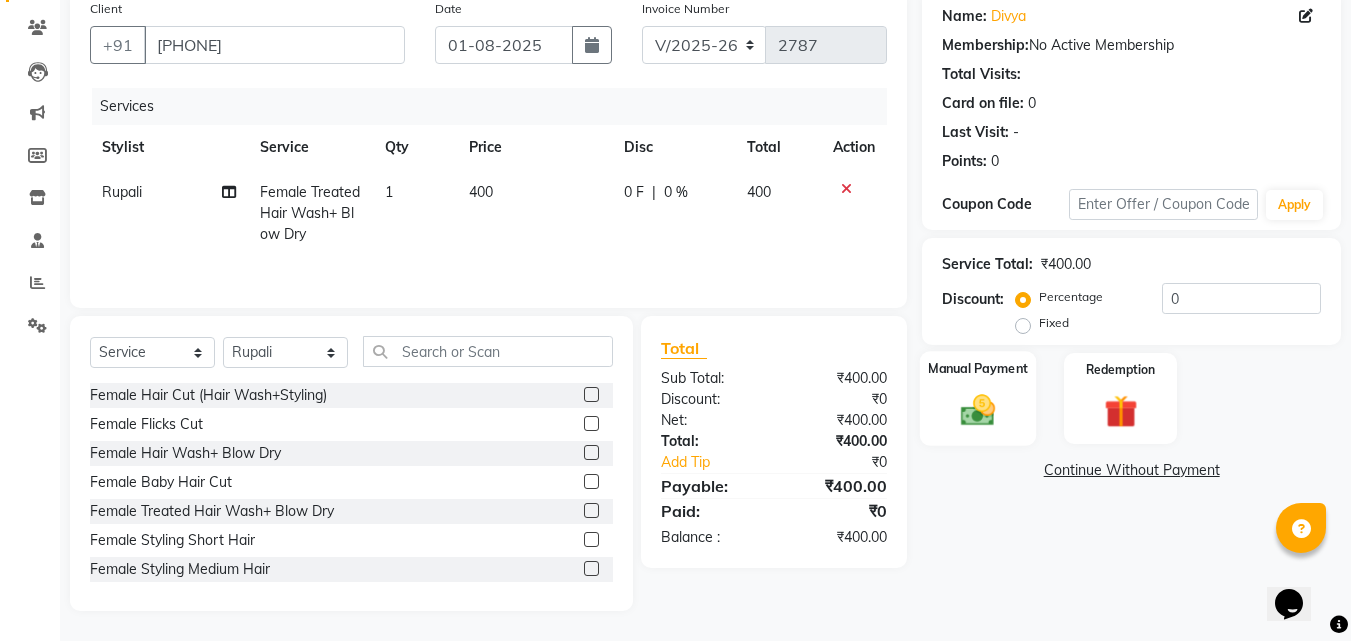 click 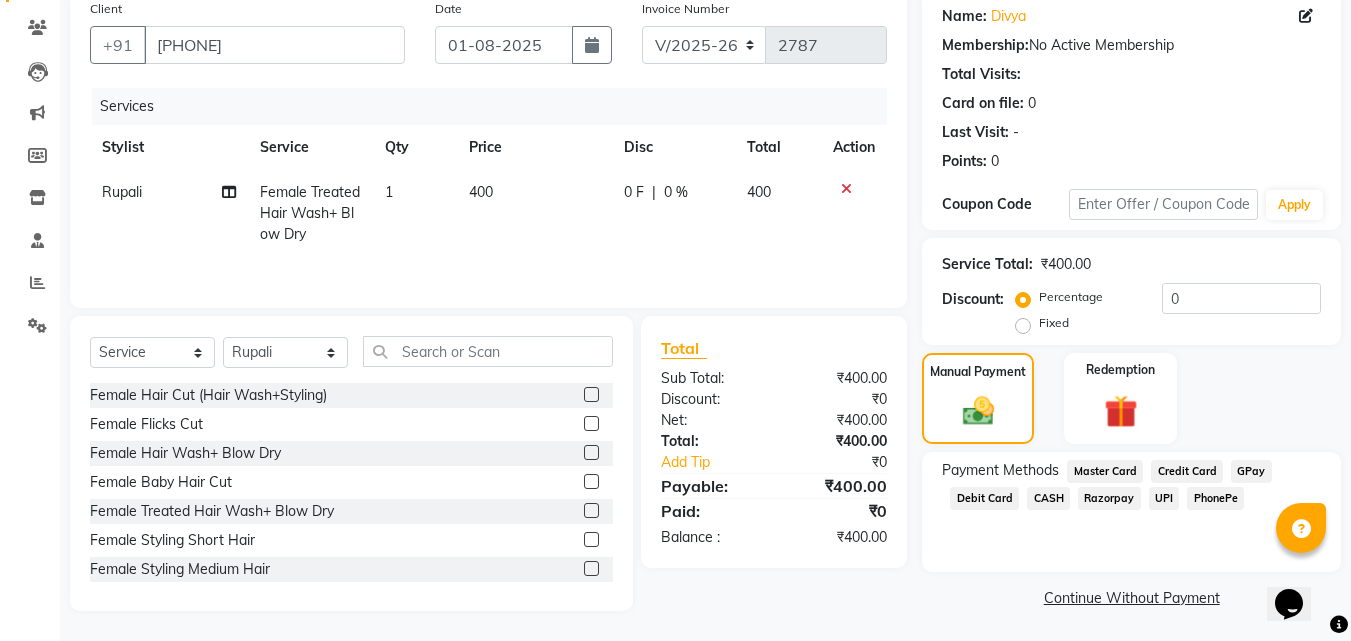 click on "CASH" 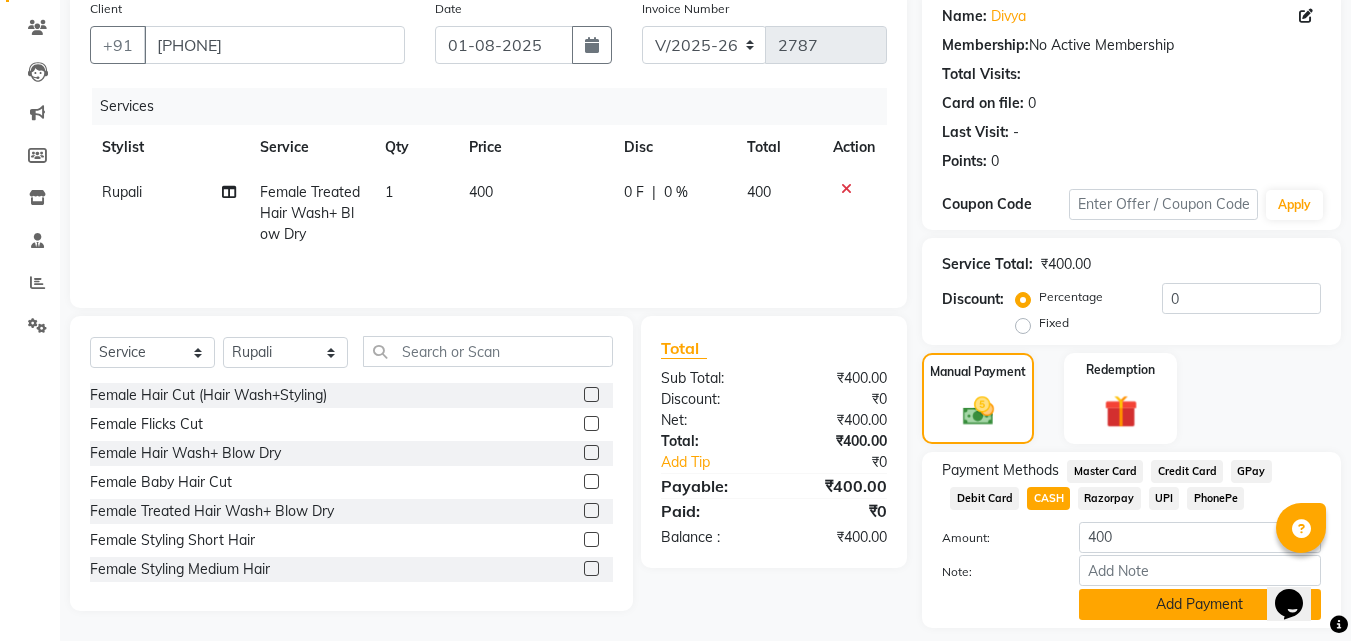 click on "Add Payment" 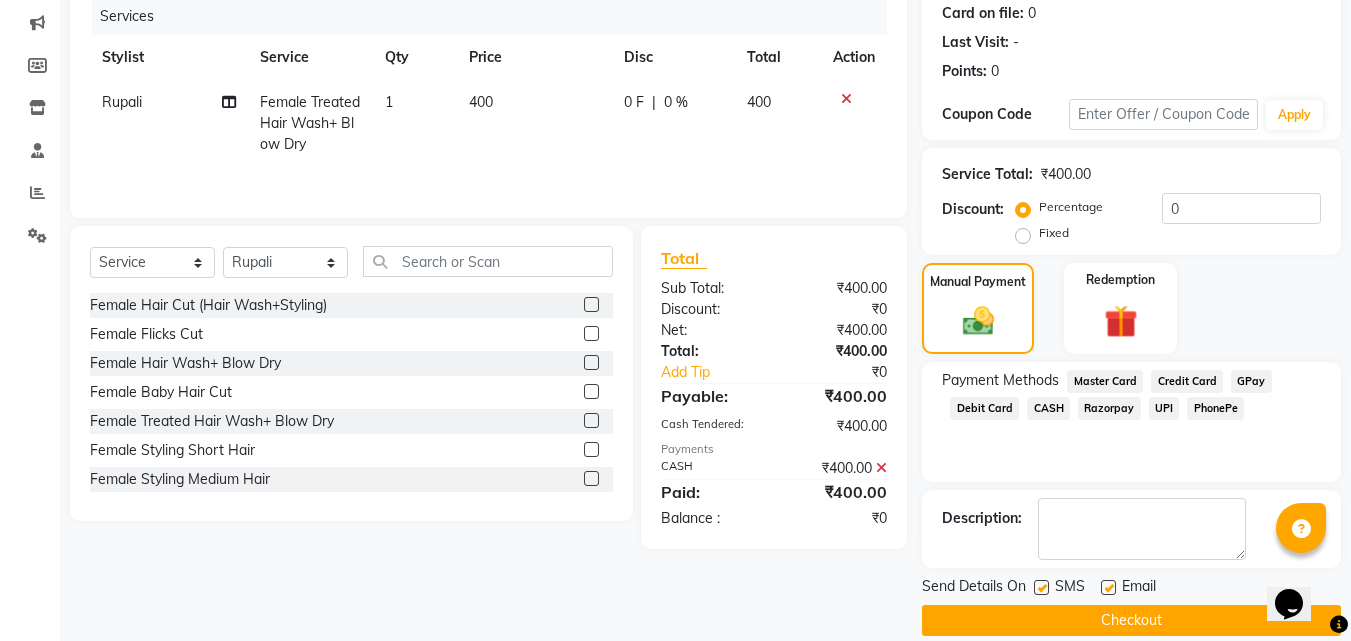 scroll, scrollTop: 275, scrollLeft: 0, axis: vertical 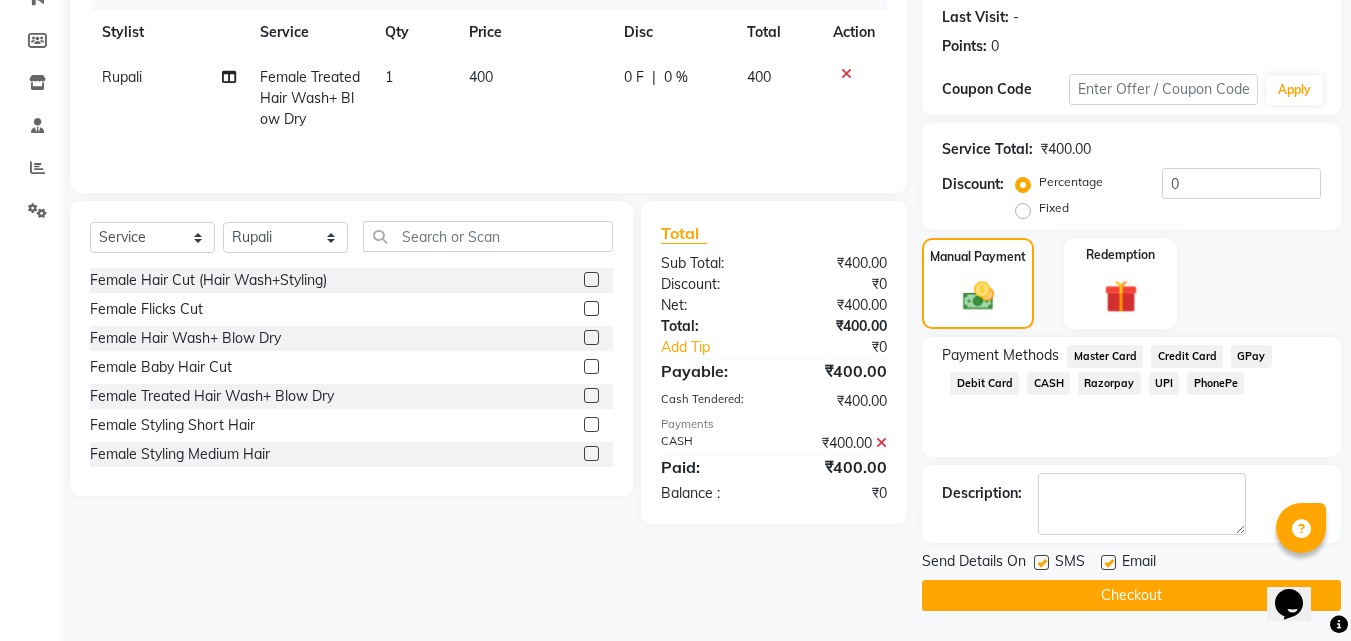click on "Checkout" 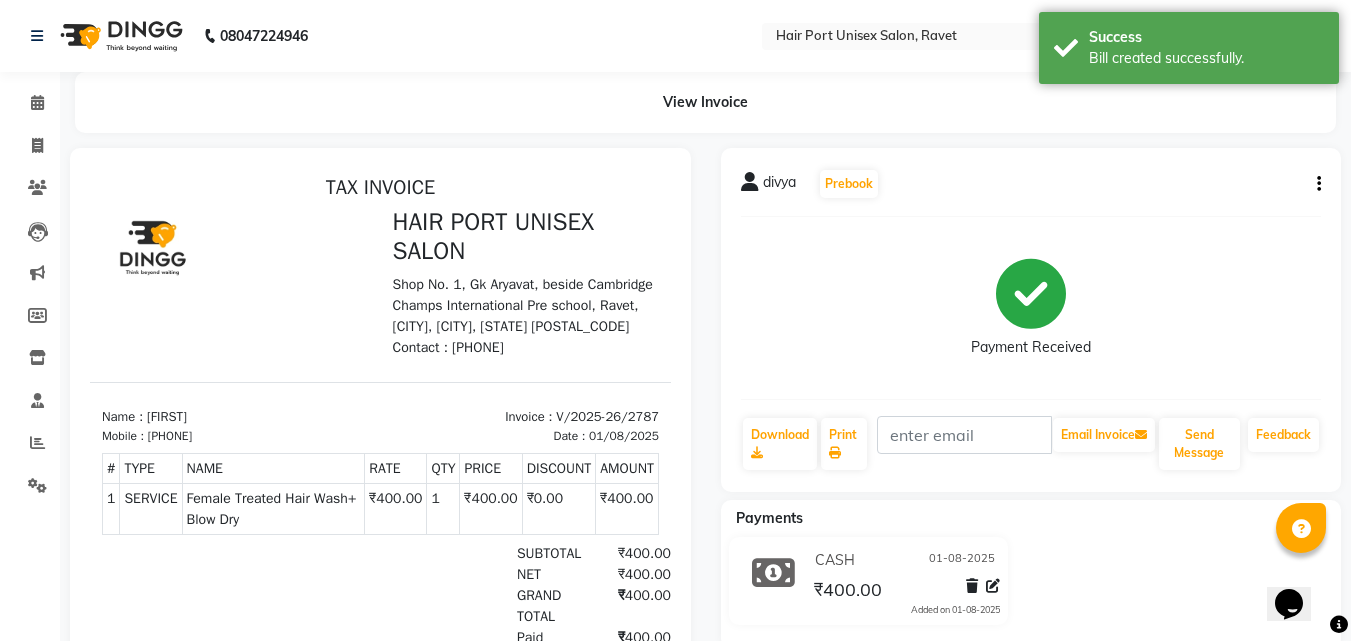 scroll, scrollTop: 0, scrollLeft: 0, axis: both 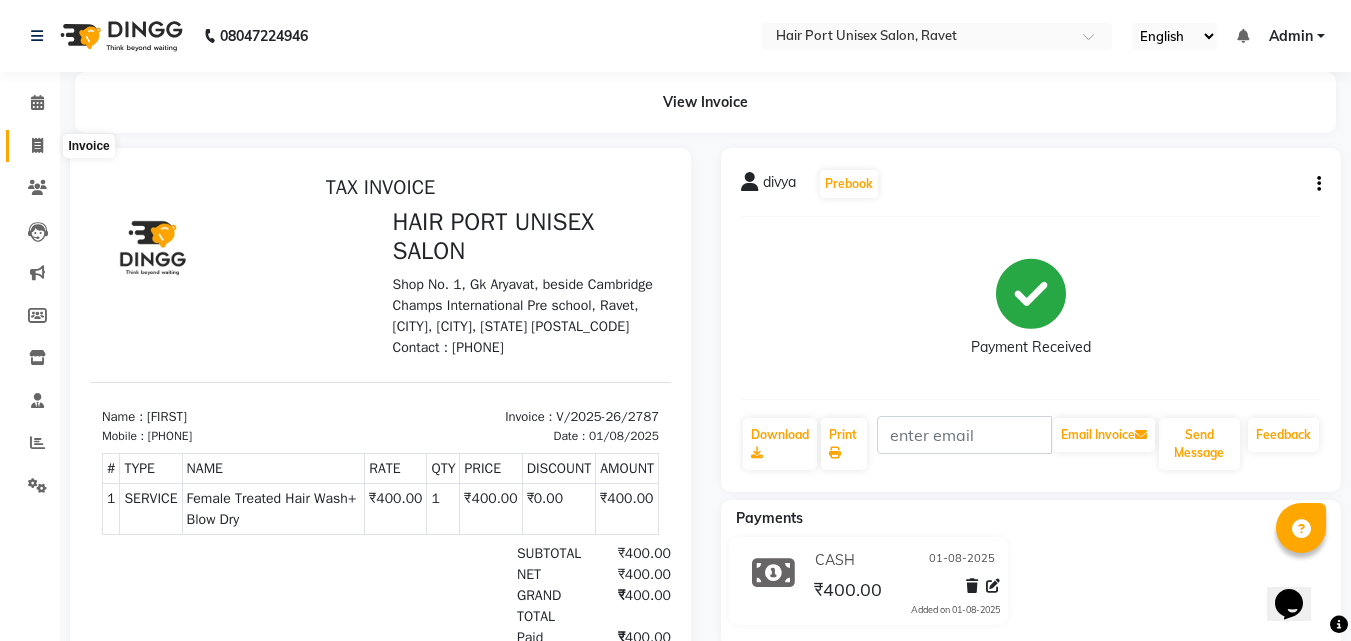 click 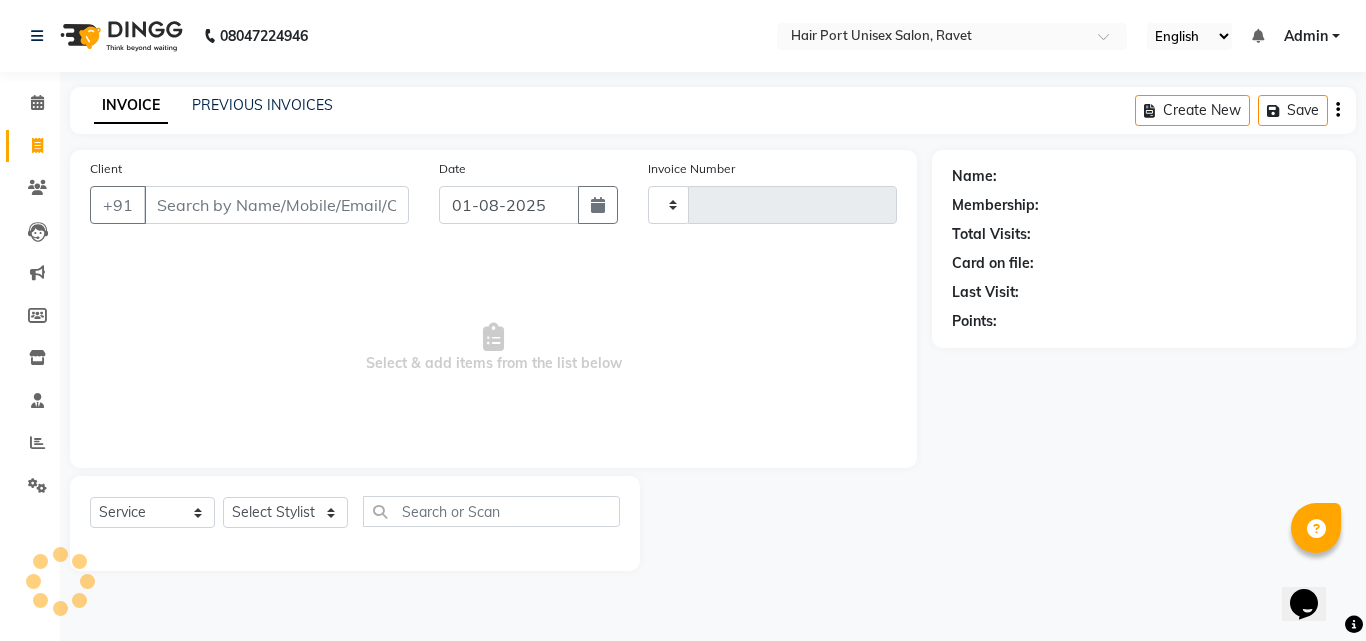 type on "2788" 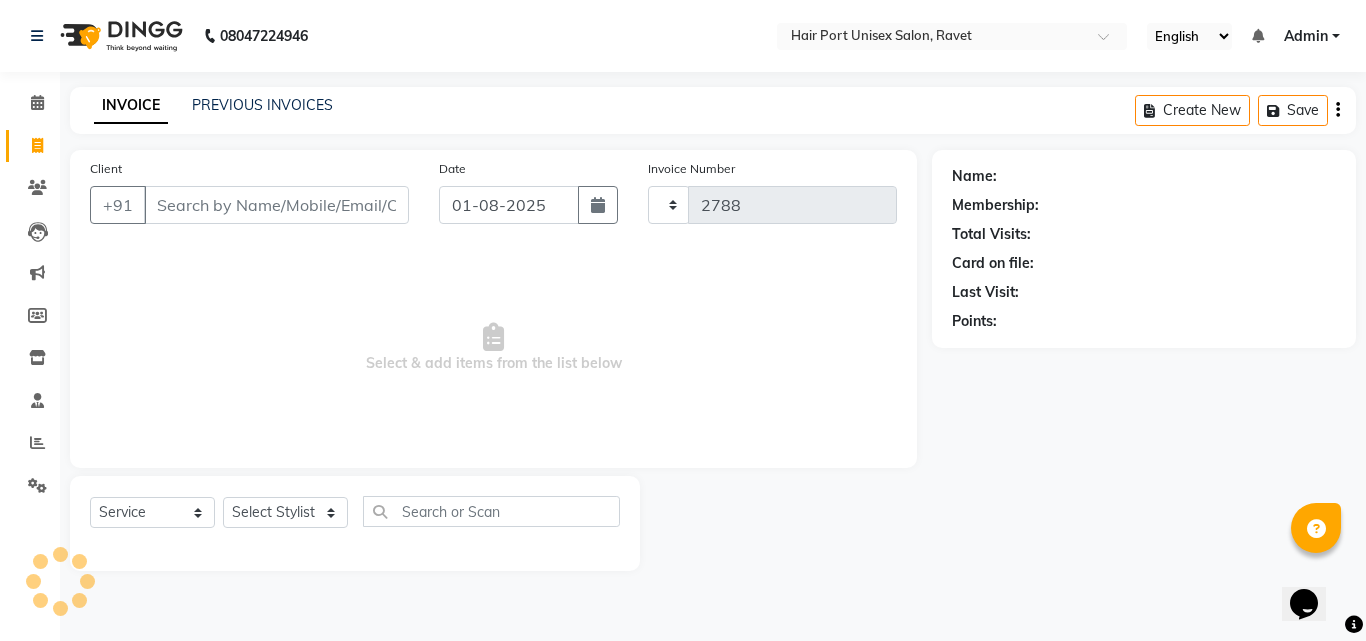 select on "7015" 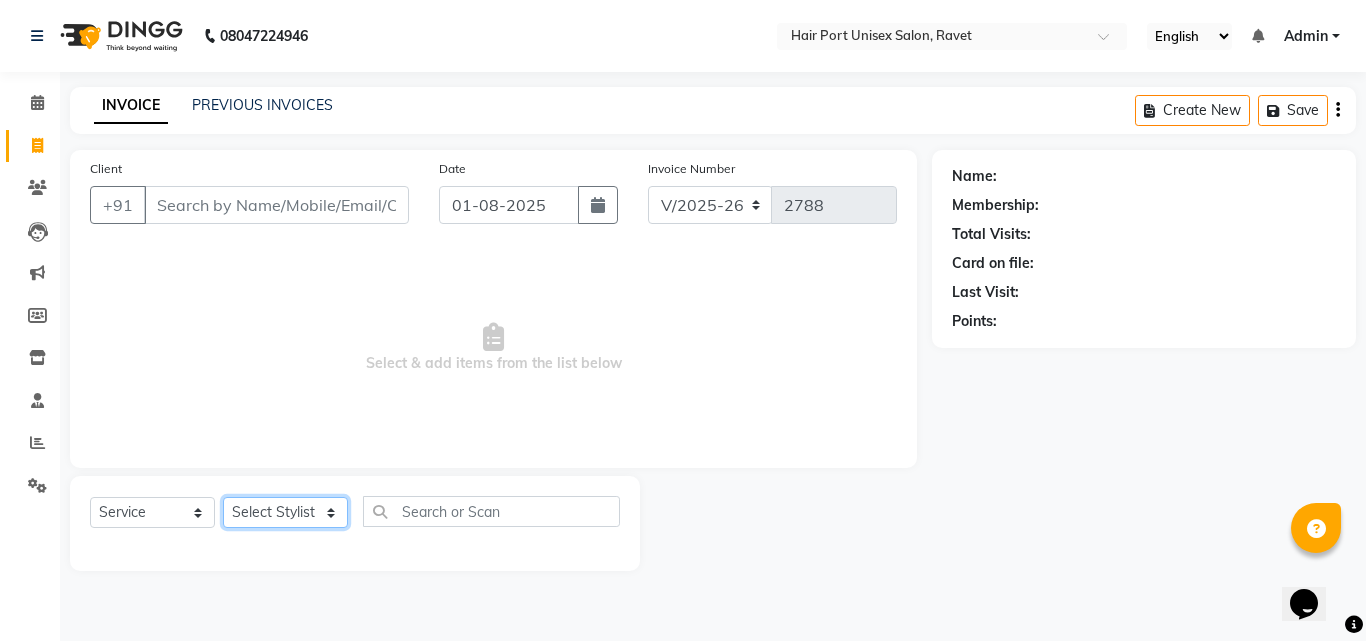 click on "Select Stylist Anushaka Parihar  Esmail Gufran Jyoti Disale Netaji Vishwanath Suryavanshi Rupali  Tanaji Vishwanath Suryavanshi Vinod Mane" 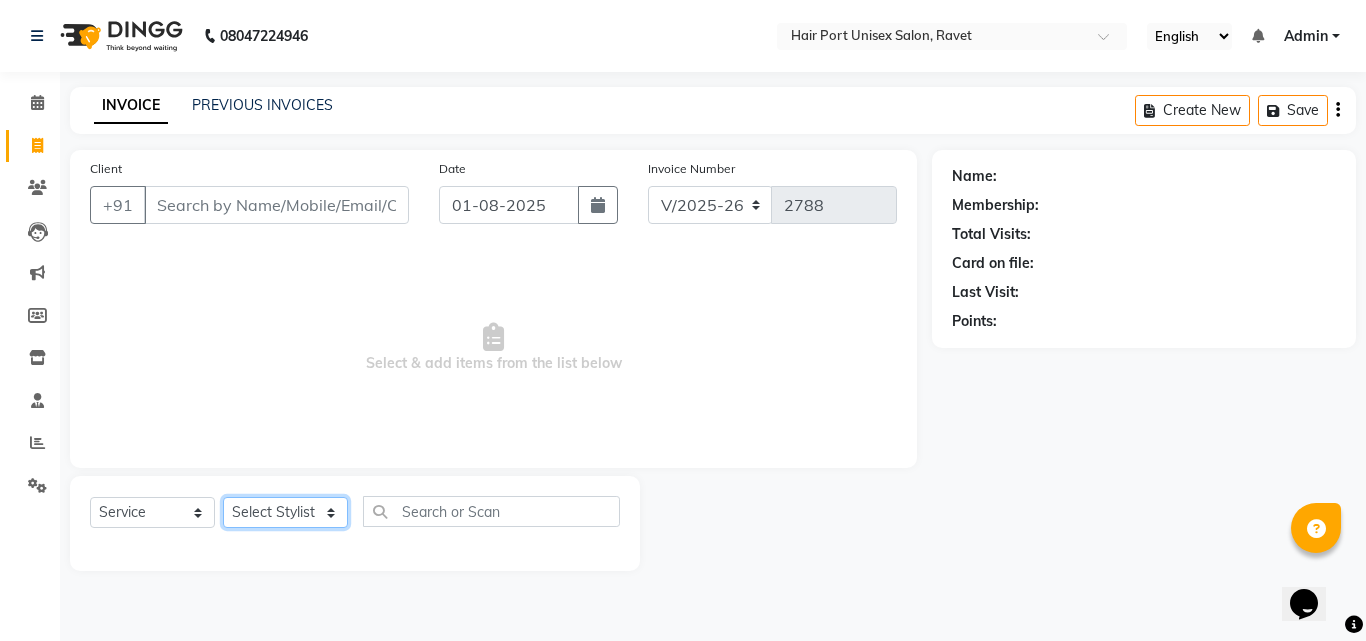 select on "63965" 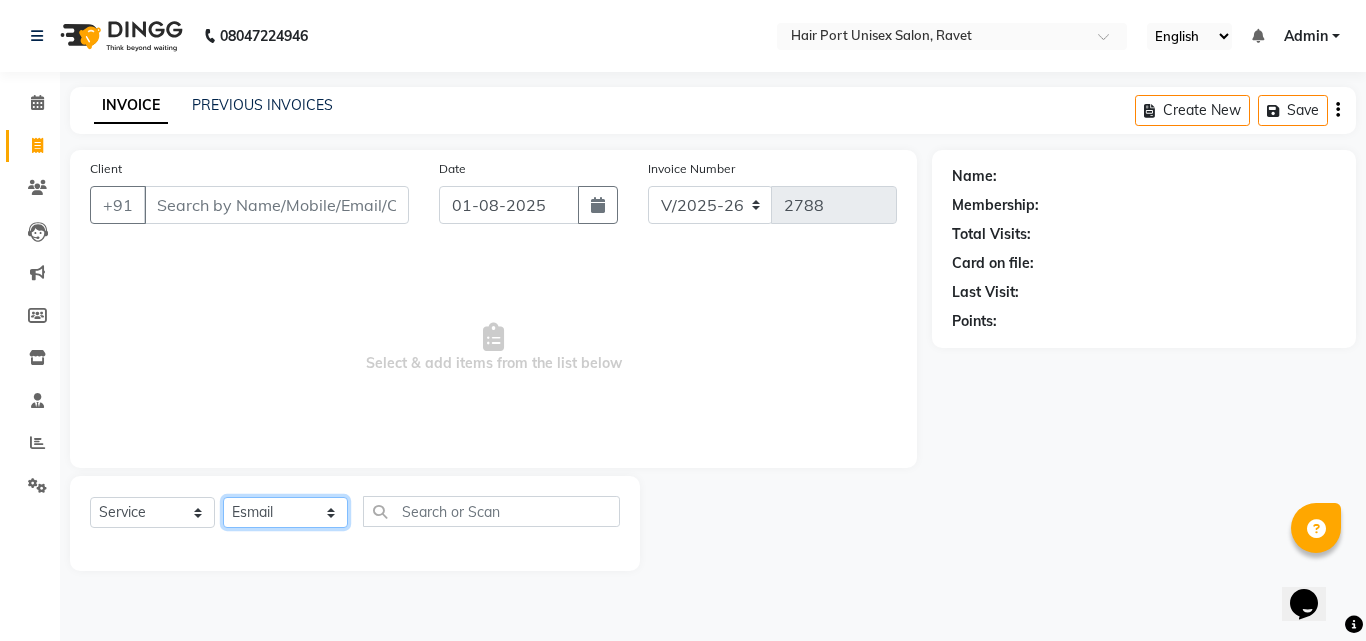 click on "Select Stylist Anushaka Parihar  Esmail Gufran Jyoti Disale Netaji Vishwanath Suryavanshi Rupali  Tanaji Vishwanath Suryavanshi Vinod Mane" 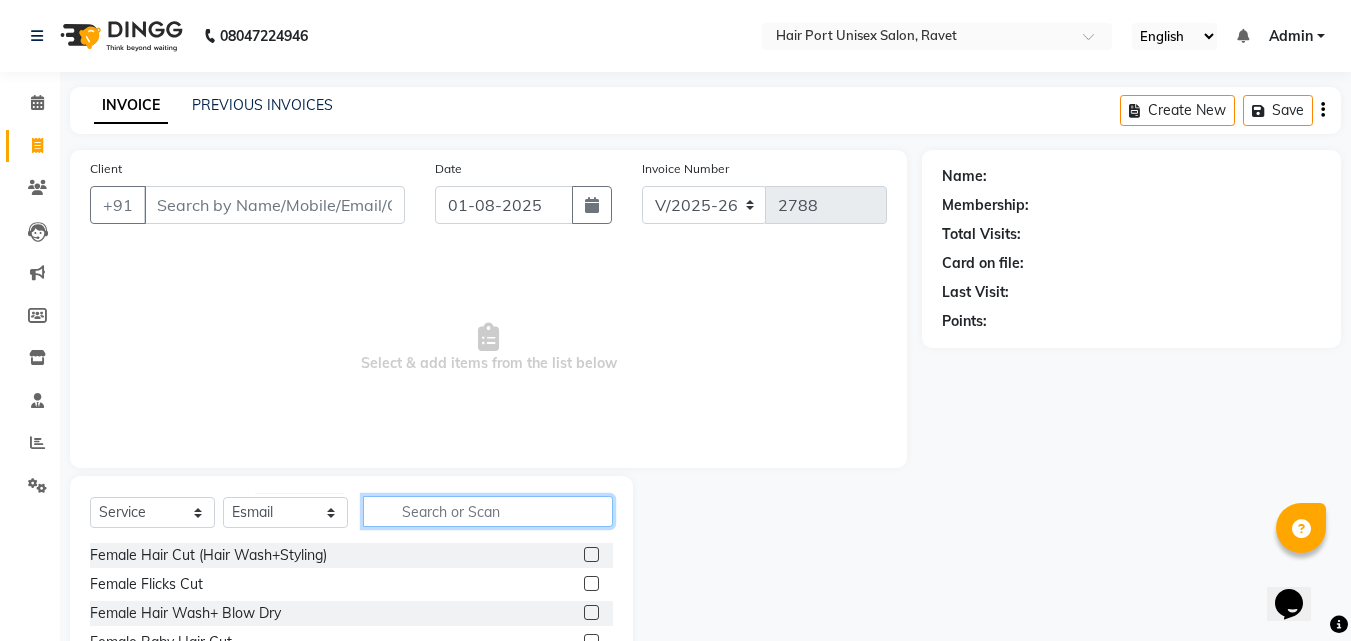 click 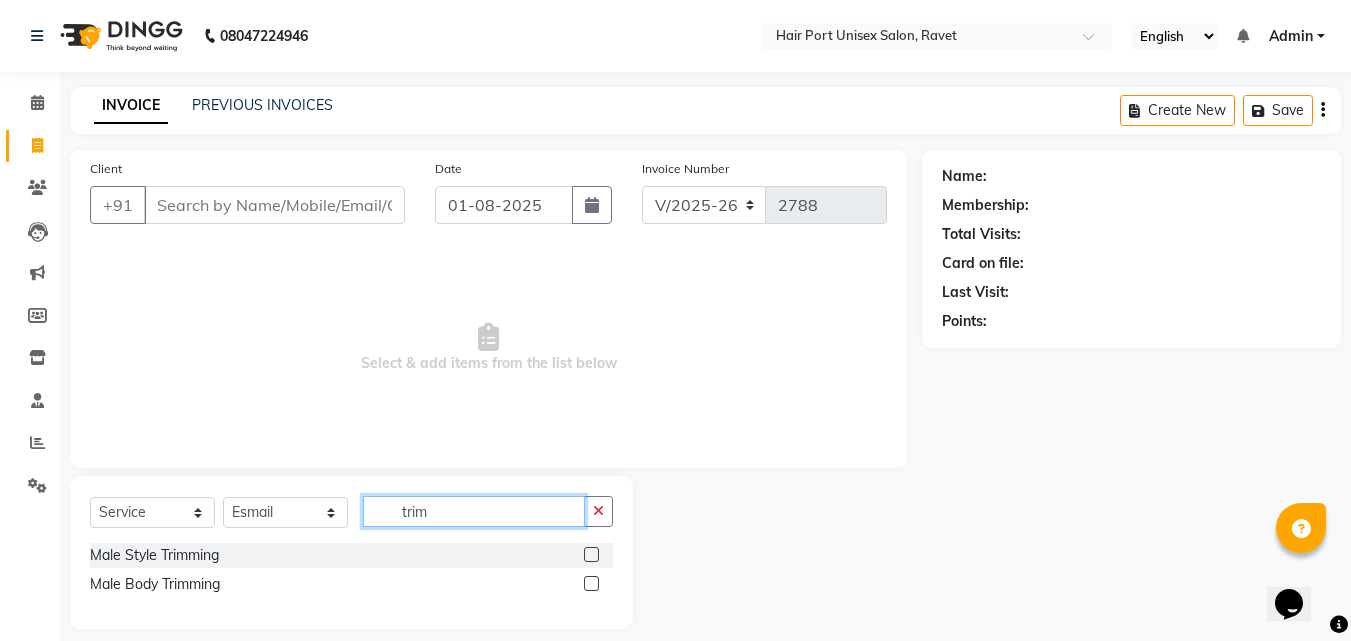 type on "trim" 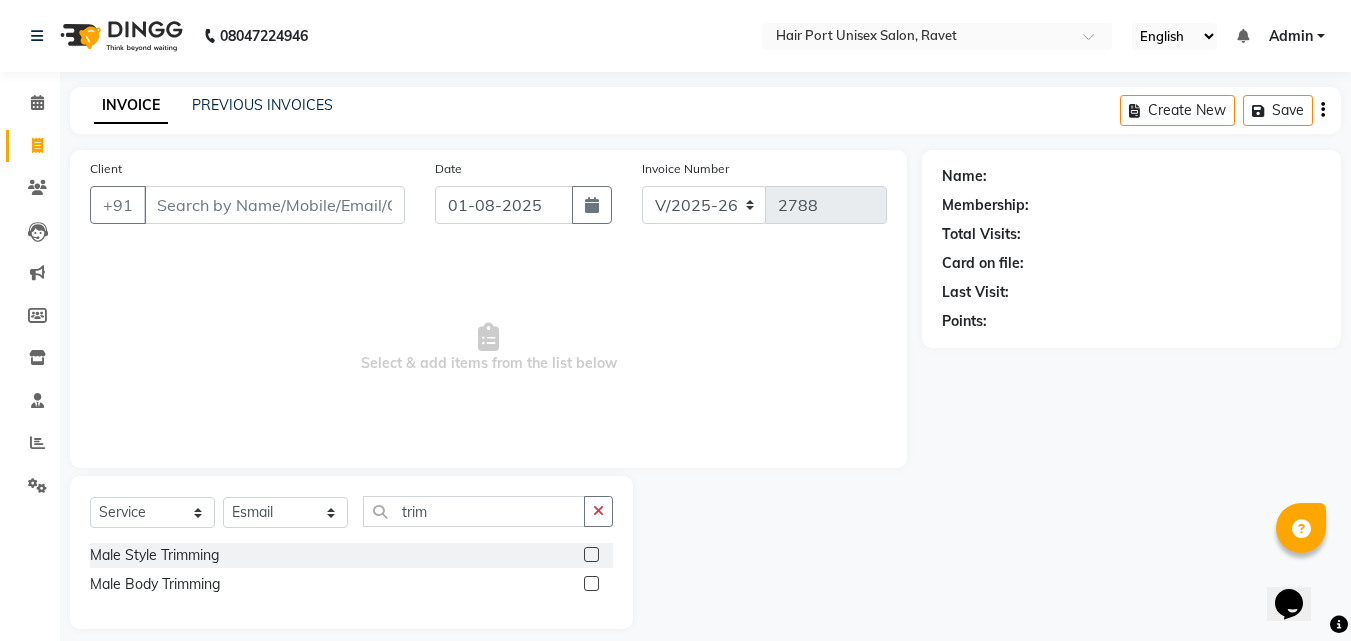 click 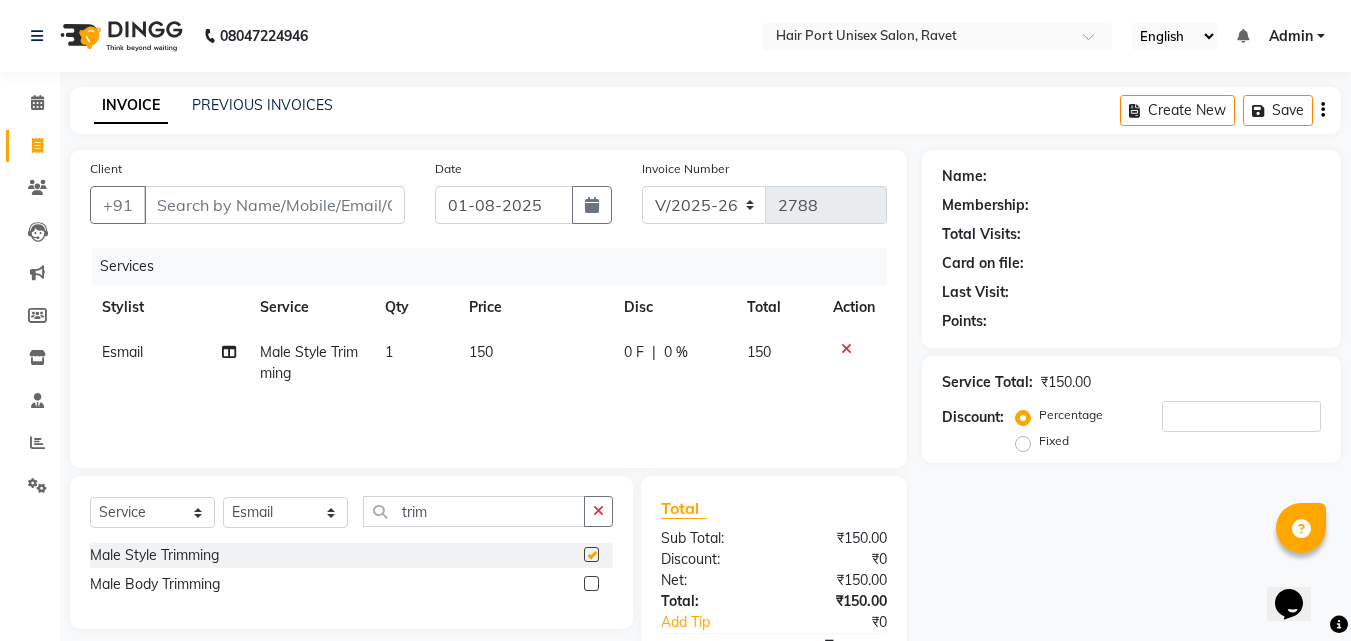 checkbox on "false" 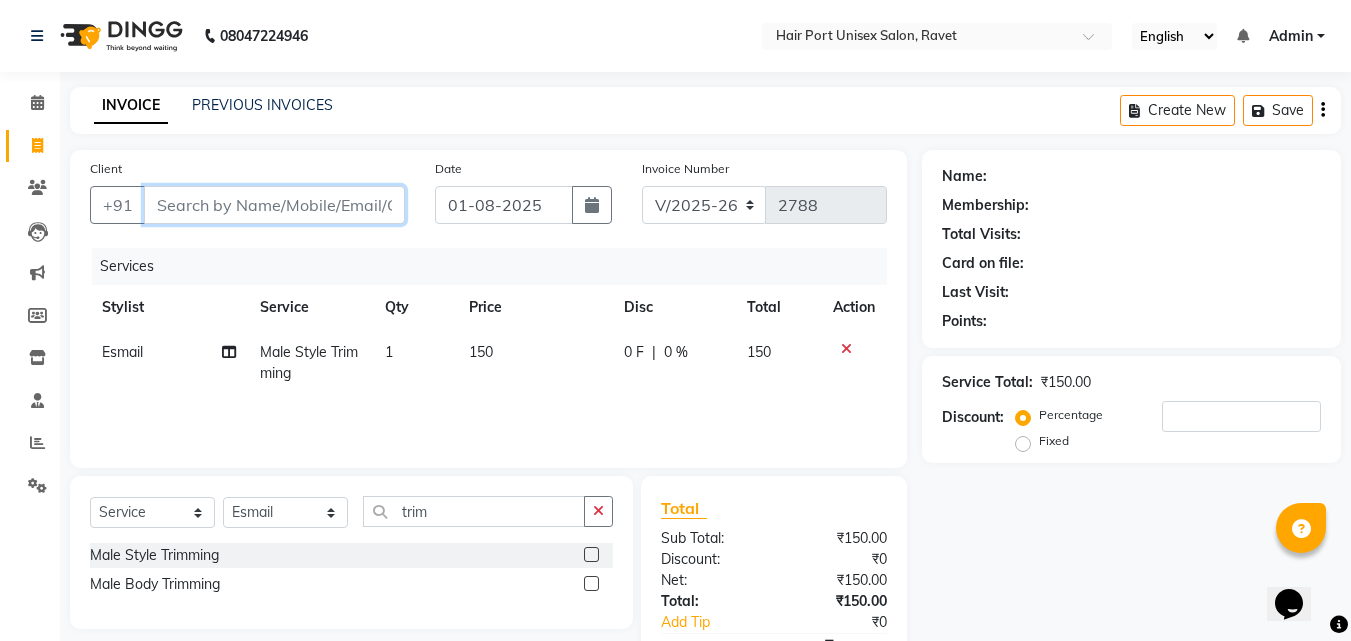 click on "Client" at bounding box center [274, 205] 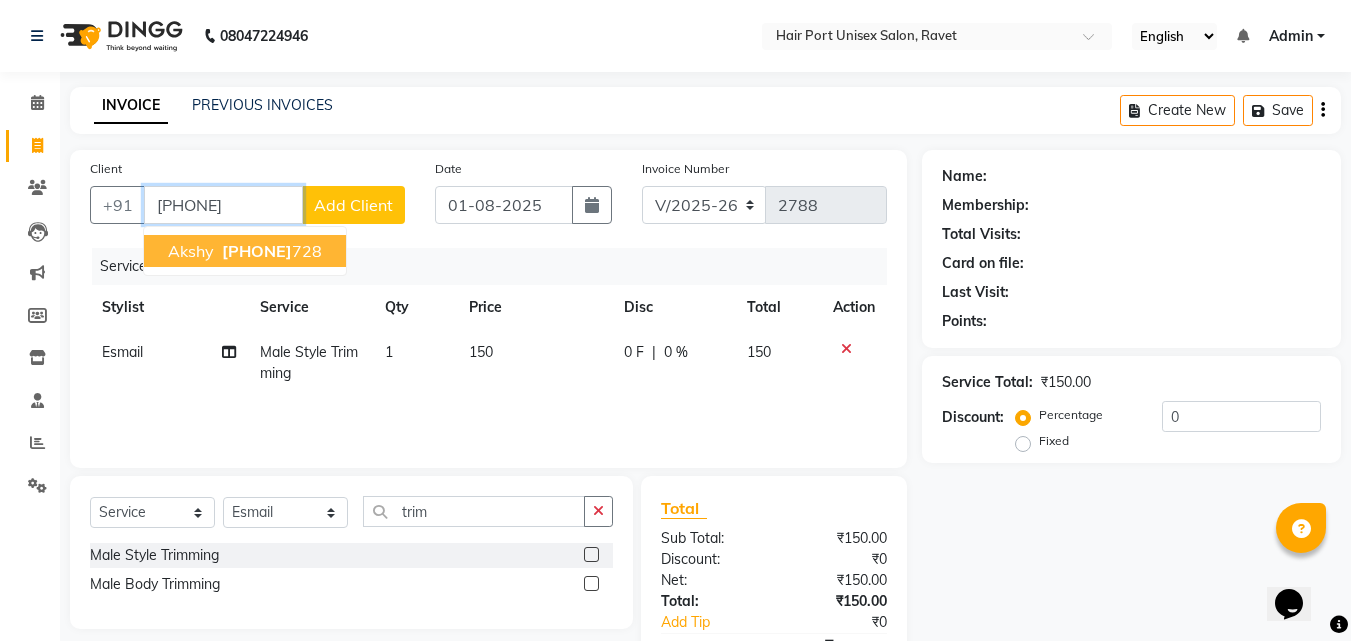 click on "[PHONE]" at bounding box center (257, 251) 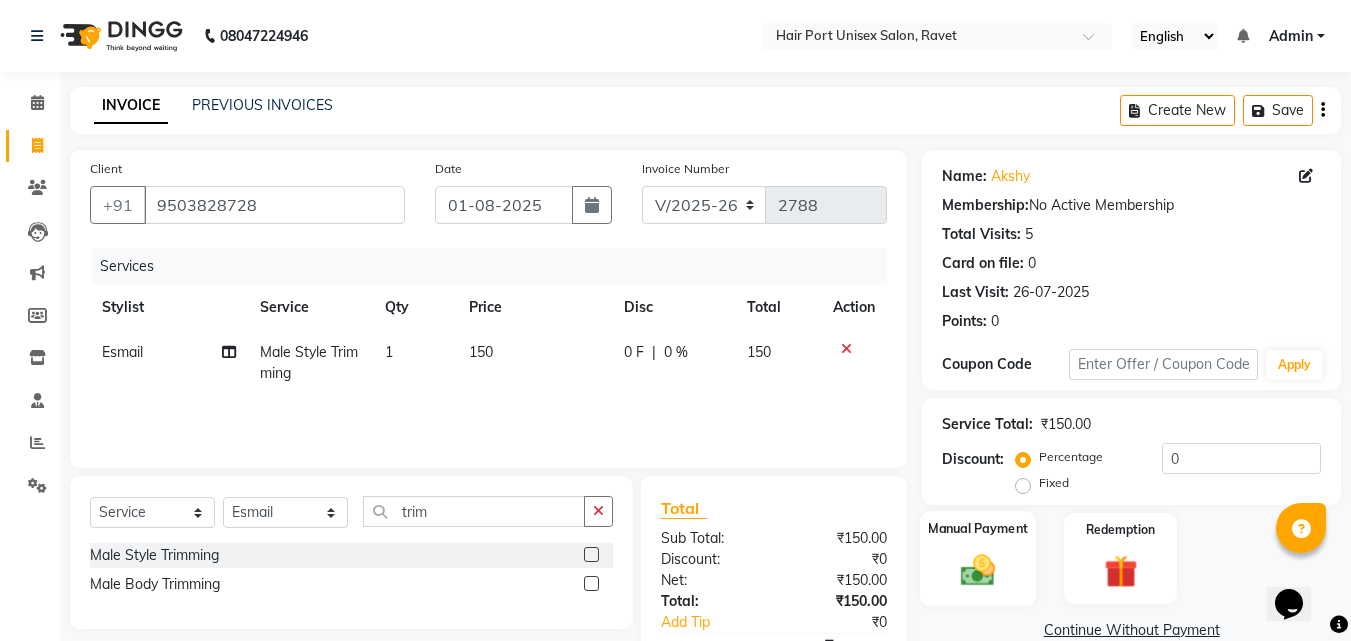 click 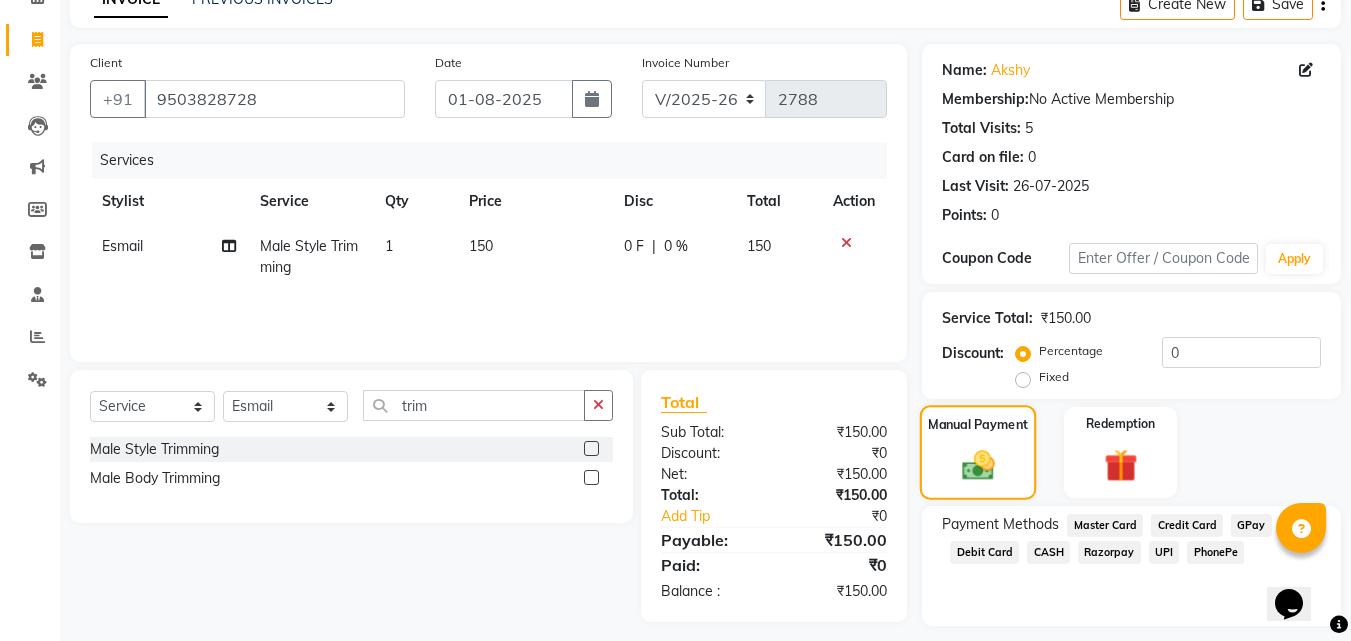 scroll, scrollTop: 162, scrollLeft: 0, axis: vertical 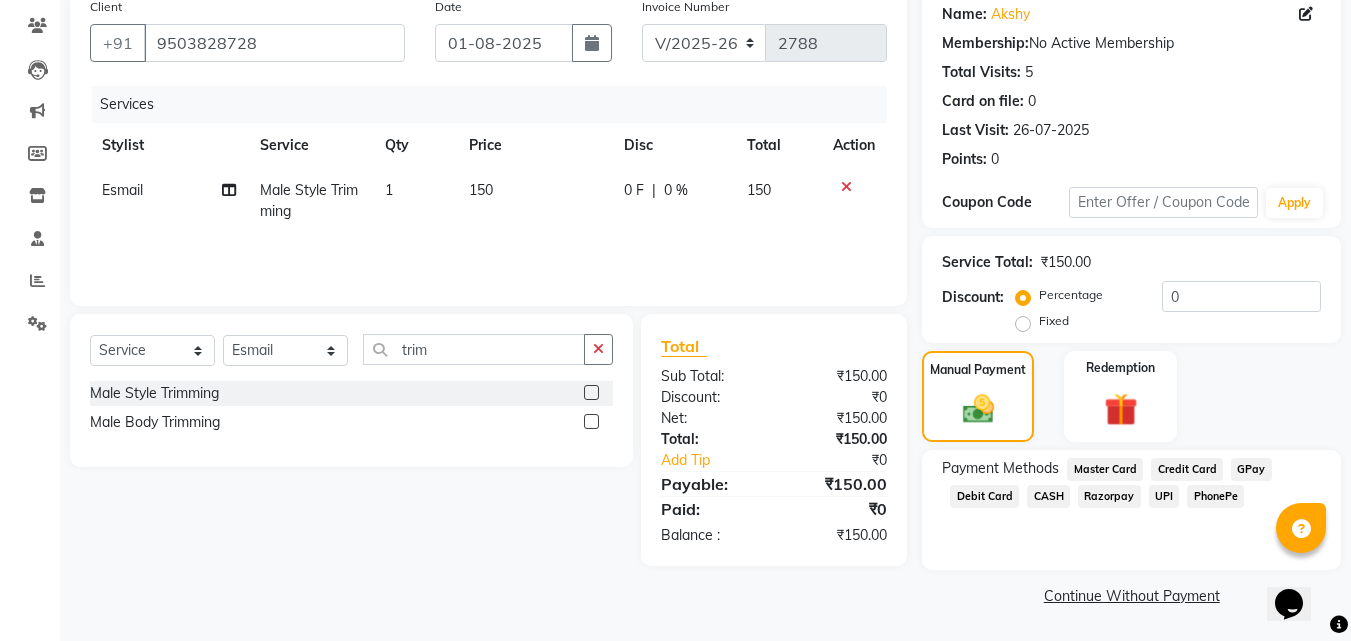 click on "CASH" 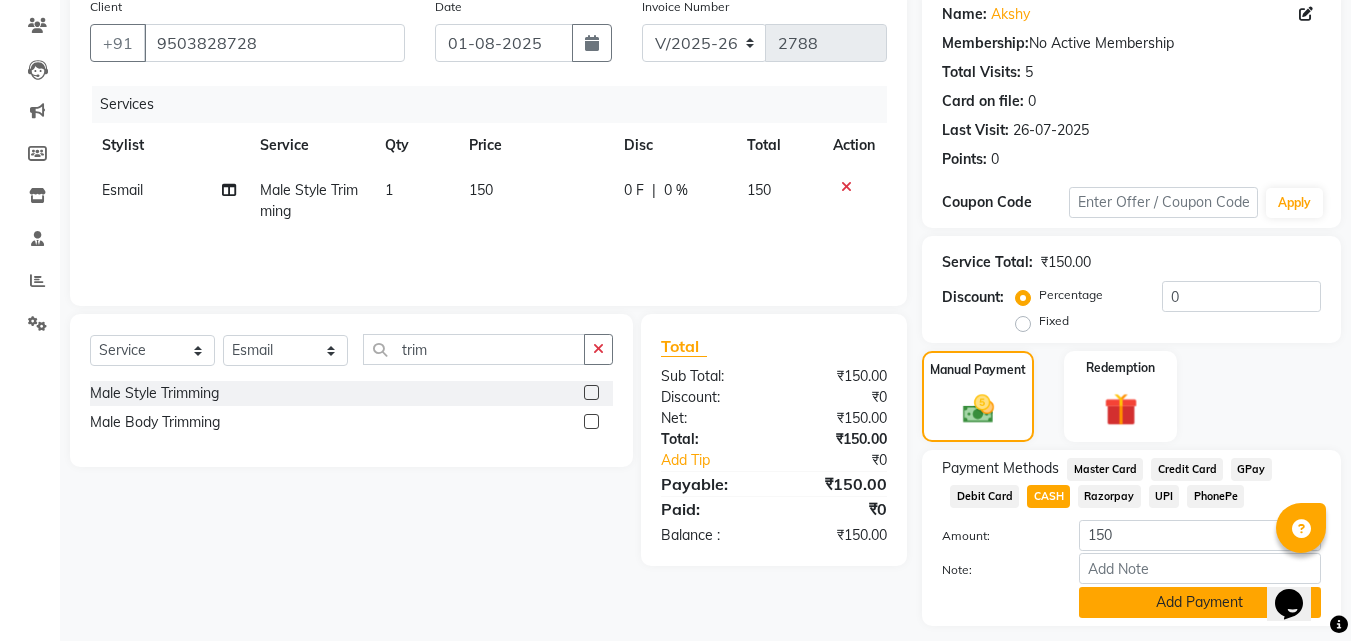 click on "Add Payment" 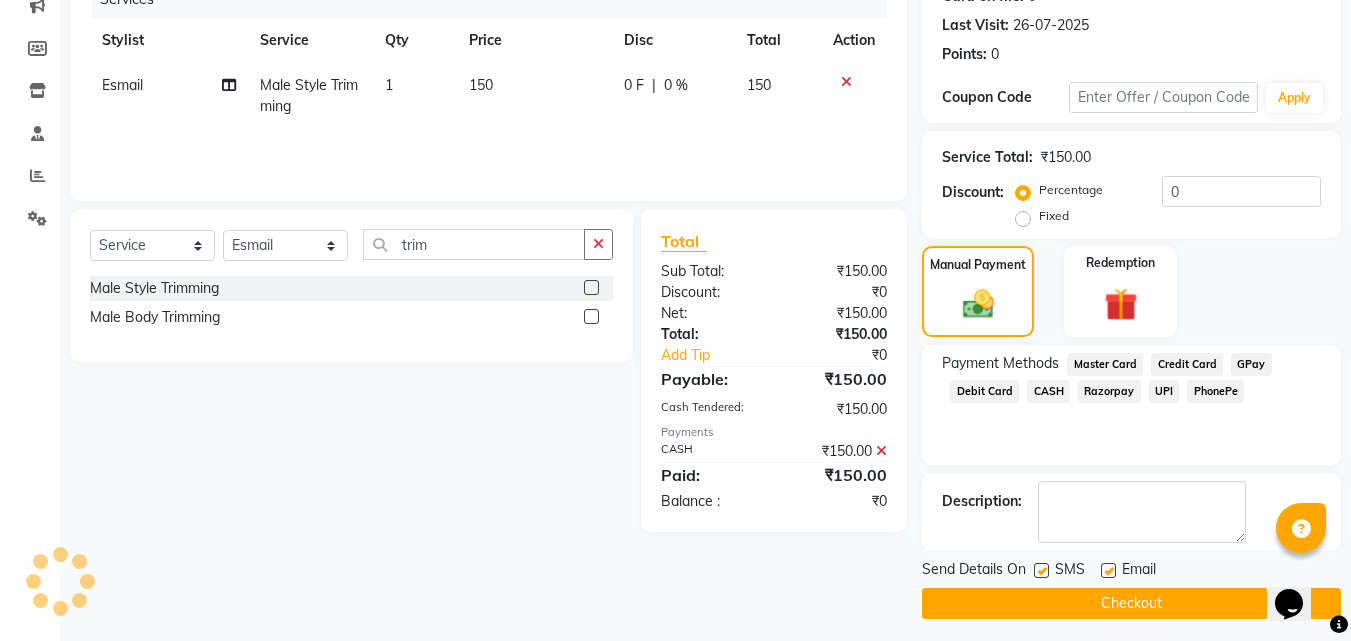 scroll, scrollTop: 275, scrollLeft: 0, axis: vertical 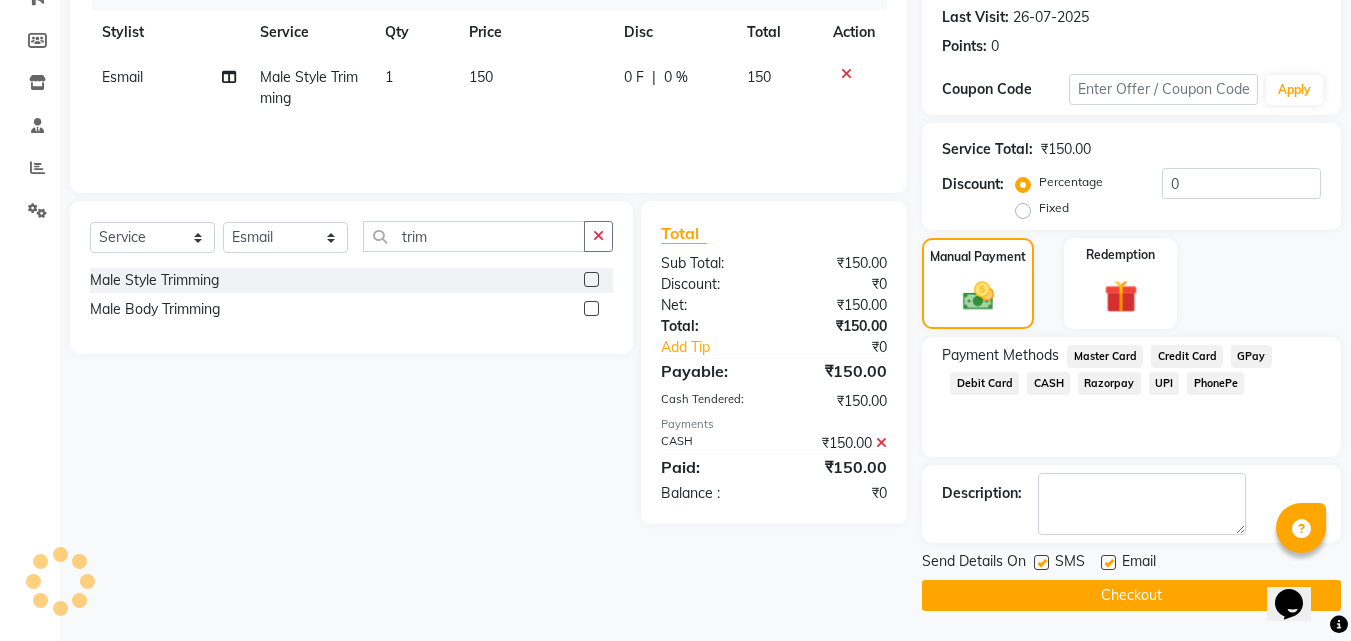 click on "Checkout" 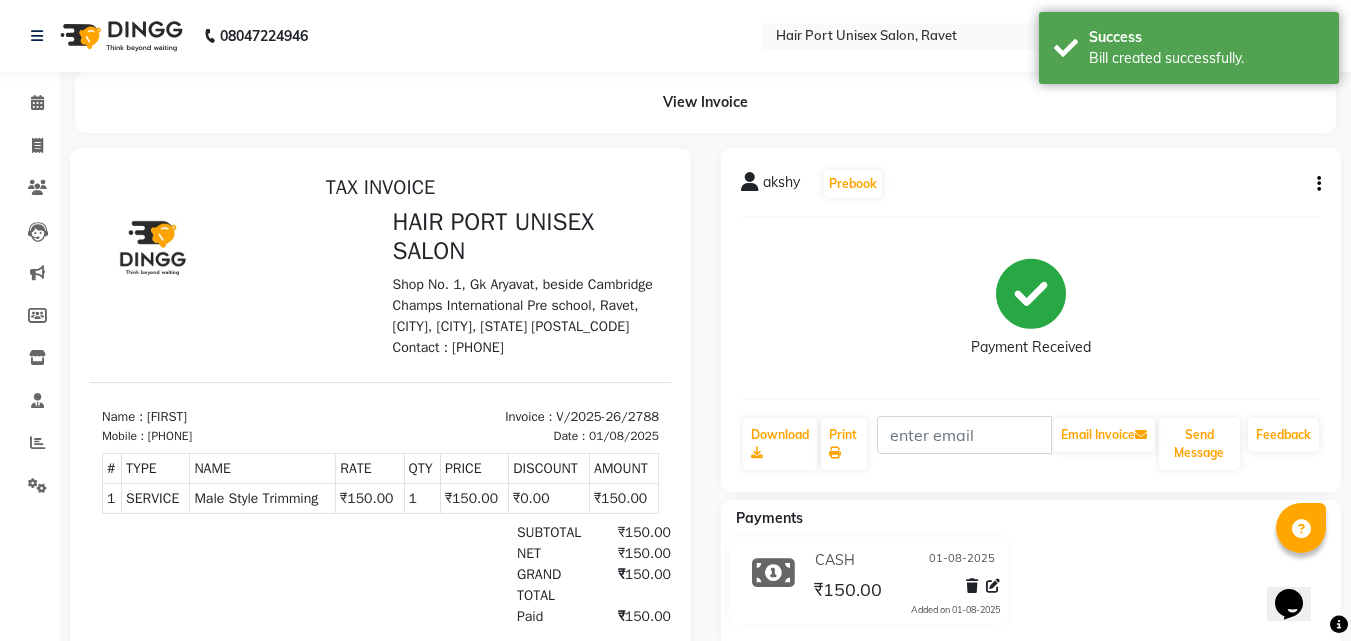 scroll, scrollTop: 0, scrollLeft: 0, axis: both 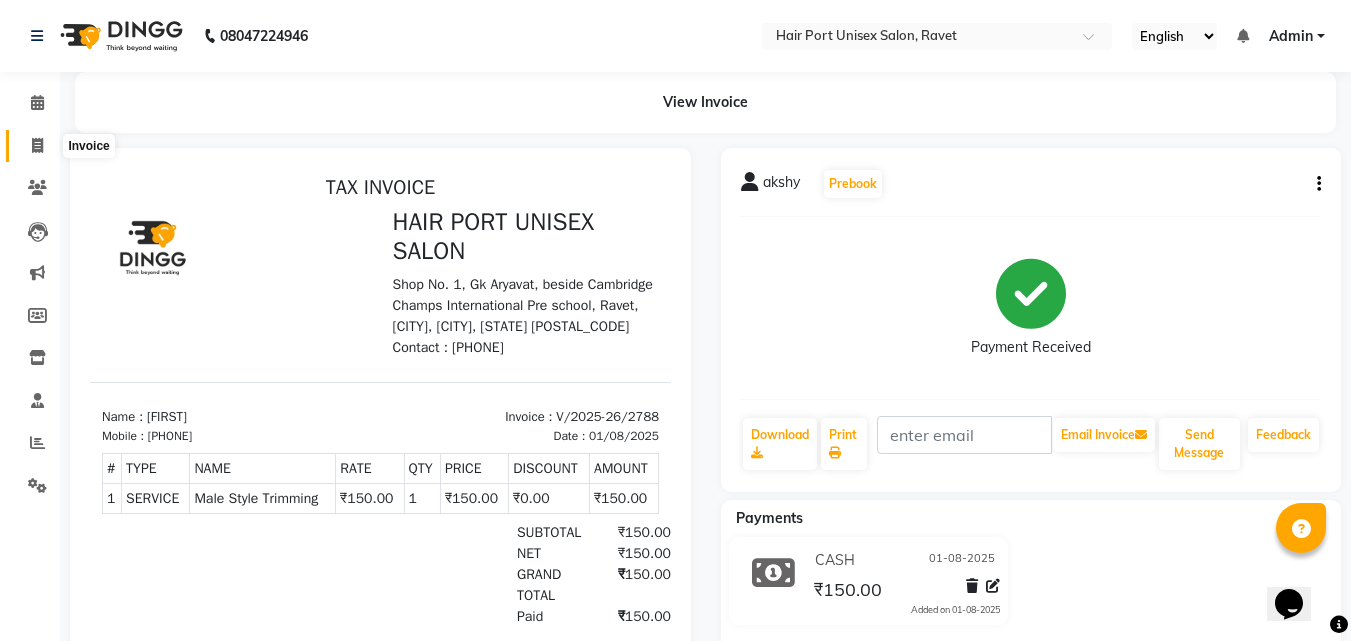 click 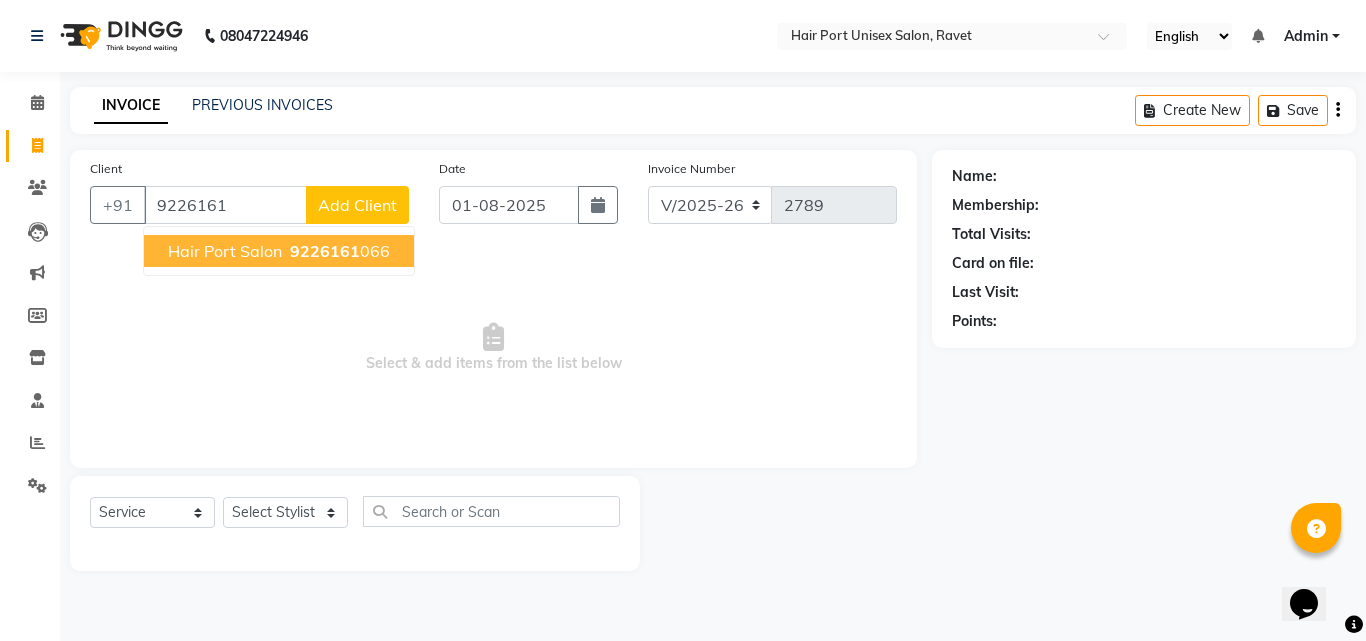 click on "Hair port salon   [PHONE]" at bounding box center (279, 251) 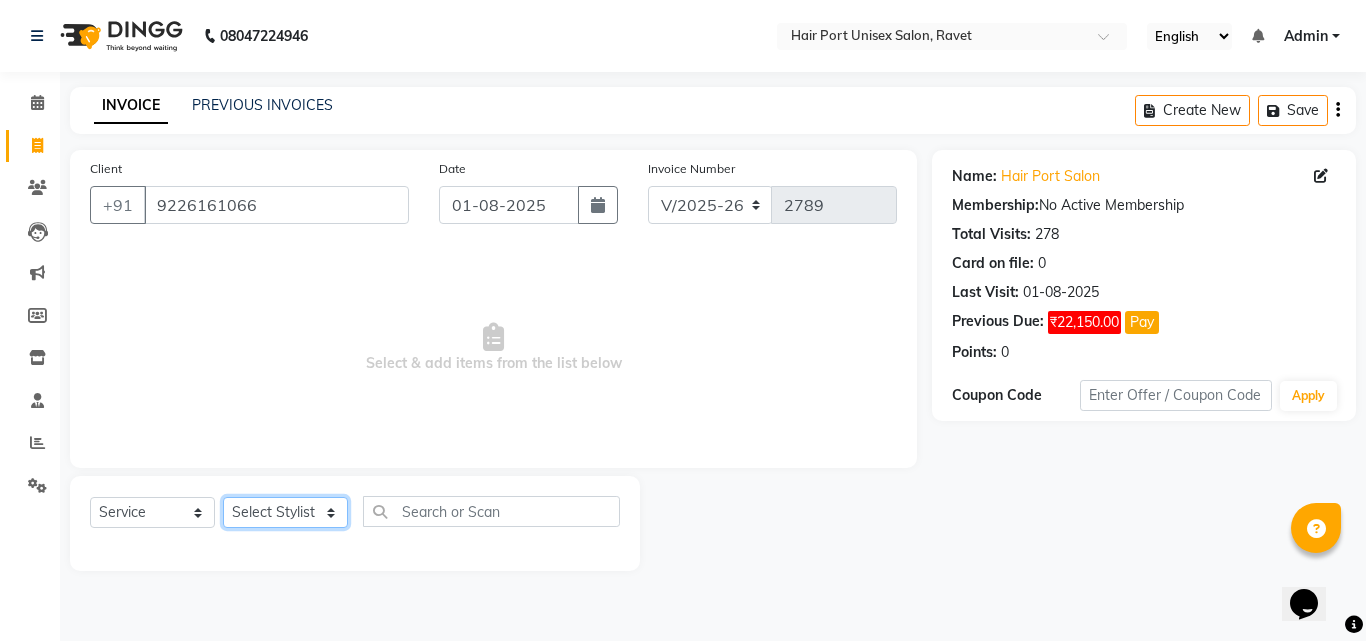 click on "Select Stylist Anushaka Parihar  Esmail Gufran Jyoti Disale Netaji Vishwanath Suryavanshi Rupali  Tanaji Vishwanath Suryavanshi Vinod Mane" 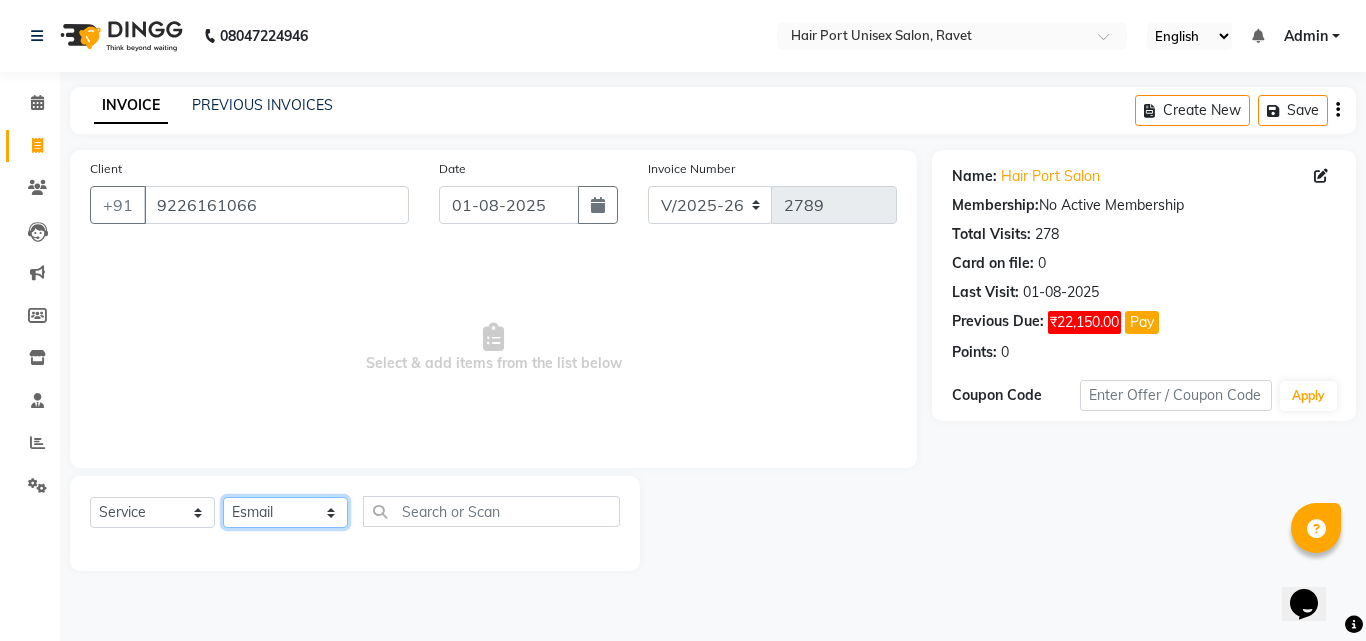 click on "Select Stylist Anushaka Parihar  Esmail Gufran Jyoti Disale Netaji Vishwanath Suryavanshi Rupali  Tanaji Vishwanath Suryavanshi Vinod Mane" 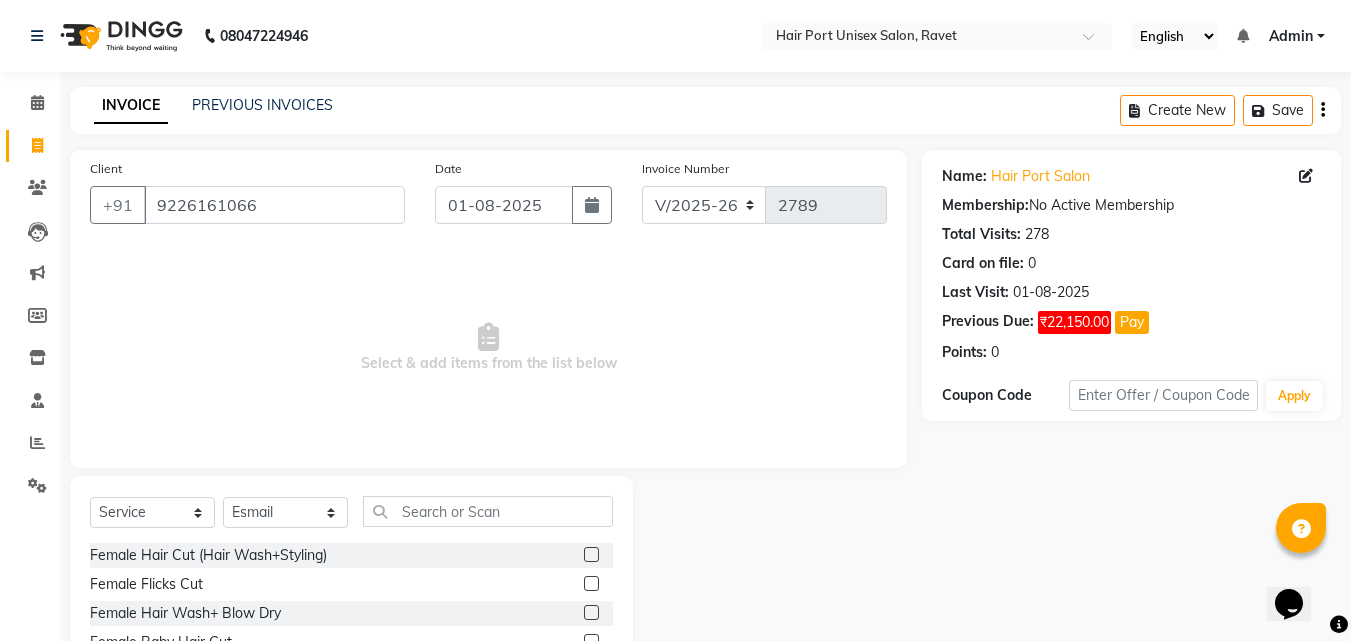 click 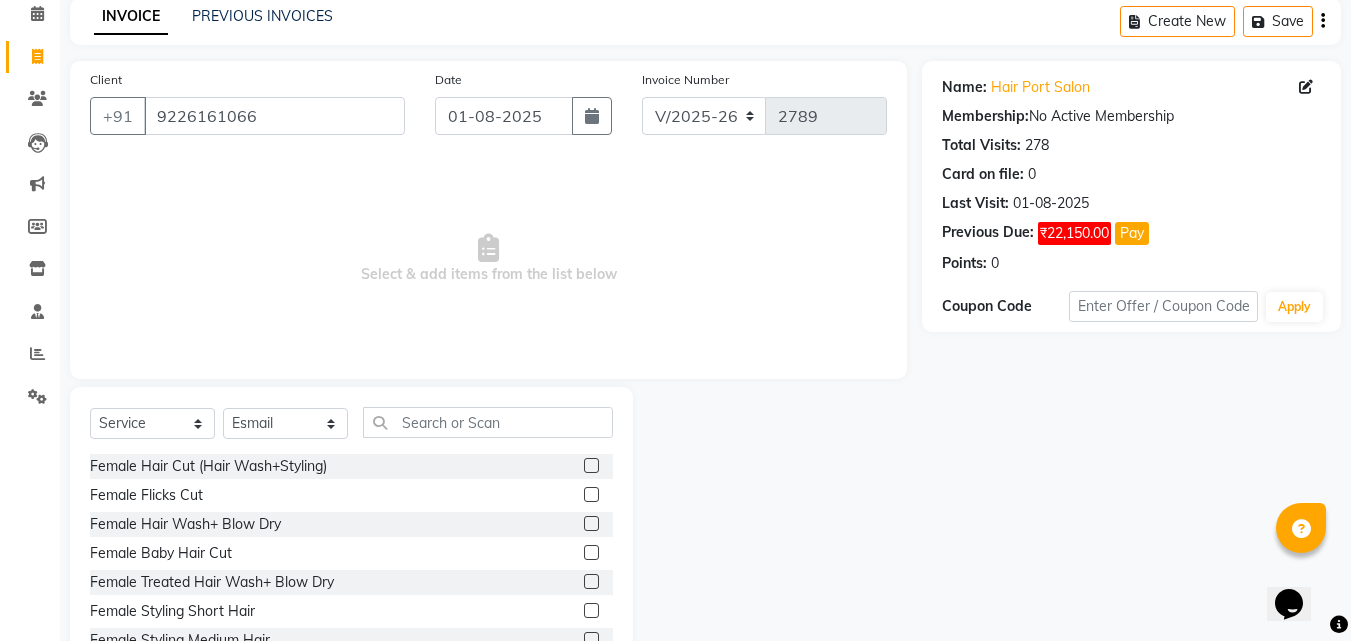 scroll, scrollTop: 160, scrollLeft: 0, axis: vertical 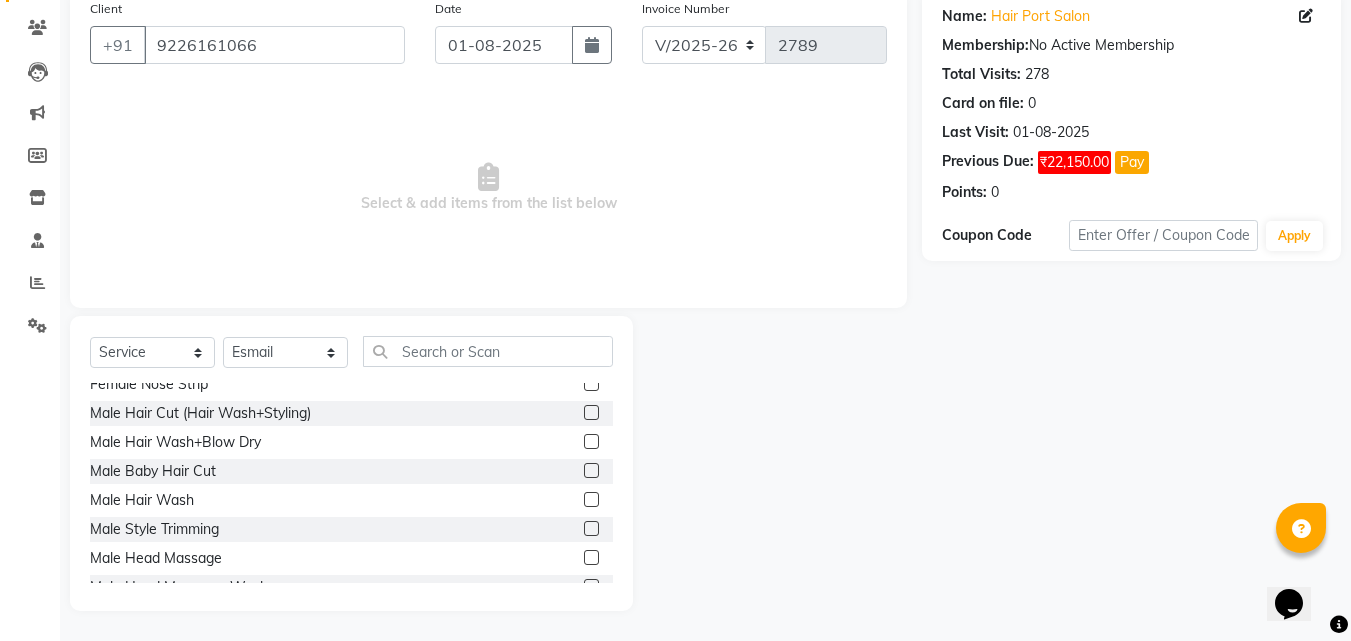 click 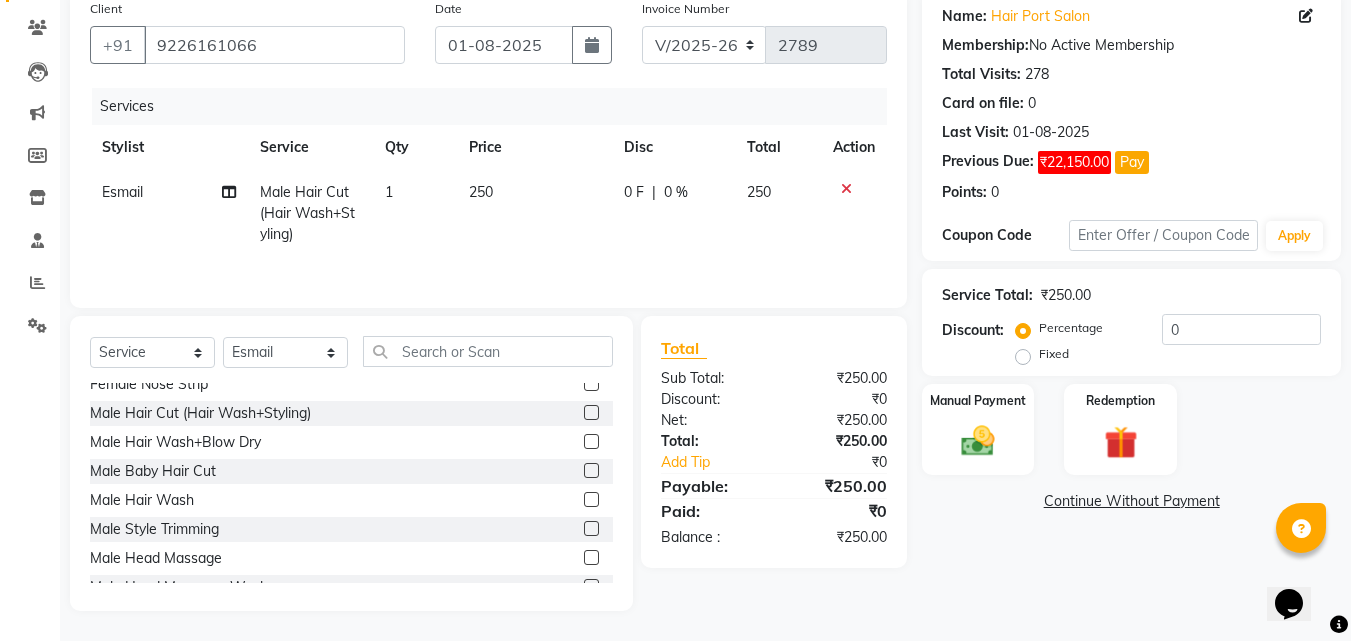 click 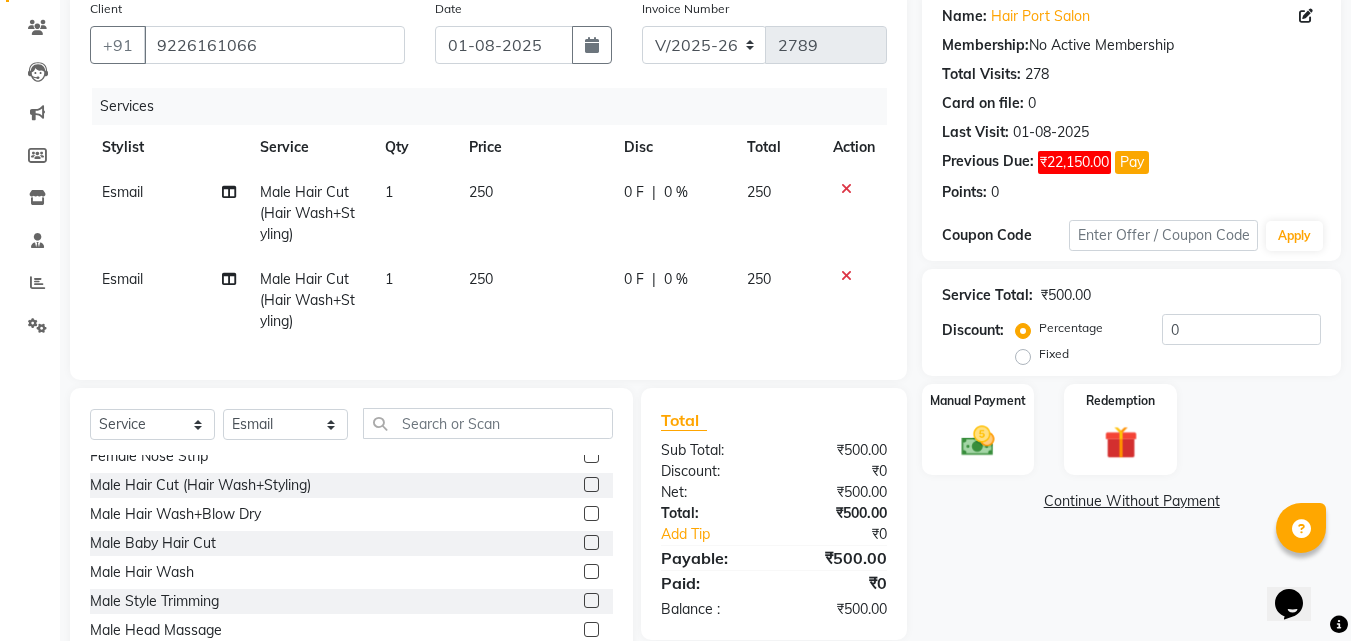click 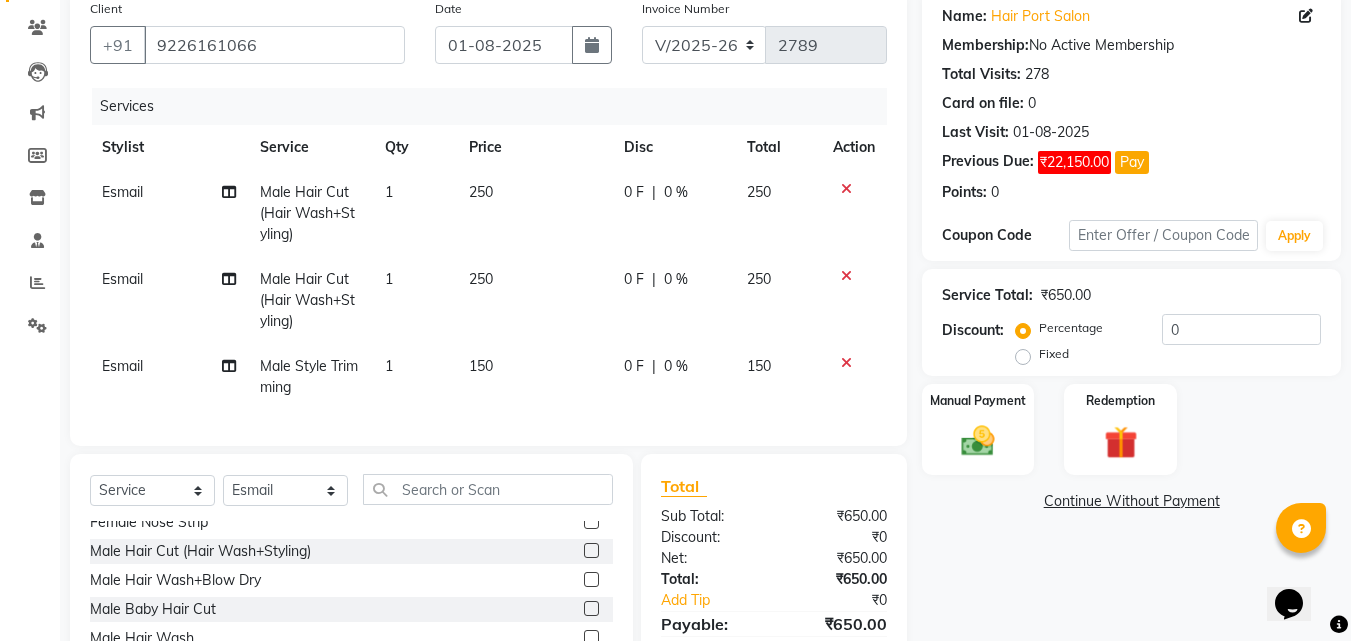 click on "|" 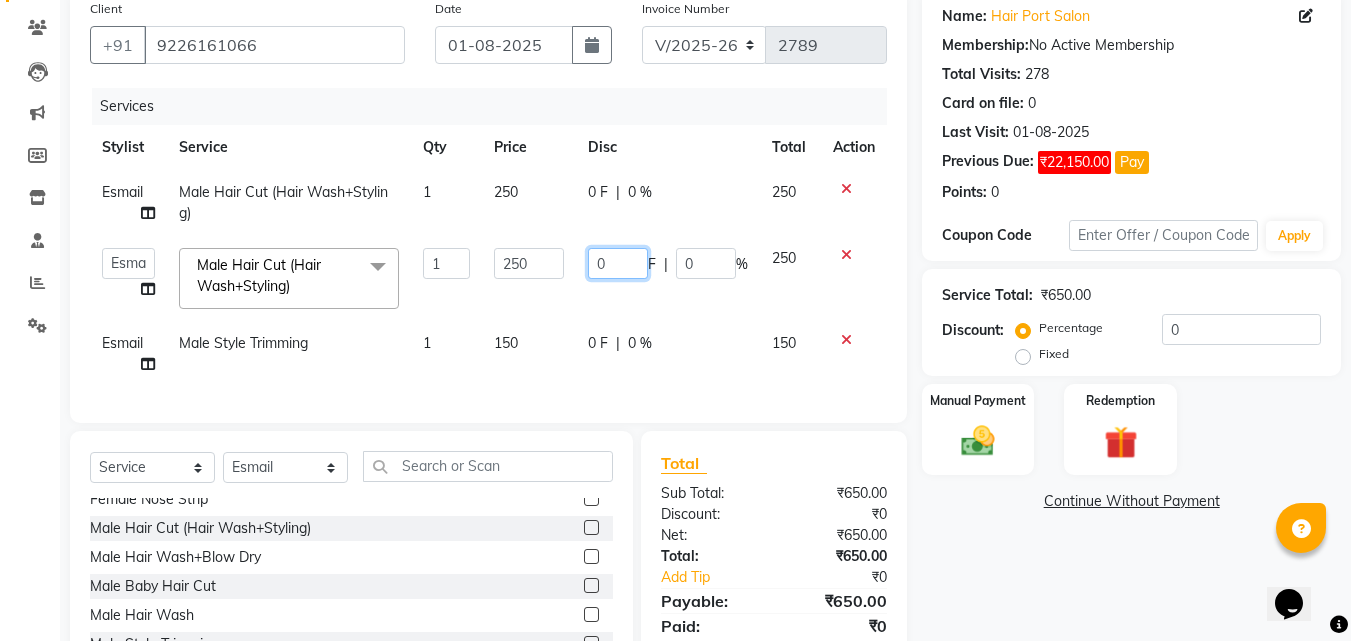 click on "0" 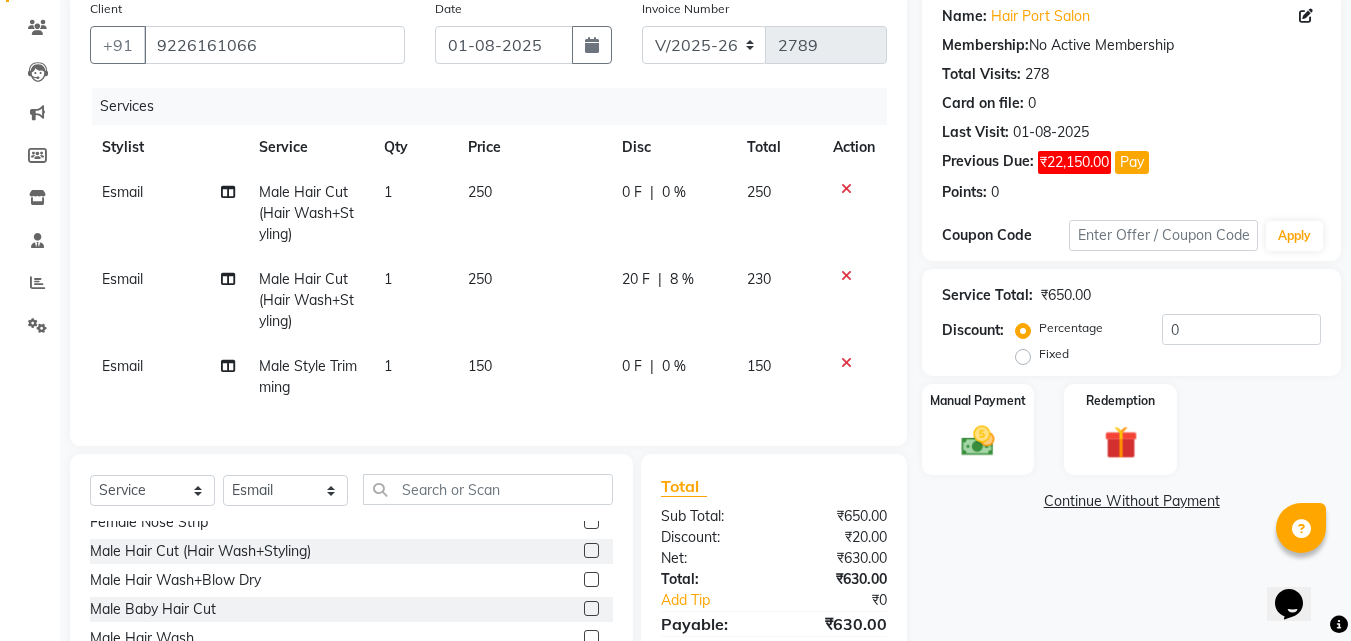click on "Esmail Male Hair Cut (Hair Wash+Styling) 1 250 0 F | 0 % 250 Esmail Male Hair Cut (Hair Wash+Styling) 1 250 20 F | 8 % 230 Esmail Male Style Trimming  1 150 0 F | 0 % 150" 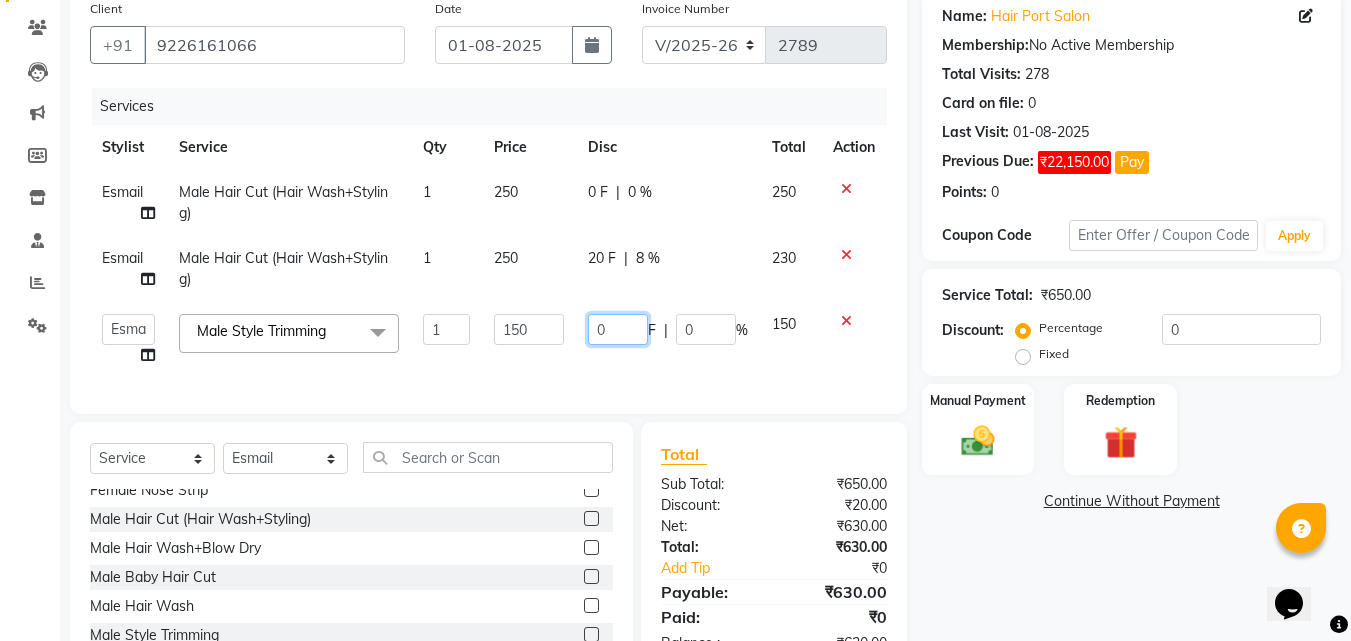 click on "0" 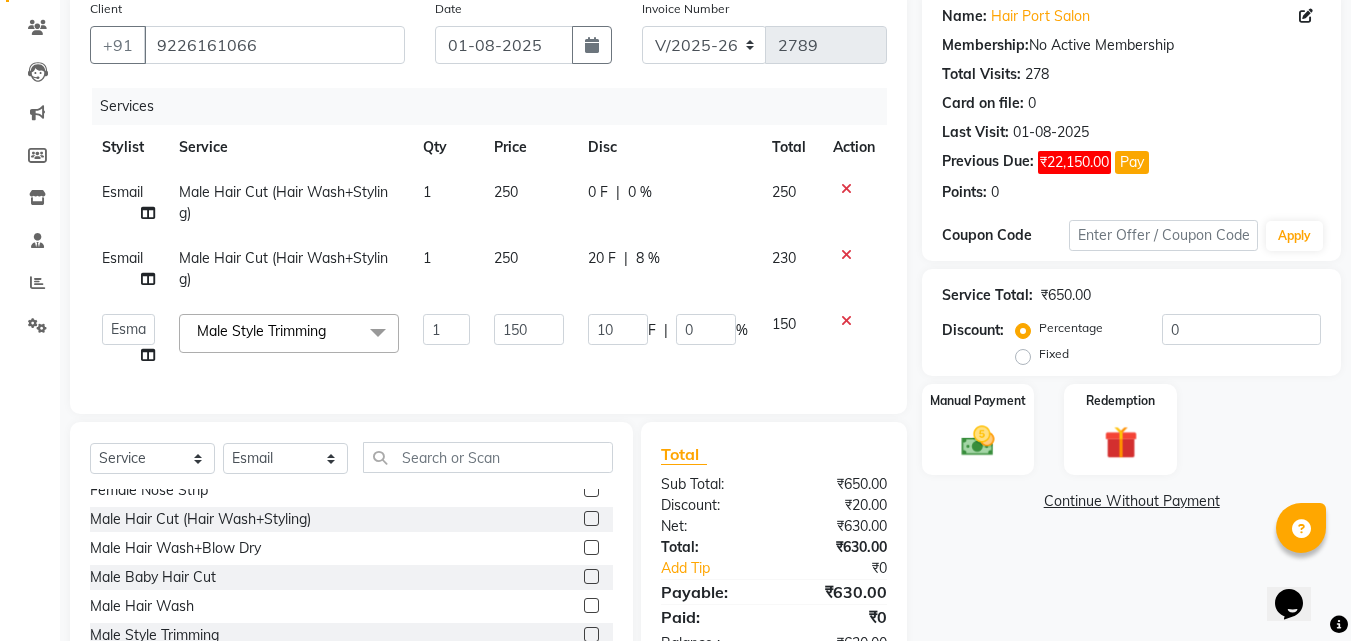 click on "Name: Hair Port Salon Membership:  No Active Membership  Total Visits:  278 Card on file:  0 Last Visit:   01-08-2025 Previous Due:  ₹22,150.00 Pay Points:   0  Coupon Code Apply Service Total:  ₹650.00  Discount:  Percentage   Fixed  0 Manual Payment Redemption  Continue Without Payment" 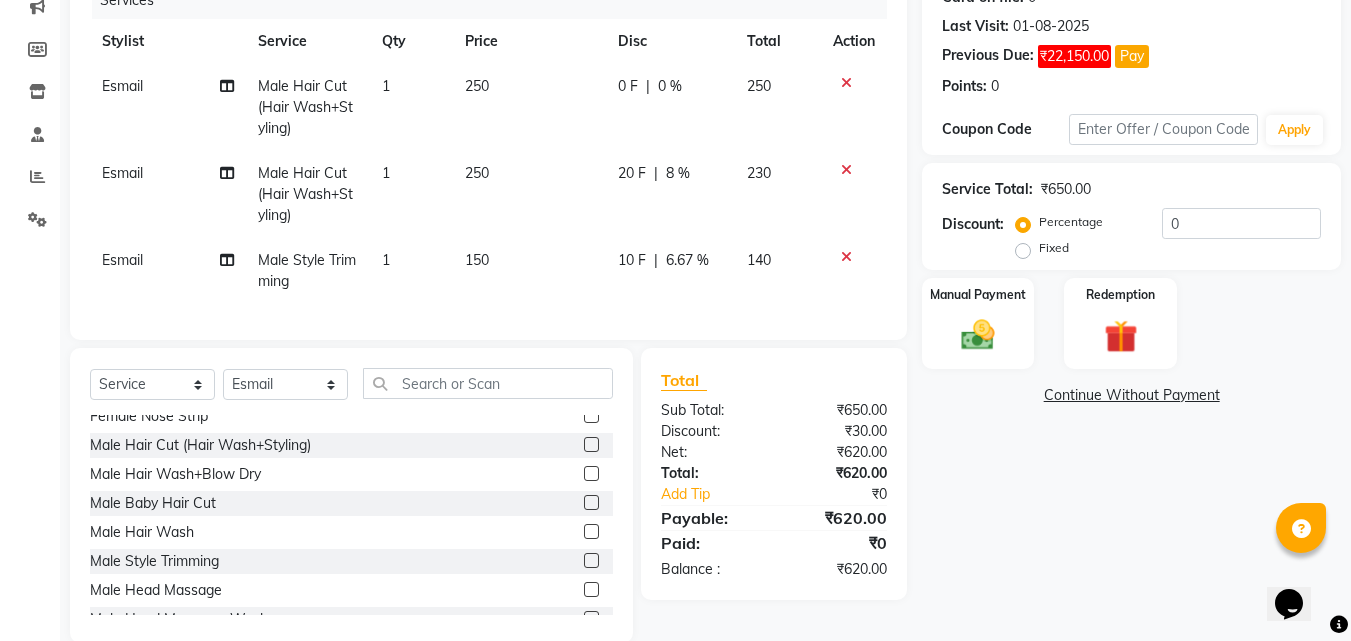 scroll, scrollTop: 313, scrollLeft: 0, axis: vertical 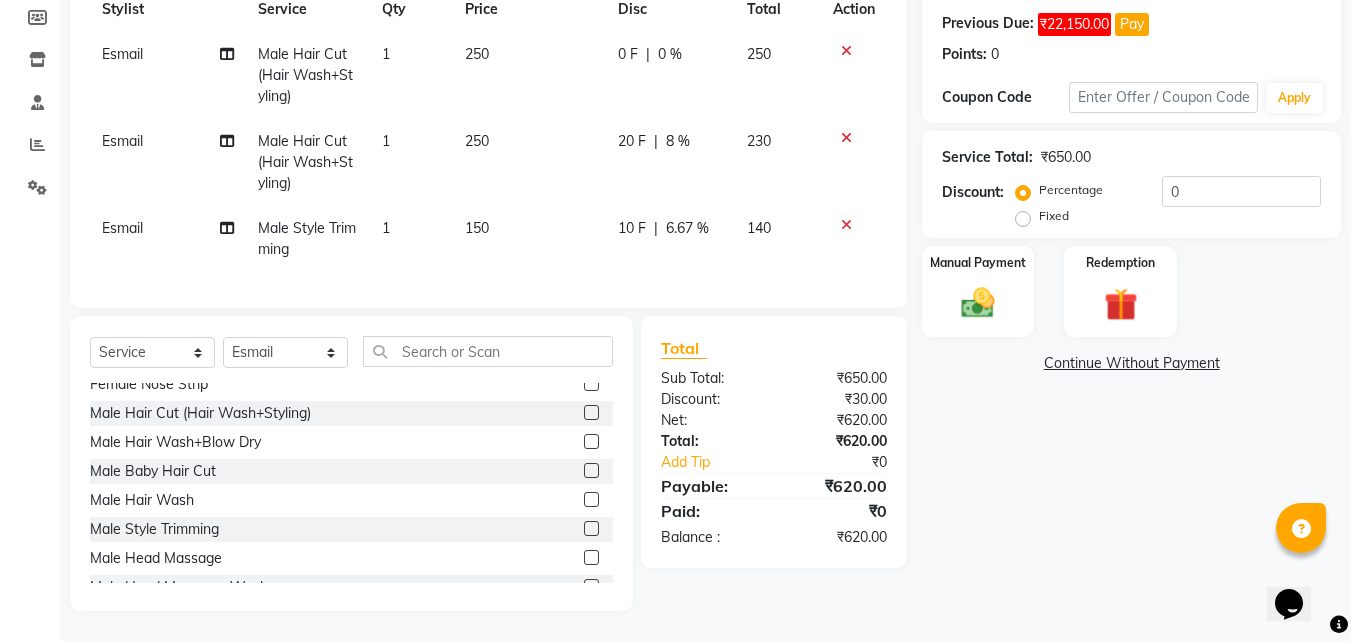 click 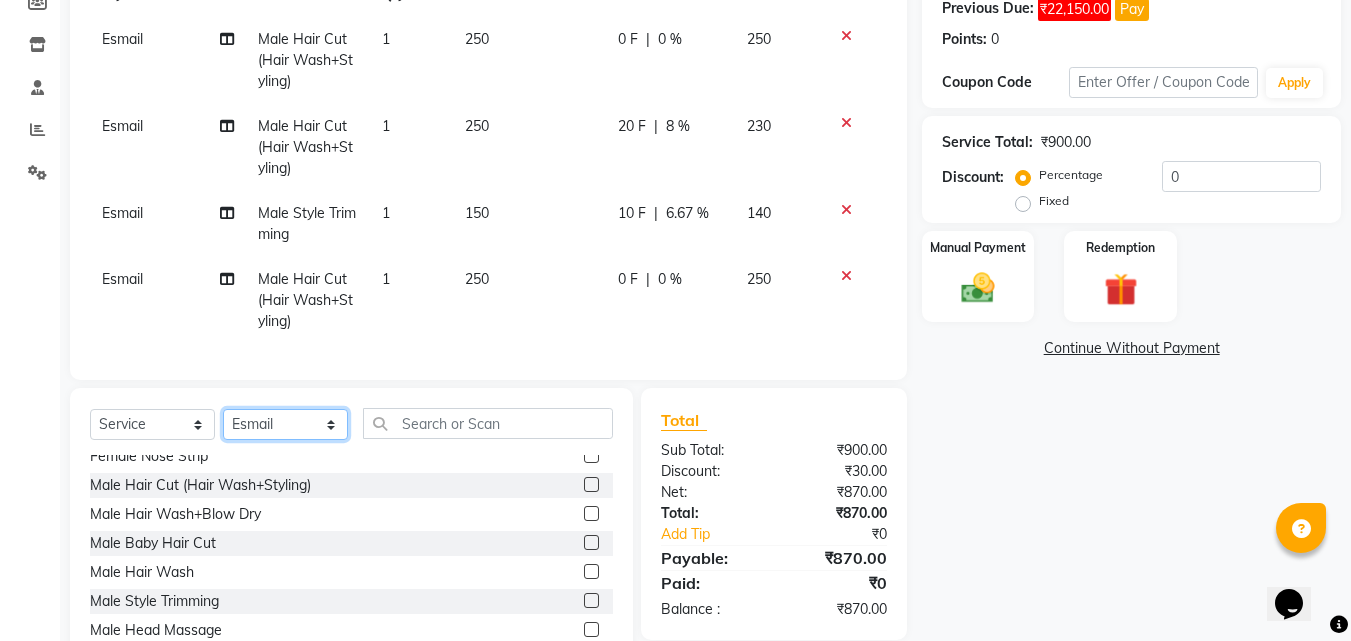 click on "Select Stylist Anushaka Parihar  Esmail Gufran Jyoti Disale Netaji Vishwanath Suryavanshi Rupali  Tanaji Vishwanath Suryavanshi Vinod Mane" 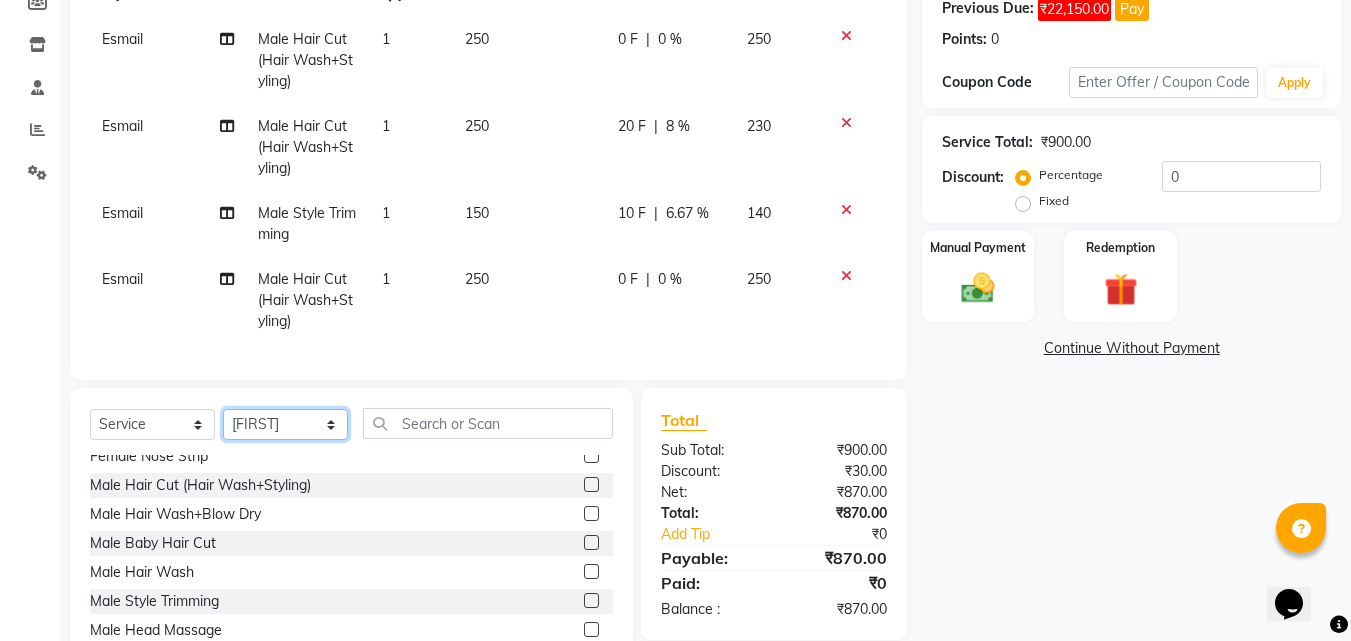click on "Select Stylist Anushaka Parihar  Esmail Gufran Jyoti Disale Netaji Vishwanath Suryavanshi Rupali  Tanaji Vishwanath Suryavanshi Vinod Mane" 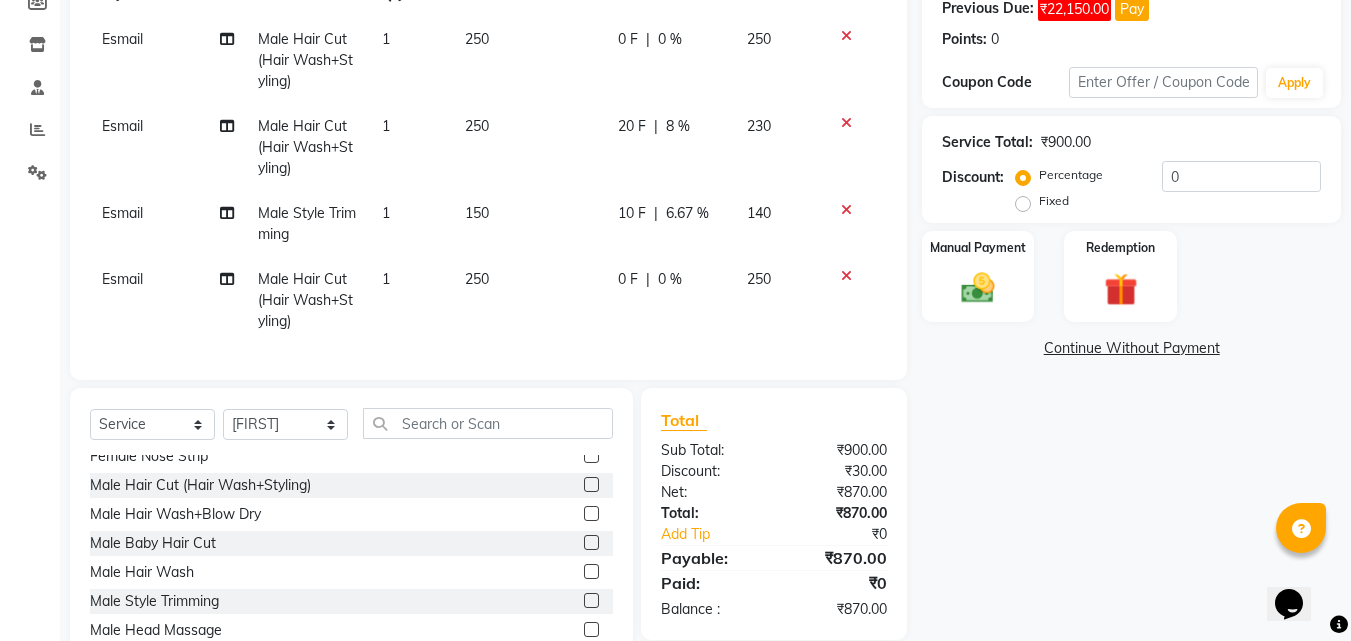 click on "Name: Hair Port Salon Membership:  No Active Membership  Total Visits:  278 Card on file:  0 Last Visit:   01-08-2025 Previous Due:  ₹22,150.00 Pay Points:   0  Coupon Code Apply Service Total:  ₹900.00  Discount:  Percentage   Fixed  0 Manual Payment Redemption  Continue Without Payment" 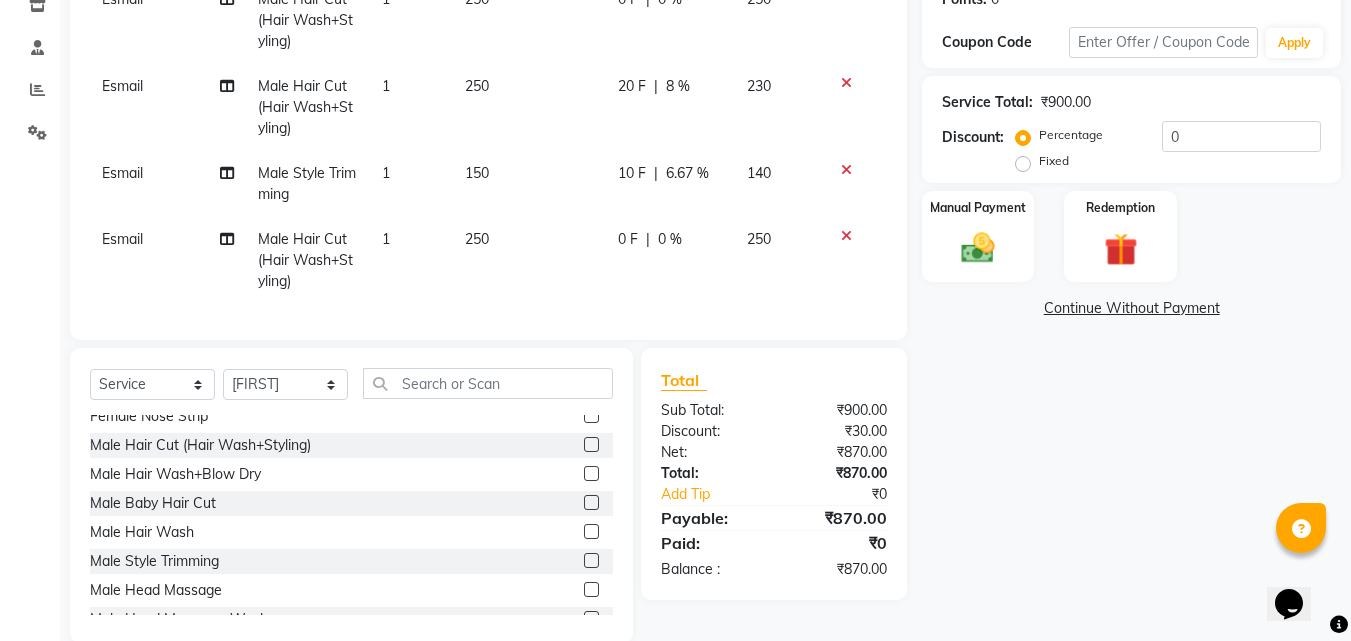 scroll, scrollTop: 400, scrollLeft: 0, axis: vertical 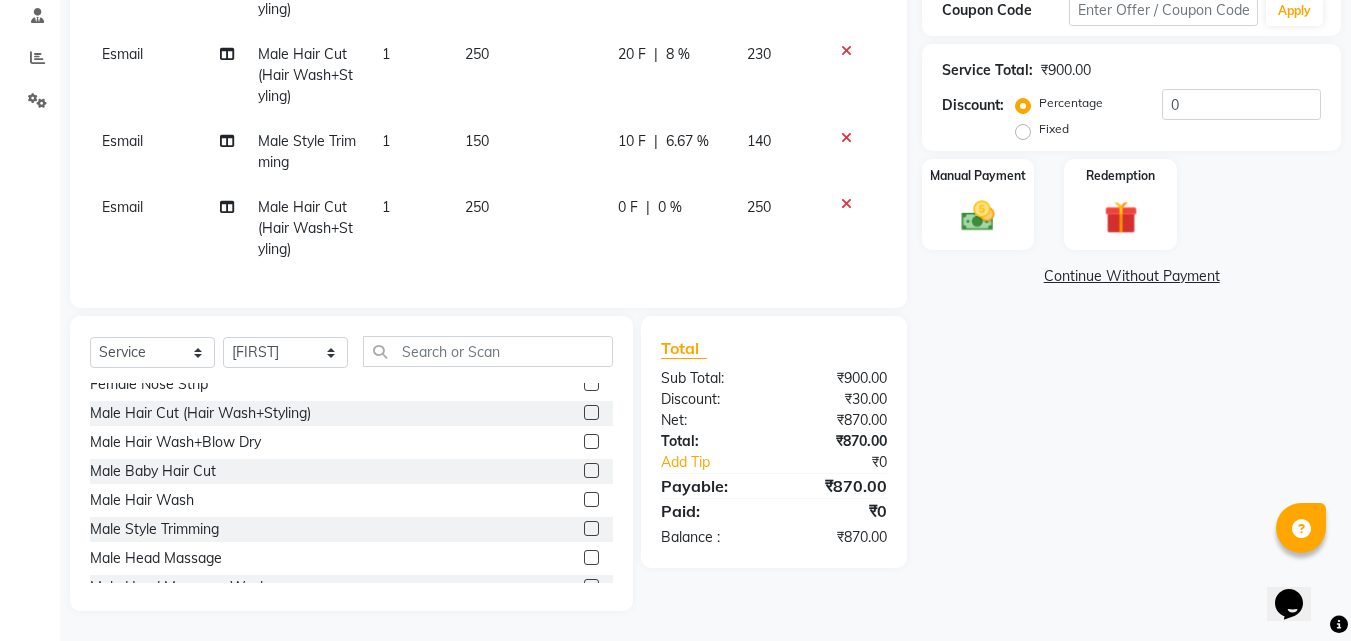 click 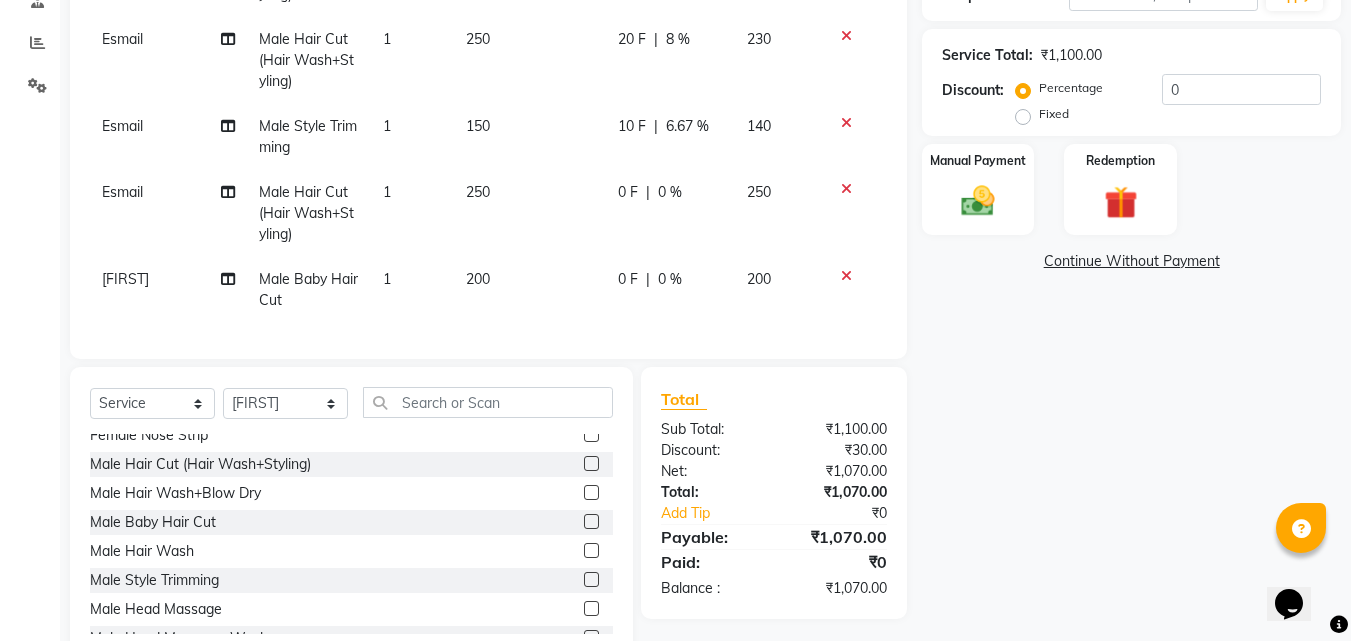 click 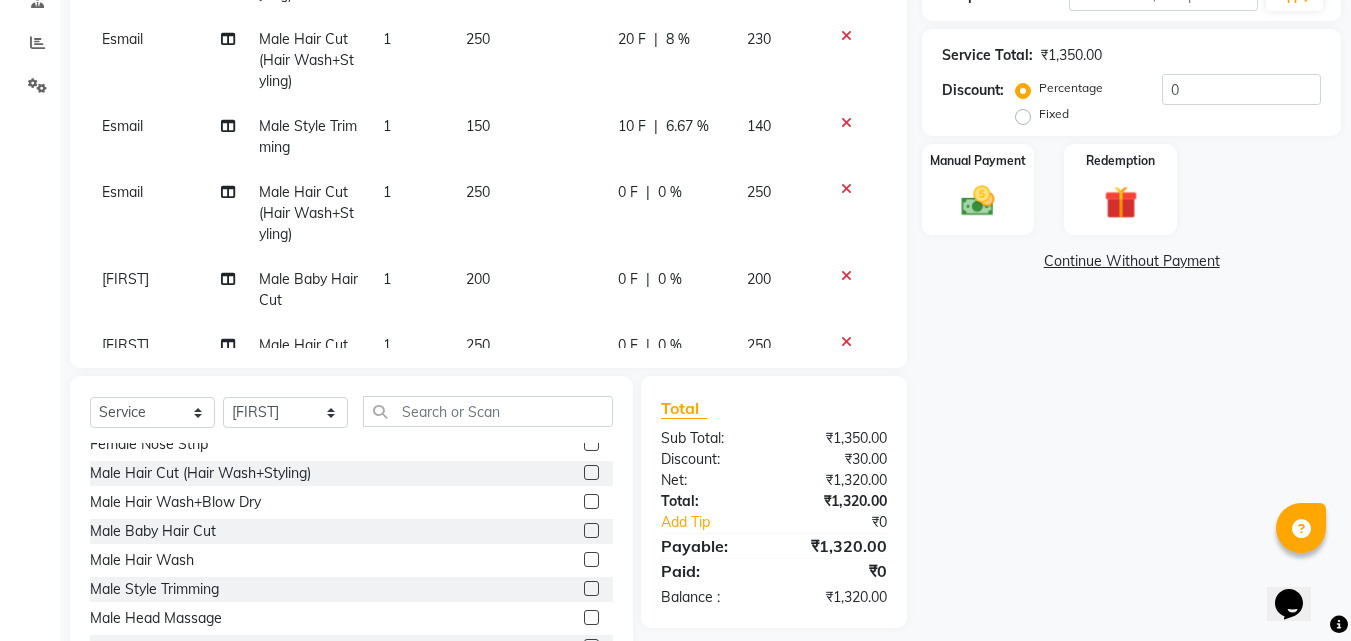 click 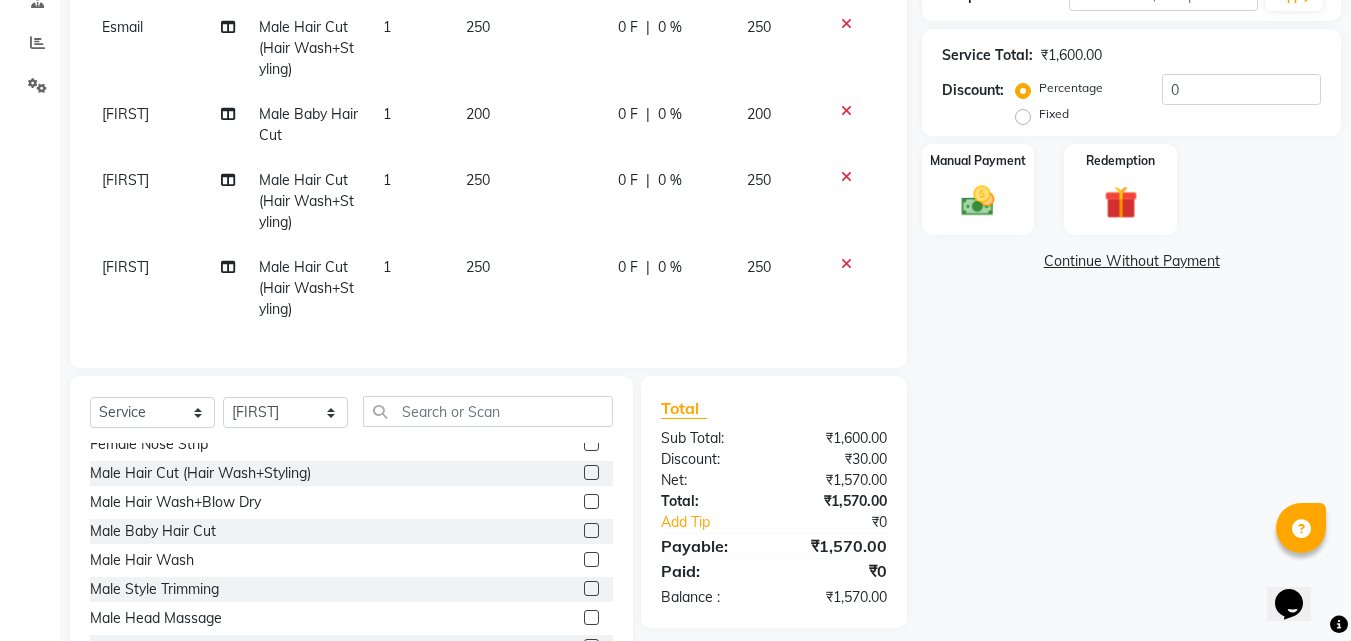 scroll, scrollTop: 180, scrollLeft: 0, axis: vertical 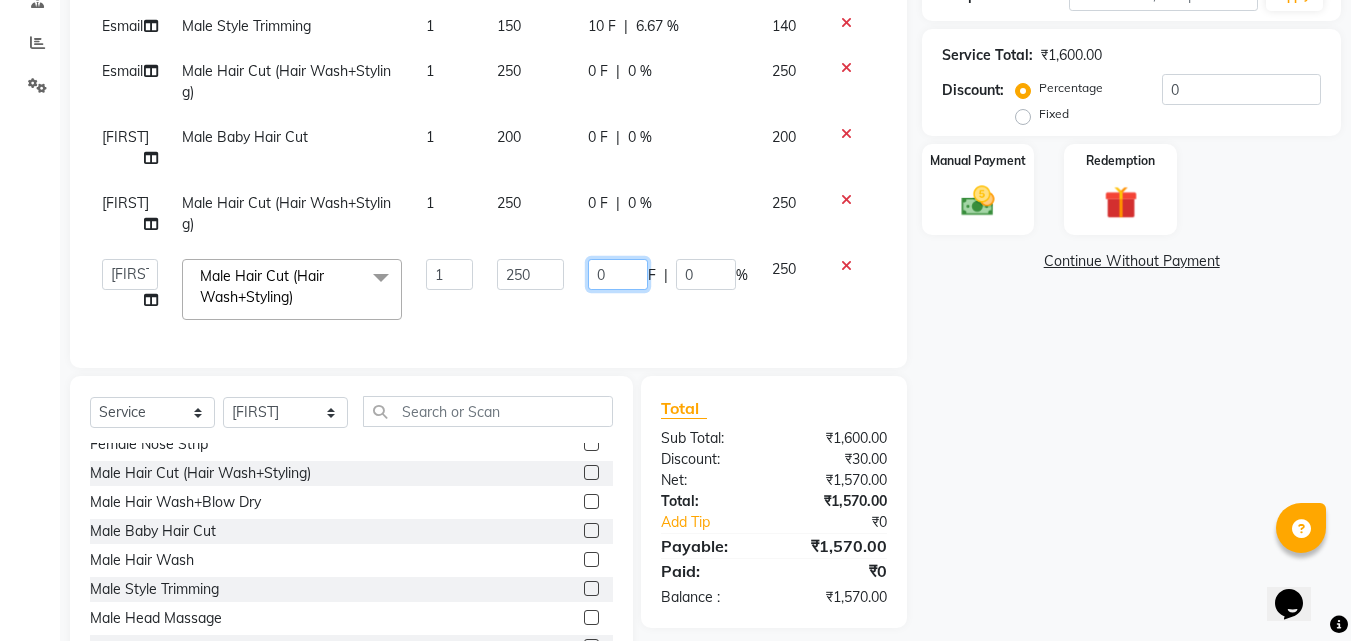 click on "0" 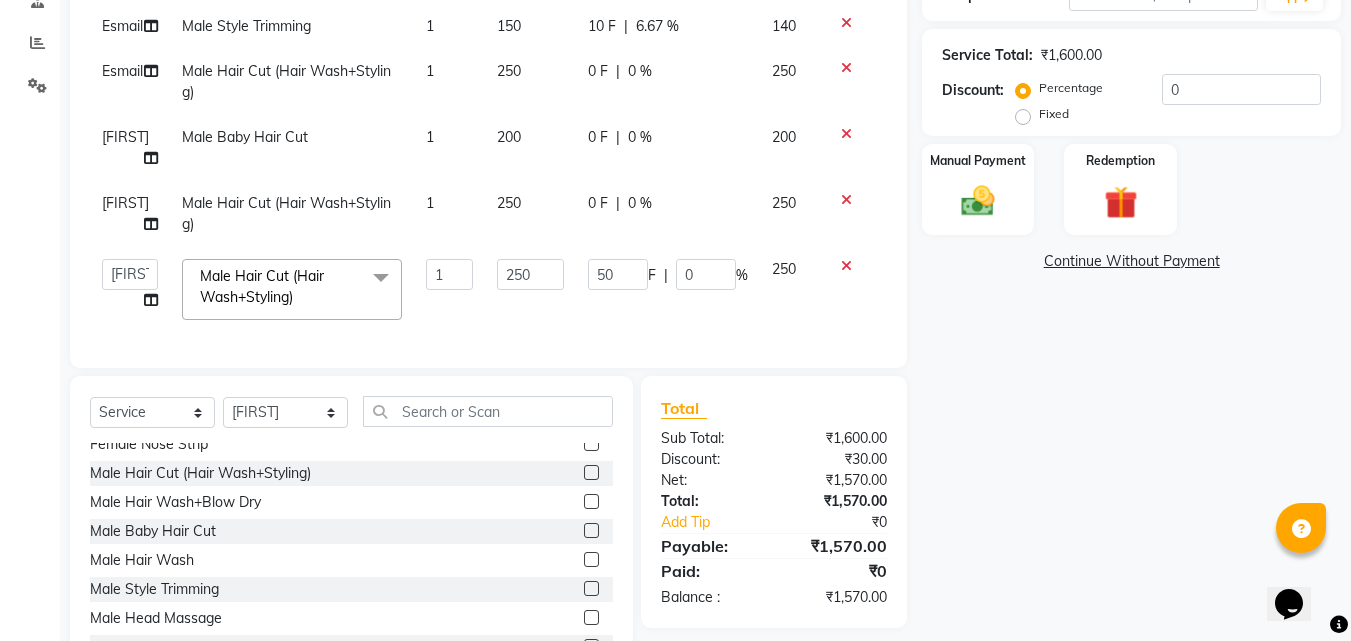 click on "Name: Hair Port Salon Membership:  No Active Membership  Total Visits:  278 Card on file:  0 Last Visit:   01-08-2025 Previous Due:  ₹22,150.00 Pay Points:   0  Coupon Code Apply Service Total:  ₹1,600.00  Discount:  Percentage   Fixed  0 Manual Payment Redemption  Continue Without Payment" 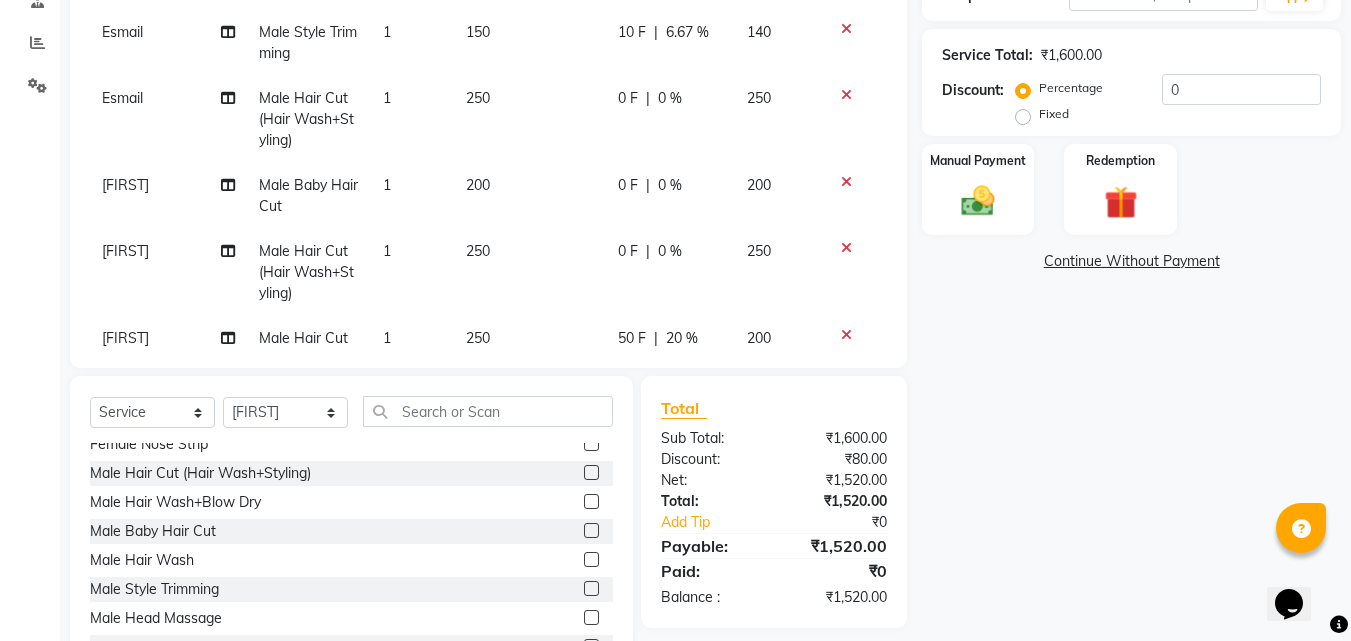 click 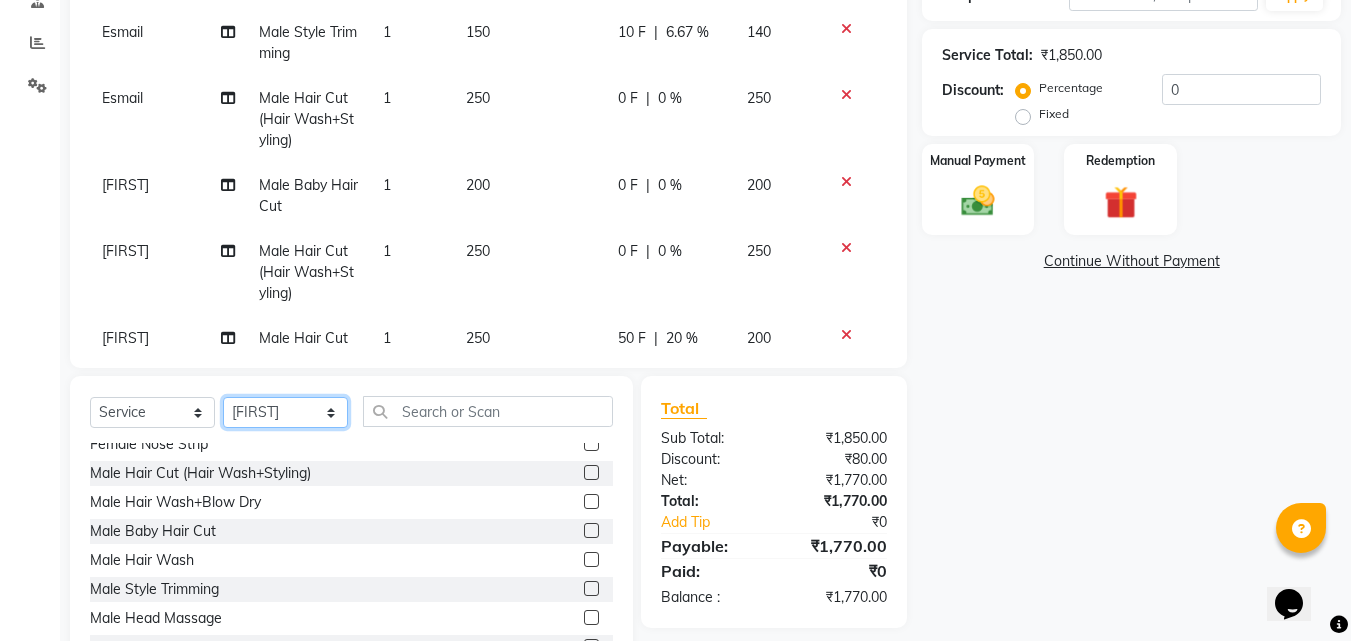 click on "Select Stylist Anushaka Parihar  Esmail Gufran Jyoti Disale Netaji Vishwanath Suryavanshi Rupali  Tanaji Vishwanath Suryavanshi Vinod Mane" 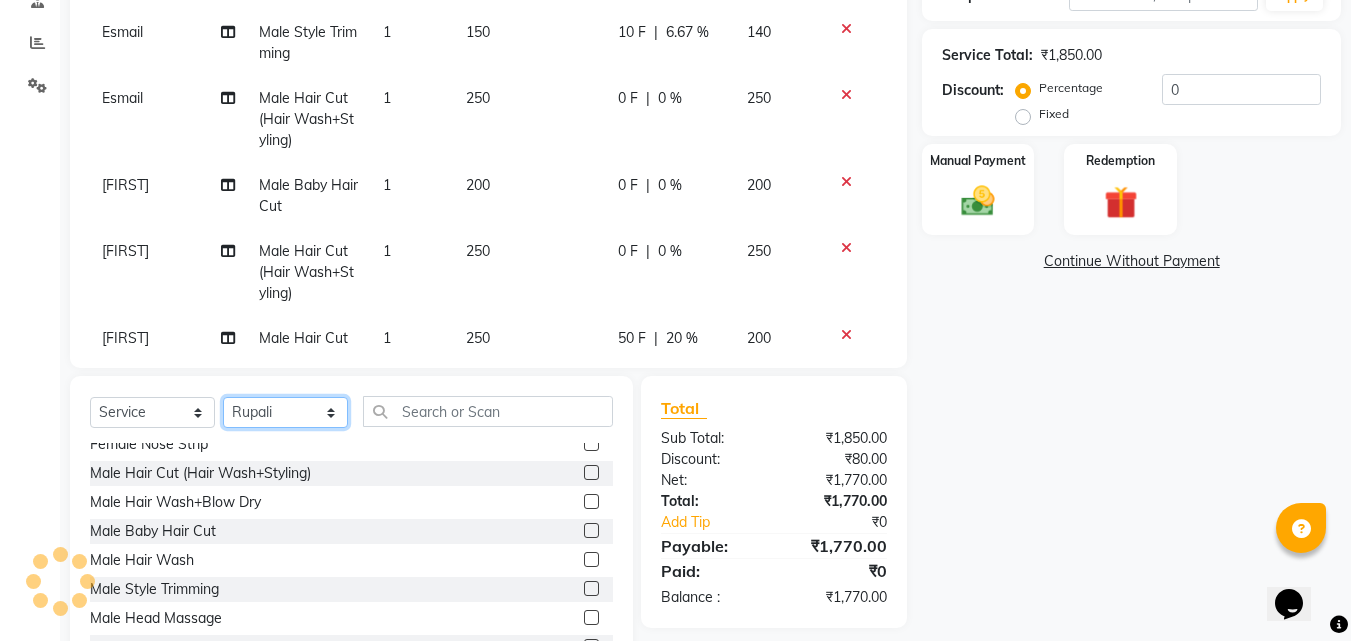 click on "Select Stylist Anushaka Parihar  Esmail Gufran Jyoti Disale Netaji Vishwanath Suryavanshi Rupali  Tanaji Vishwanath Suryavanshi Vinod Mane" 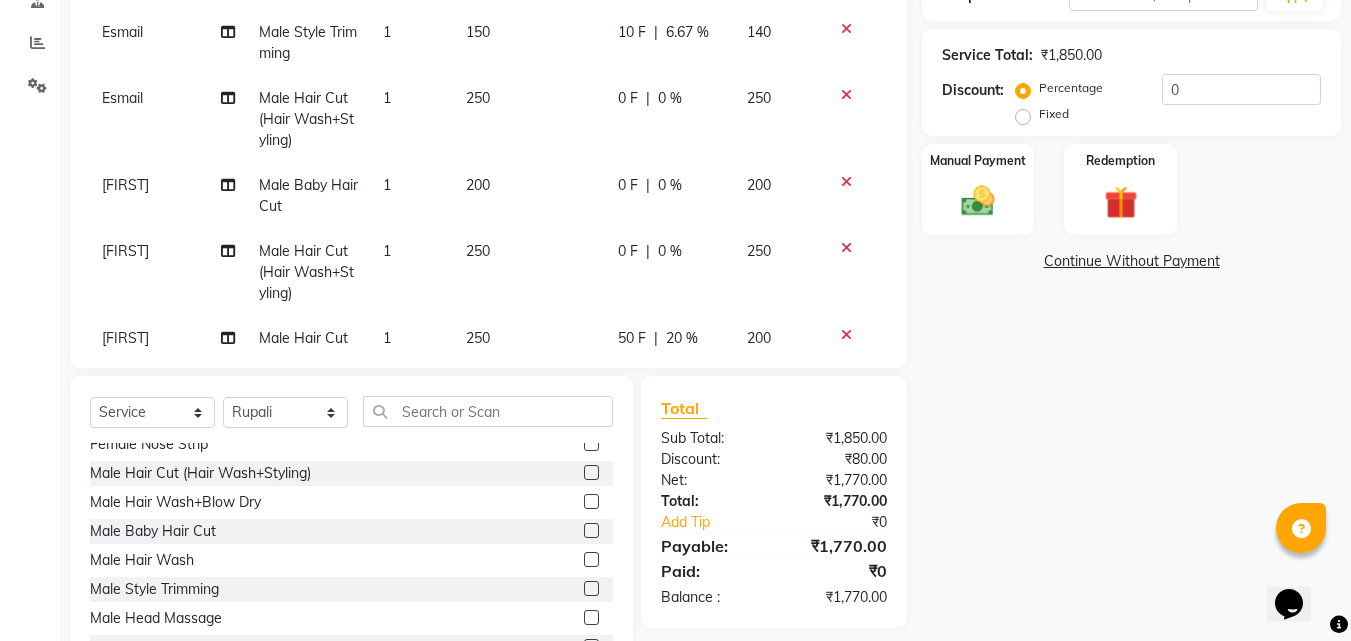 click on "Name: Hair Port Salon Membership:  No Active Membership  Total Visits:  278 Card on file:  0 Last Visit:   01-08-2025 Previous Due:  ₹22,150.00 Pay Points:   0  Coupon Code Apply Service Total:  ₹1,850.00  Discount:  Percentage   Fixed  0 Manual Payment Redemption  Continue Without Payment" 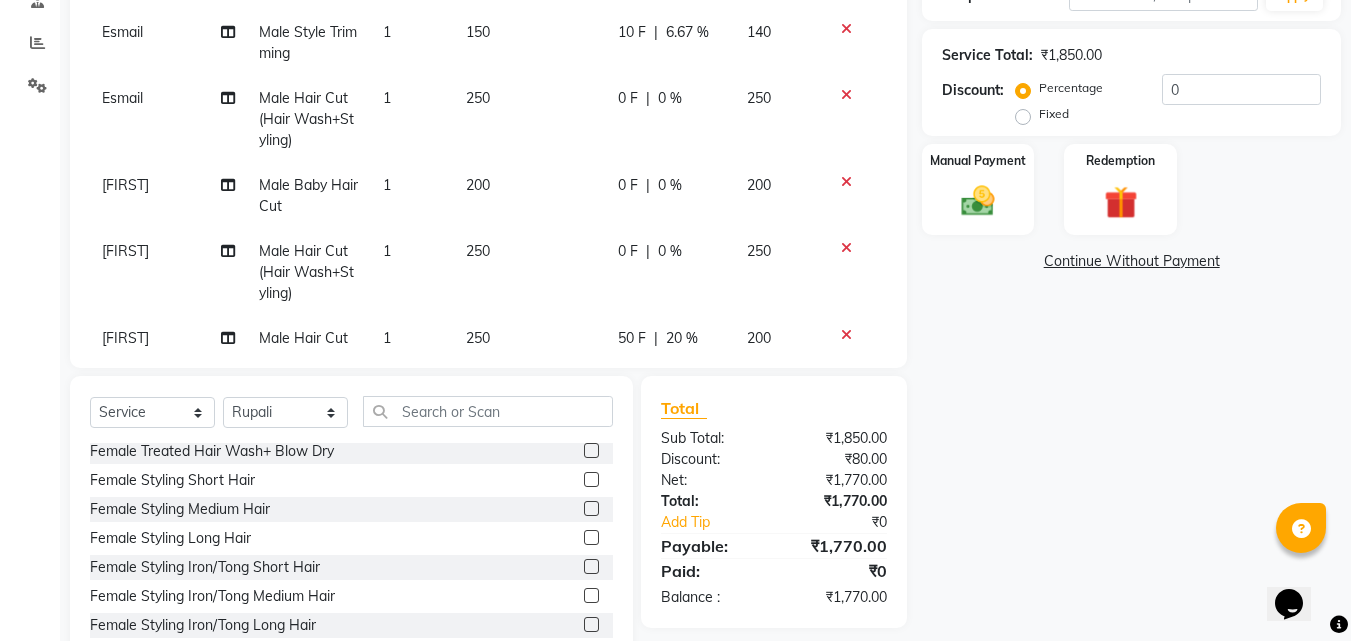 scroll, scrollTop: 0, scrollLeft: 0, axis: both 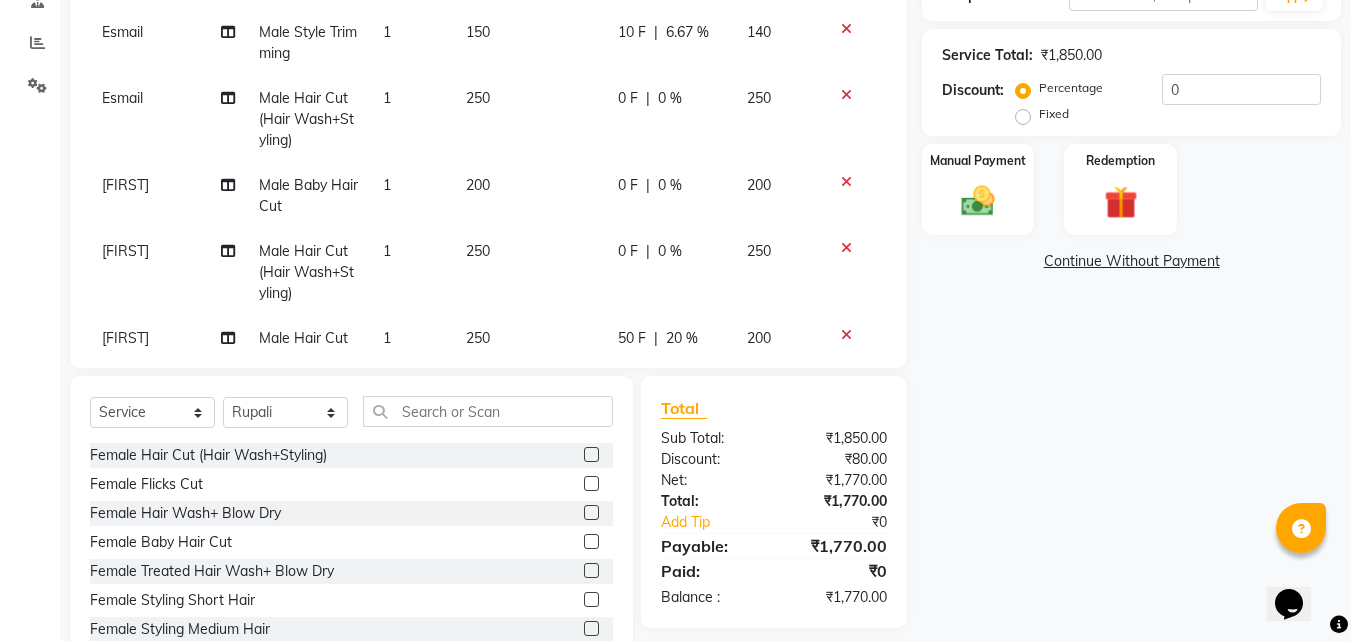 click 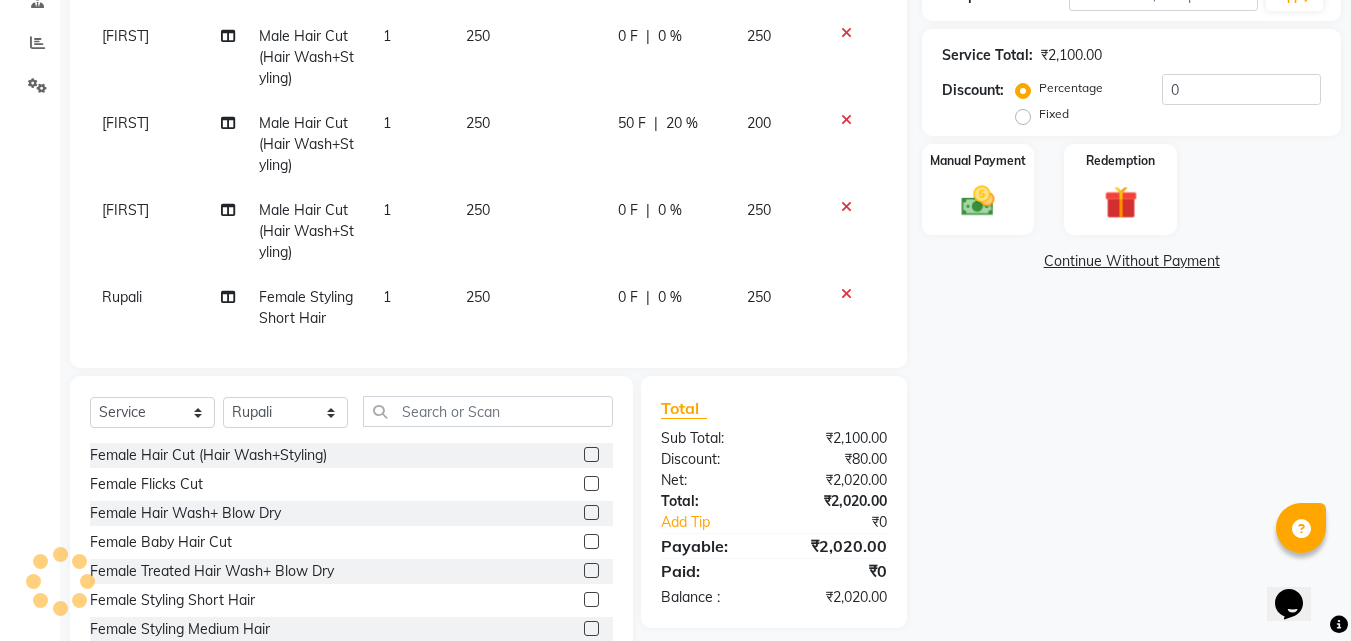 scroll, scrollTop: 333, scrollLeft: 0, axis: vertical 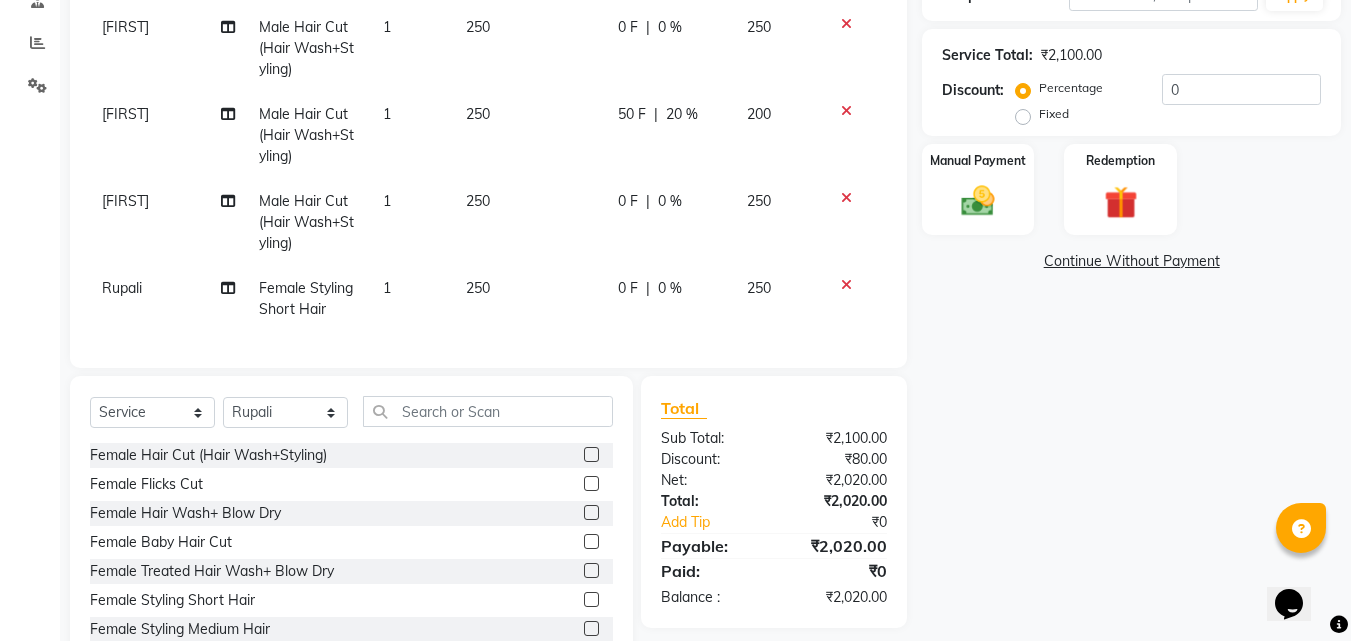 click on "0 %" 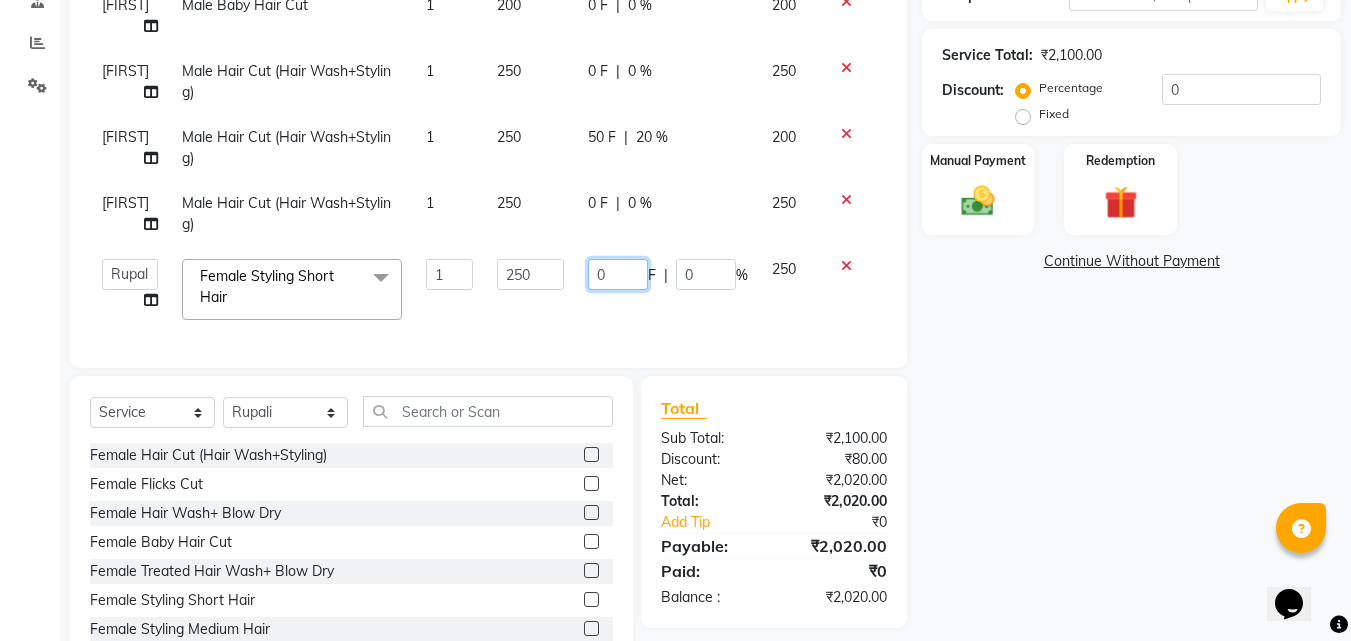 click on "0" 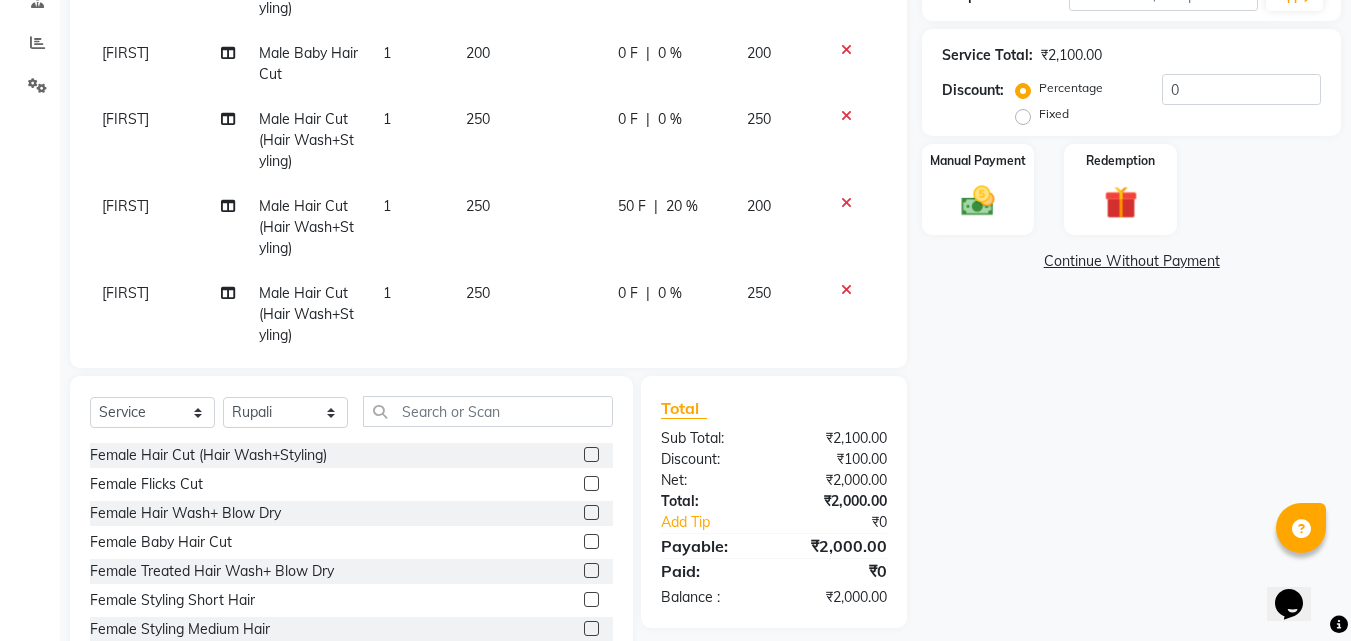 scroll, scrollTop: 268, scrollLeft: 0, axis: vertical 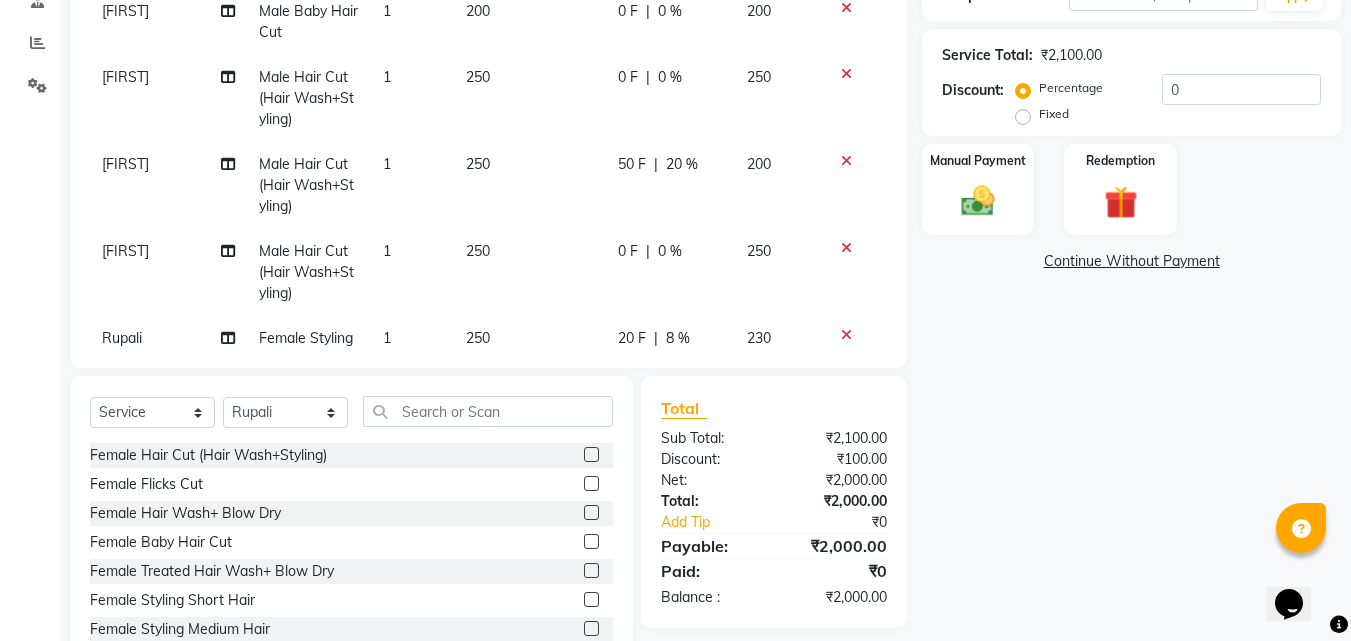 click on "Esmail Male Hair Cut (Hair Wash+Styling) 1 250 0 F | 0 % 250 Esmail Male Hair Cut (Hair Wash+Styling) 1 250 20 F | 8 % 230 Esmail Male Style Trimming  1 150 10 F | 6.67 % 140 Esmail Male Hair Cut (Hair Wash+Styling) 1 250 0 F | 0 % 250 Gufran Male Baby Hair Cut 1 200 0 F | 0 % 200 Gufran Male Hair Cut (Hair Wash+Styling) 1 250 0 F | 0 % 250 Gufran Male Hair Cut (Hair Wash+Styling) 1 250 50 F | 20 % 200 Gufran Male Hair Cut (Hair Wash+Styling) 1 250 0 F | 0 % 250 Rupali  Female Styling Short Hair 1 250 20 F | 8 % 230" 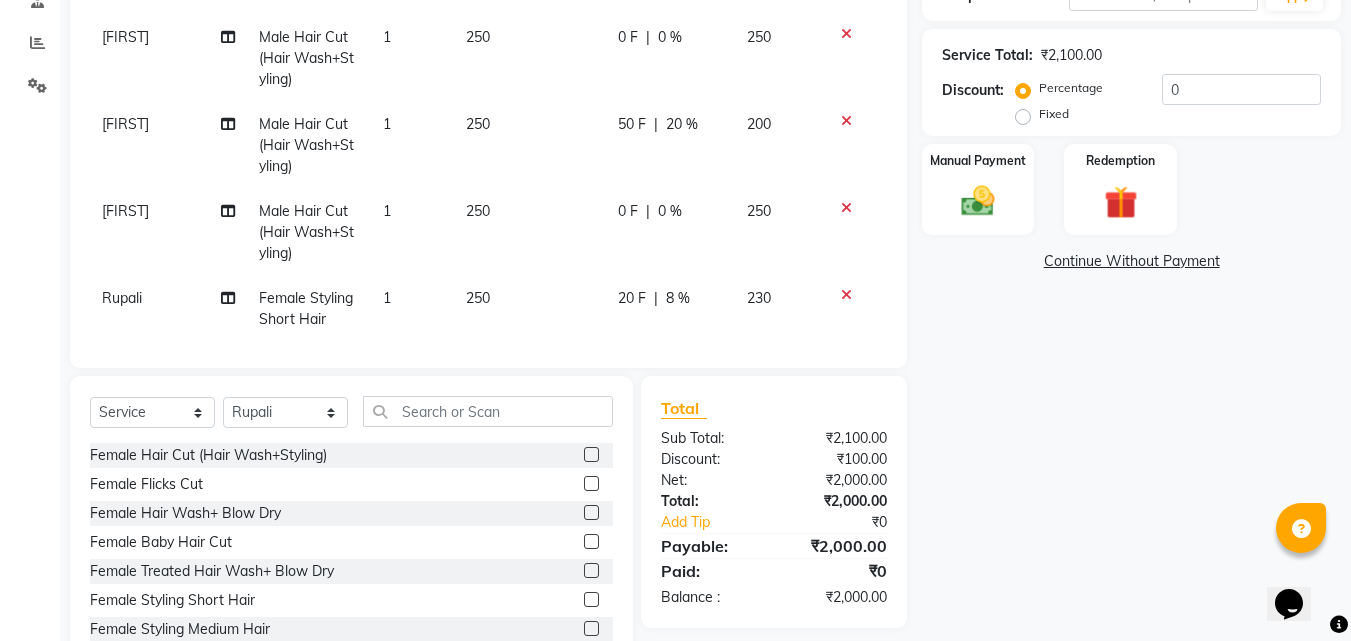 scroll, scrollTop: 333, scrollLeft: 0, axis: vertical 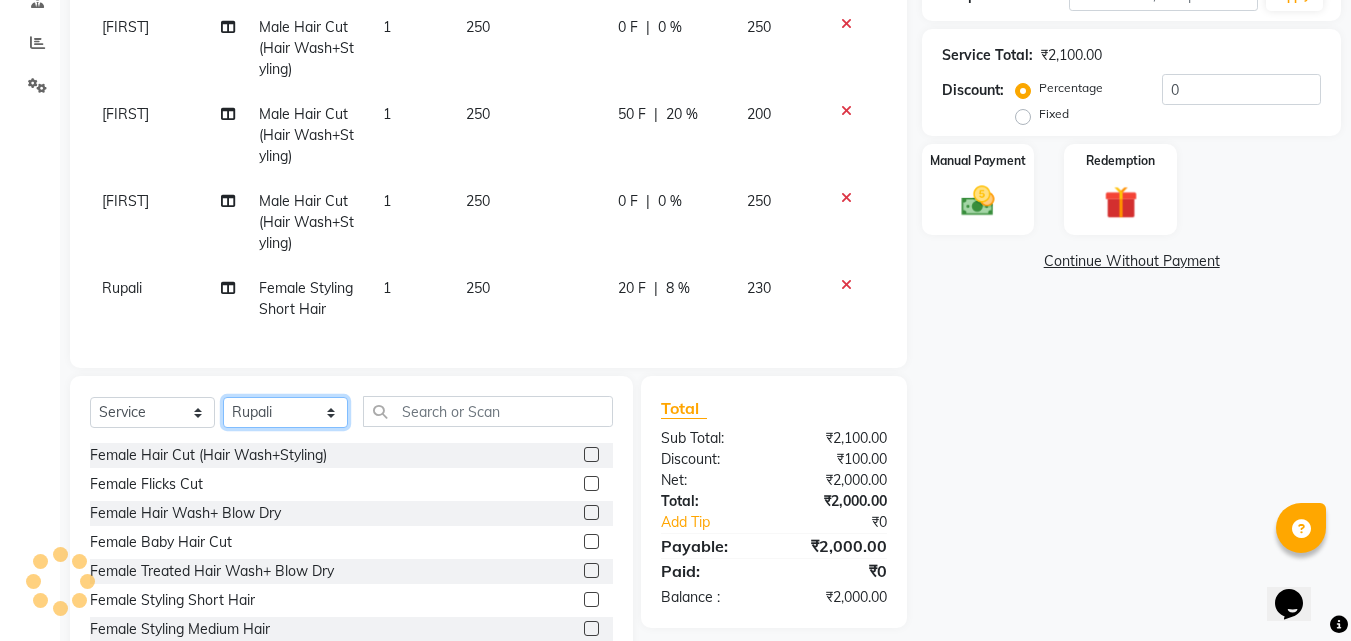 click on "Select Stylist Anushaka Parihar  Esmail Gufran Jyoti Disale Netaji Vishwanath Suryavanshi Rupali  Tanaji Vishwanath Suryavanshi Vinod Mane" 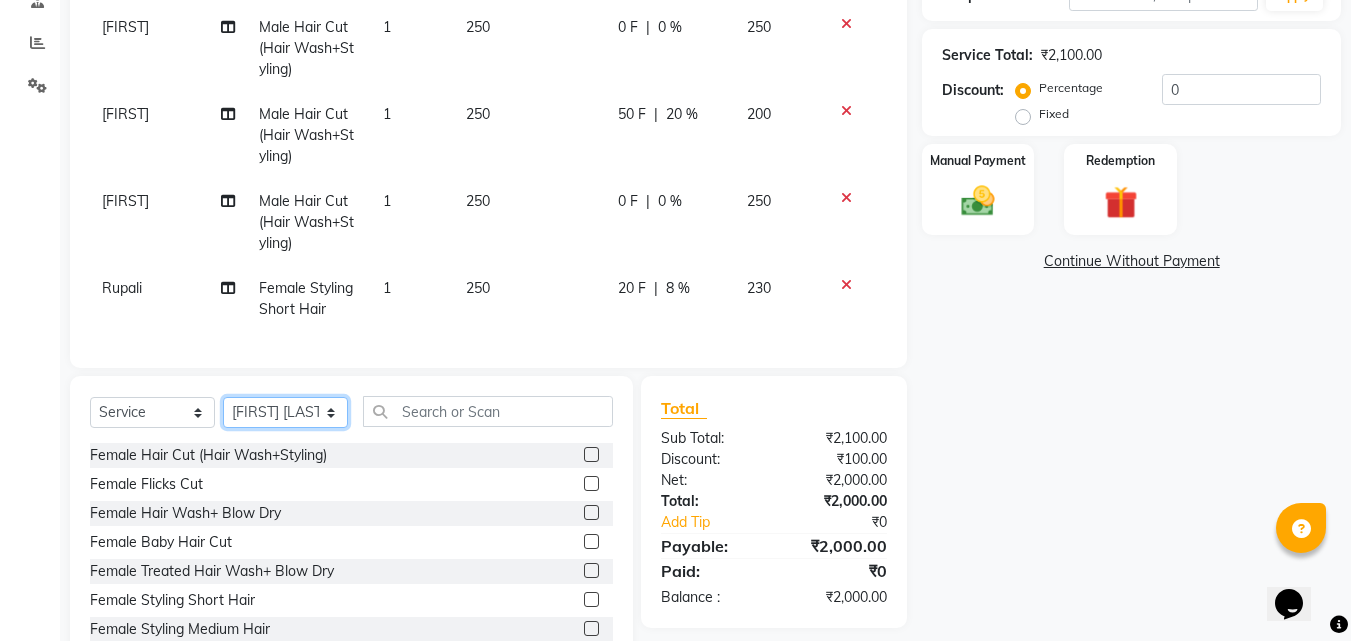 click on "Select Stylist Anushaka Parihar  Esmail Gufran Jyoti Disale Netaji Vishwanath Suryavanshi Rupali  Tanaji Vishwanath Suryavanshi Vinod Mane" 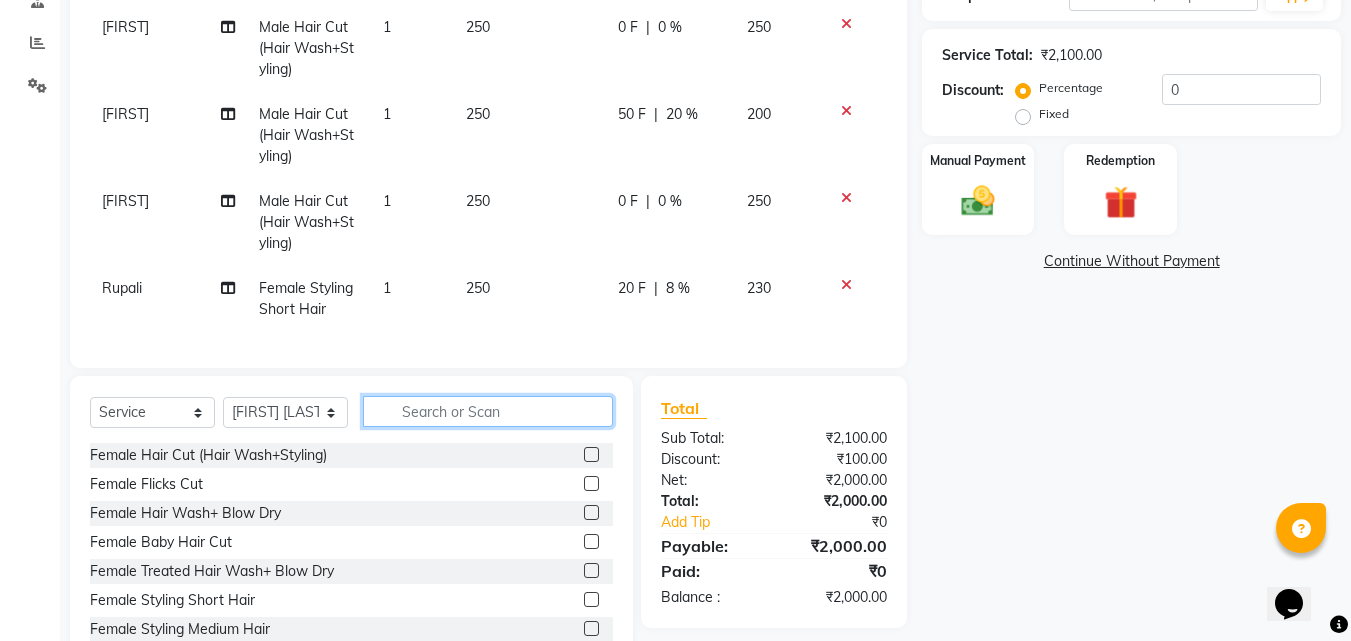 click 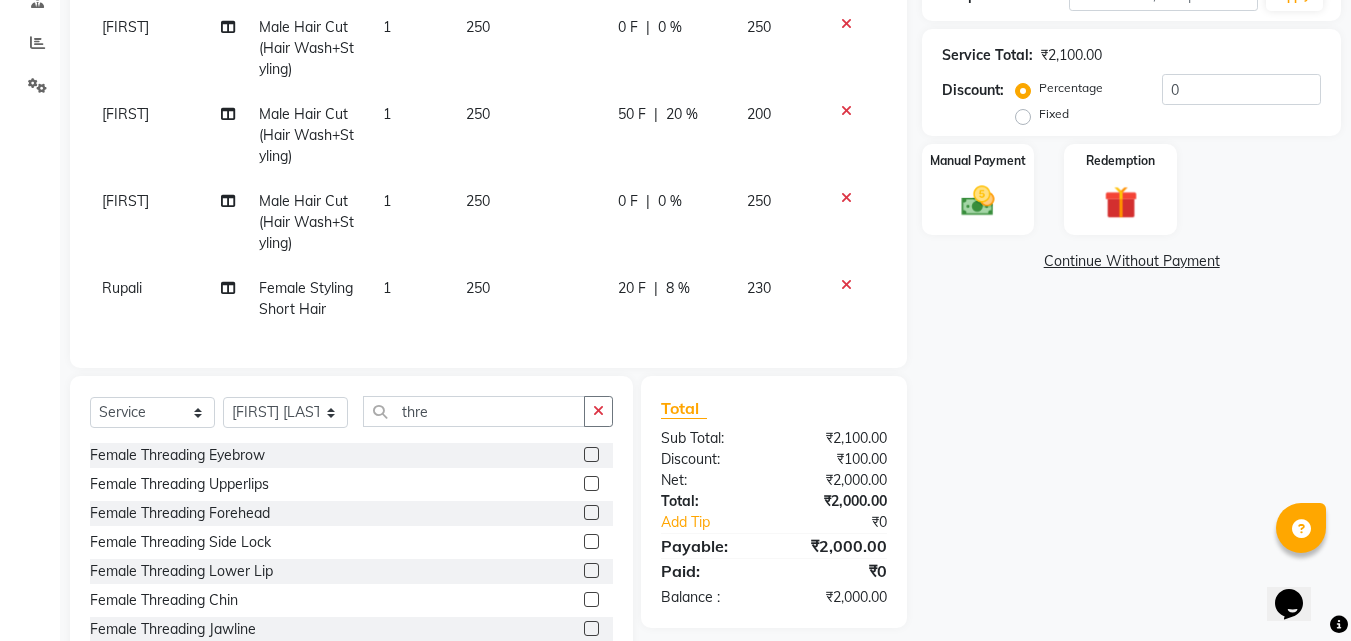 click 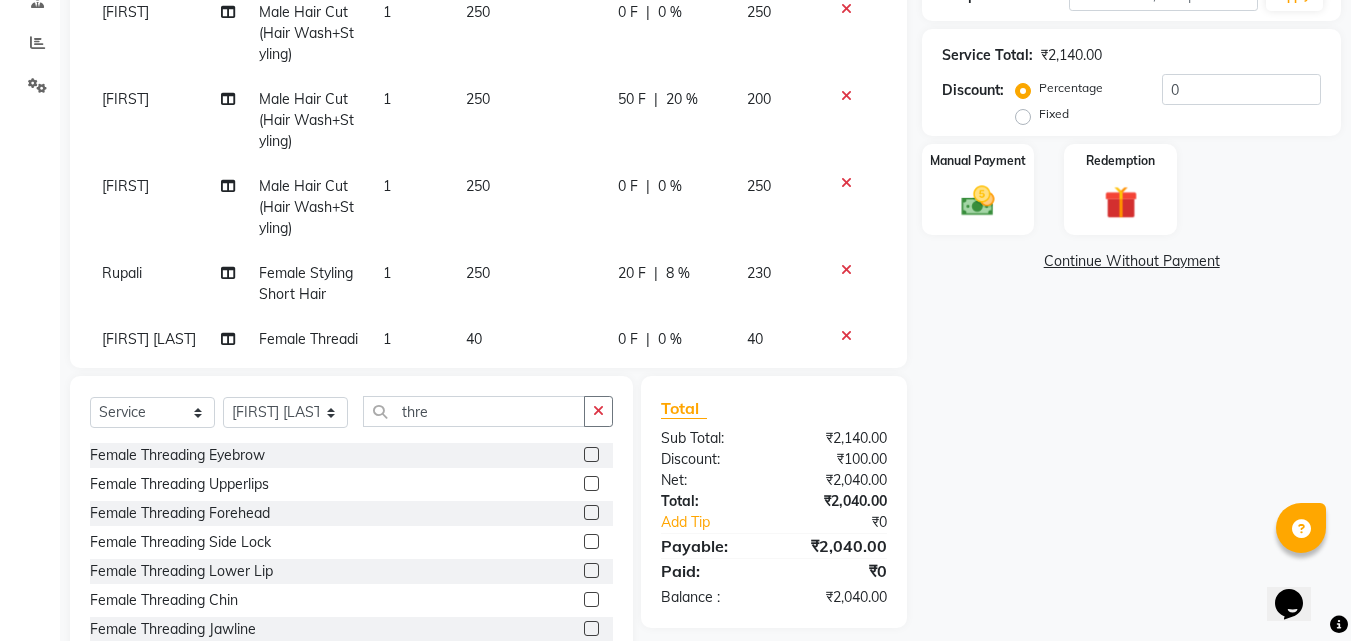 click 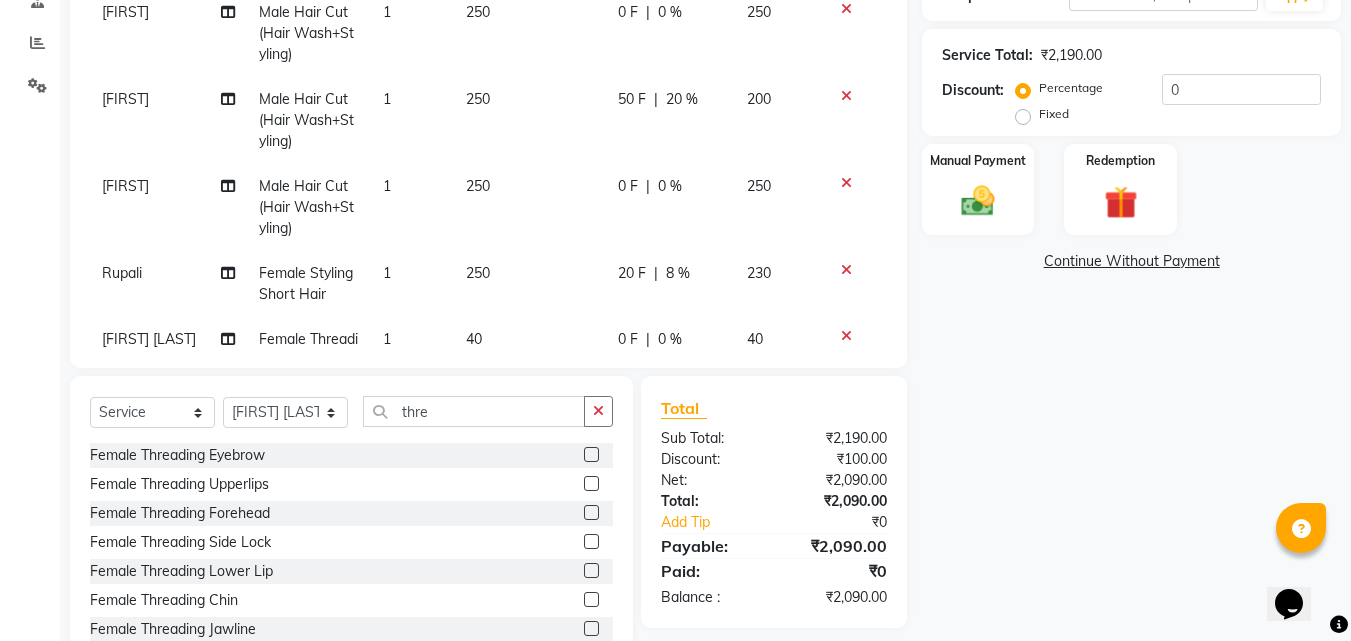click 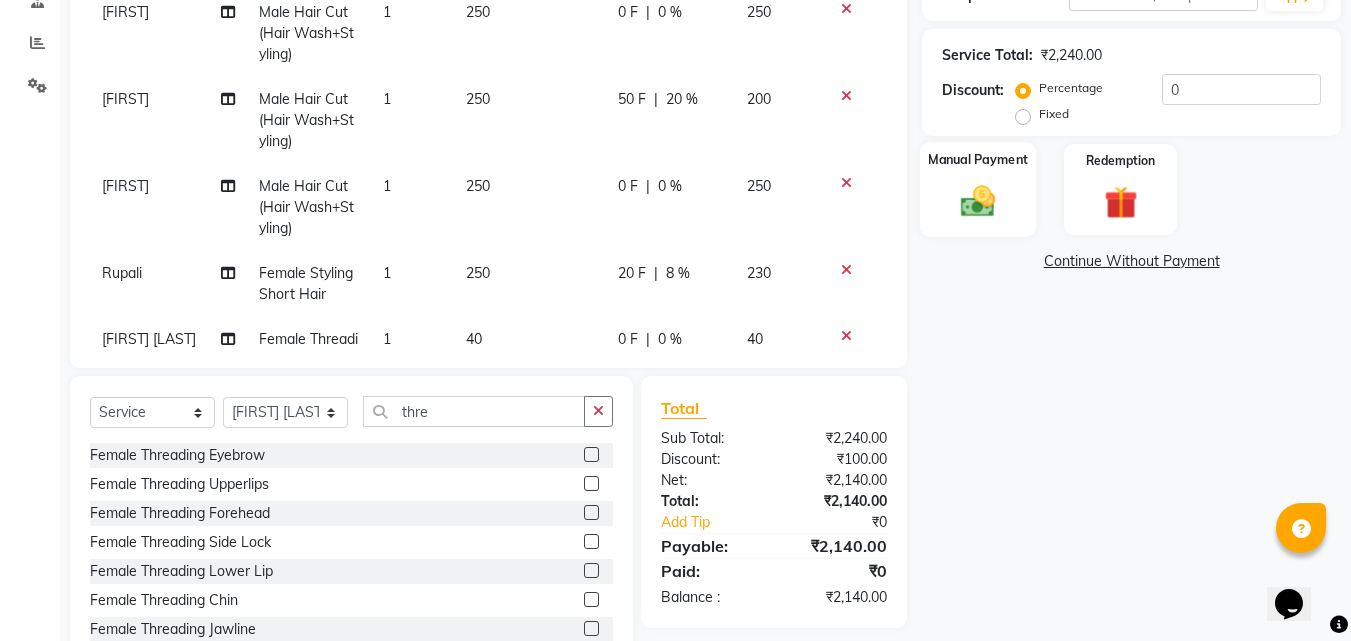 click on "Manual Payment" 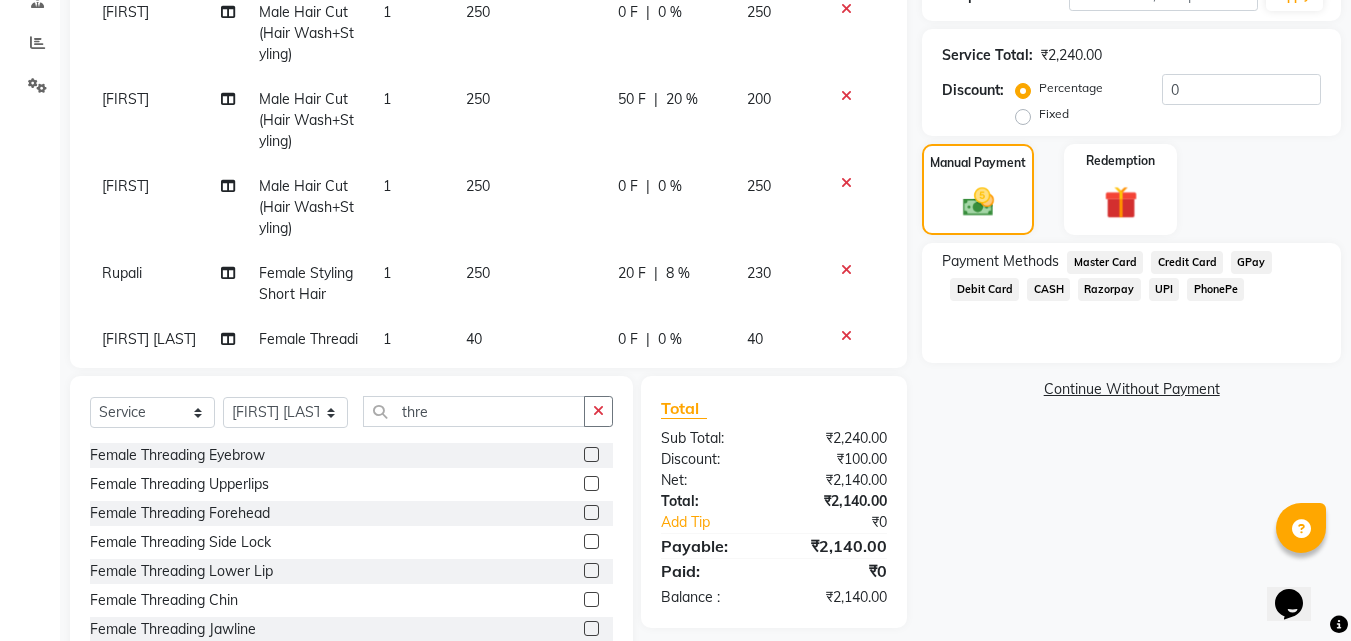 click on "PhonePe" 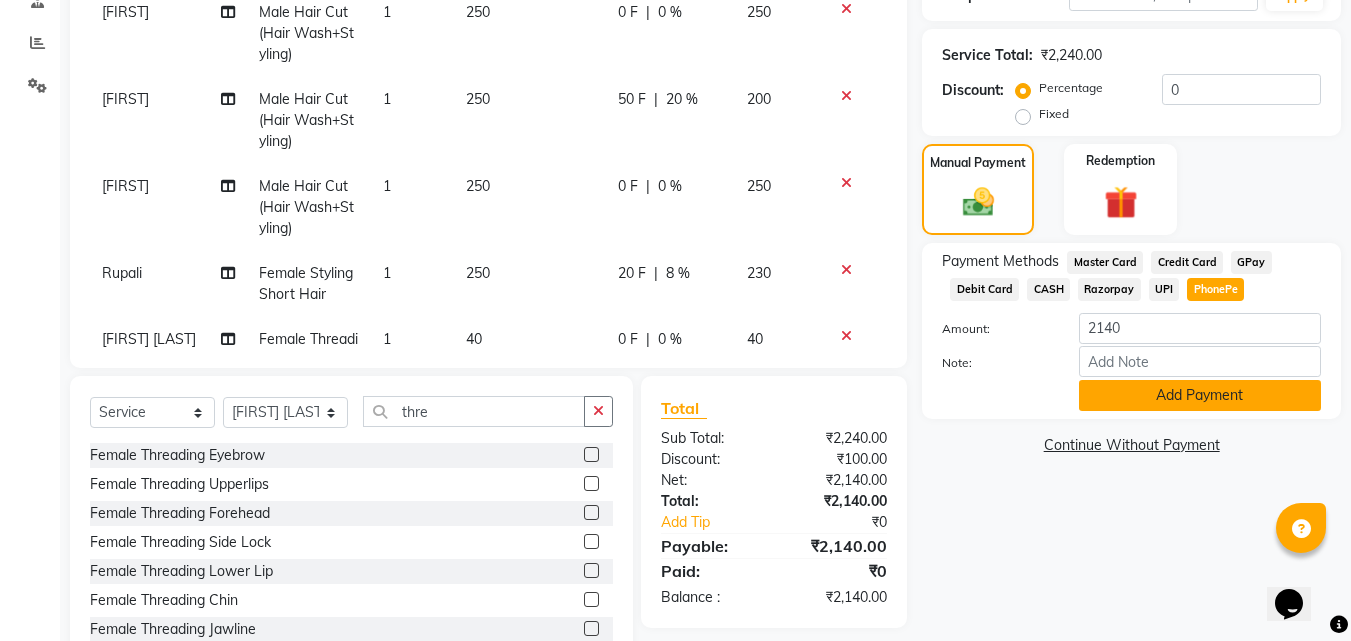 click on "Add Payment" 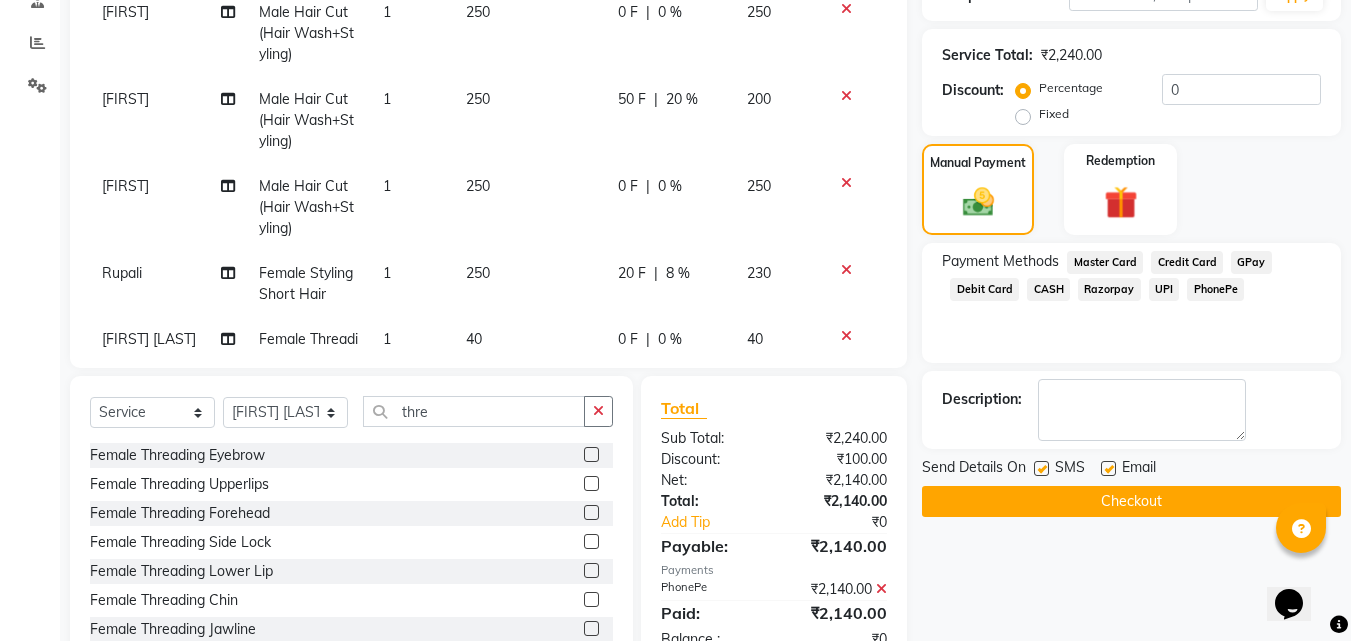 click on "Checkout" 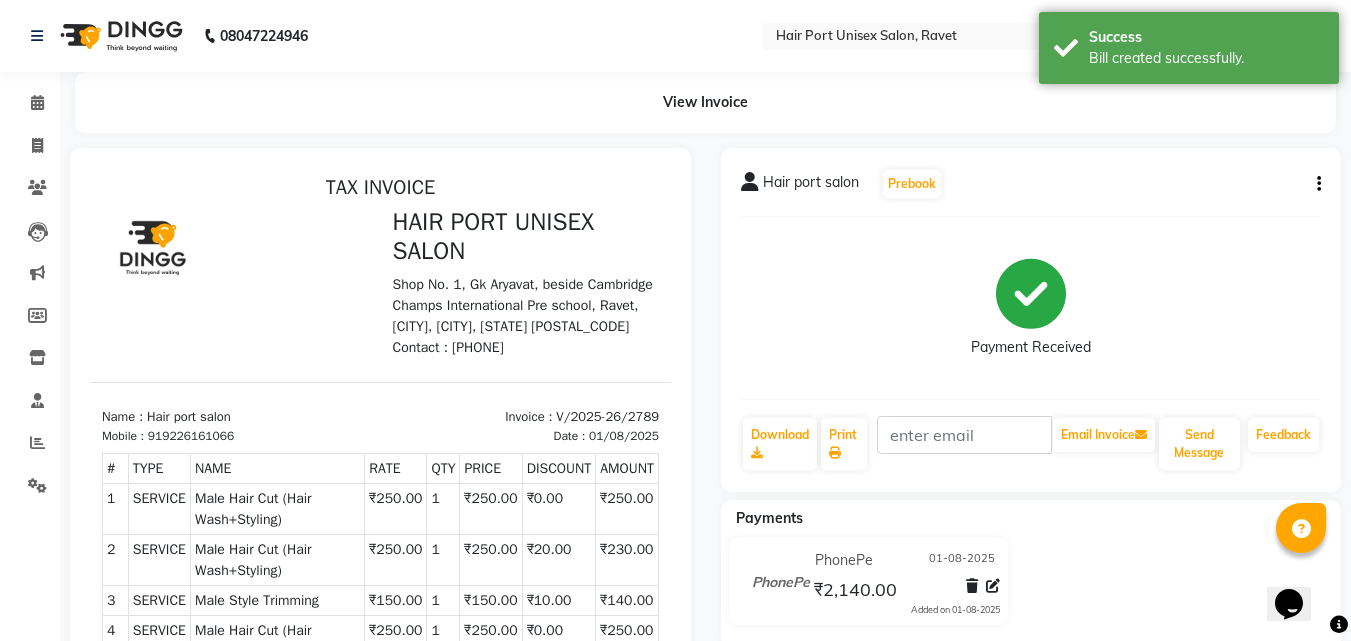 scroll, scrollTop: 0, scrollLeft: 0, axis: both 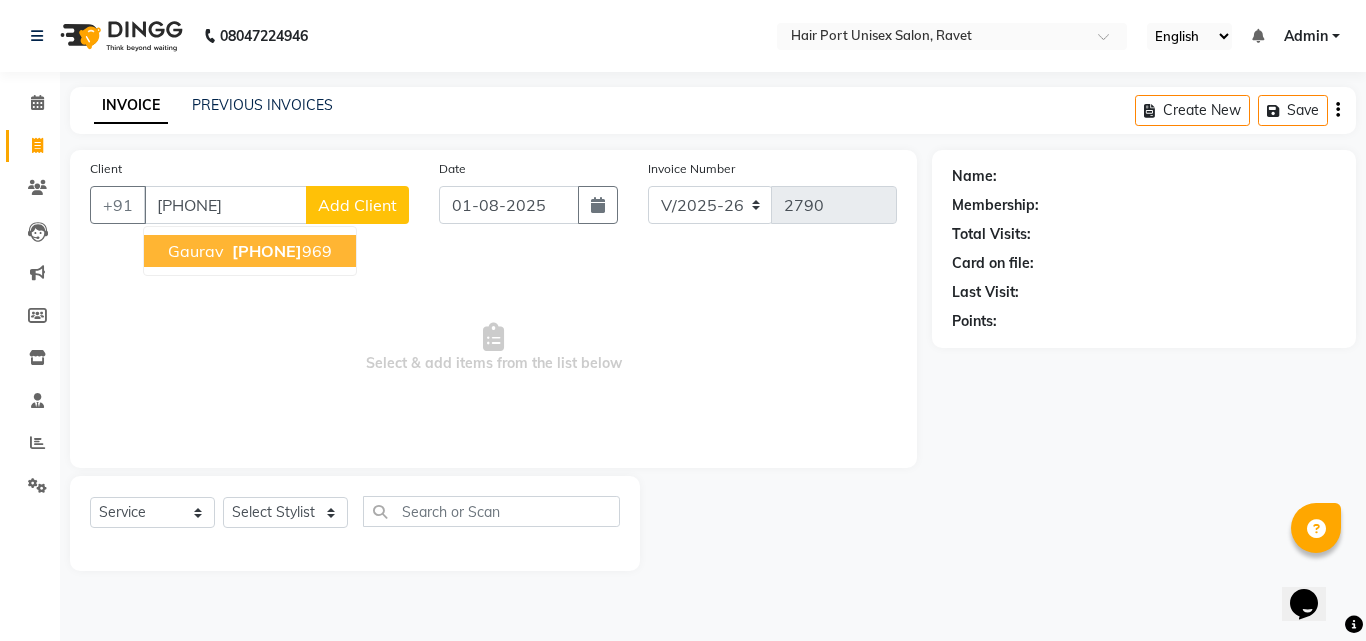 click on "[PHONE]" at bounding box center (267, 251) 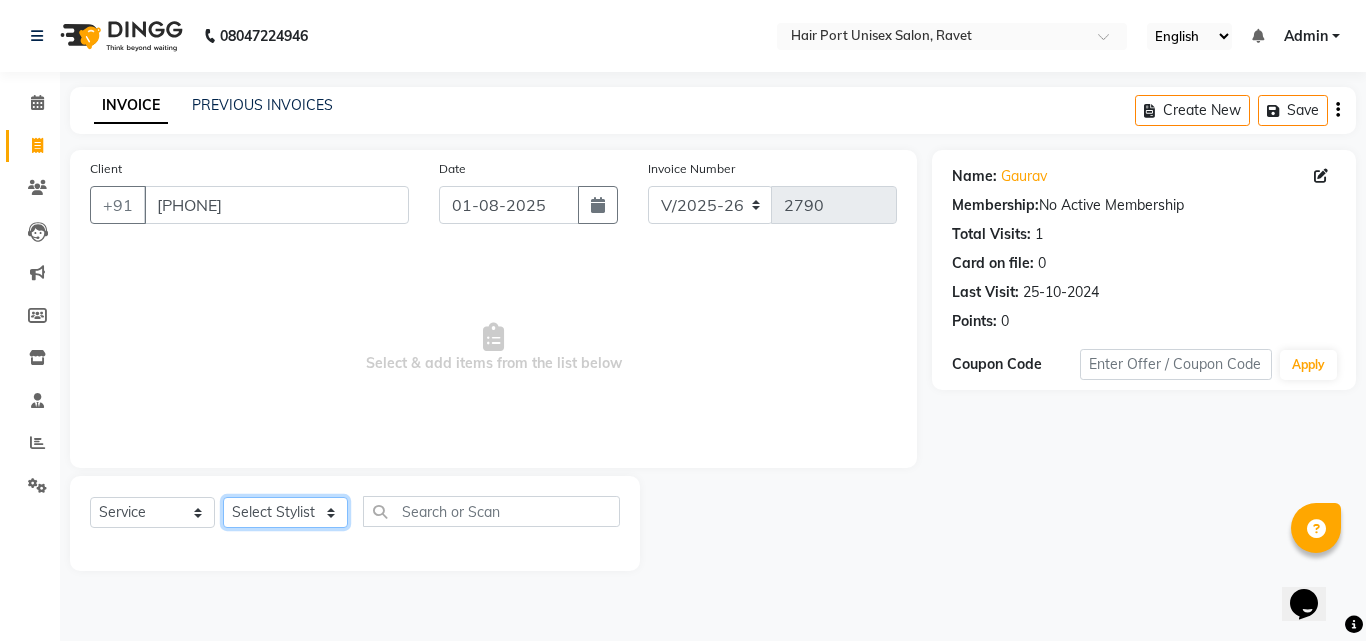 click on "Select Stylist Anushaka Parihar  Esmail Gufran Jyoti Disale Netaji Vishwanath Suryavanshi Rupali  Tanaji Vishwanath Suryavanshi Vinod Mane" 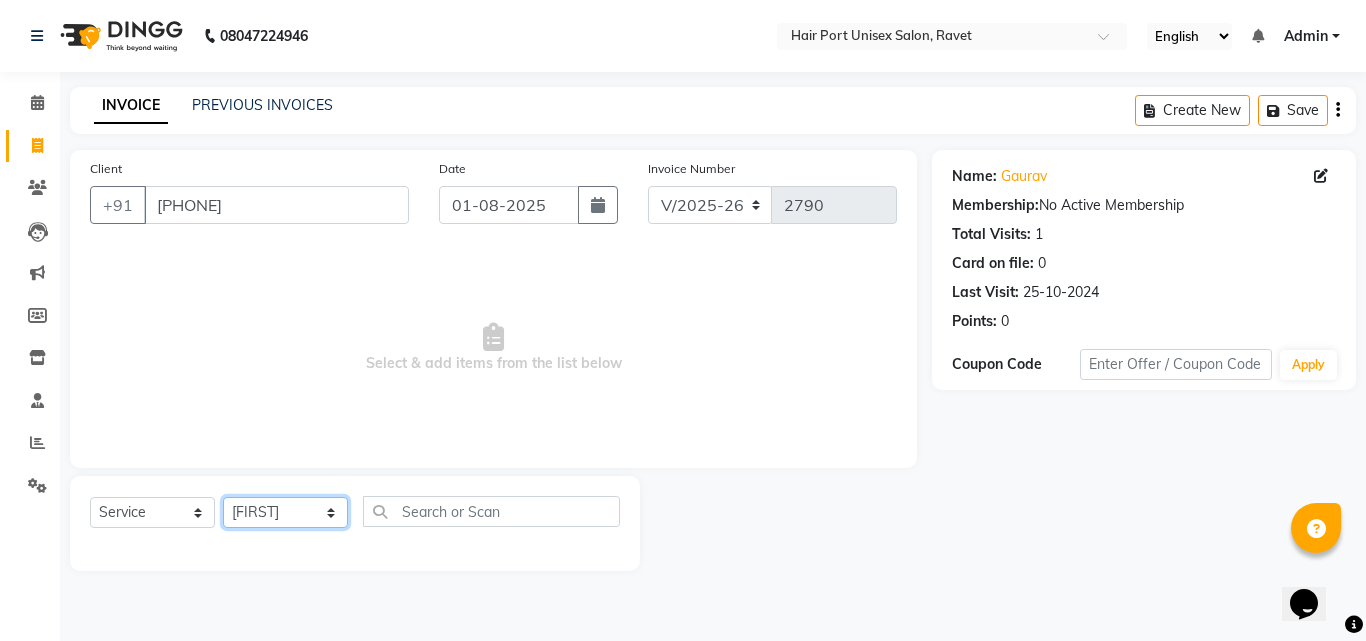 click on "Select Stylist Anushaka Parihar  Esmail Gufran Jyoti Disale Netaji Vishwanath Suryavanshi Rupali  Tanaji Vishwanath Suryavanshi Vinod Mane" 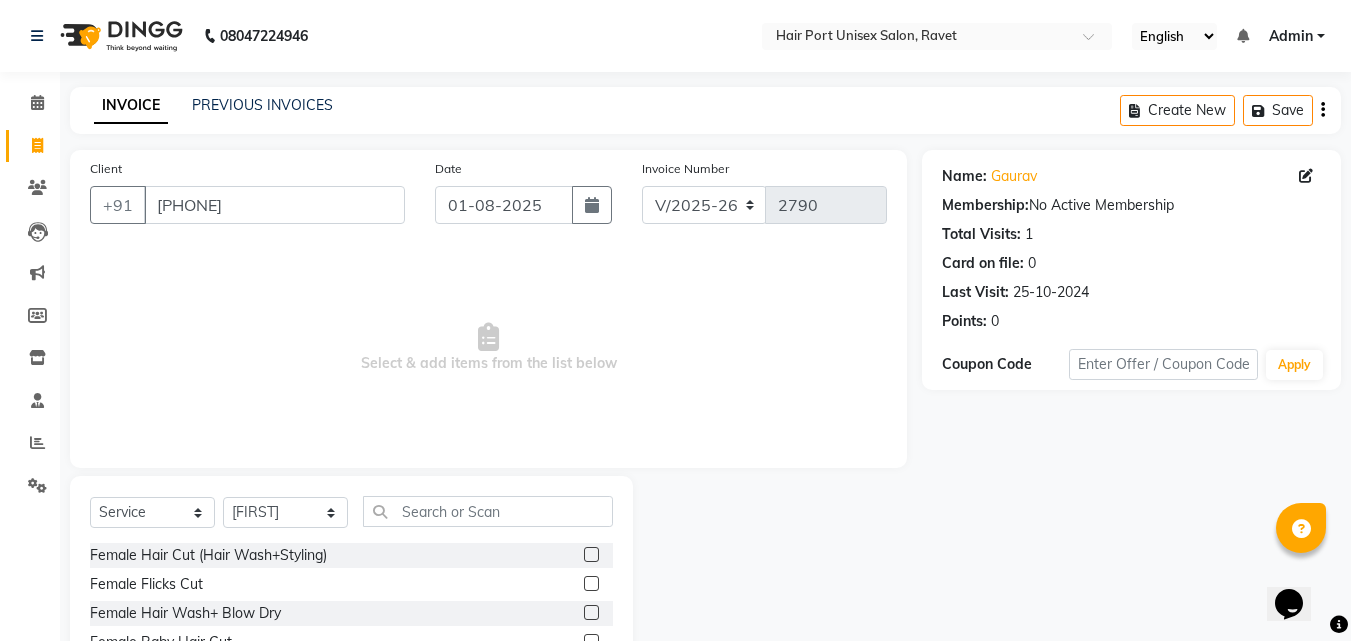 click 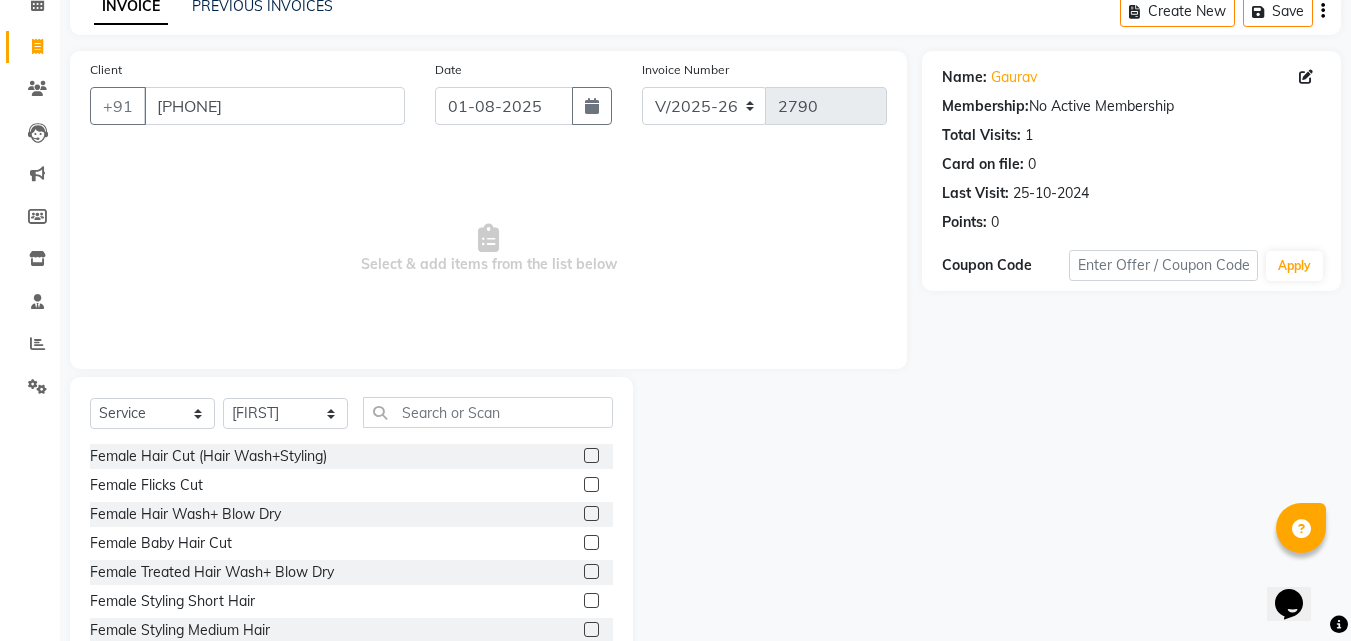 scroll, scrollTop: 160, scrollLeft: 0, axis: vertical 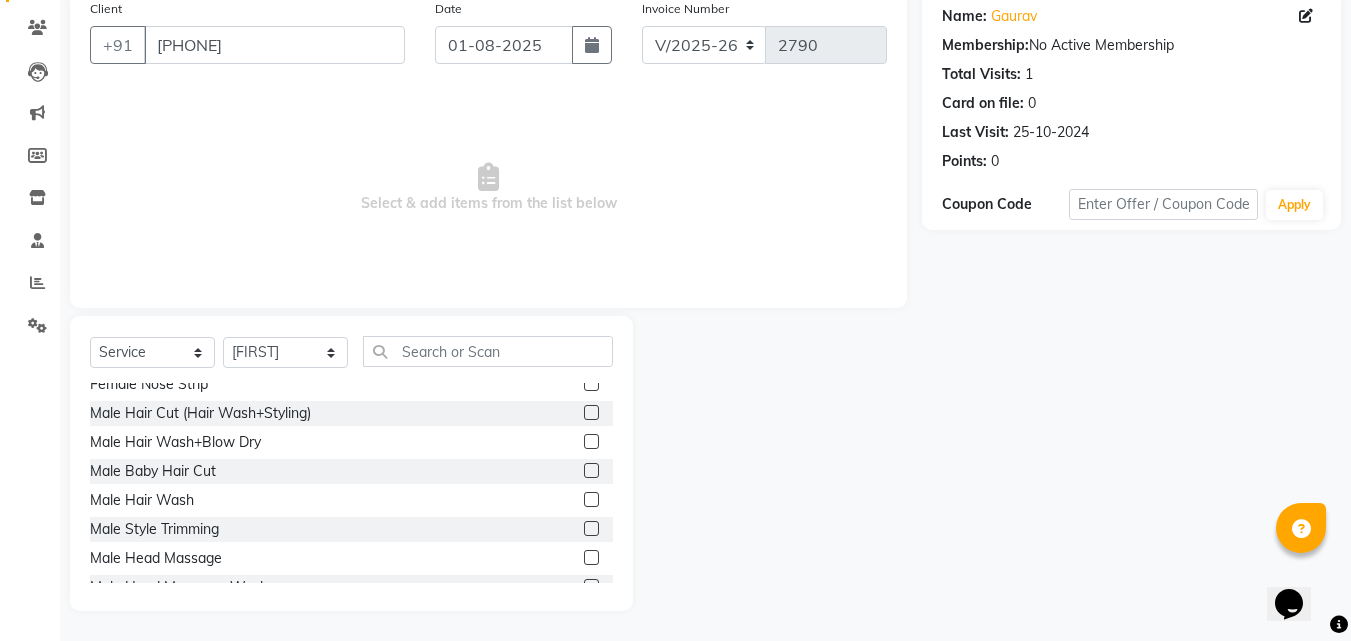 click 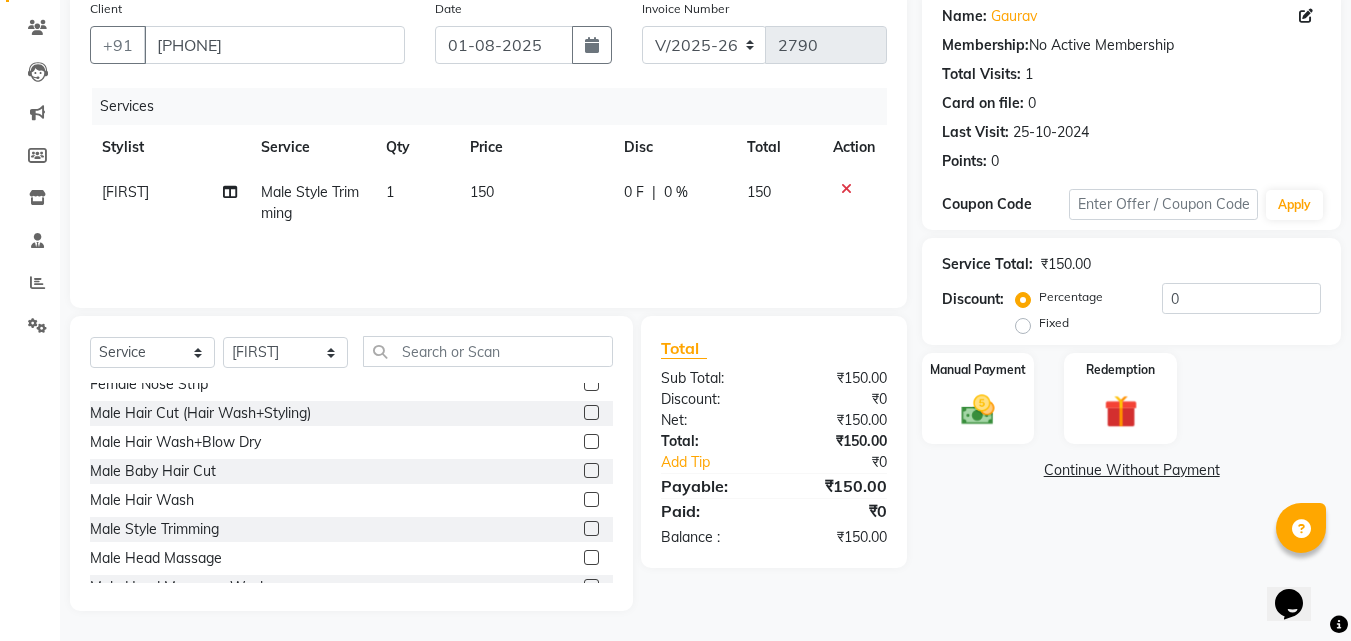 click 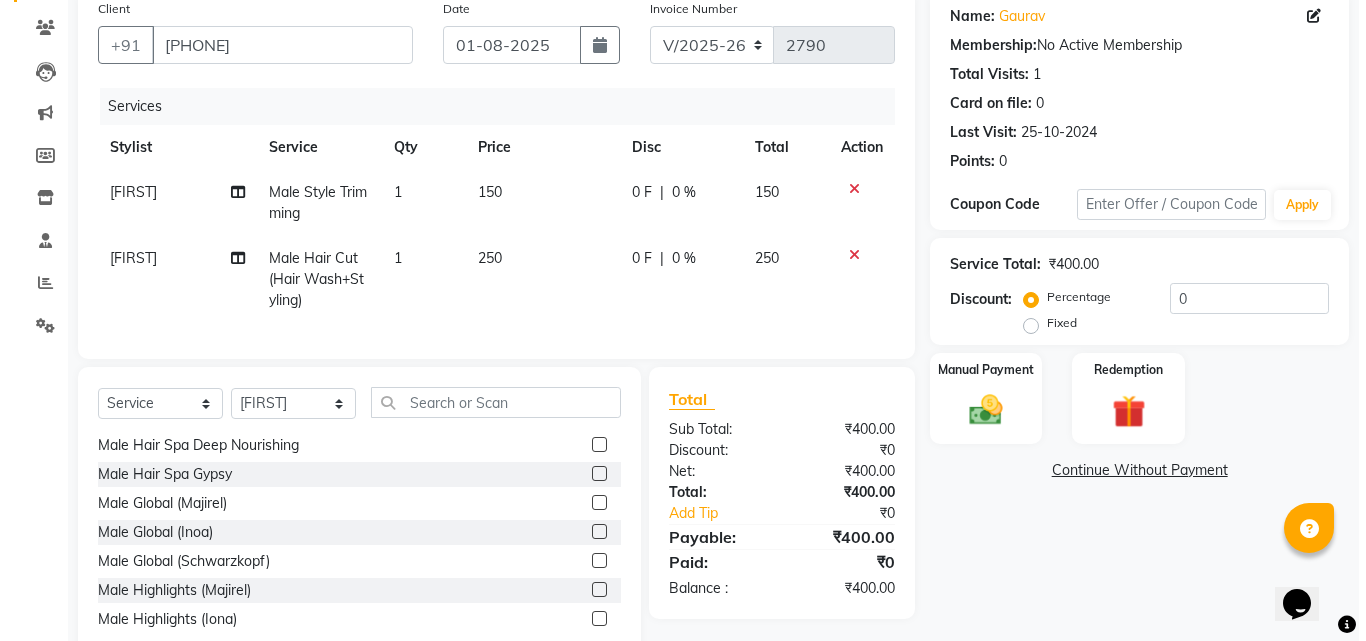 scroll, scrollTop: 3840, scrollLeft: 0, axis: vertical 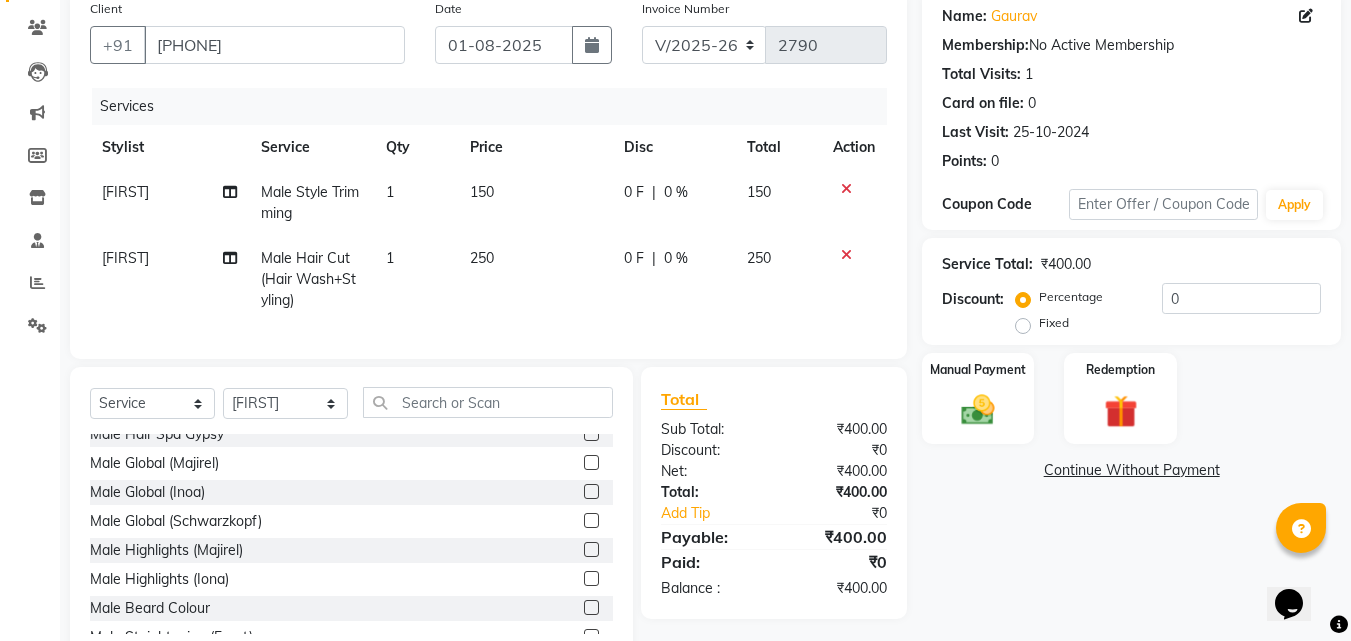 click 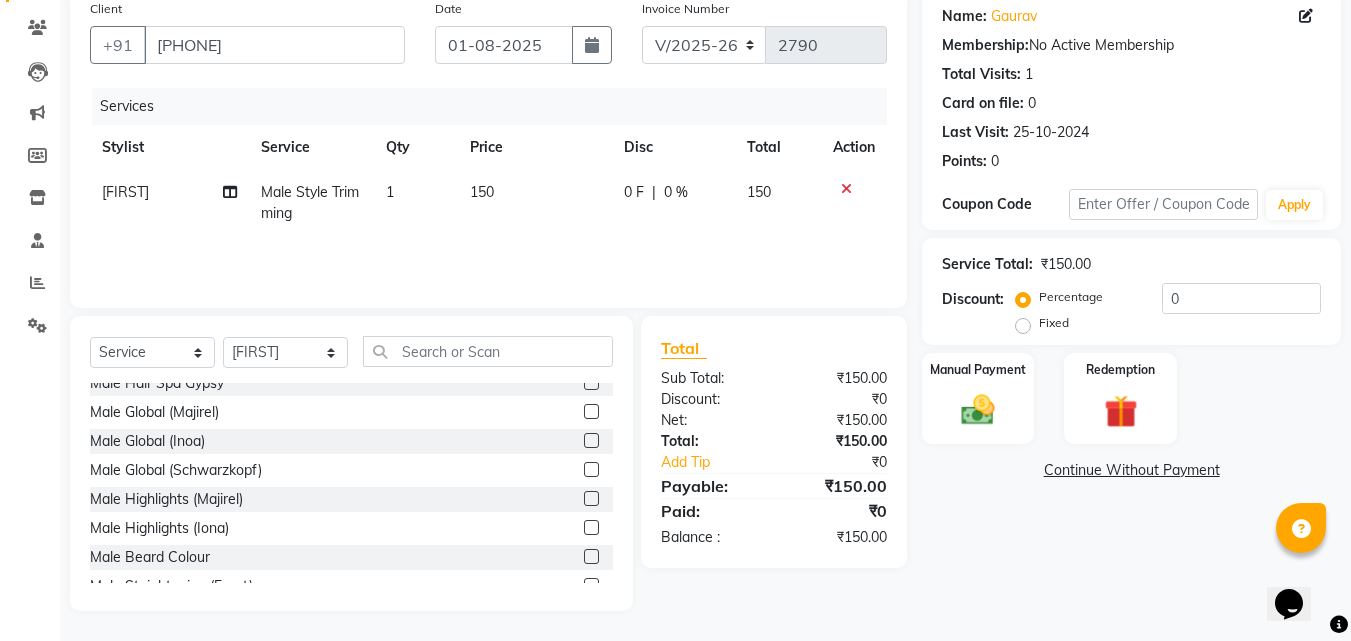 click 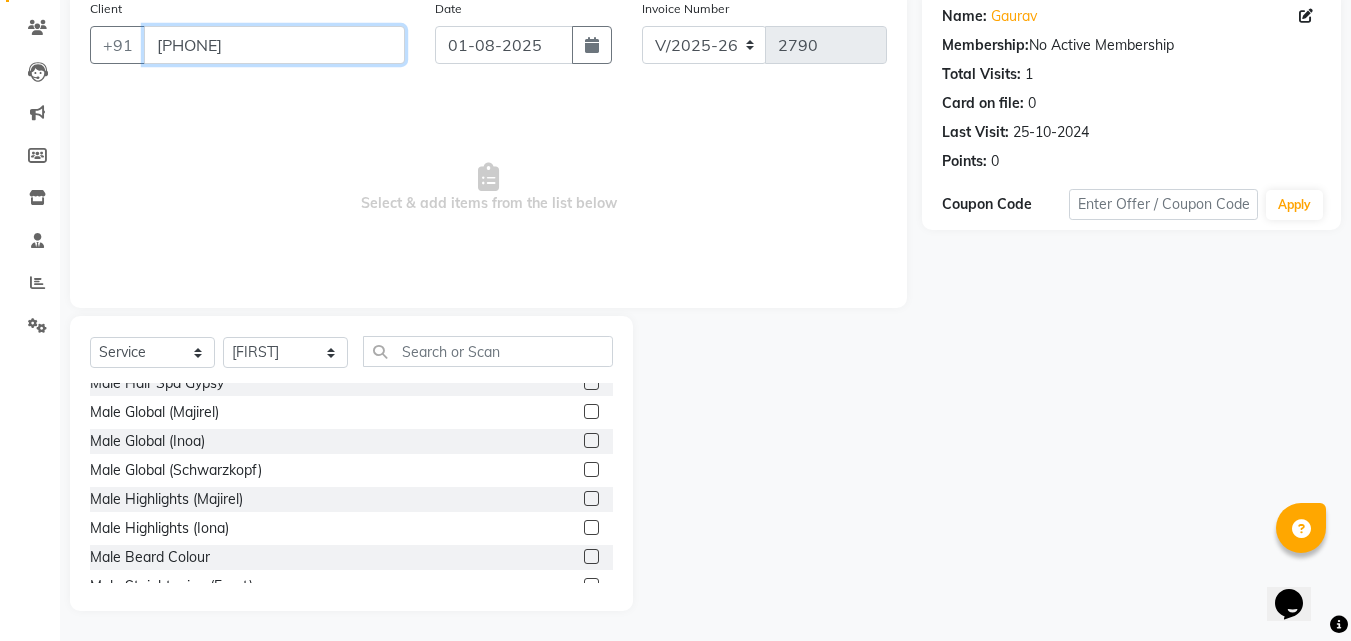 click on "[PHONE]" at bounding box center (274, 45) 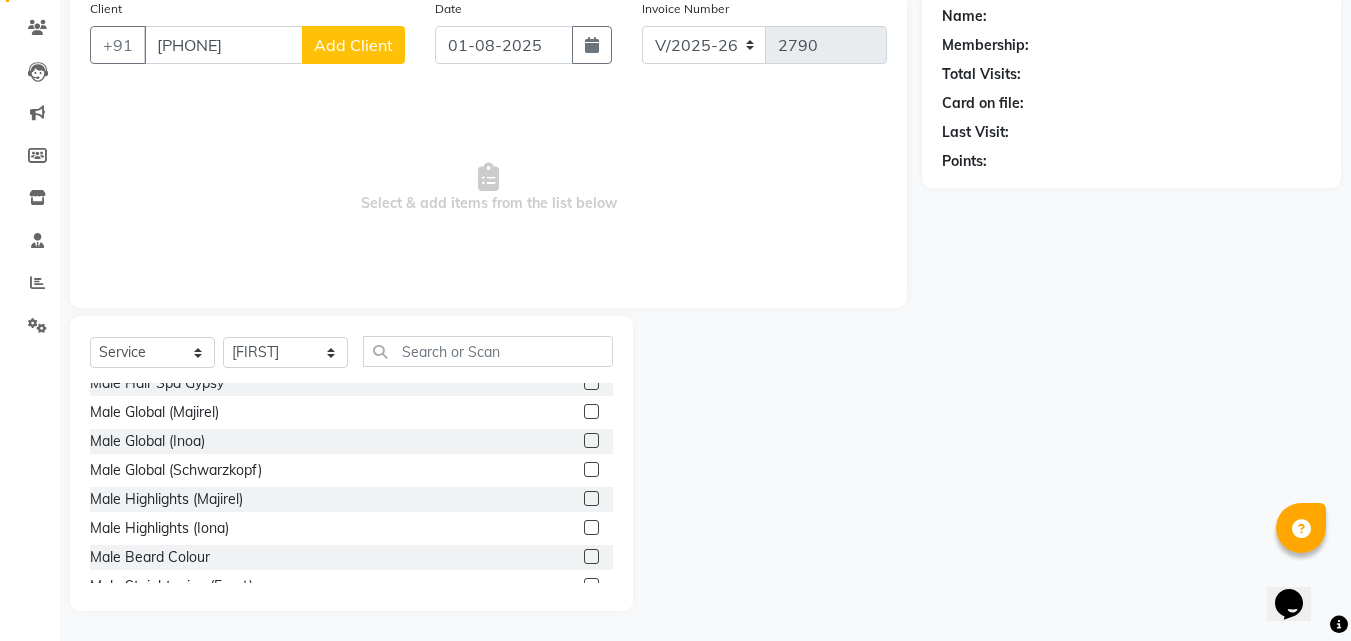 click on "Add Client" 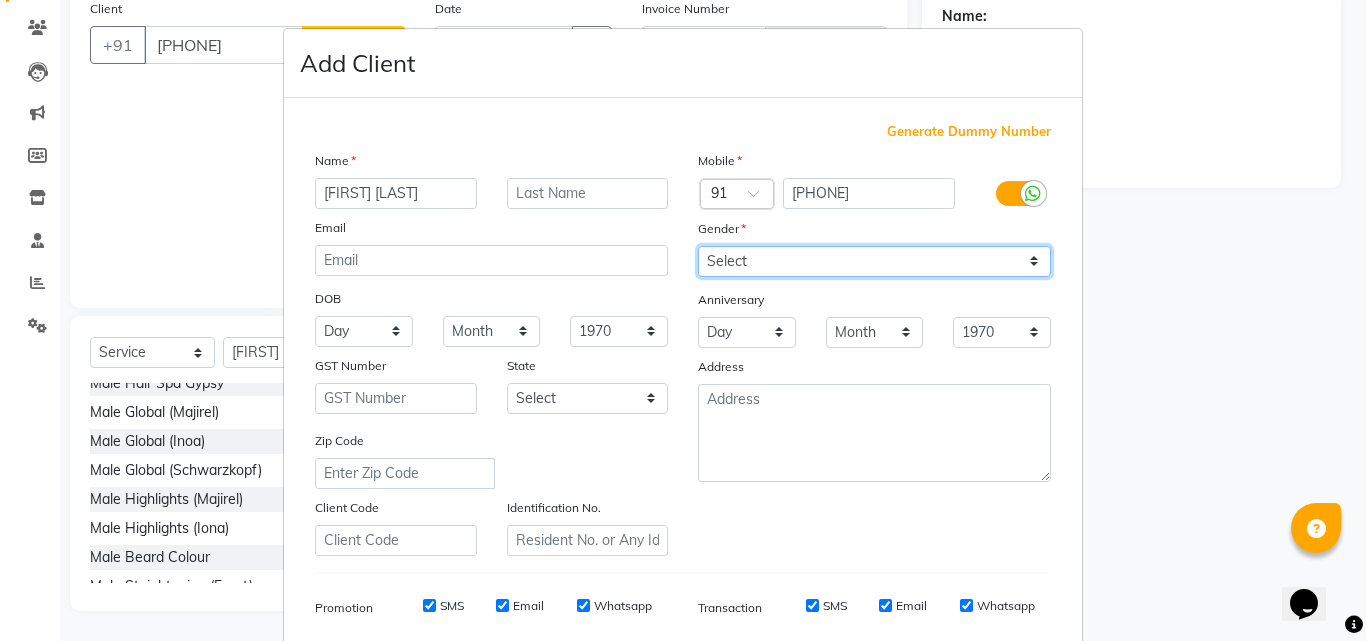 click on "Select Male Female Other Prefer Not To Say" at bounding box center (874, 261) 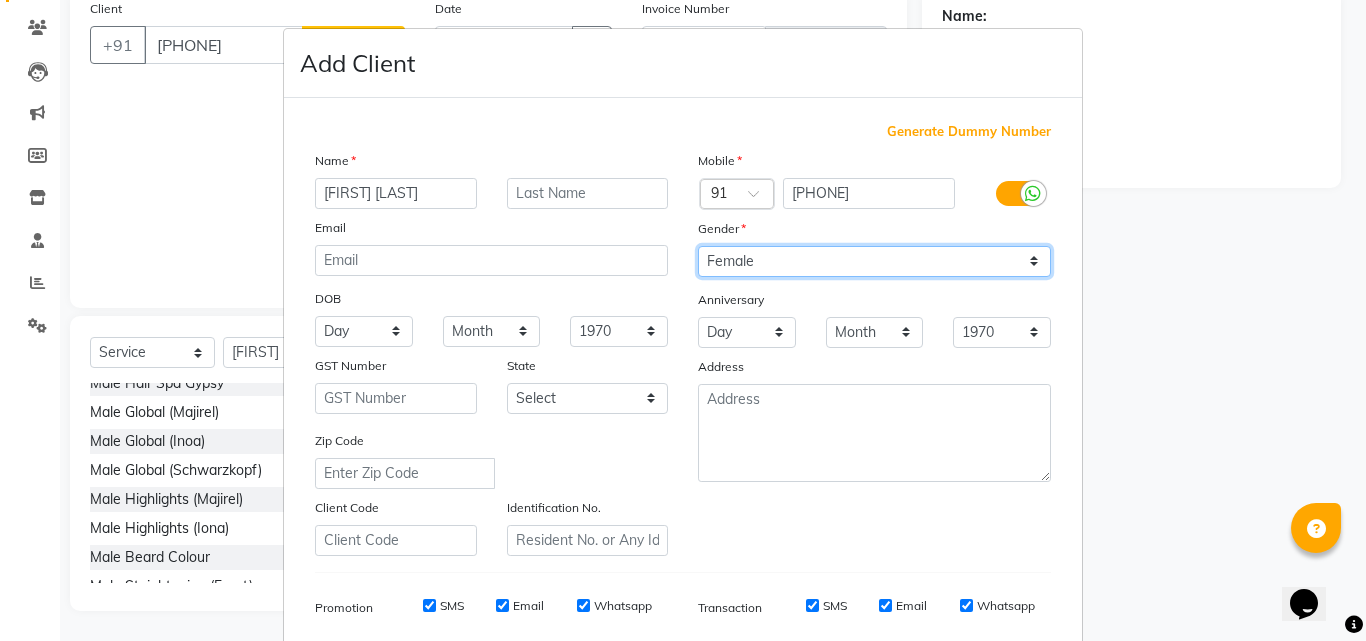 click on "Select Male Female Other Prefer Not To Say" at bounding box center (874, 261) 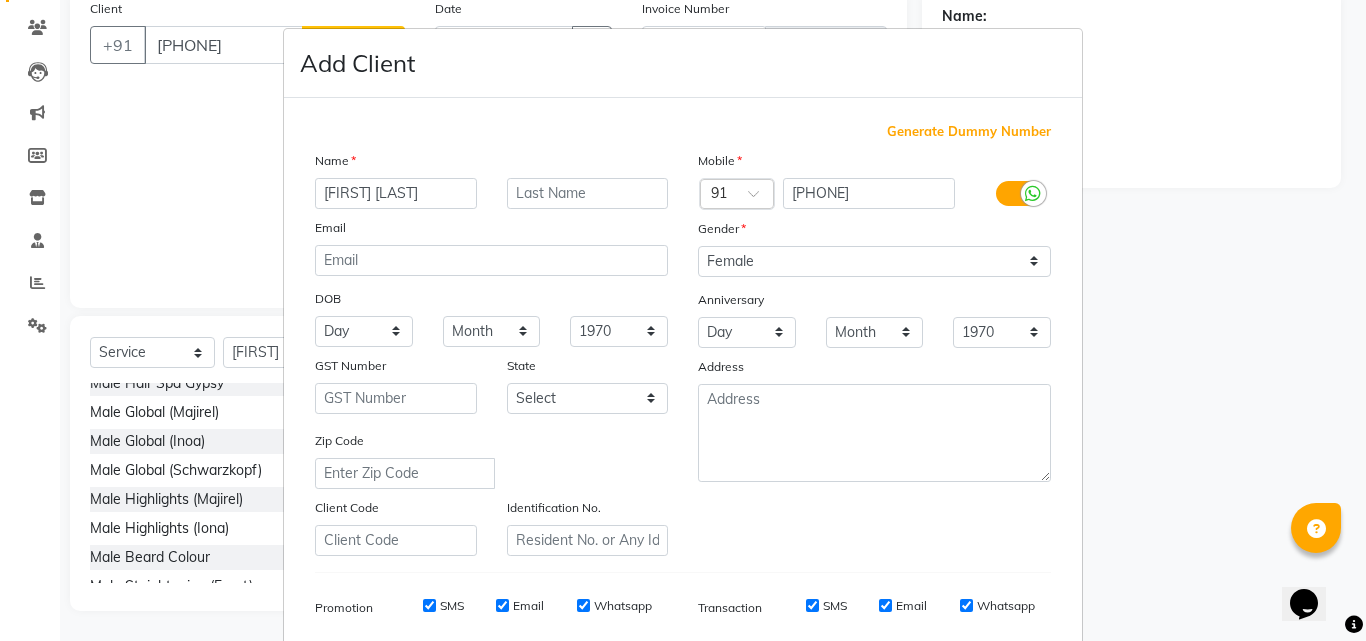 click on "Add Client Generate Dummy Number Name [FIRST] [LAST] Email DOB Day 01 02 03 04 05 06 07 08 09 10 11 12 13 14 15 16 17 18 19 20 21 22 23 24 25 26 27 28 29 30 31 Month January February March April May June July August September October November December 1940 1941 1942 1943 1944 1945 1946 1947 1948 1949 1950 1951 1952 1953 1954 1955 1956 1957 1958 1959 1960 1961 1962 1963 1964 1965 1966 1967 1968 1969 1970 1971 1972 1973 1974 1975 1976 1977 1978 1979 1980 1981 1982 1983 1984 1985 1986 1987 1988 1989 1990 1991 1992 1993 1994 1995 1996 1997 1998 1999 2000 2001 2002 2003 2004 2005 2006 2007 2008 2009 2010 2011 2012 2013 2014 2015 2016 2017 2018 2019 2020 2021 2022 2023 2024 GST Number State Select Andaman and Nicobar Islands Andhra Pradesh Arunachal Pradesh Assam Bihar Chandigarh Chhattisgarh Dadra and Nagar Haveli Daman and Diu Delhi Goa Gujarat Haryana Himachal Pradesh Jammu and Kashmir Jharkhand Karnataka Kerala Lakshadweep Madhya Pradesh Maharashtra Manipur Meghalaya Mizoram Nagaland Odisha Pondicherry Punjab ×" at bounding box center (683, 320) 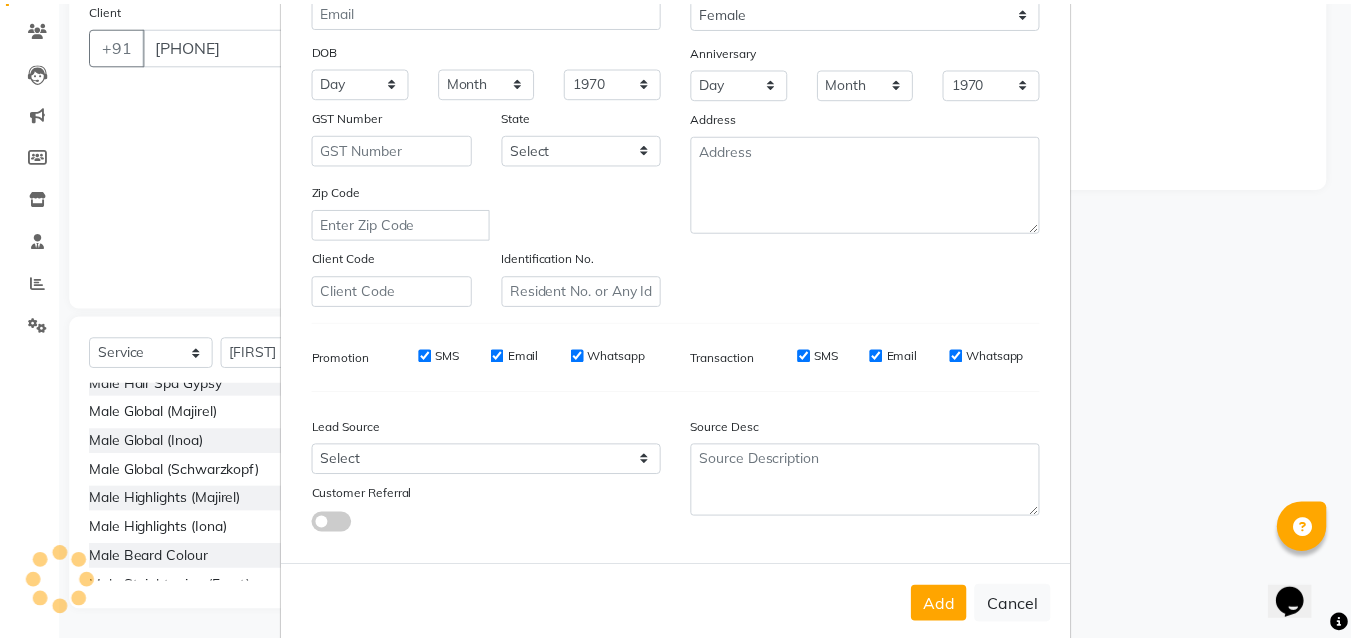 scroll, scrollTop: 282, scrollLeft: 0, axis: vertical 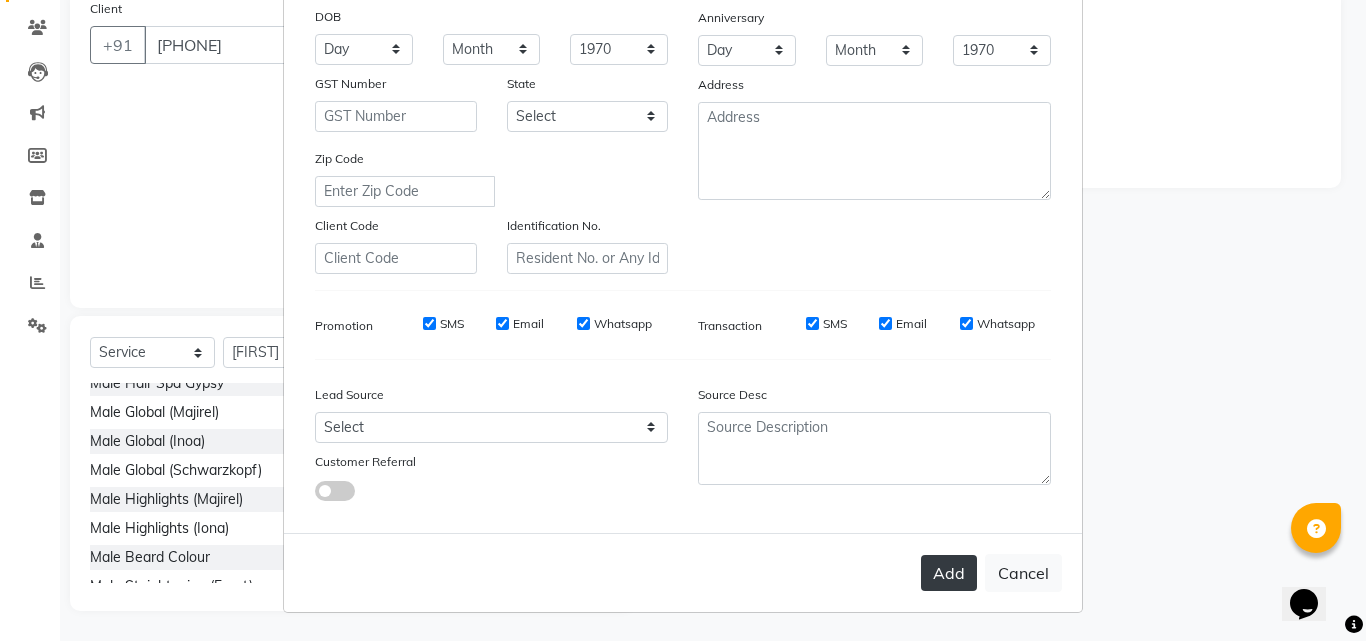click on "Add" at bounding box center (949, 573) 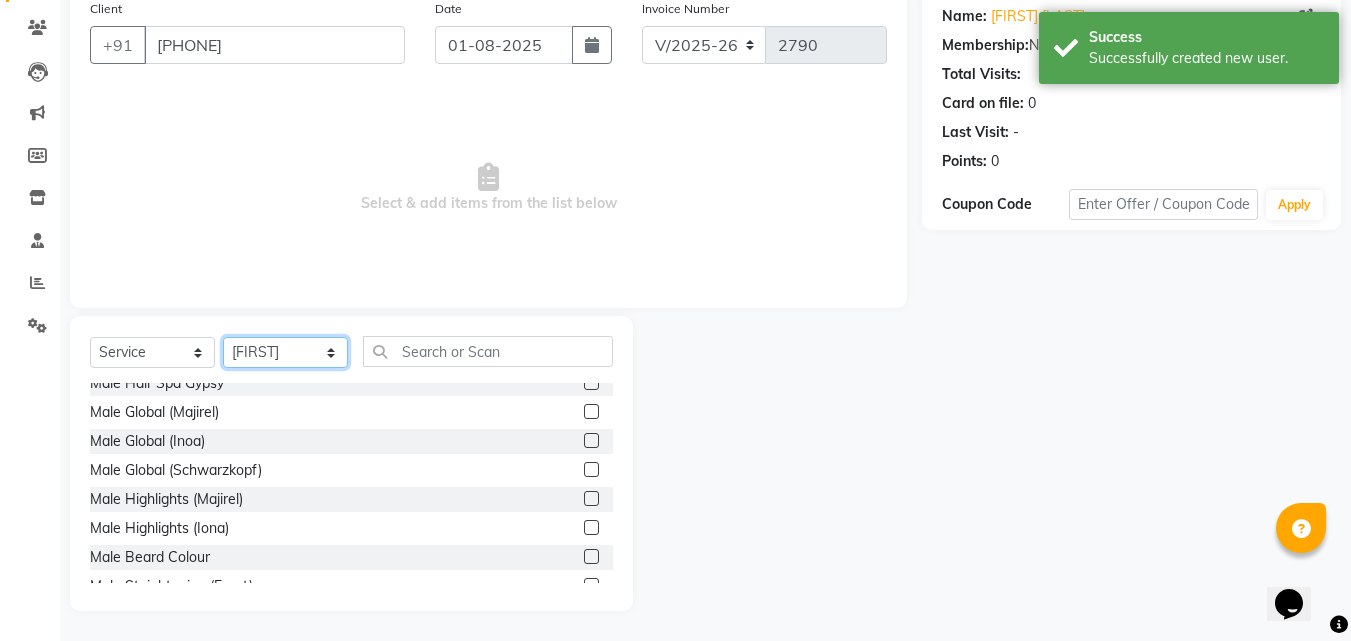 click on "Select Stylist Anushaka Parihar  Esmail Gufran Jyoti Disale Netaji Vishwanath Suryavanshi Rupali  Tanaji Vishwanath Suryavanshi Vinod Mane" 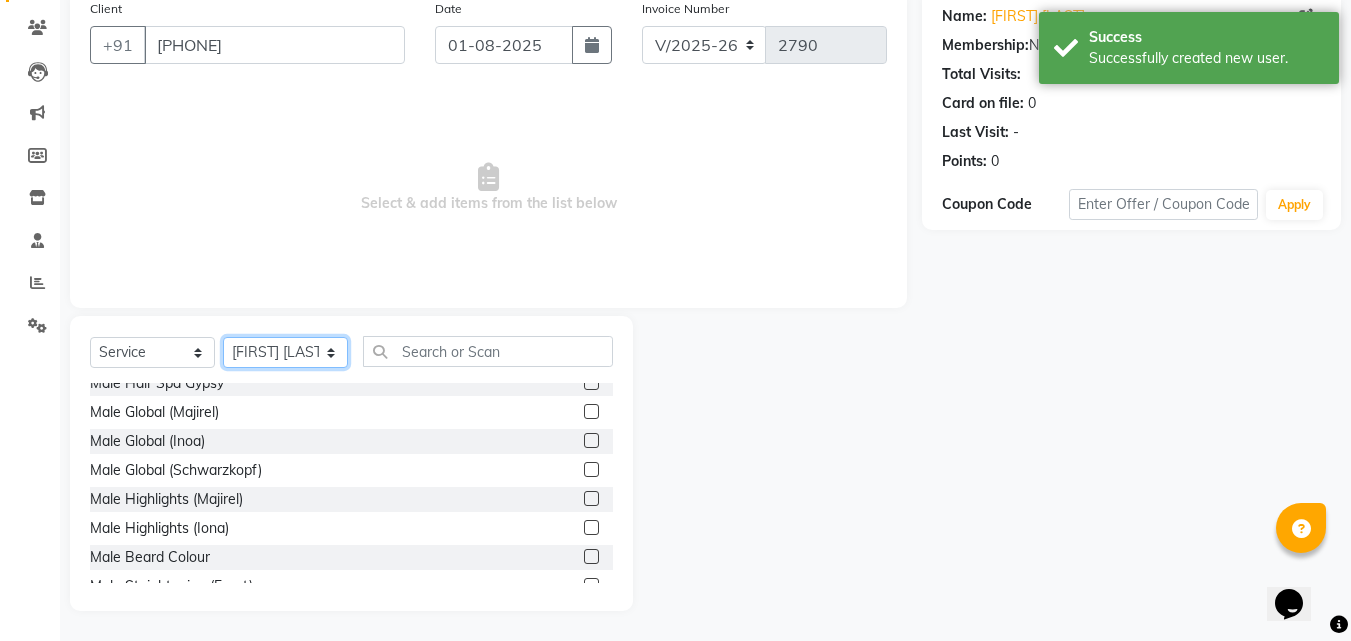click on "Select Stylist Anushaka Parihar  Esmail Gufran Jyoti Disale Netaji Vishwanath Suryavanshi Rupali  Tanaji Vishwanath Suryavanshi Vinod Mane" 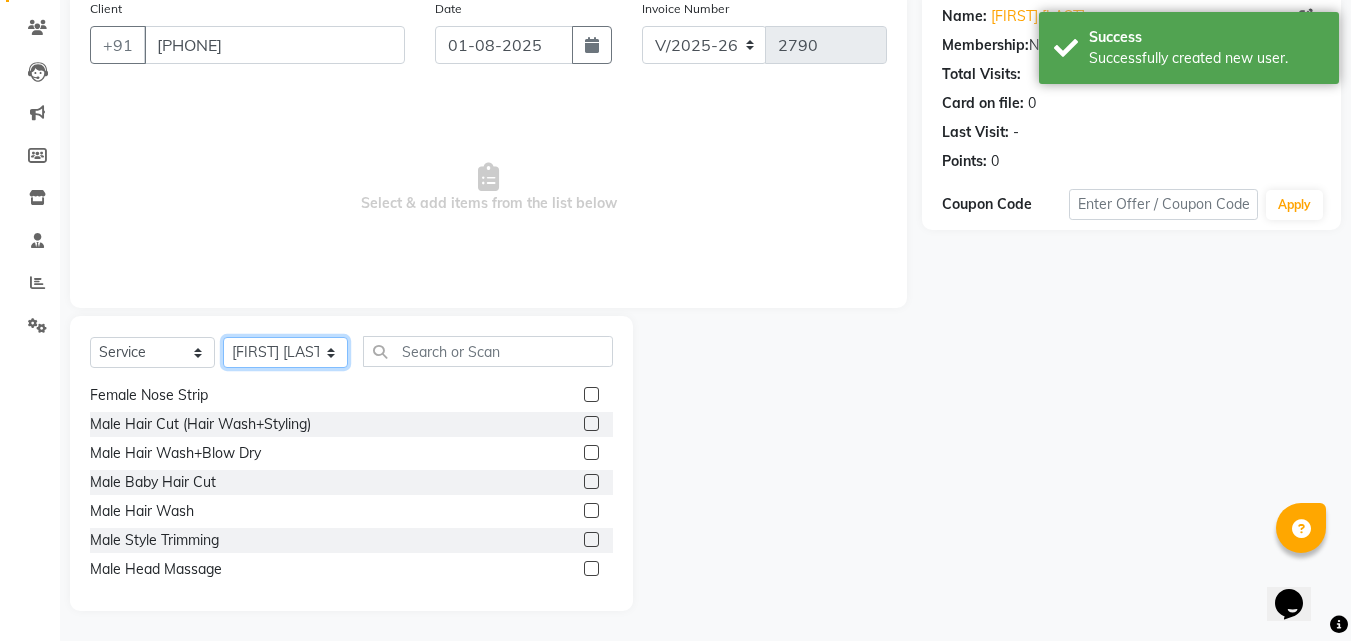 scroll, scrollTop: 3480, scrollLeft: 0, axis: vertical 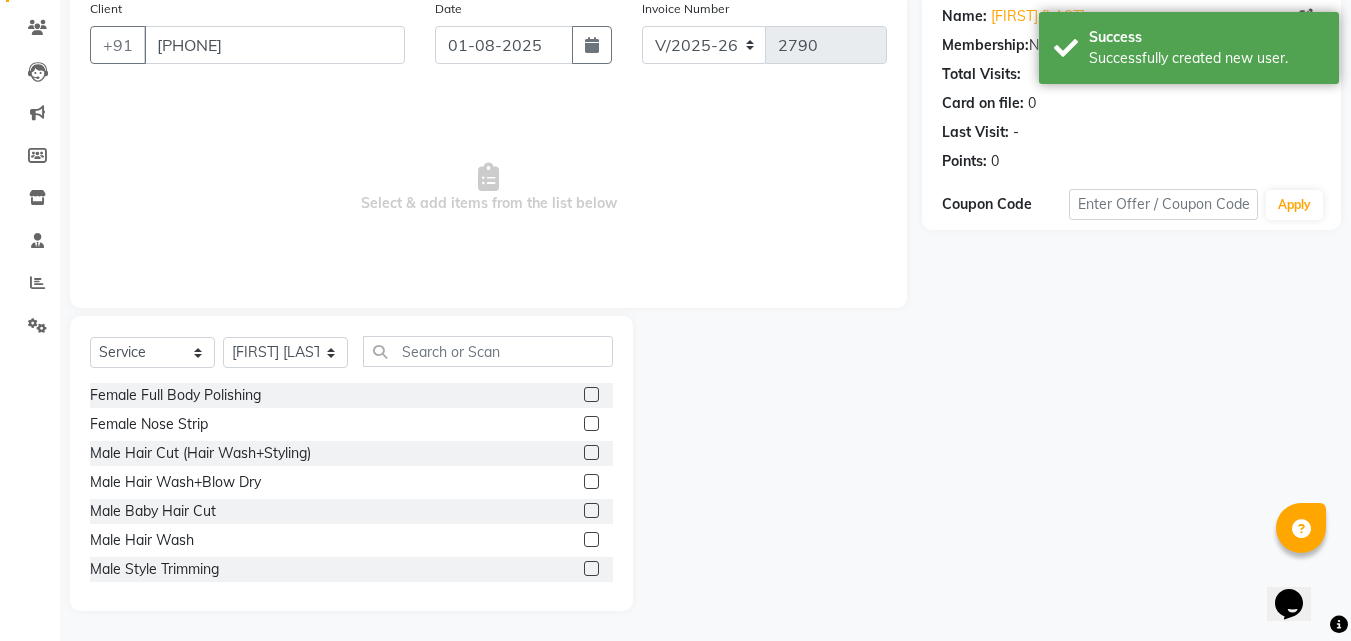 click 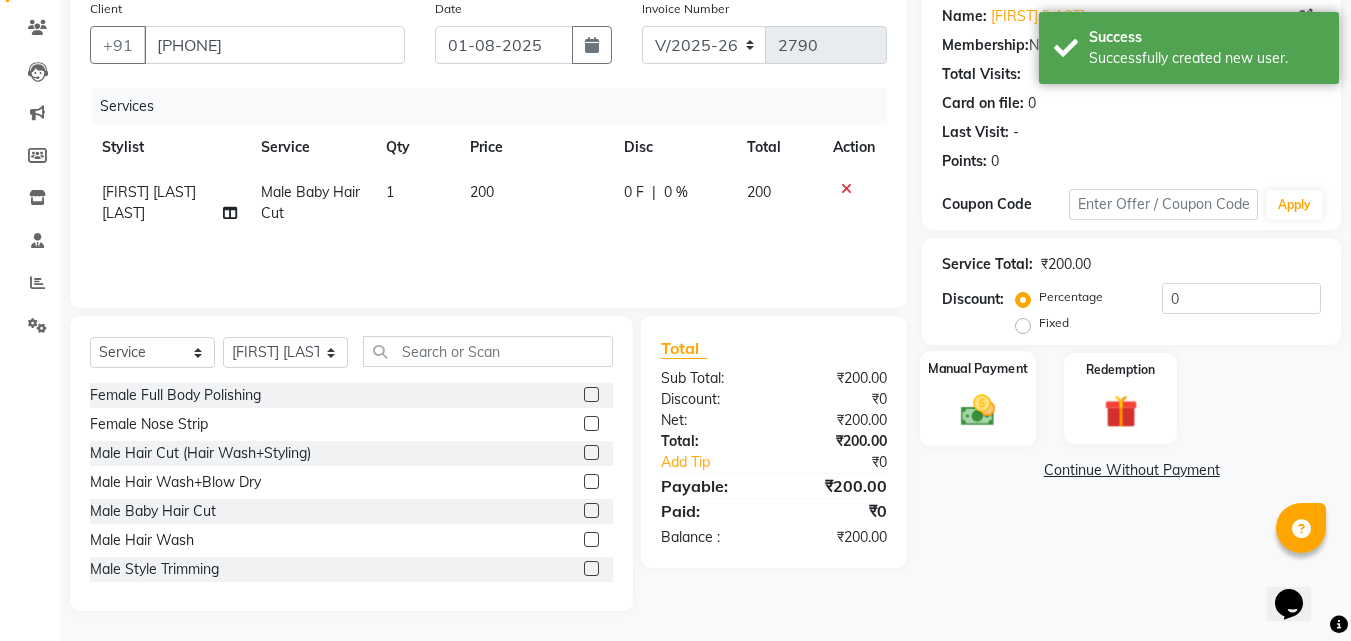click on "Manual Payment" 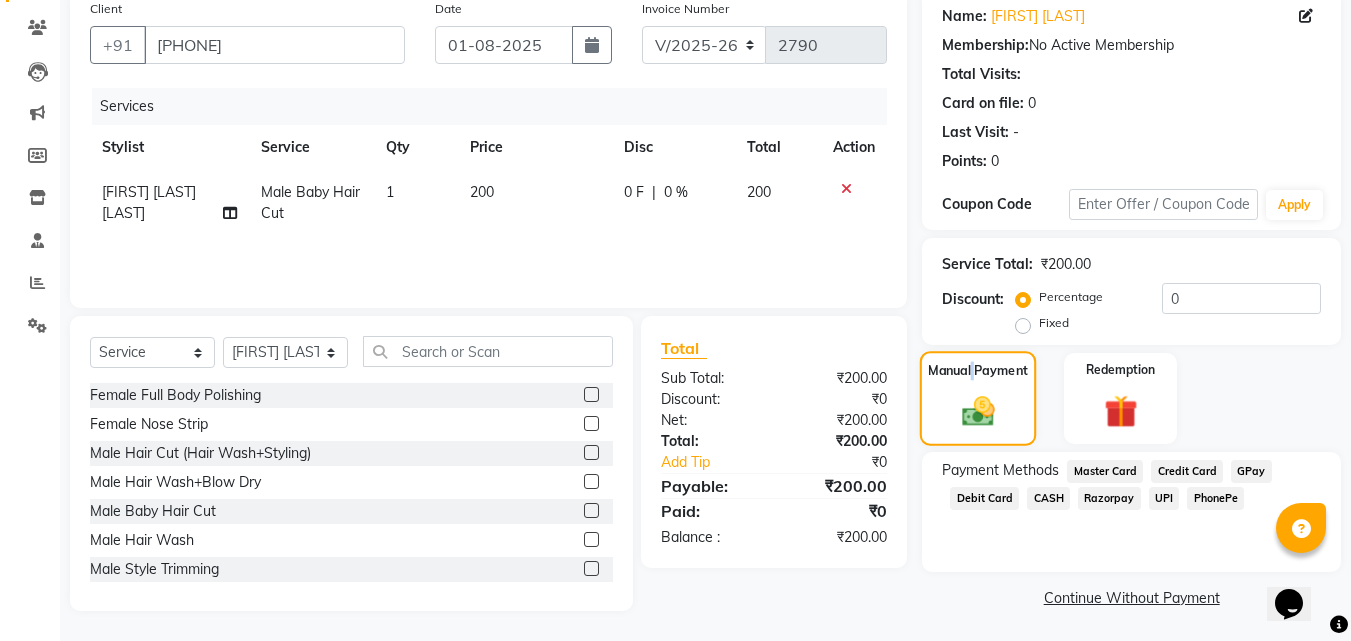 click on "Manual Payment" 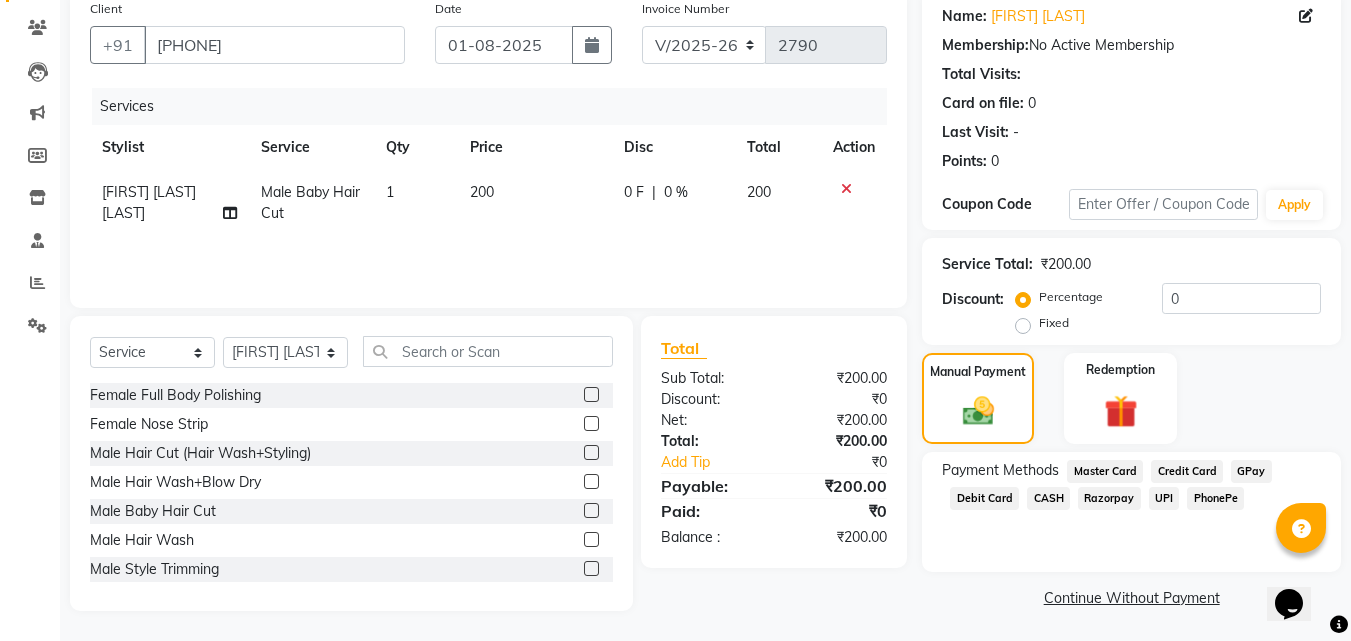 click on "PhonePe" 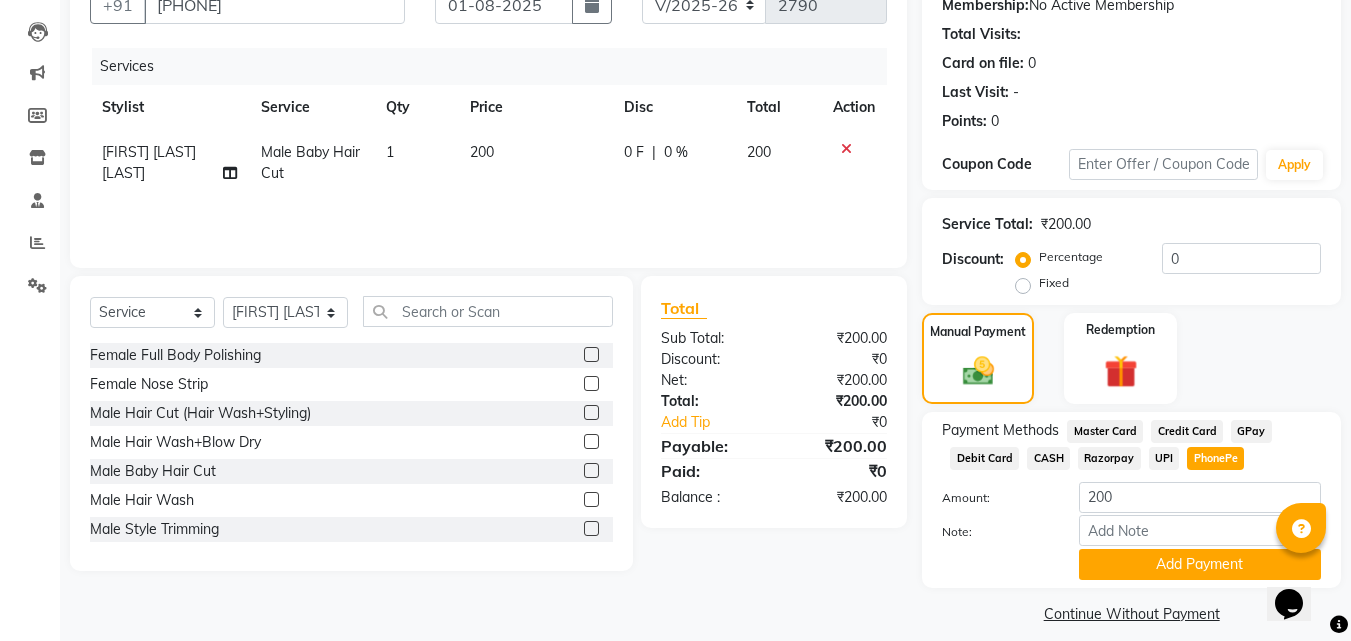 scroll, scrollTop: 218, scrollLeft: 0, axis: vertical 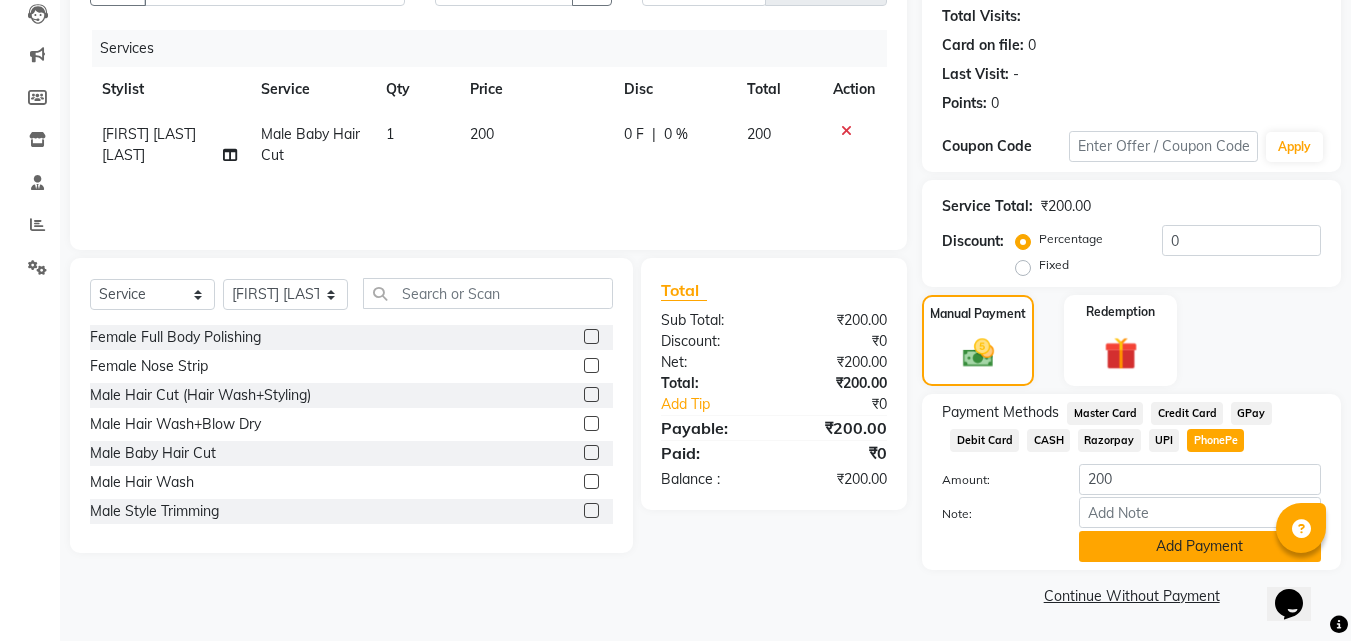 click on "Add Payment" 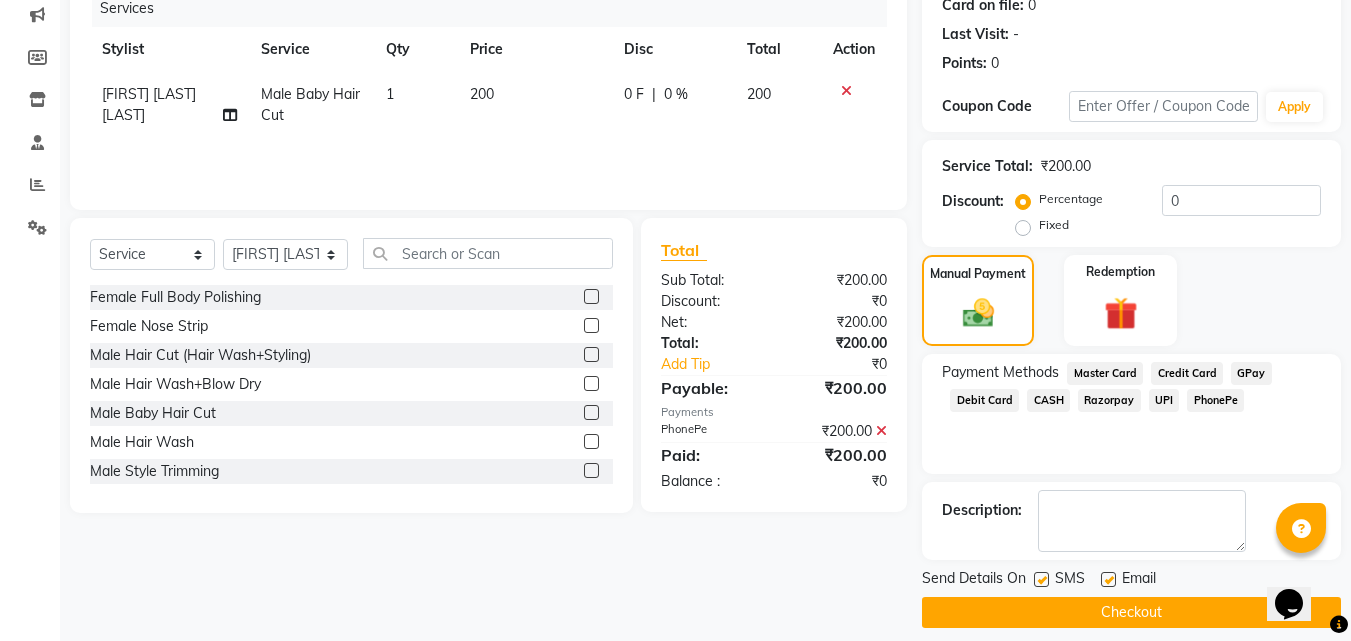 scroll, scrollTop: 275, scrollLeft: 0, axis: vertical 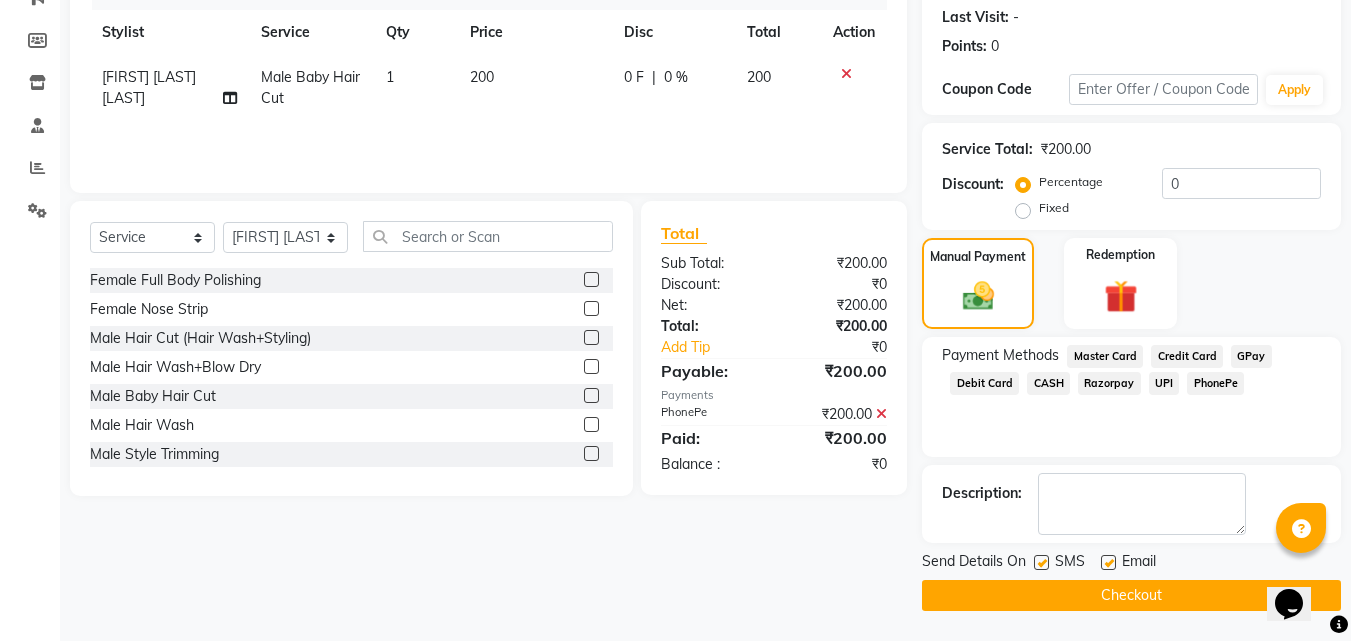 click on "Checkout" 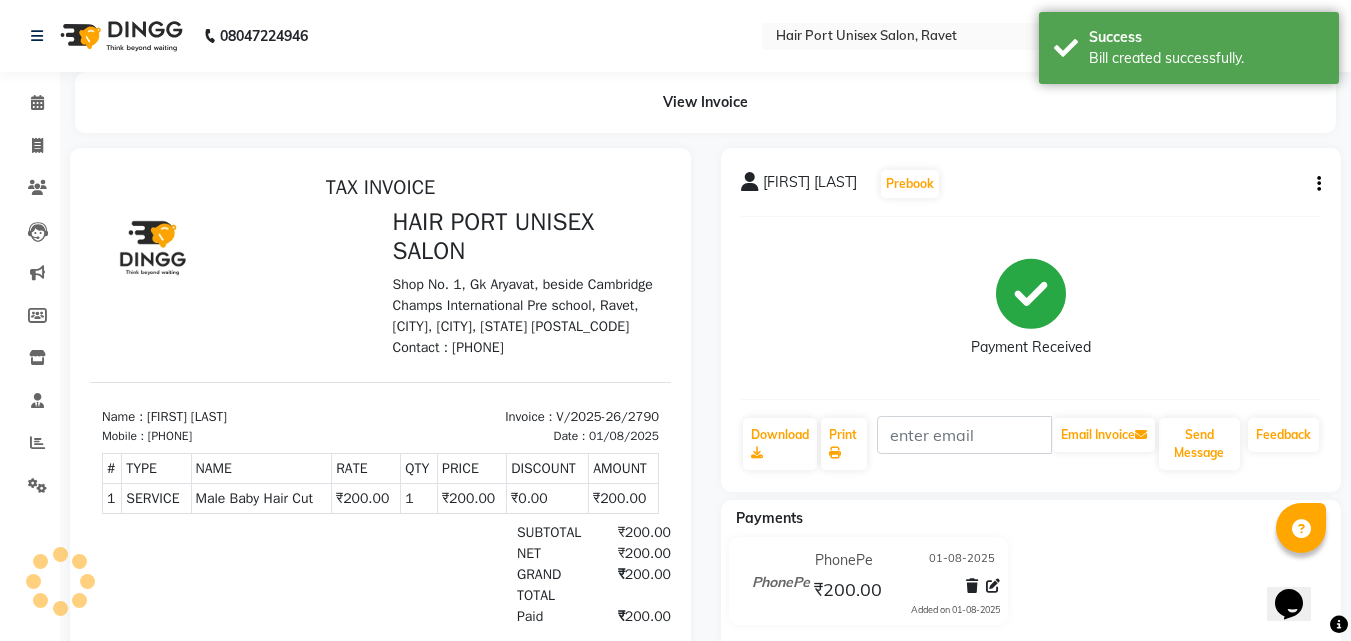 scroll, scrollTop: 0, scrollLeft: 0, axis: both 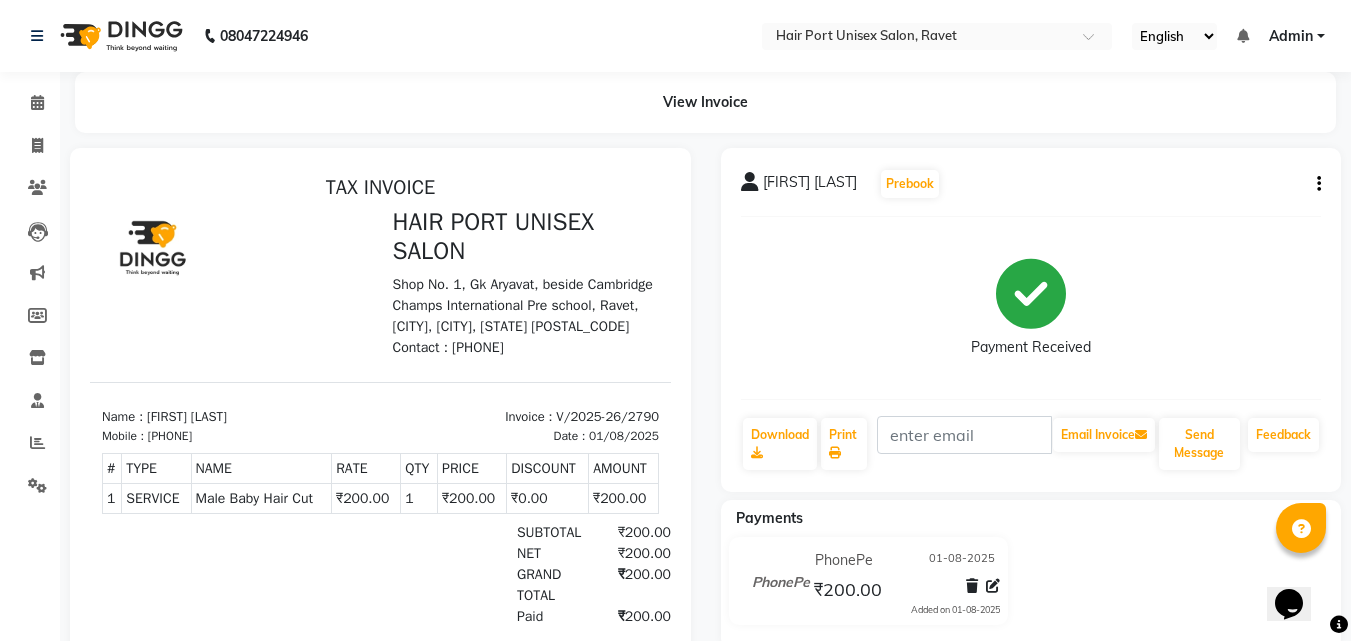 click on "PhonePe 01-08-2025 ₹200.00  Added on 01-08-2025" 